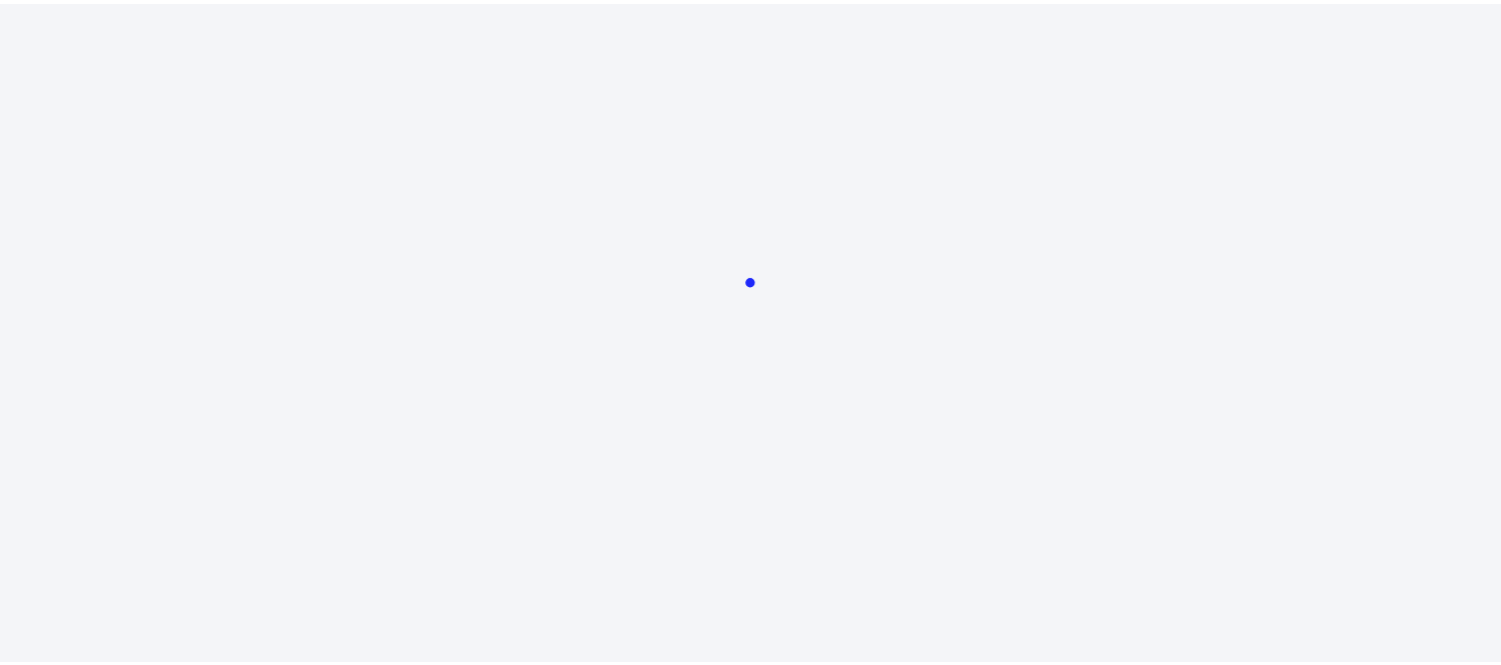 scroll, scrollTop: 0, scrollLeft: 0, axis: both 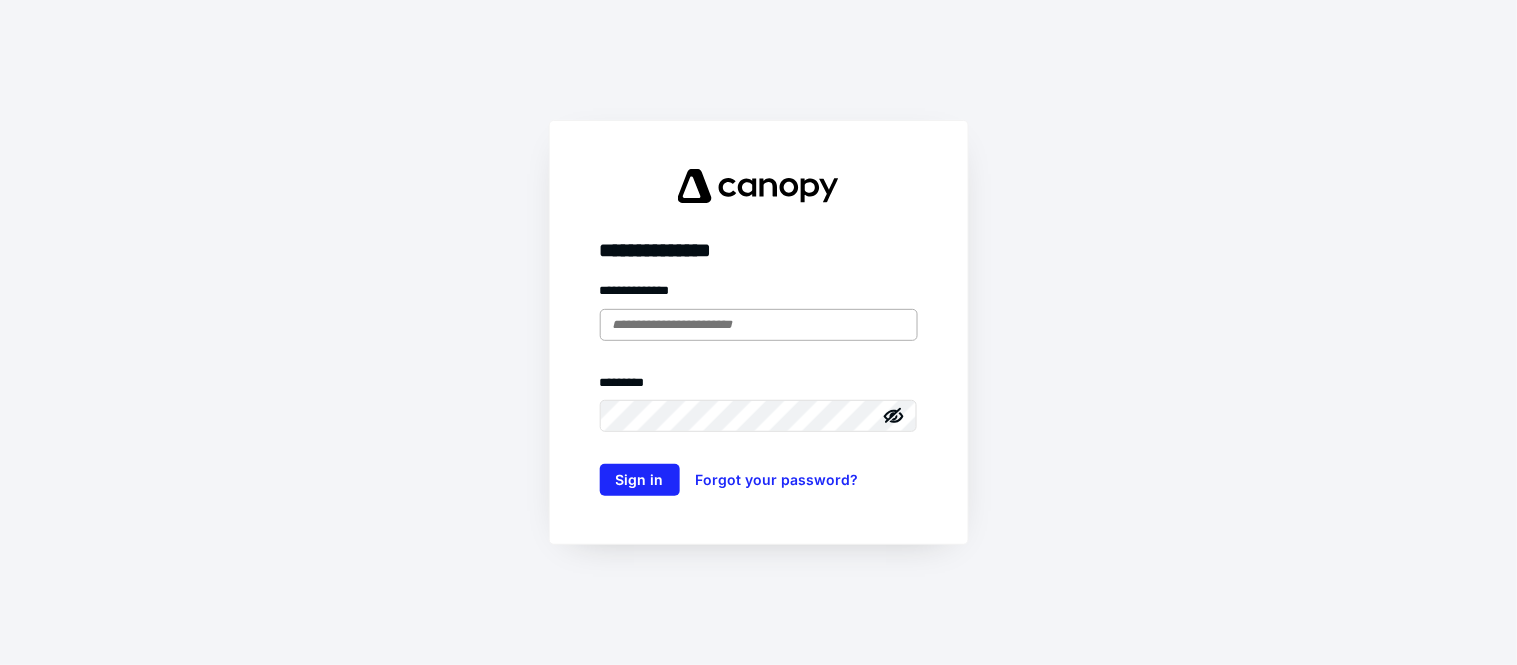 click at bounding box center [759, 325] 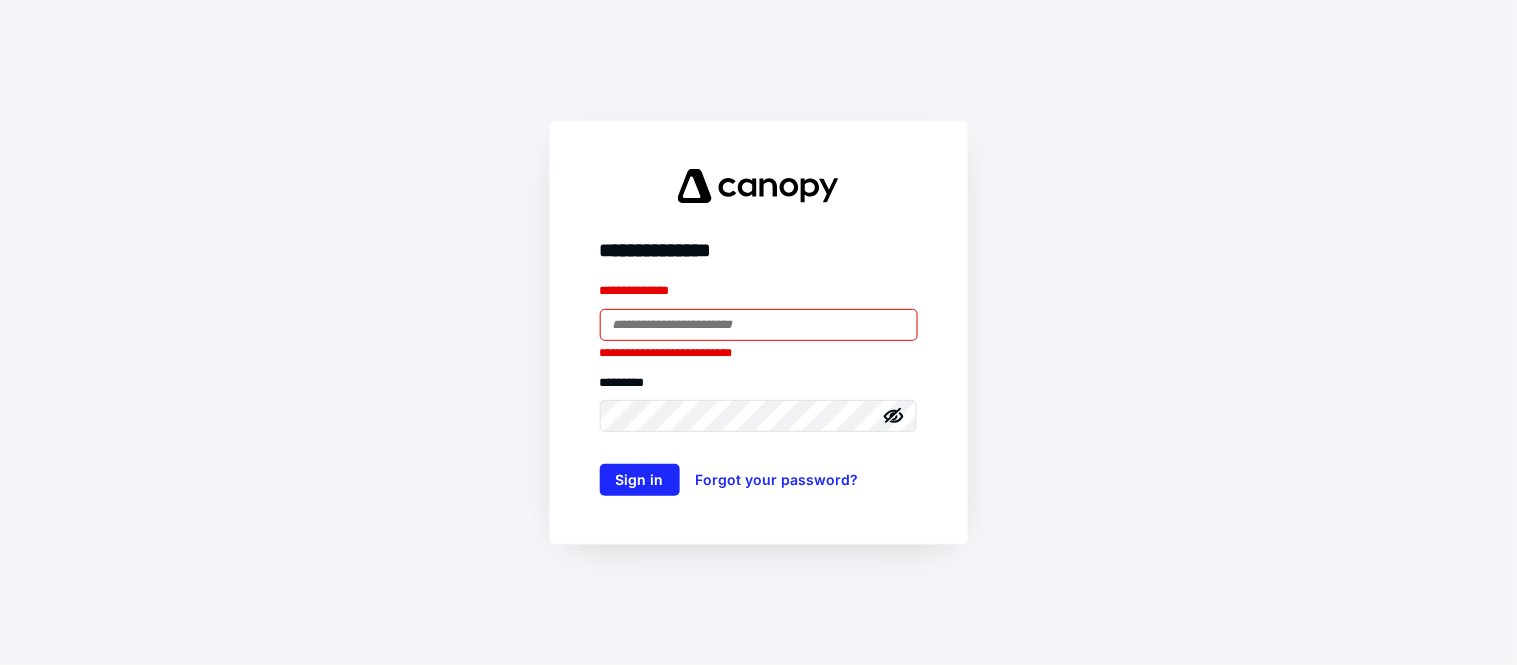 click at bounding box center (759, 325) 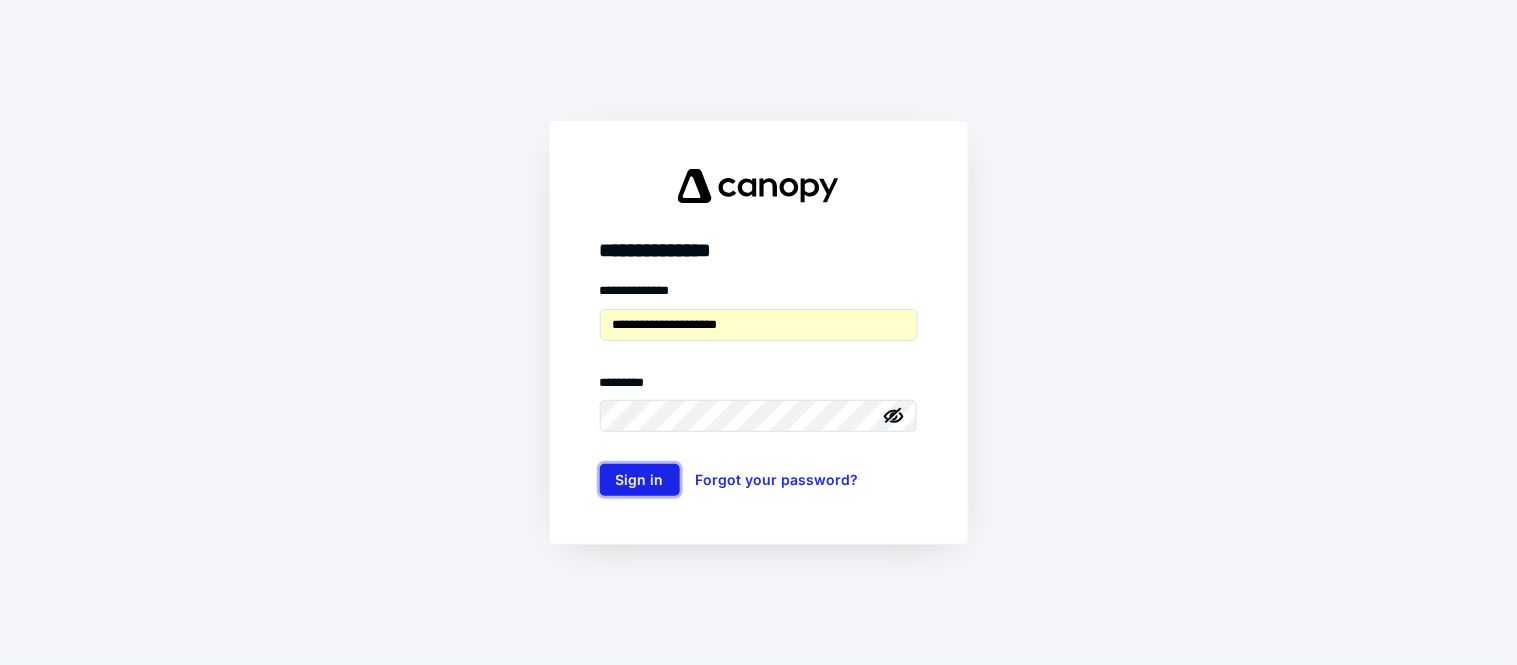 click on "Sign in" at bounding box center (640, 480) 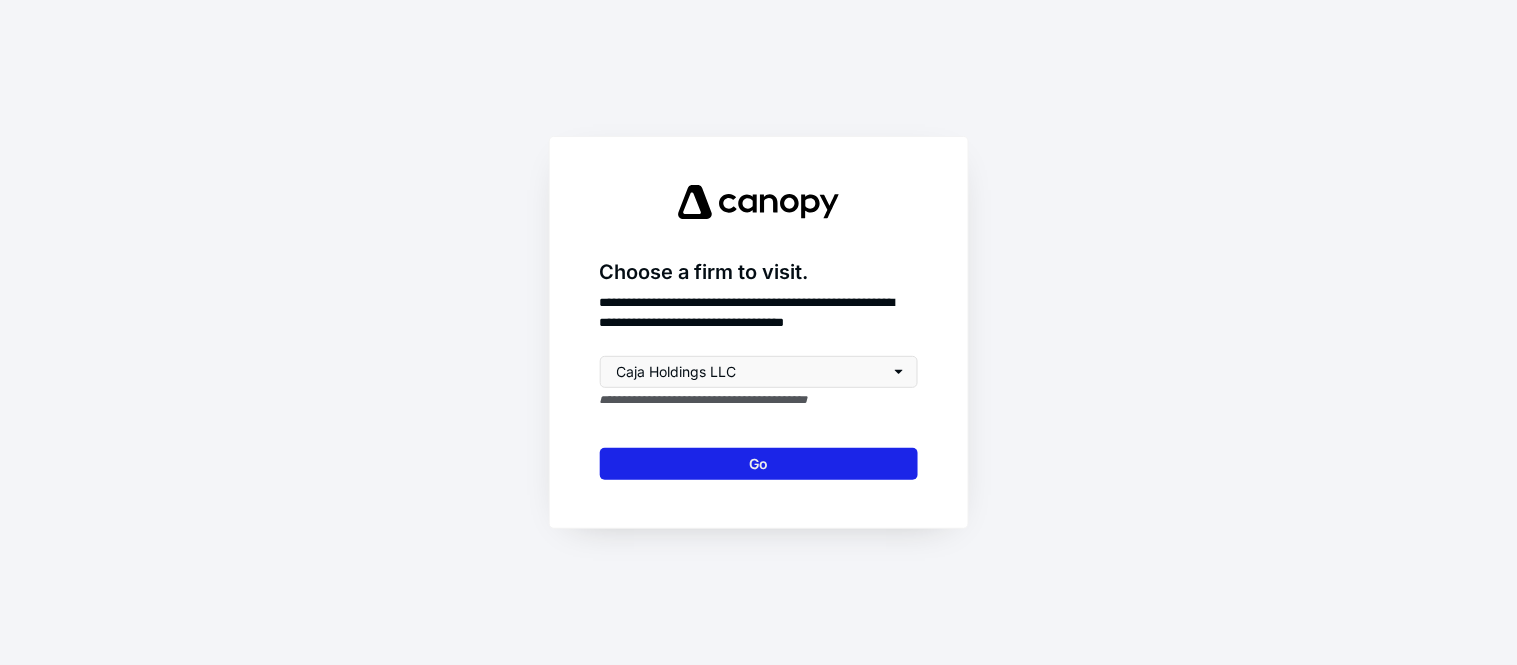 click on "Go" at bounding box center [759, 464] 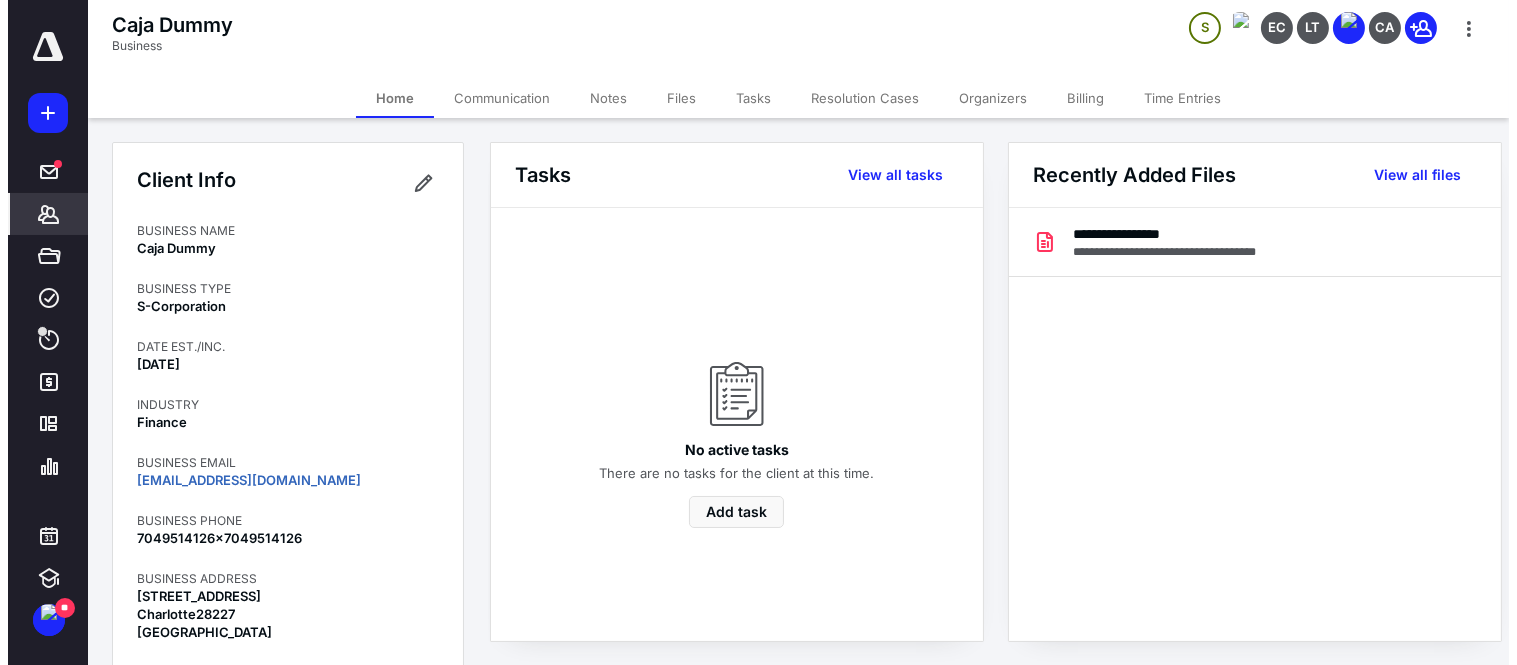 scroll, scrollTop: 0, scrollLeft: 0, axis: both 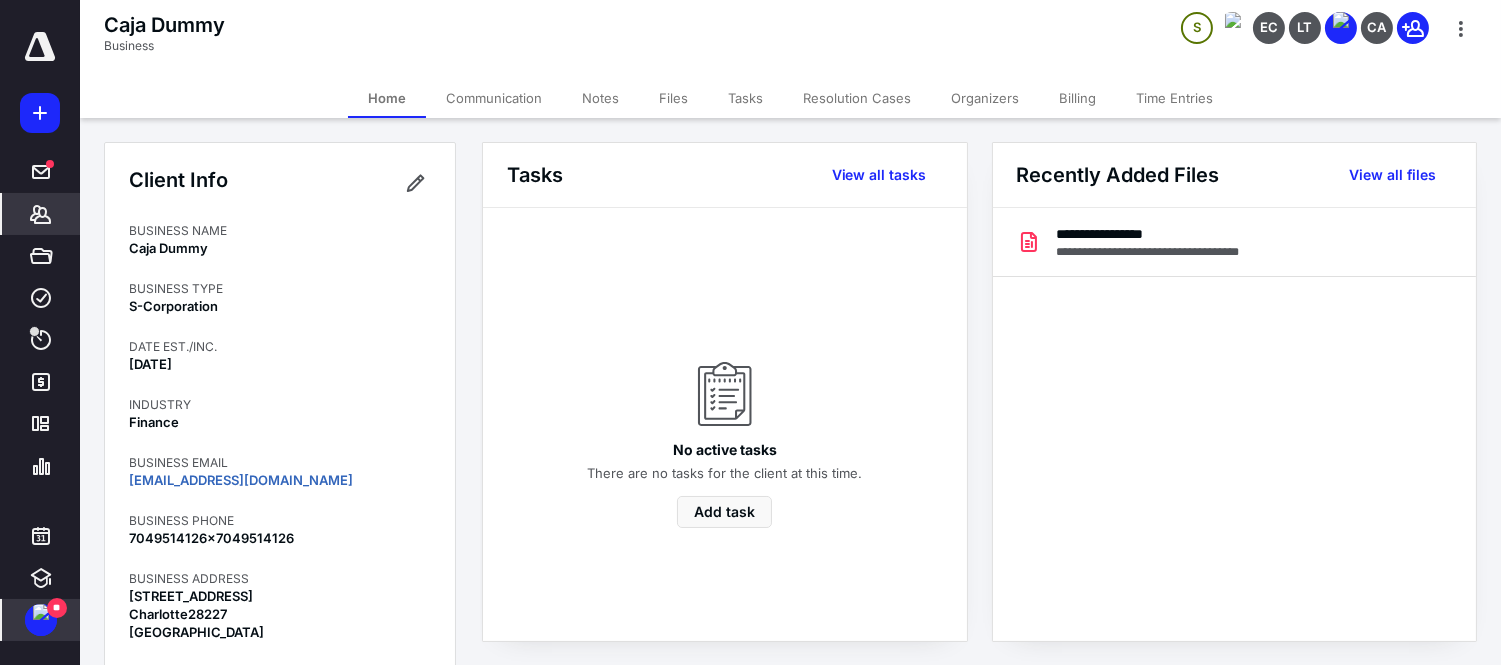 click on "**" at bounding box center (41, 620) 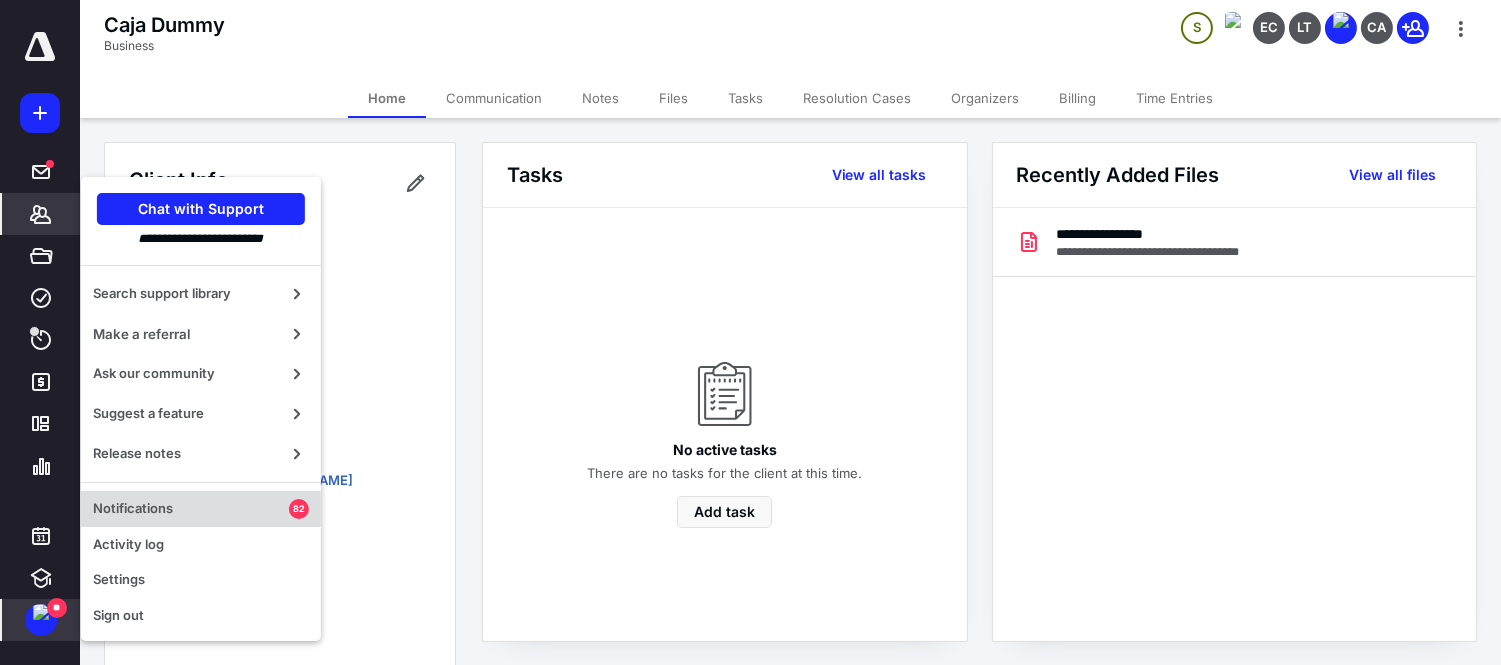 click on "Notifications" at bounding box center [191, 509] 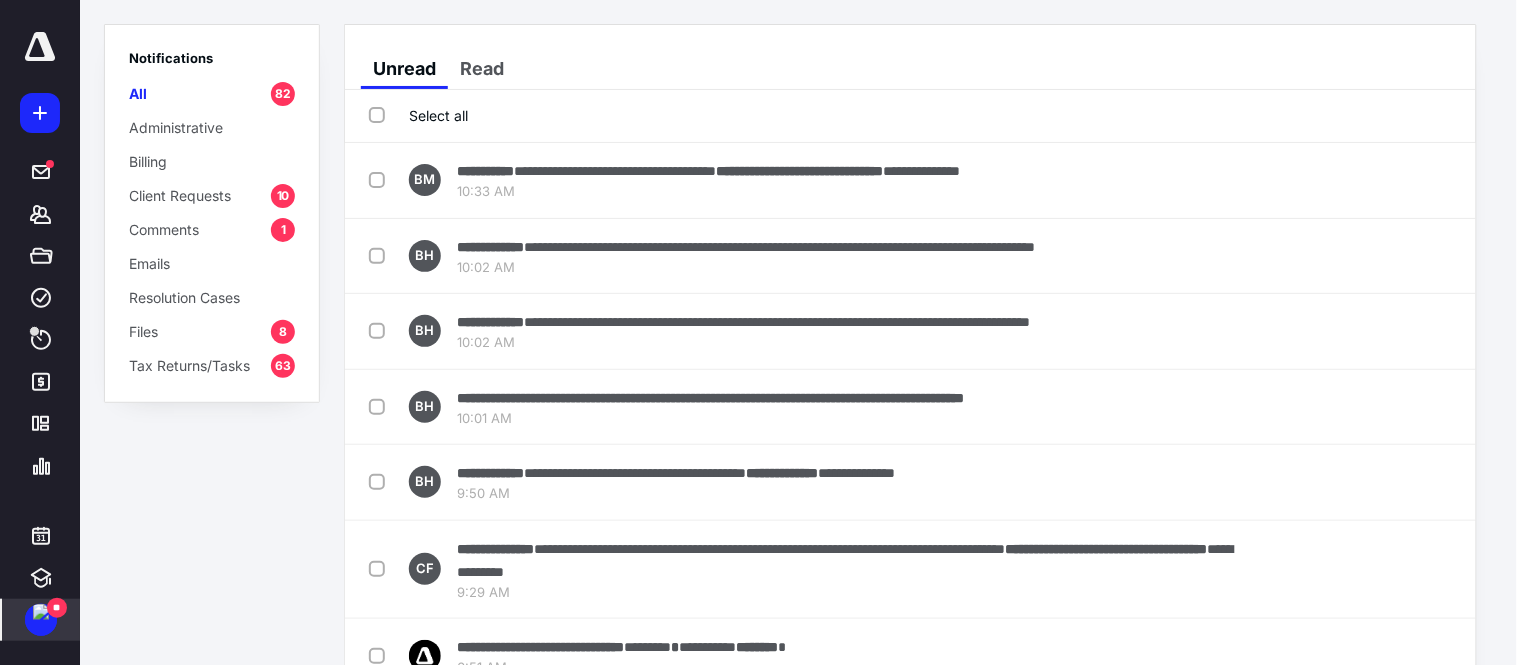 click on "Comments 1" at bounding box center (212, 229) 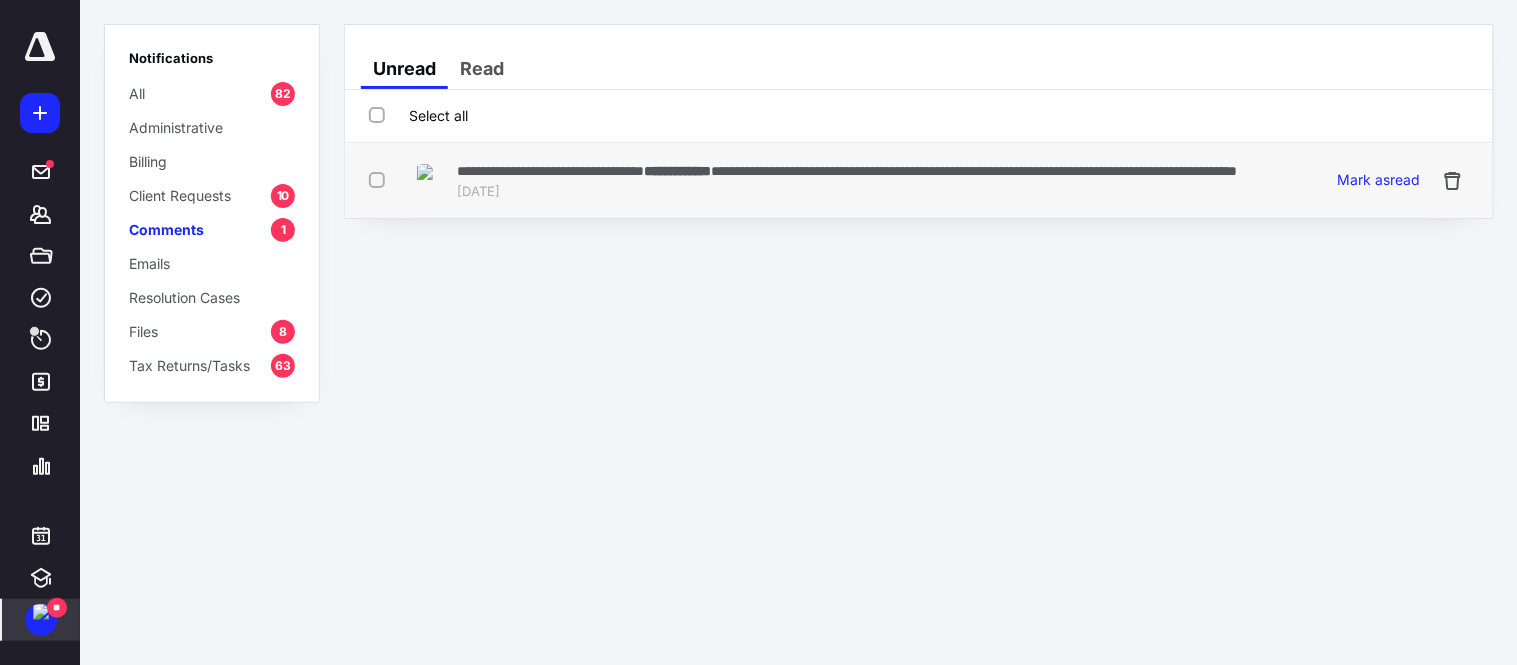 click on "**********" at bounding box center (974, 171) 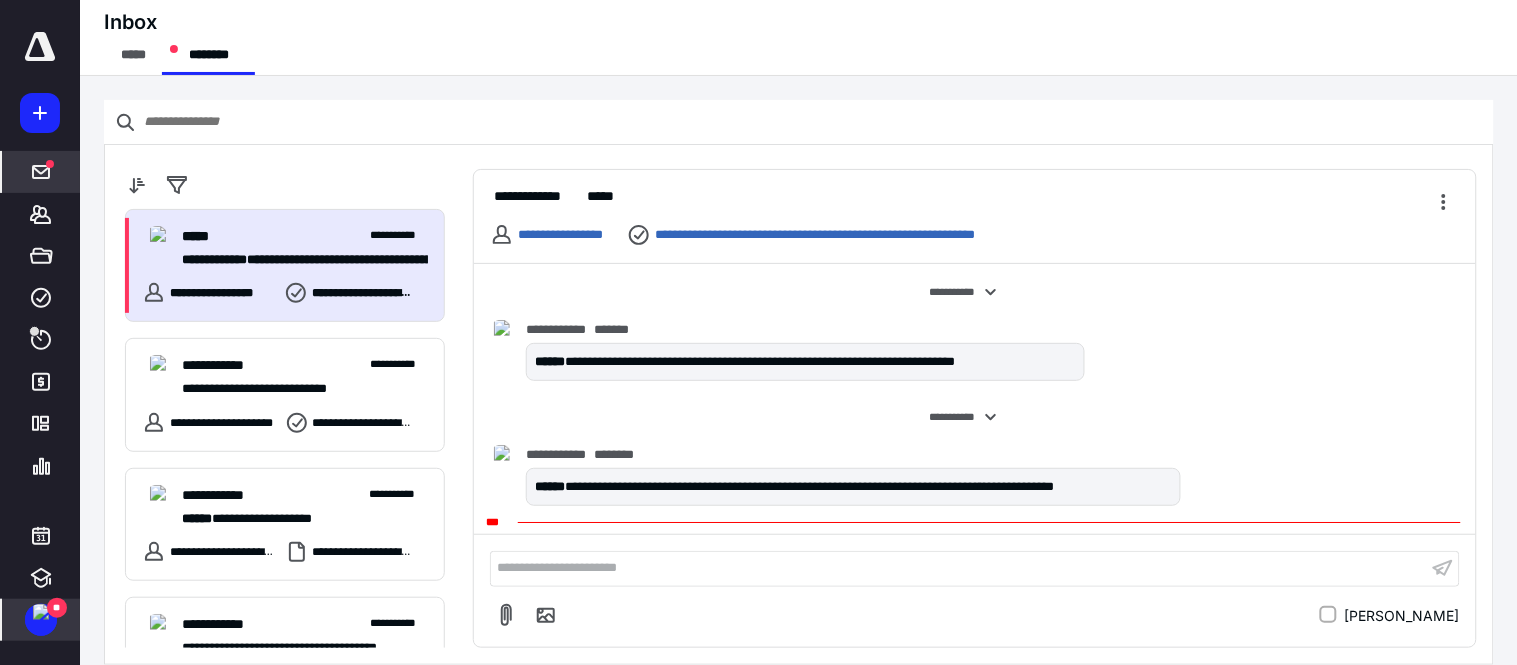 scroll, scrollTop: 113, scrollLeft: 0, axis: vertical 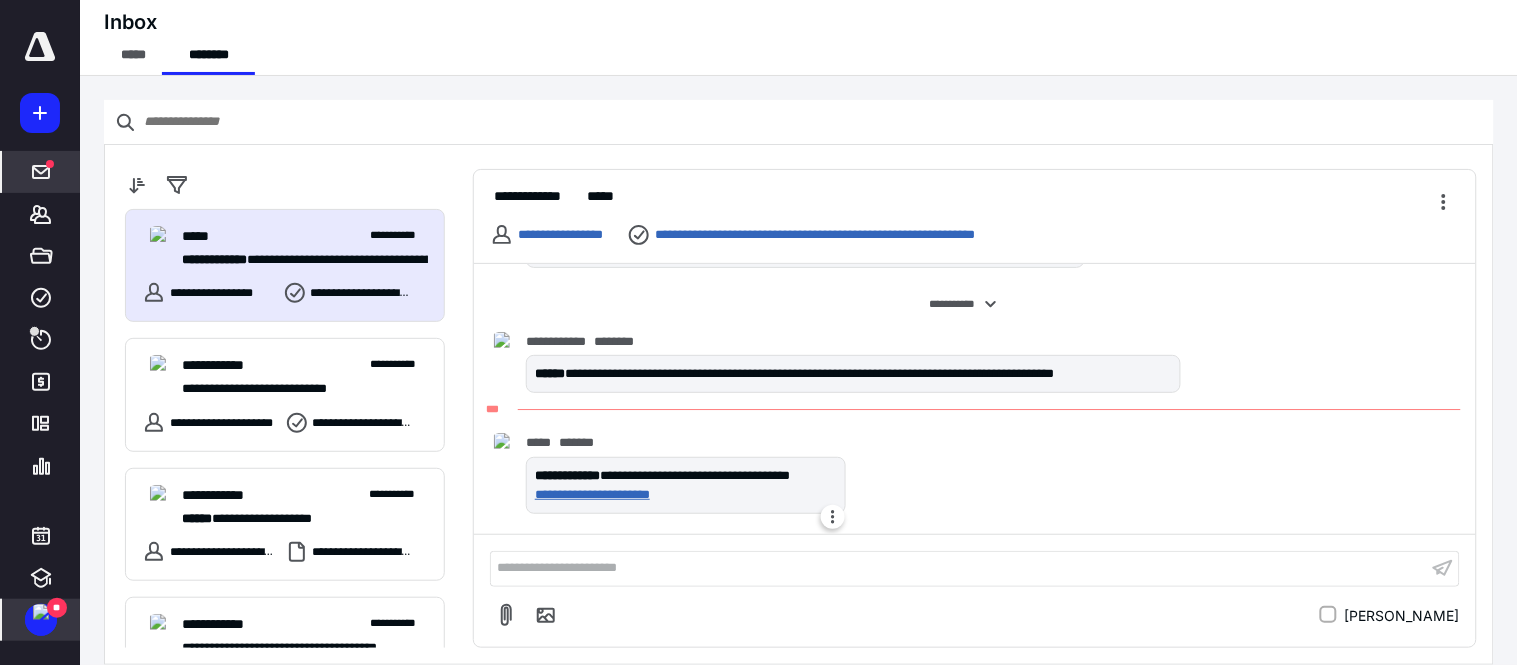 click on "**********" at bounding box center [682, 494] 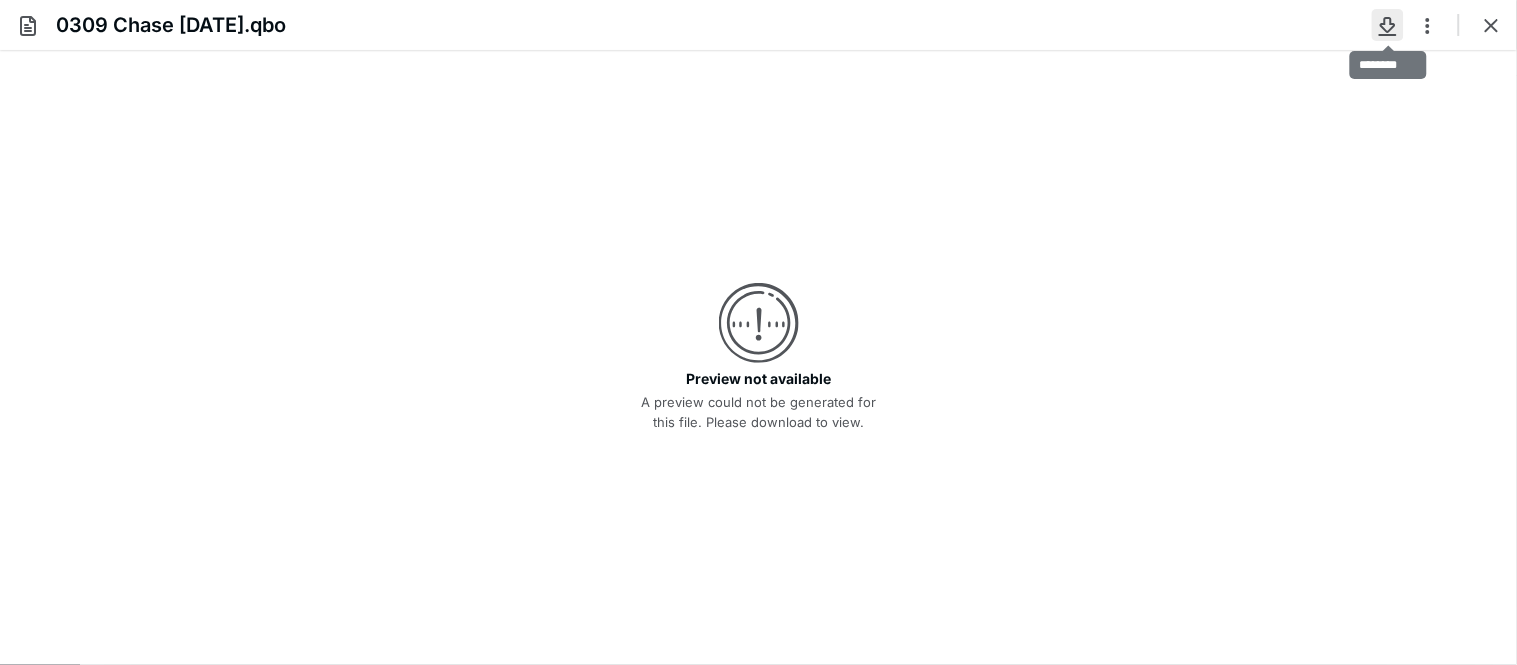 click at bounding box center (1388, 25) 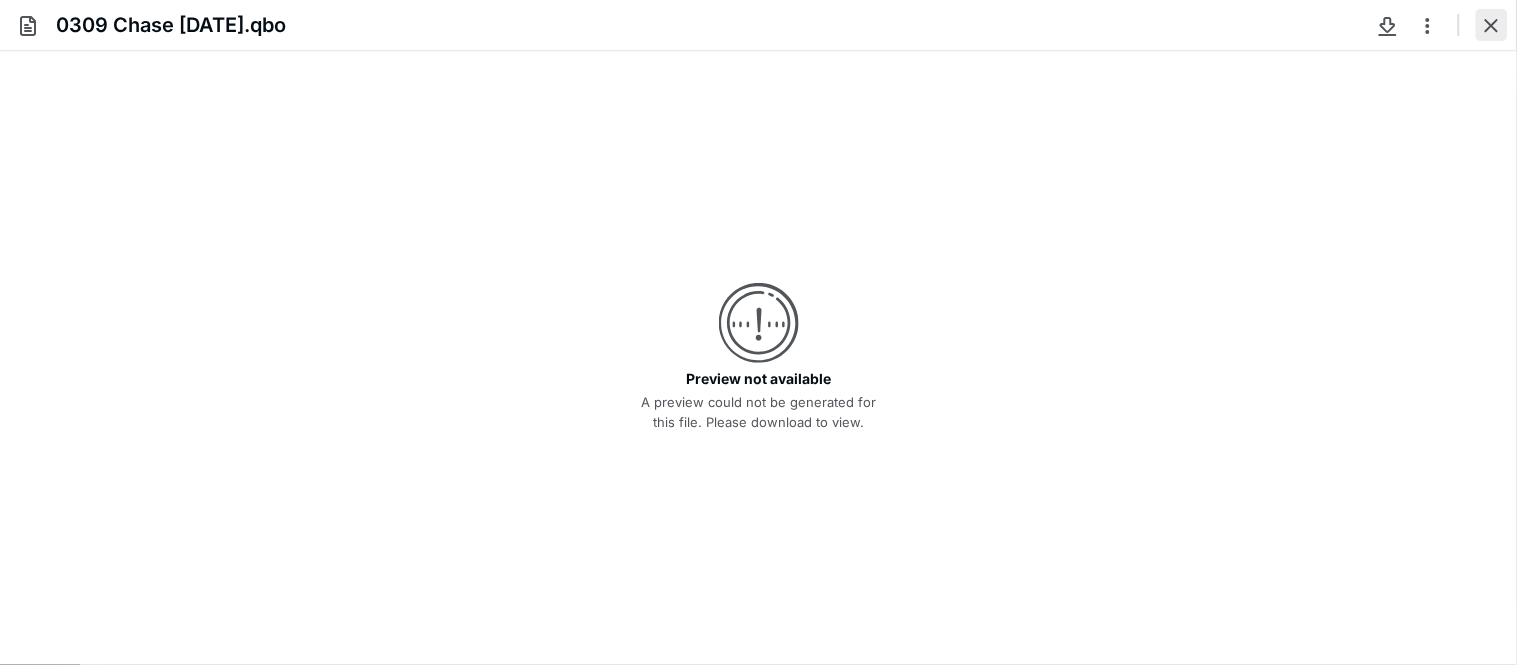 click at bounding box center [1492, 25] 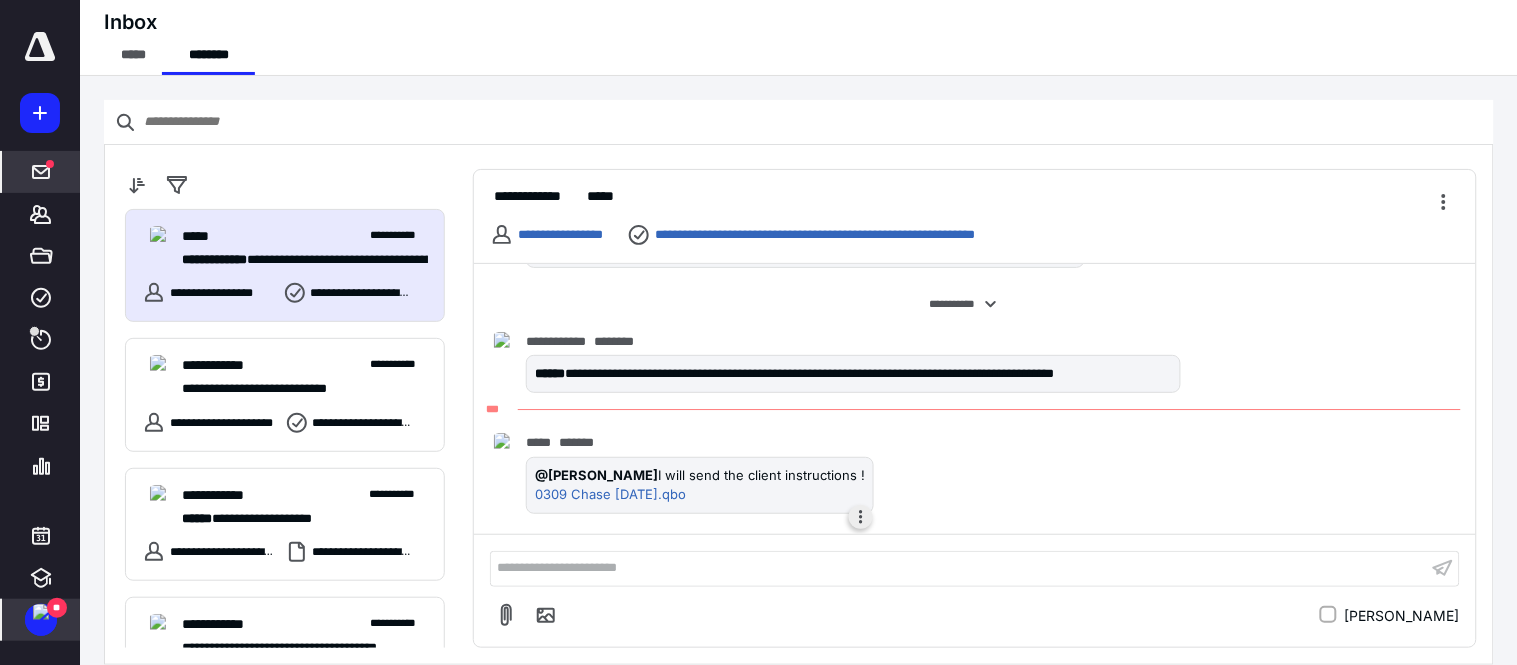 click at bounding box center (861, 517) 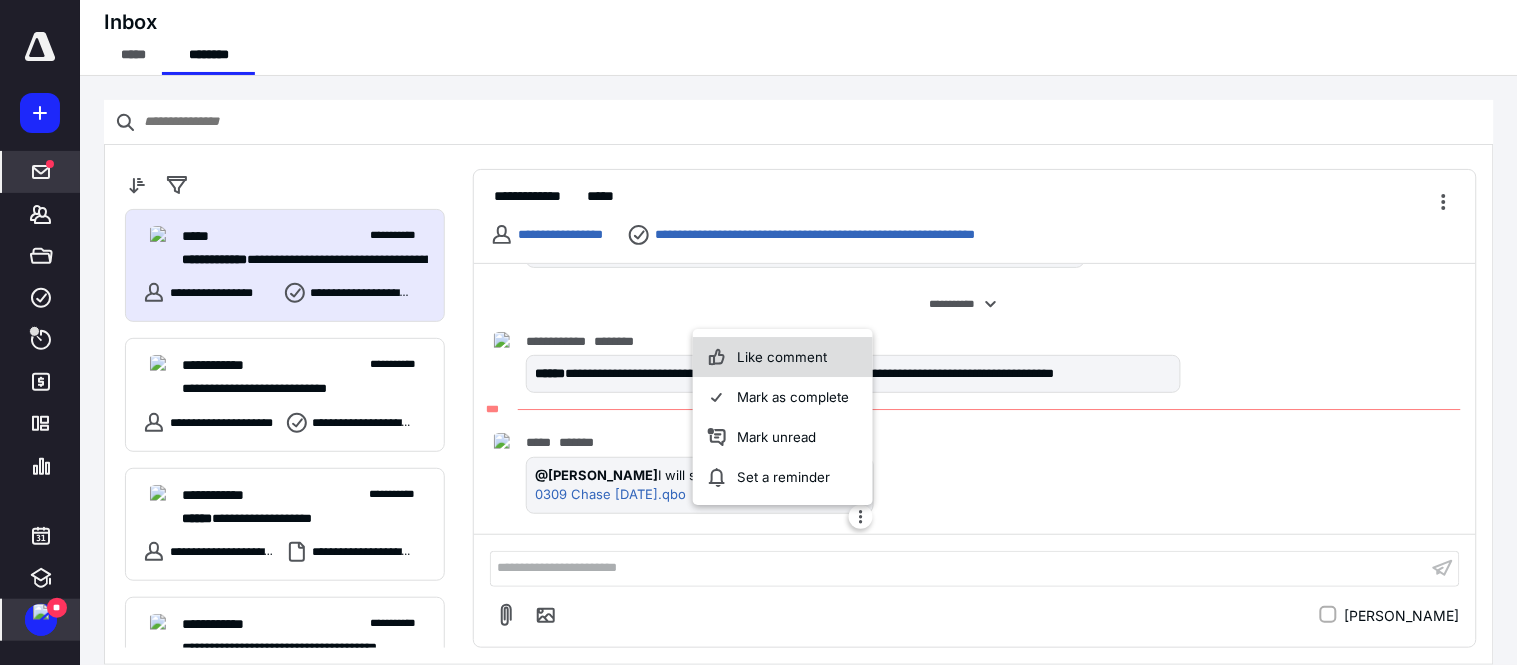click on "Like comment" at bounding box center [783, 357] 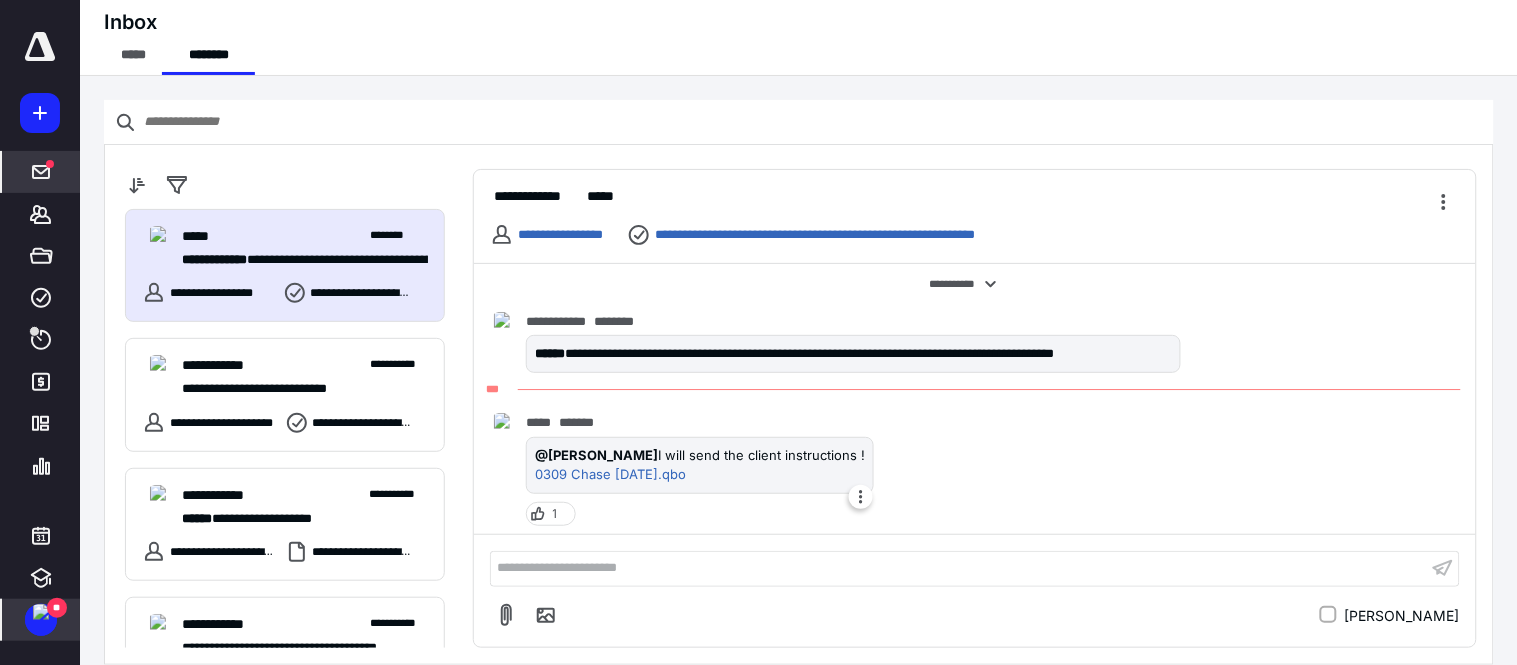 scroll, scrollTop: 137, scrollLeft: 0, axis: vertical 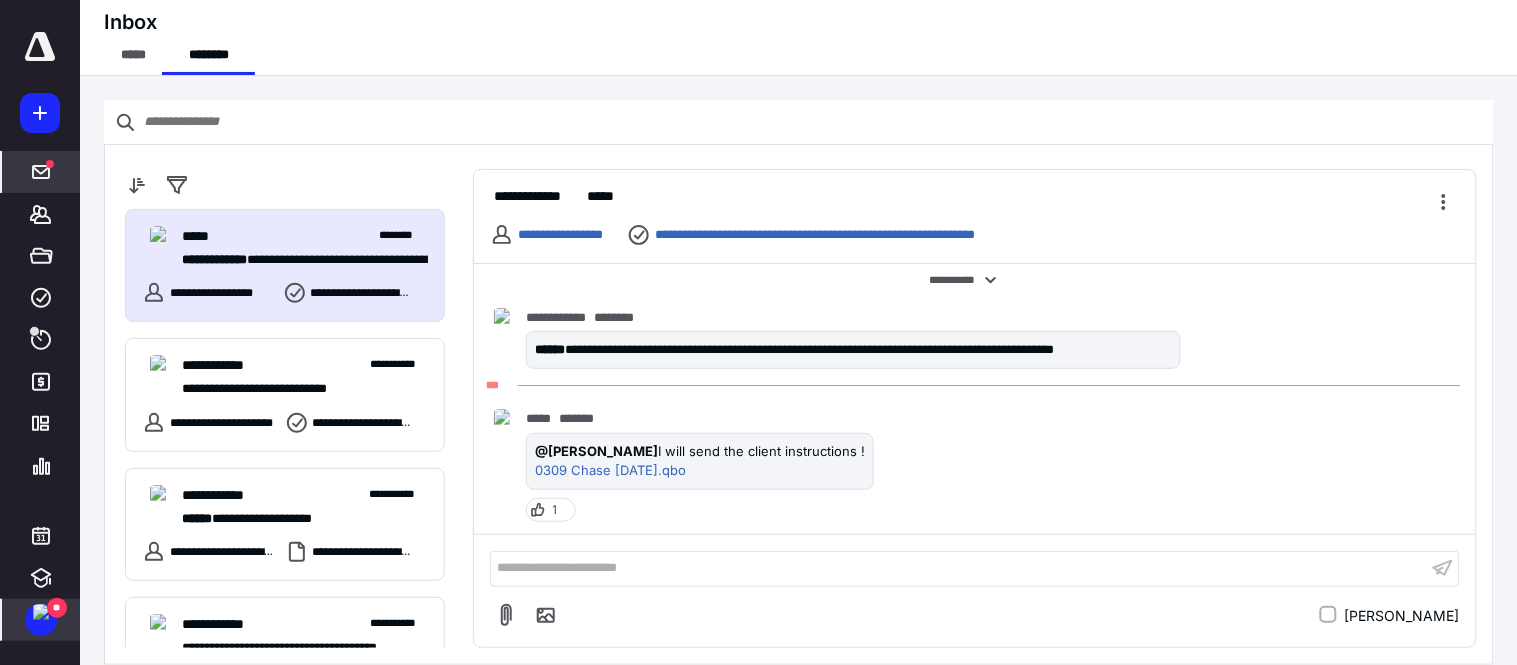 click at bounding box center [41, 612] 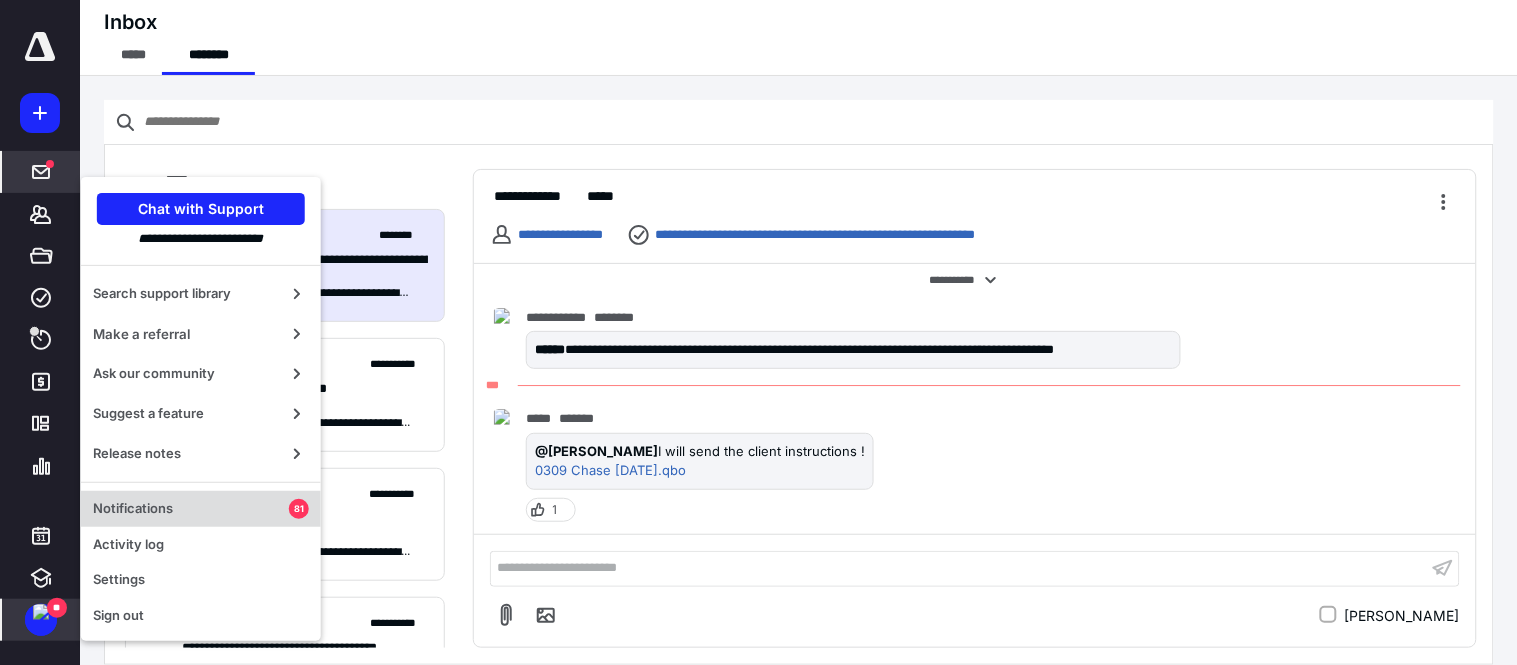 click on "Notifications" at bounding box center (191, 509) 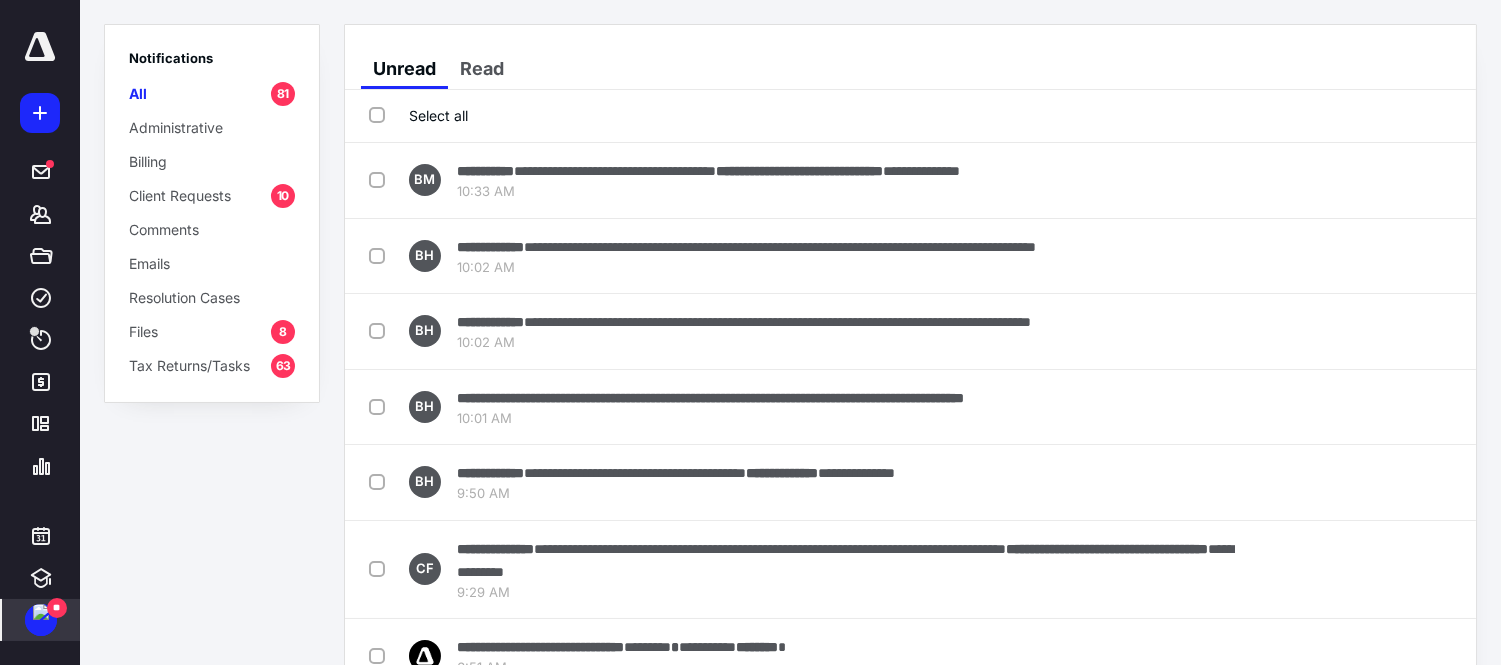 click on "Files 8" at bounding box center [212, 331] 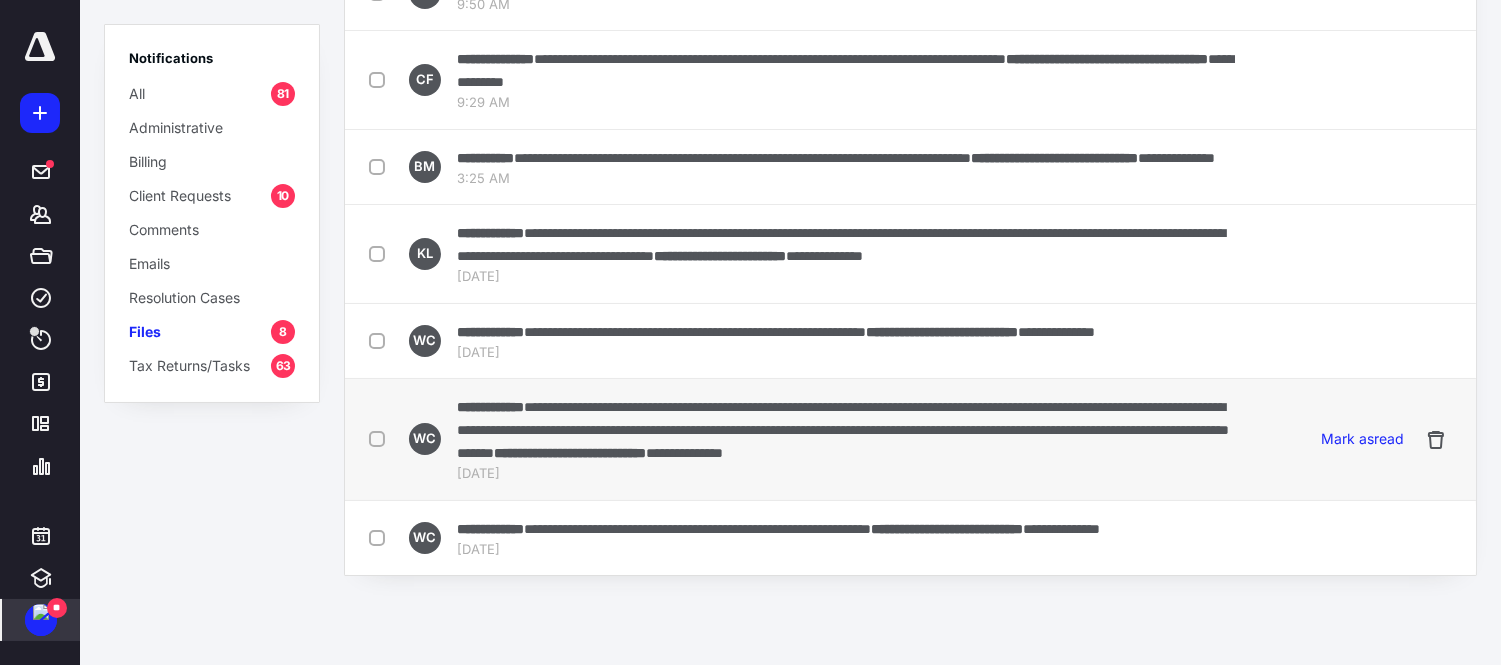 scroll, scrollTop: 167, scrollLeft: 0, axis: vertical 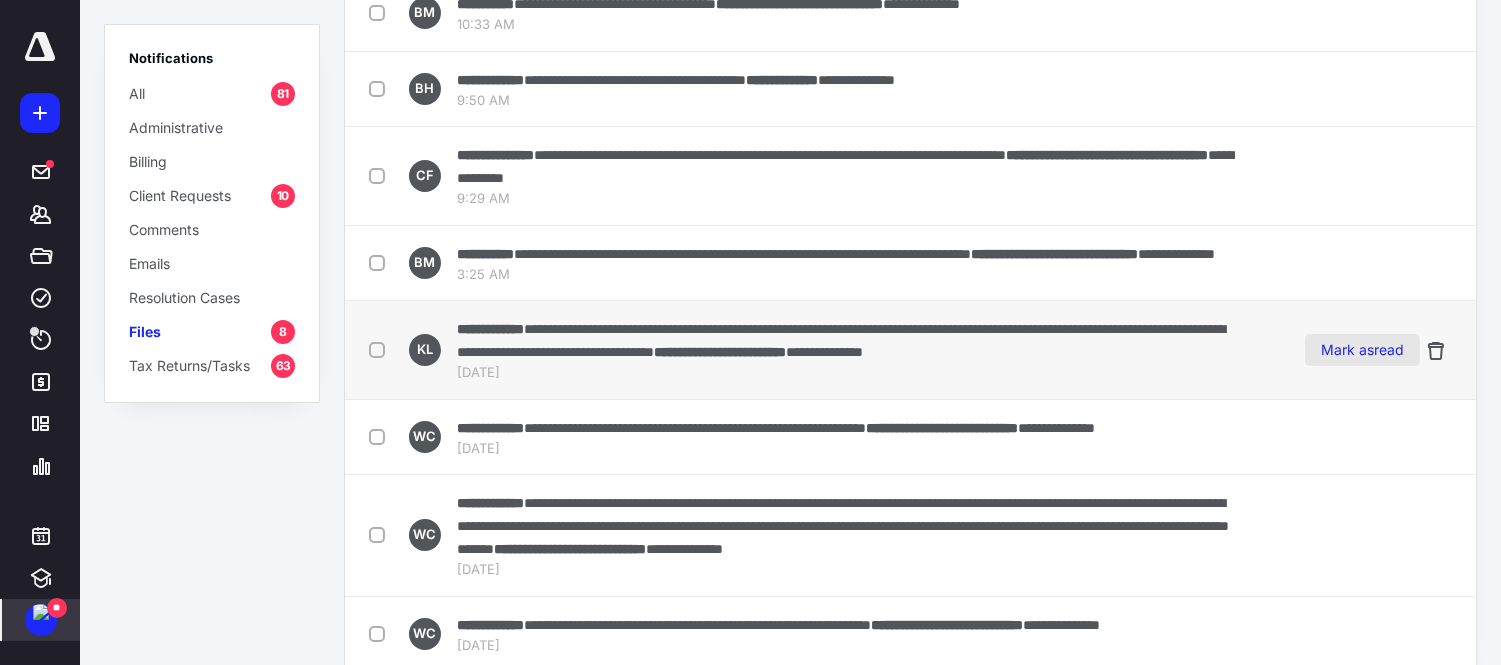 click on "Mark as  read" at bounding box center [1362, 350] 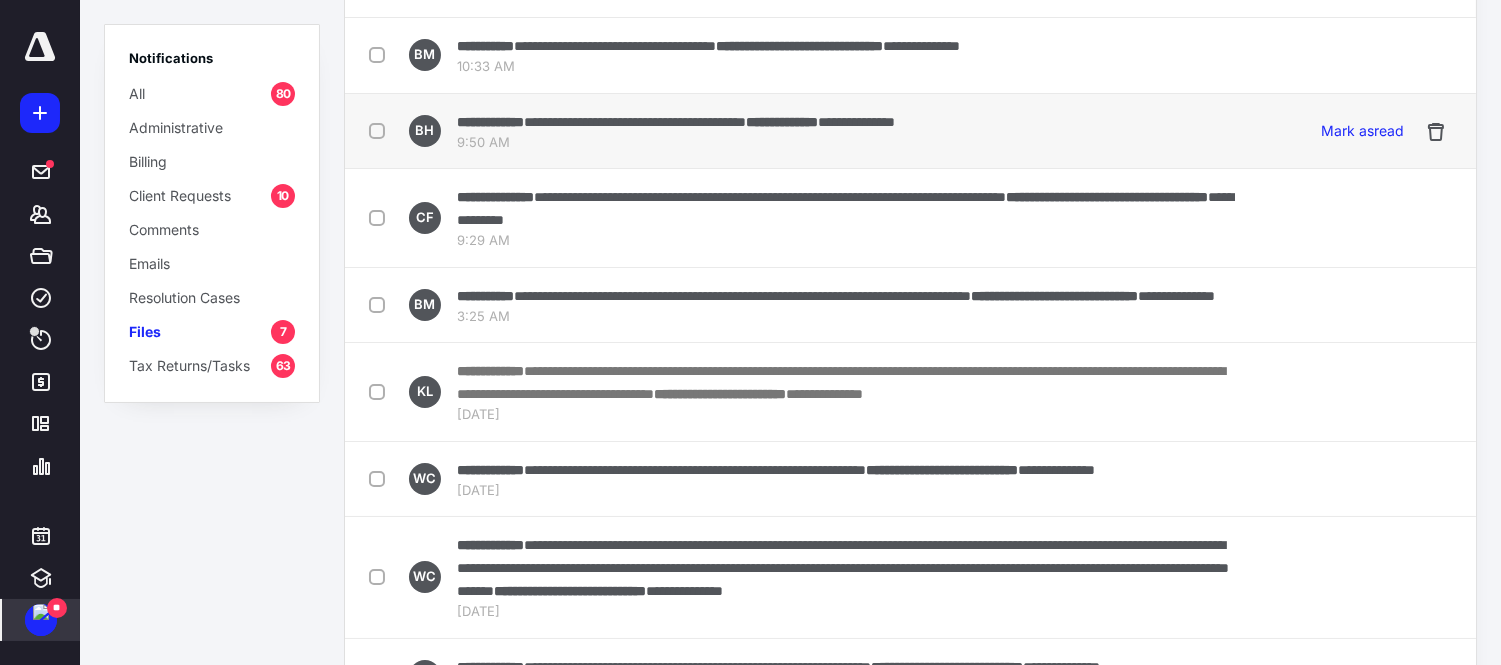 scroll, scrollTop: 0, scrollLeft: 0, axis: both 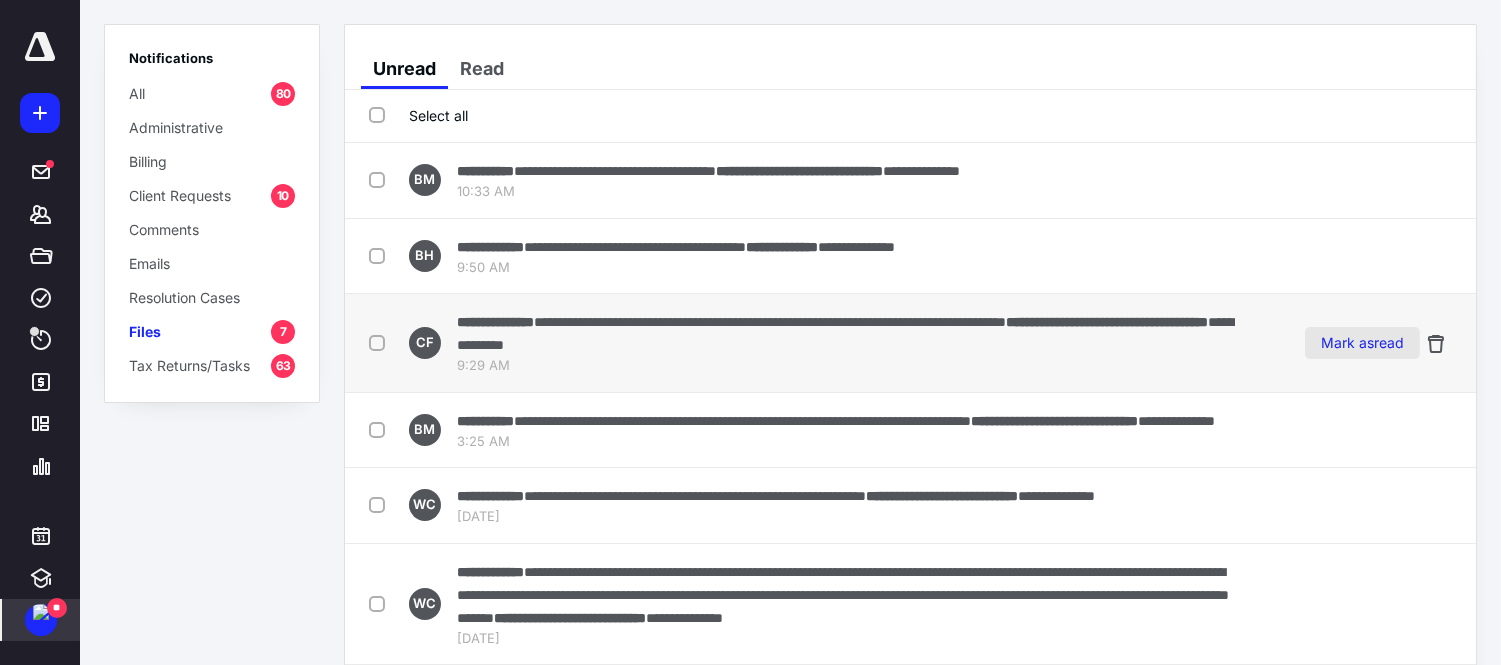 click on "Mark as  read" at bounding box center [1362, 343] 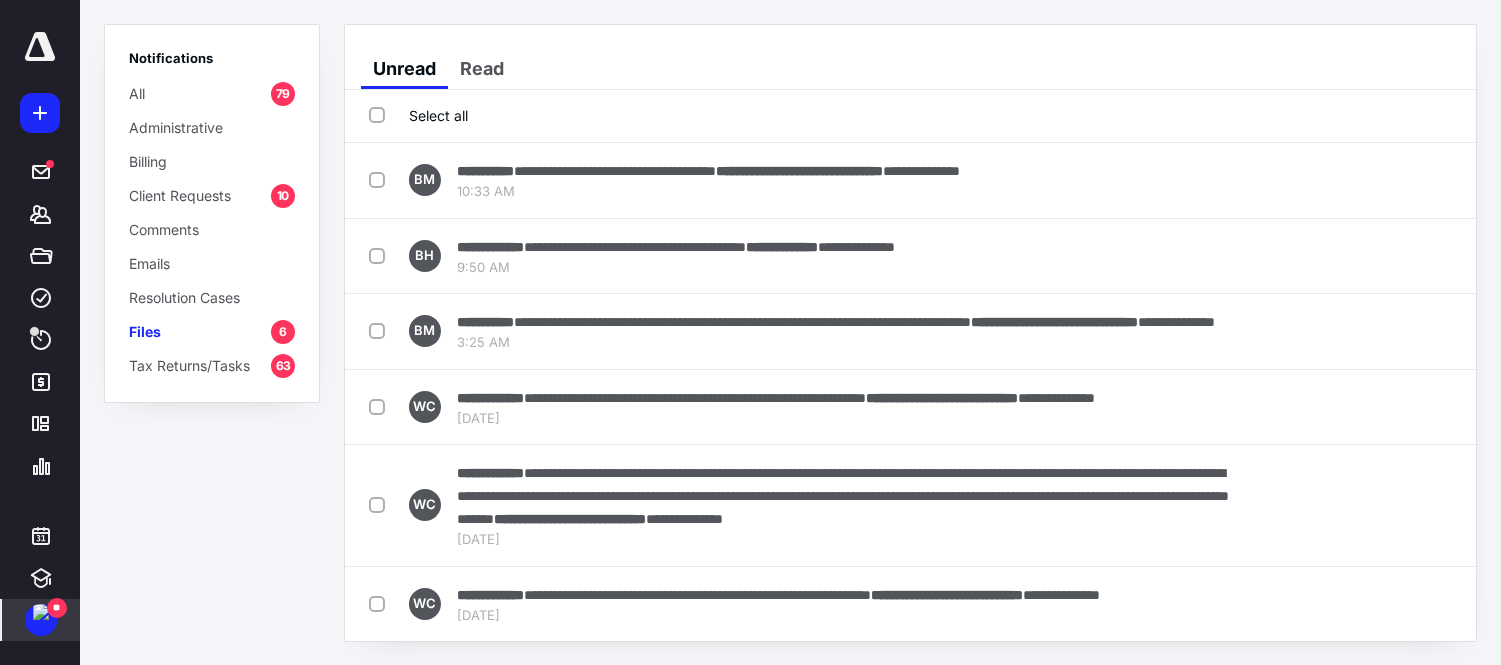 click on "Client Requests" at bounding box center (180, 195) 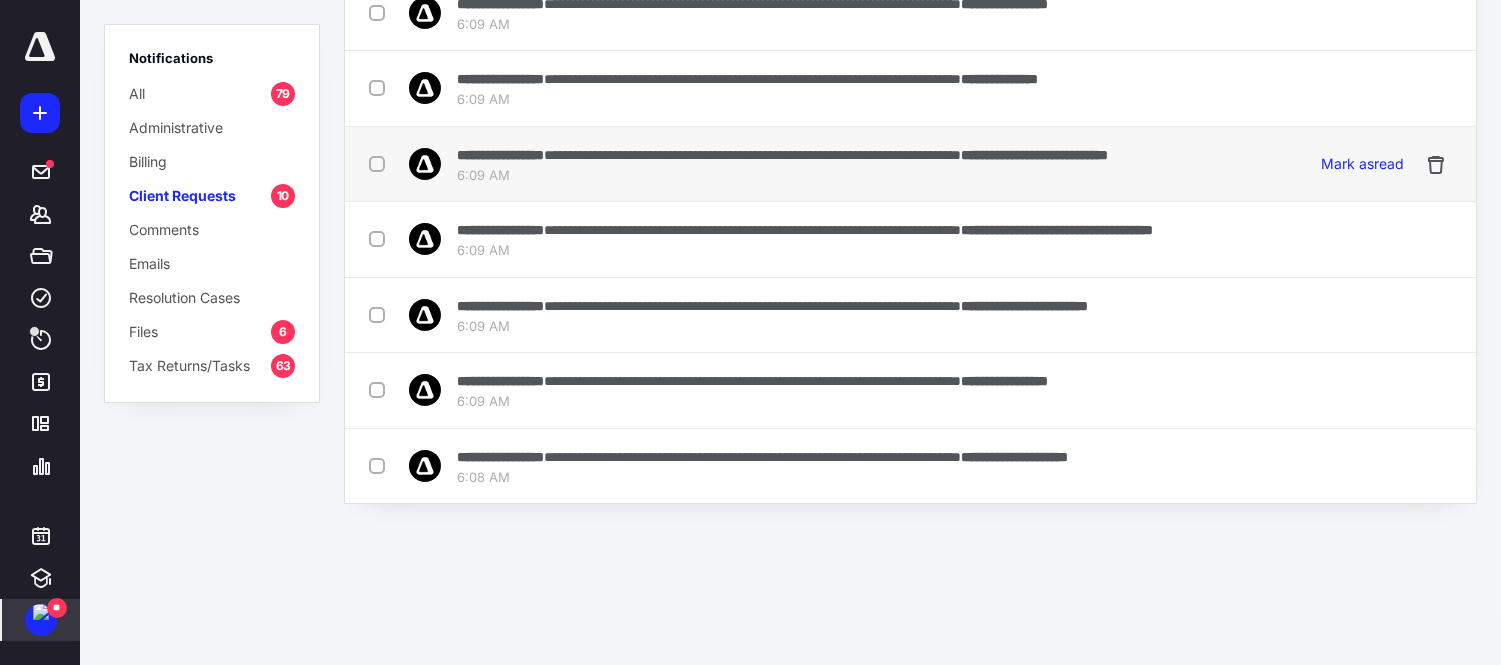 scroll, scrollTop: 426, scrollLeft: 0, axis: vertical 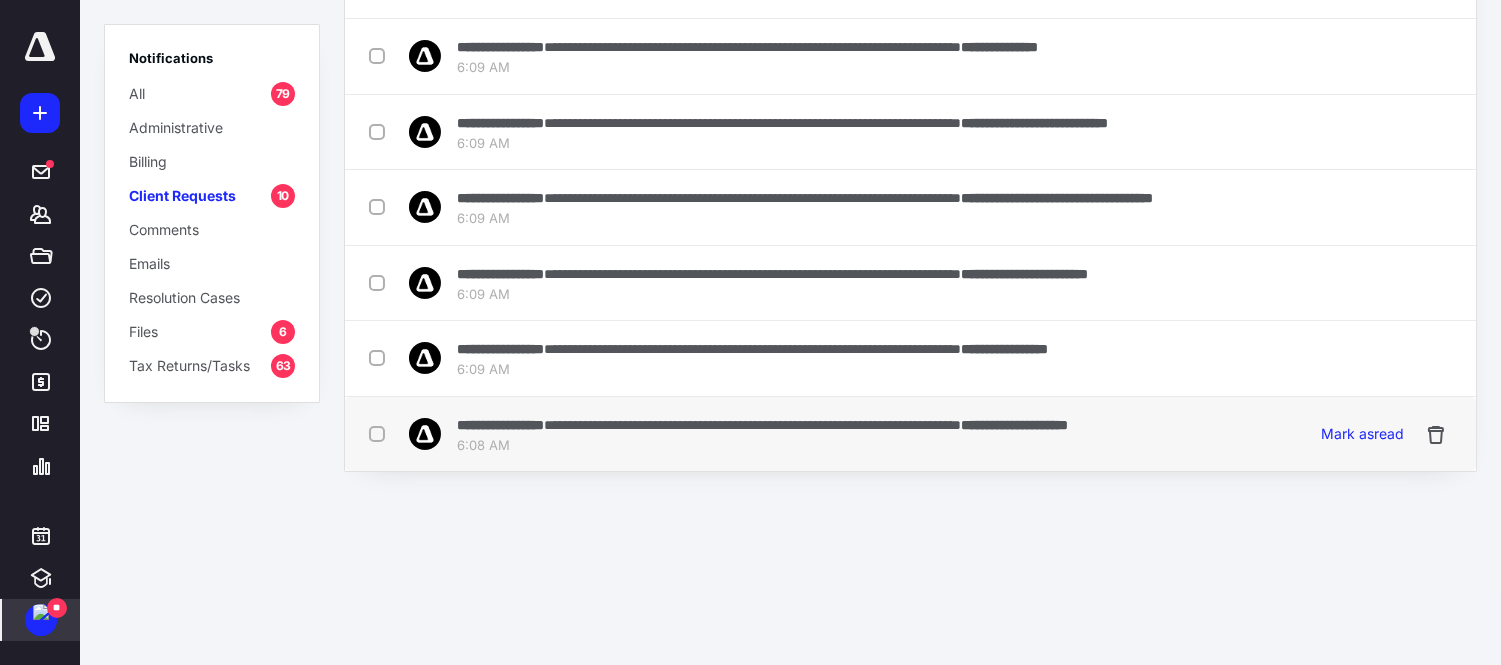 click on "**********" at bounding box center (752, 425) 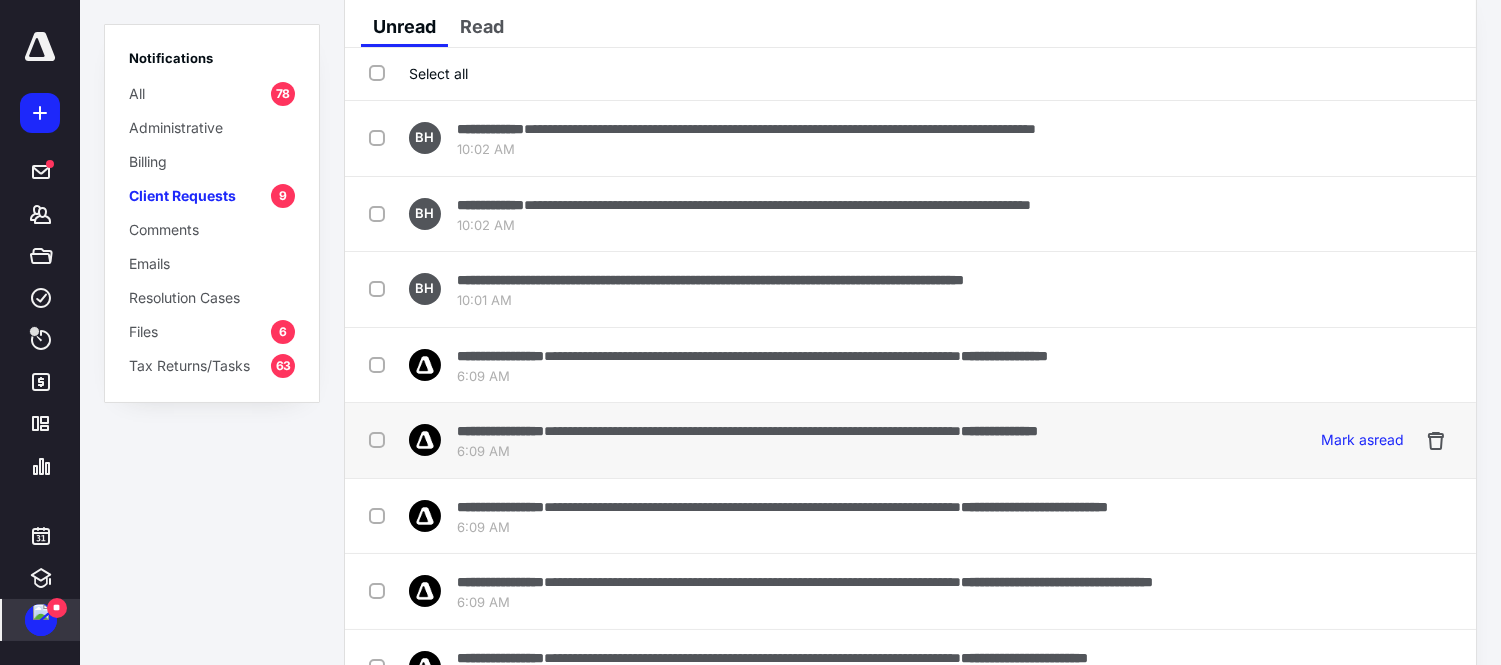 scroll, scrollTop: 0, scrollLeft: 0, axis: both 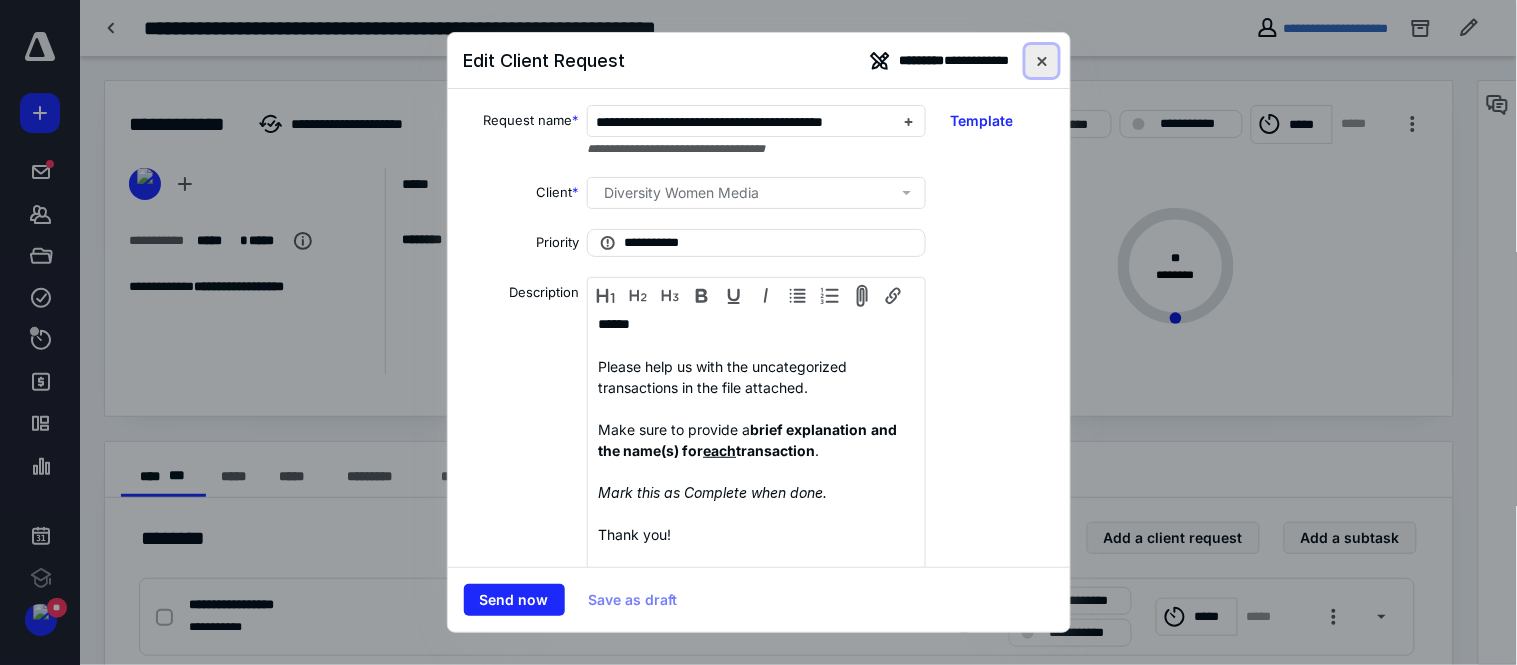 click at bounding box center [1042, 61] 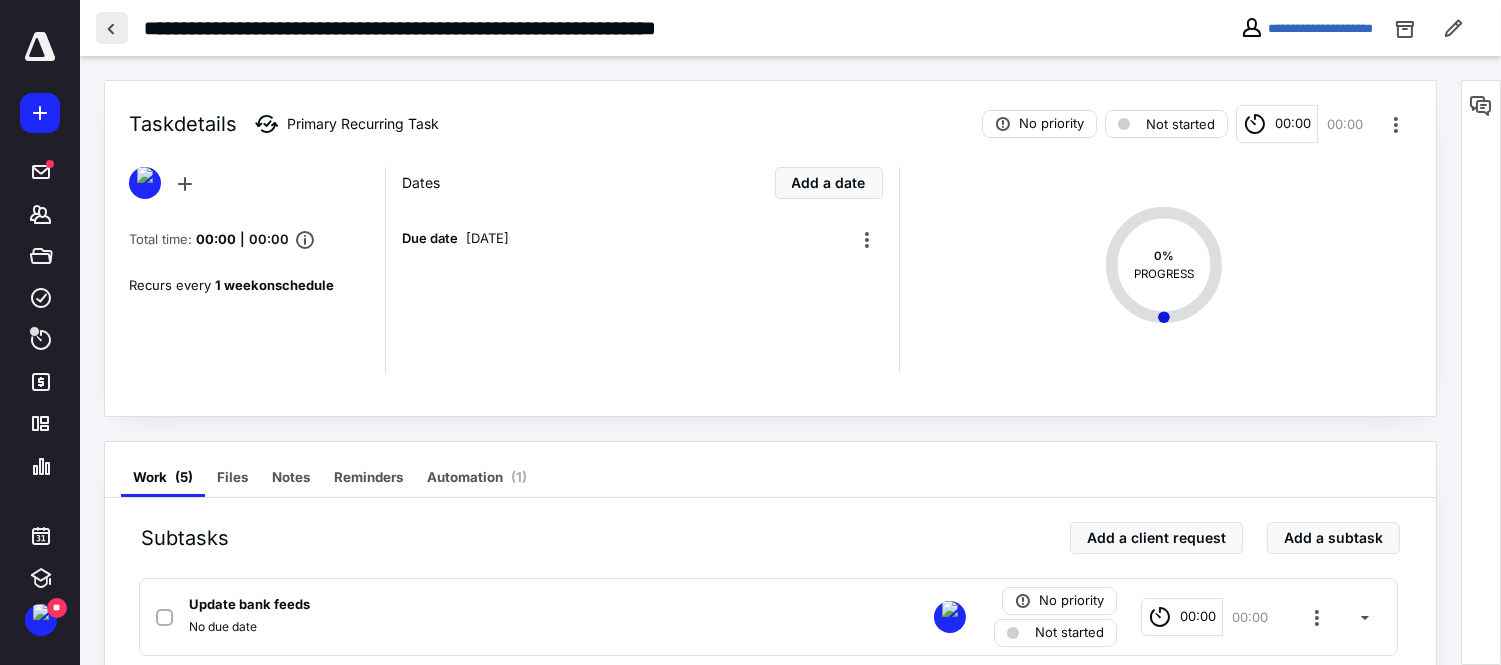 click at bounding box center [112, 28] 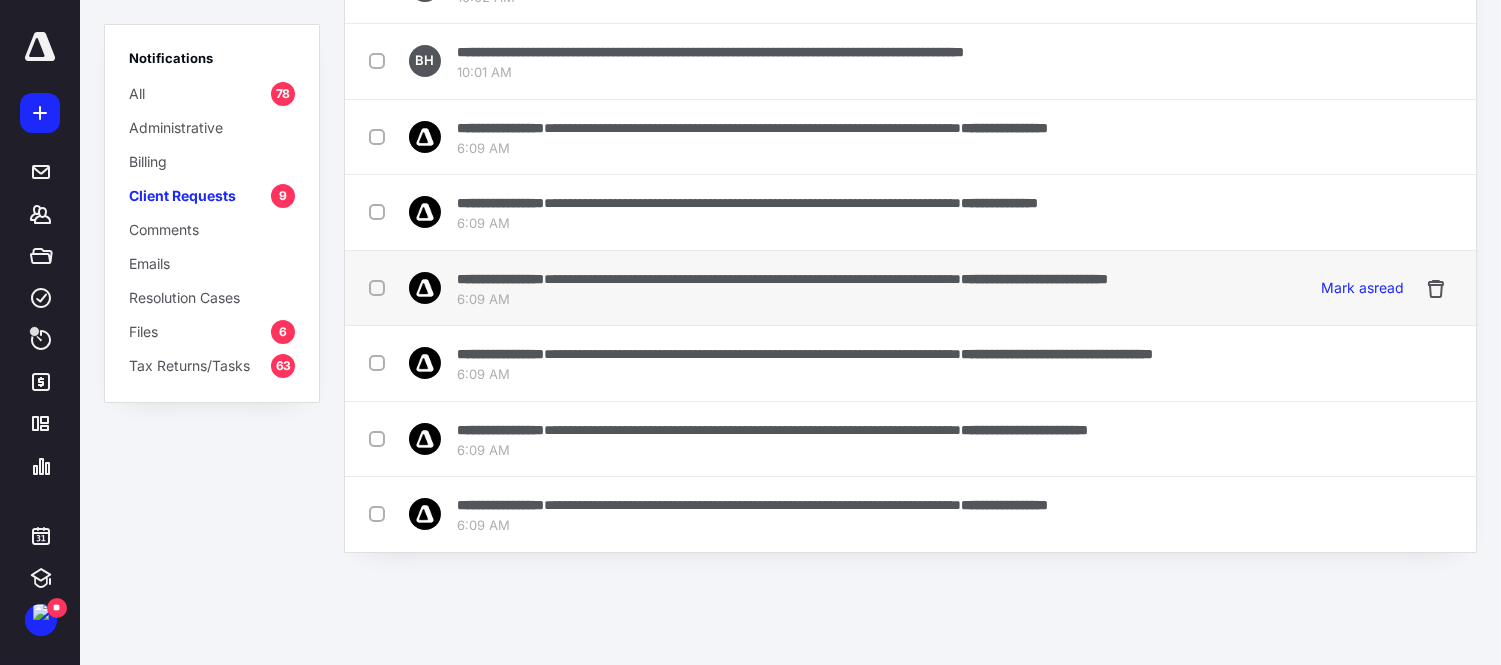 scroll, scrollTop: 332, scrollLeft: 0, axis: vertical 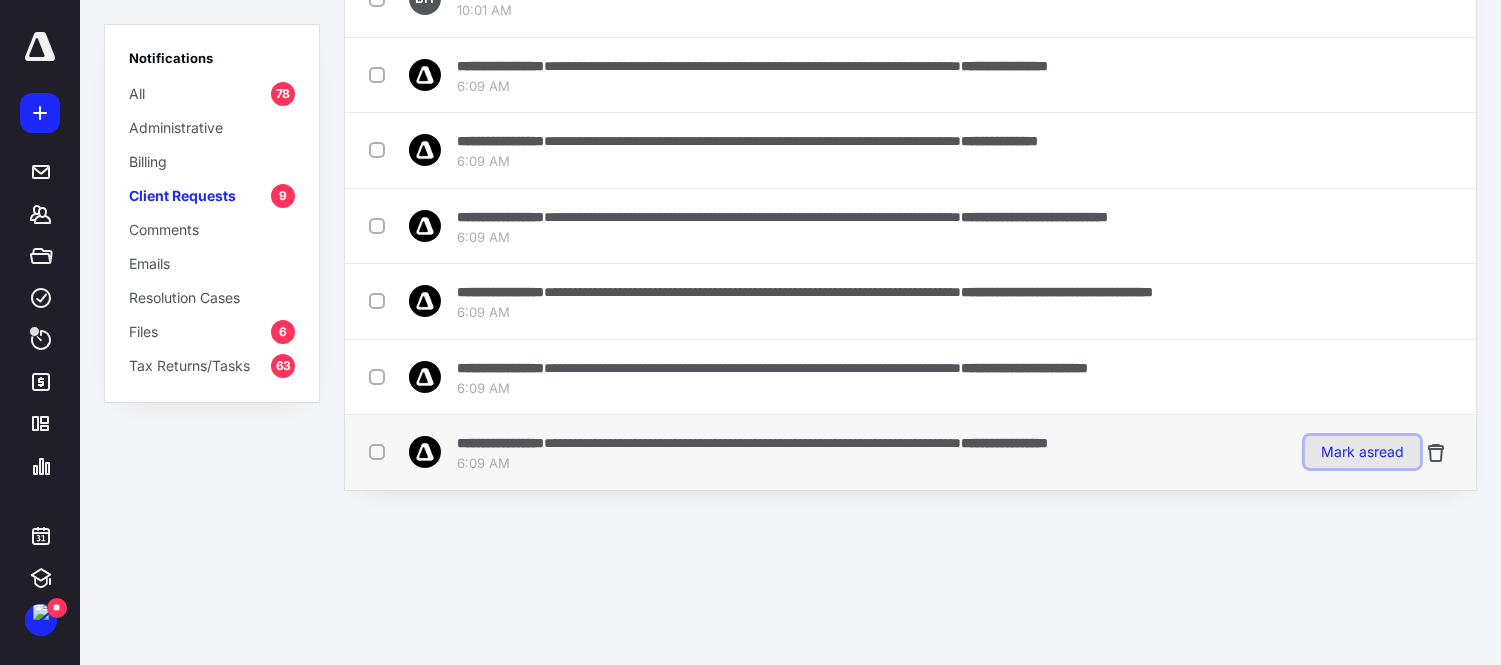 click on "Mark as  read" at bounding box center [1362, 452] 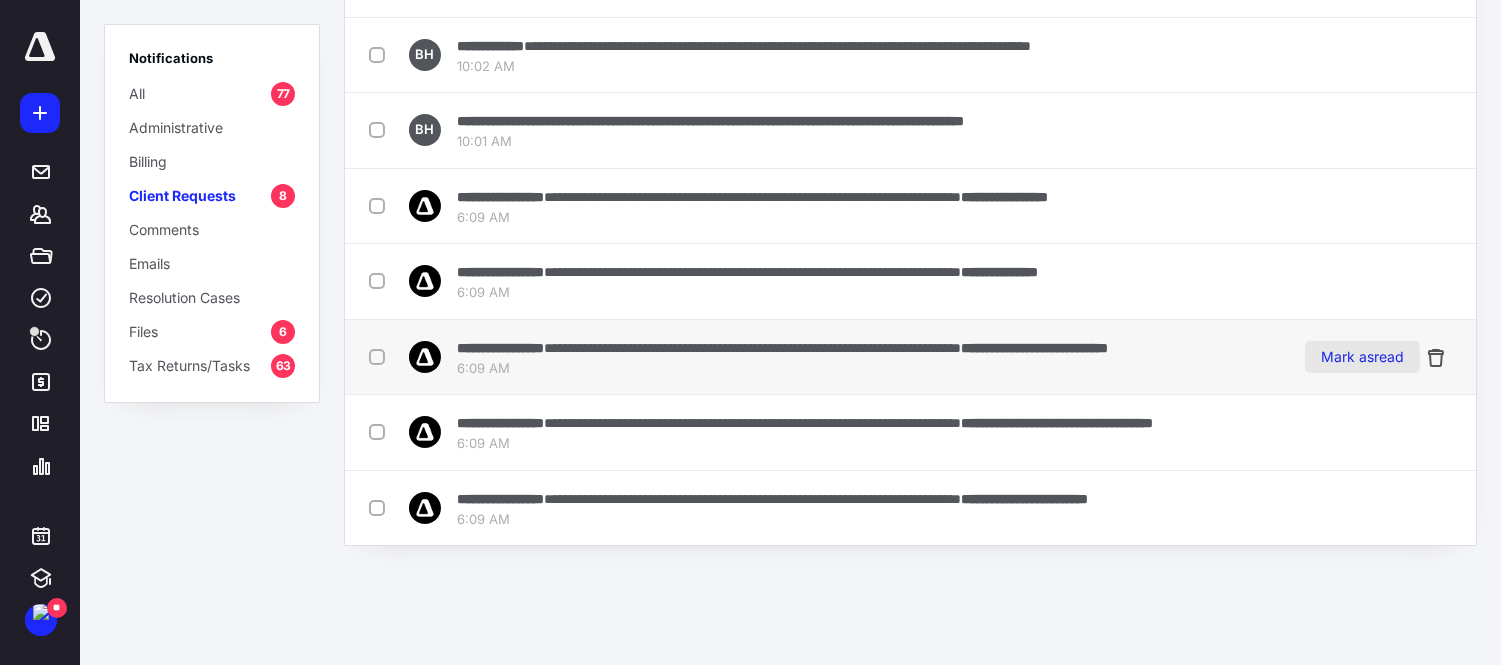 scroll, scrollTop: 237, scrollLeft: 0, axis: vertical 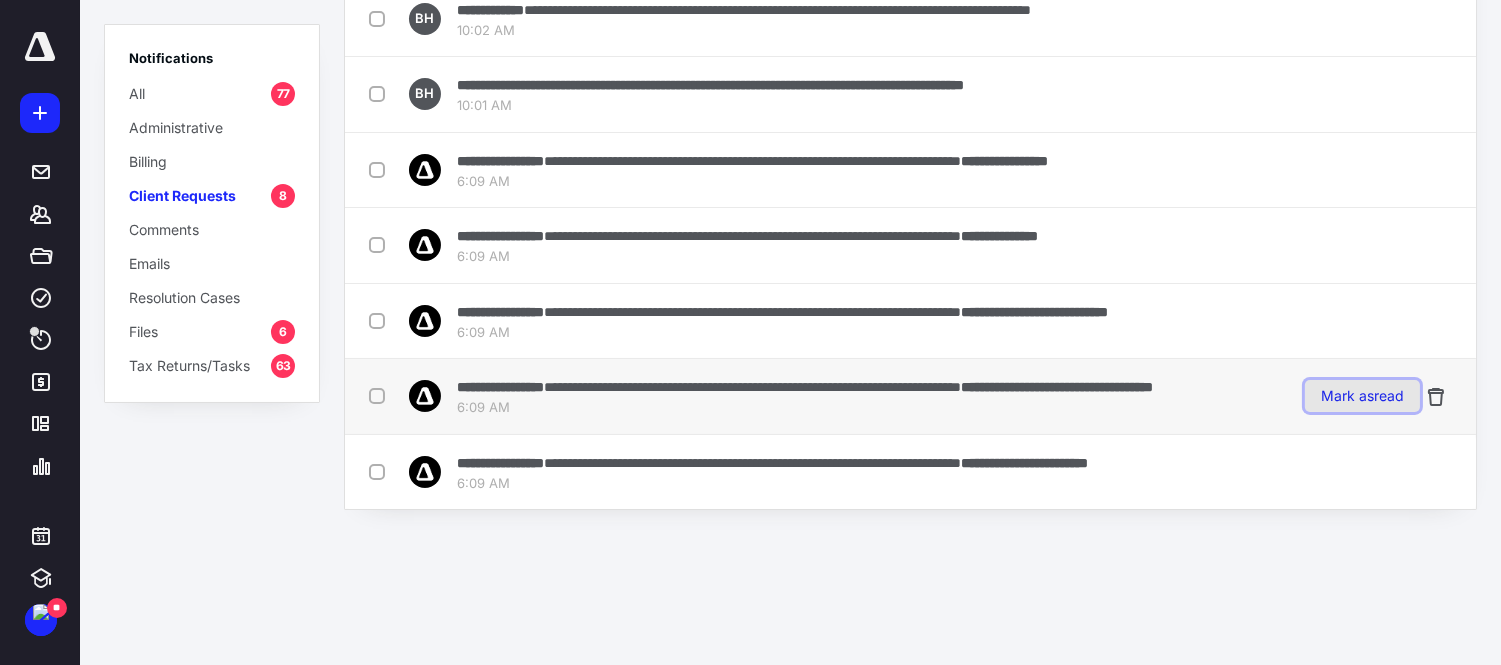click on "Mark as  read" at bounding box center [1362, 396] 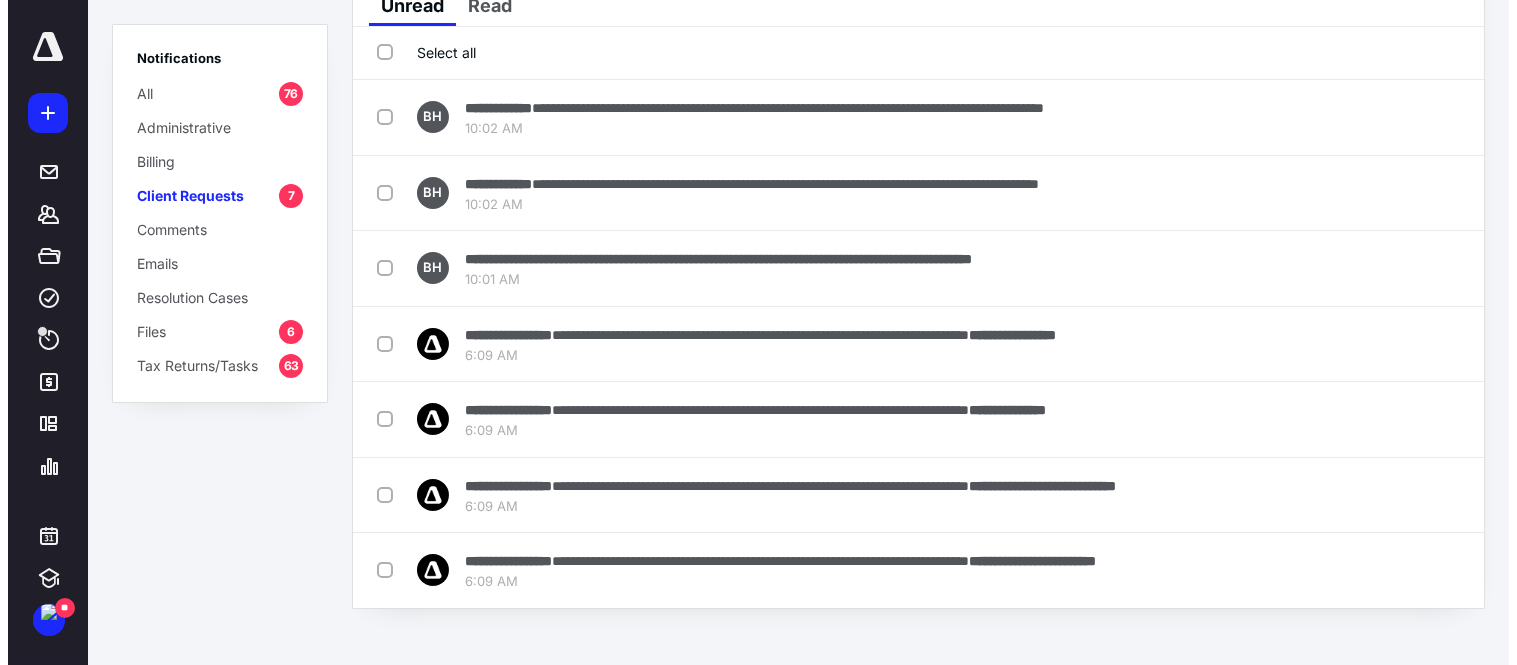 scroll, scrollTop: 0, scrollLeft: 0, axis: both 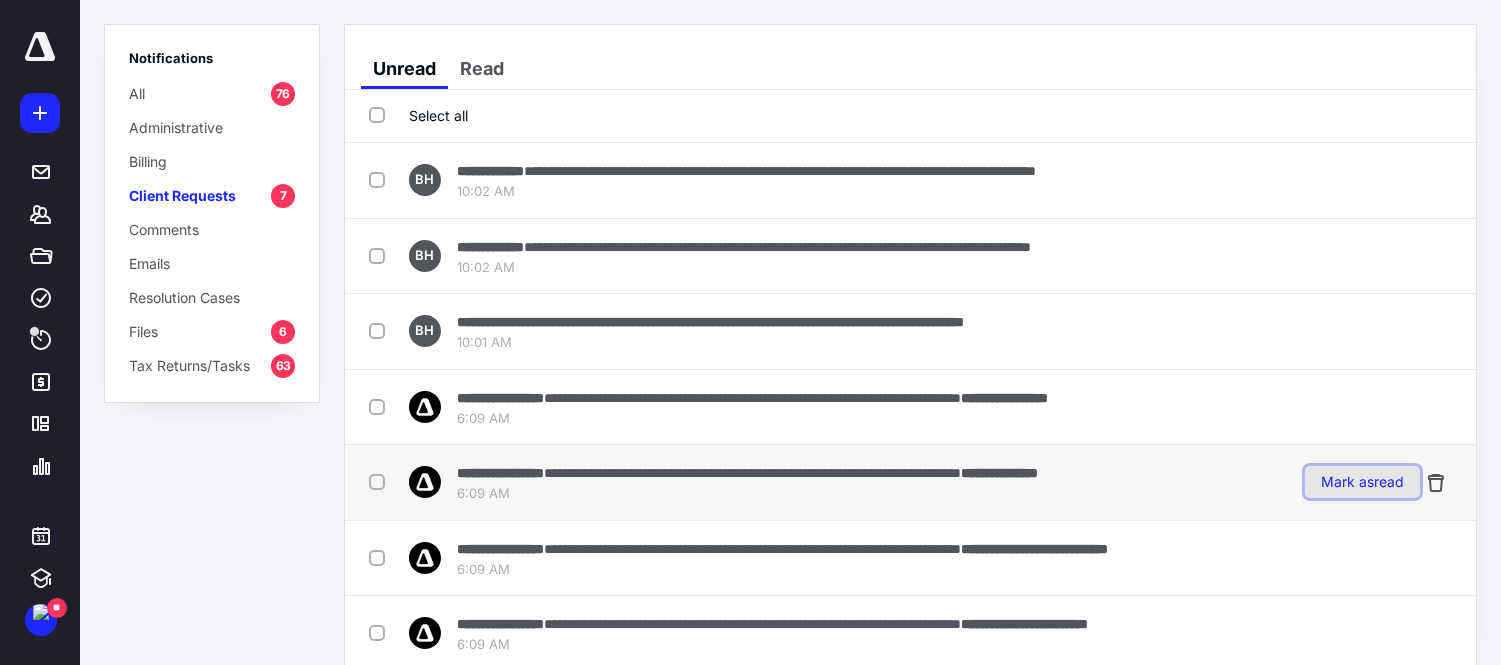 click on "Mark as  read" at bounding box center [1362, 482] 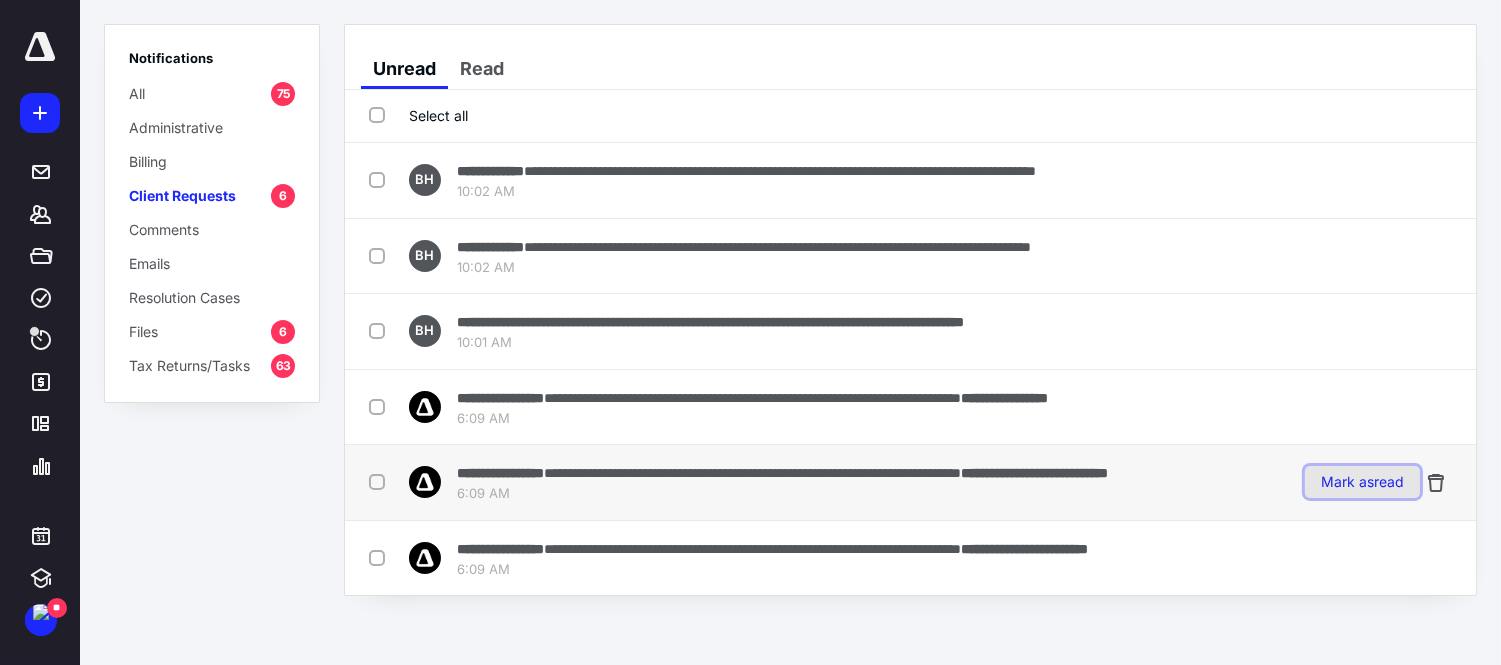 click on "Mark as  read" at bounding box center [1362, 482] 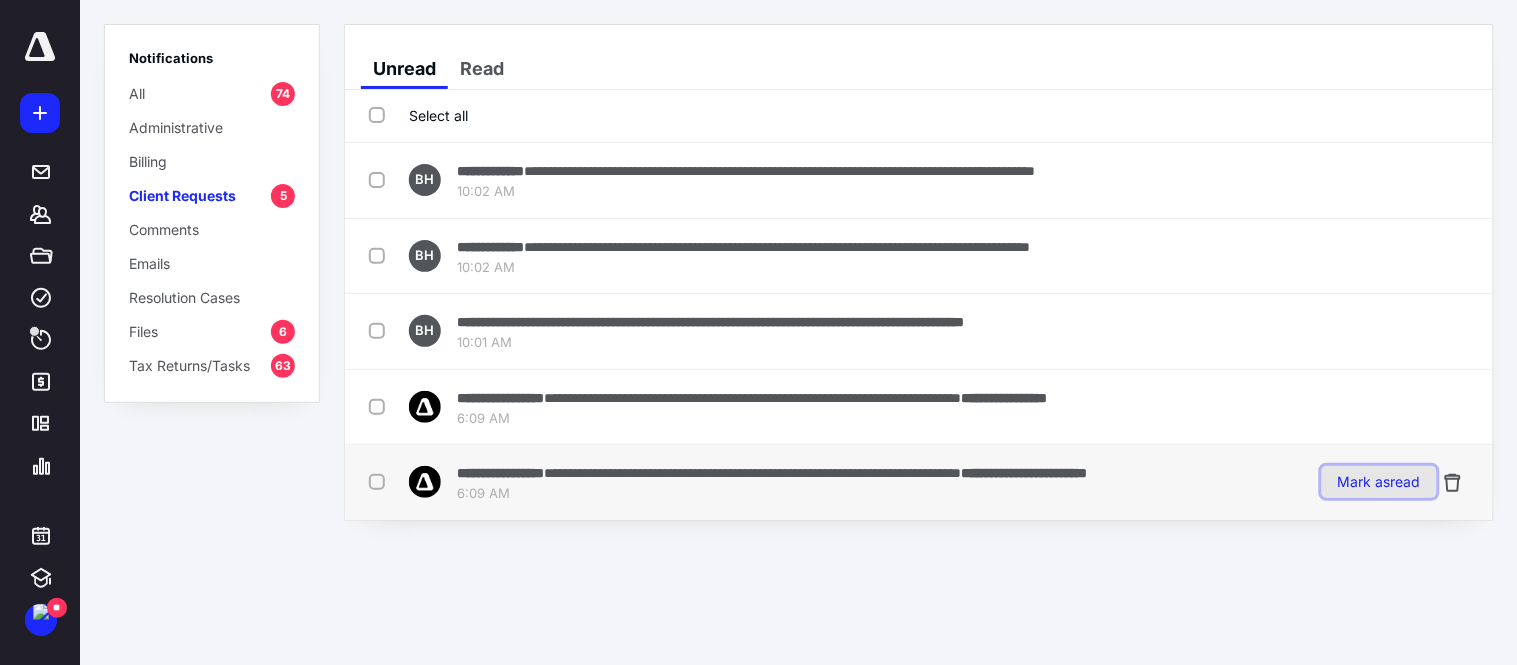 click on "Mark as  read" at bounding box center (1379, 482) 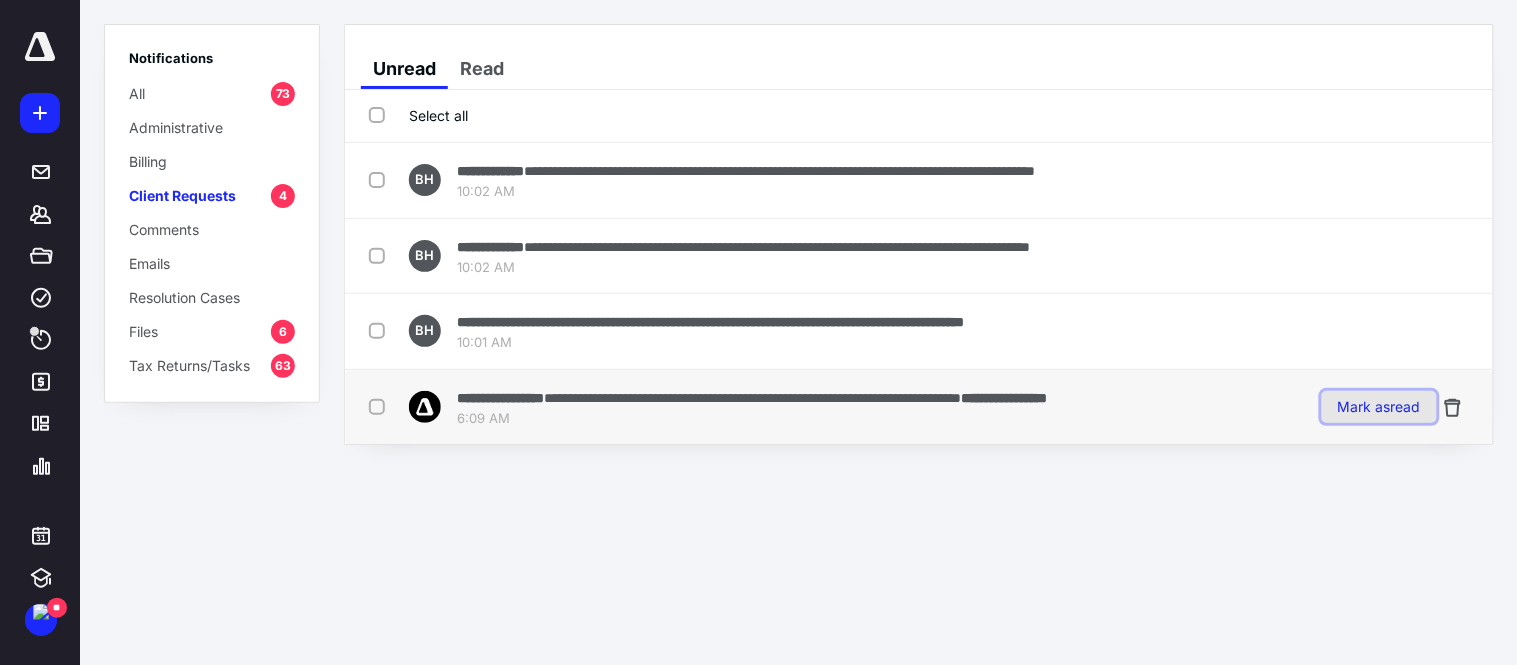click on "Mark as  read" at bounding box center [1379, 407] 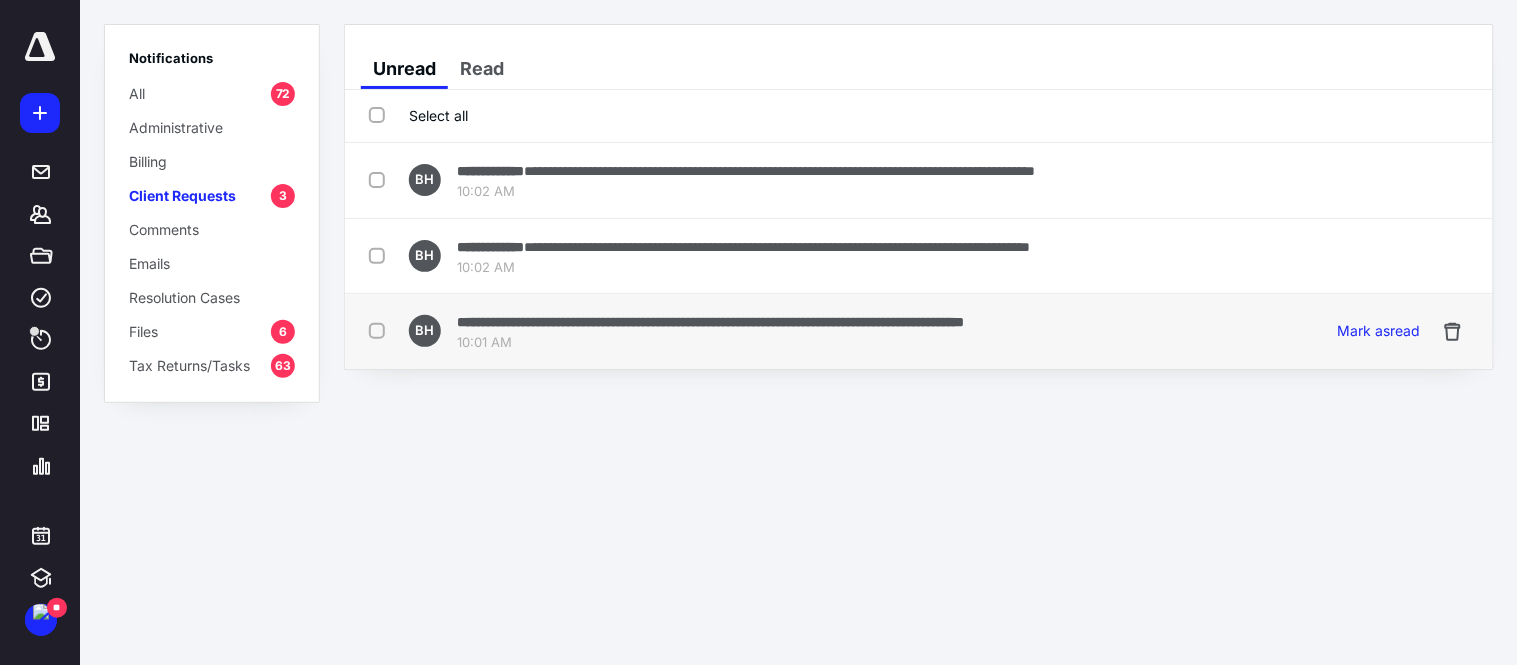 click on "**********" at bounding box center [710, 322] 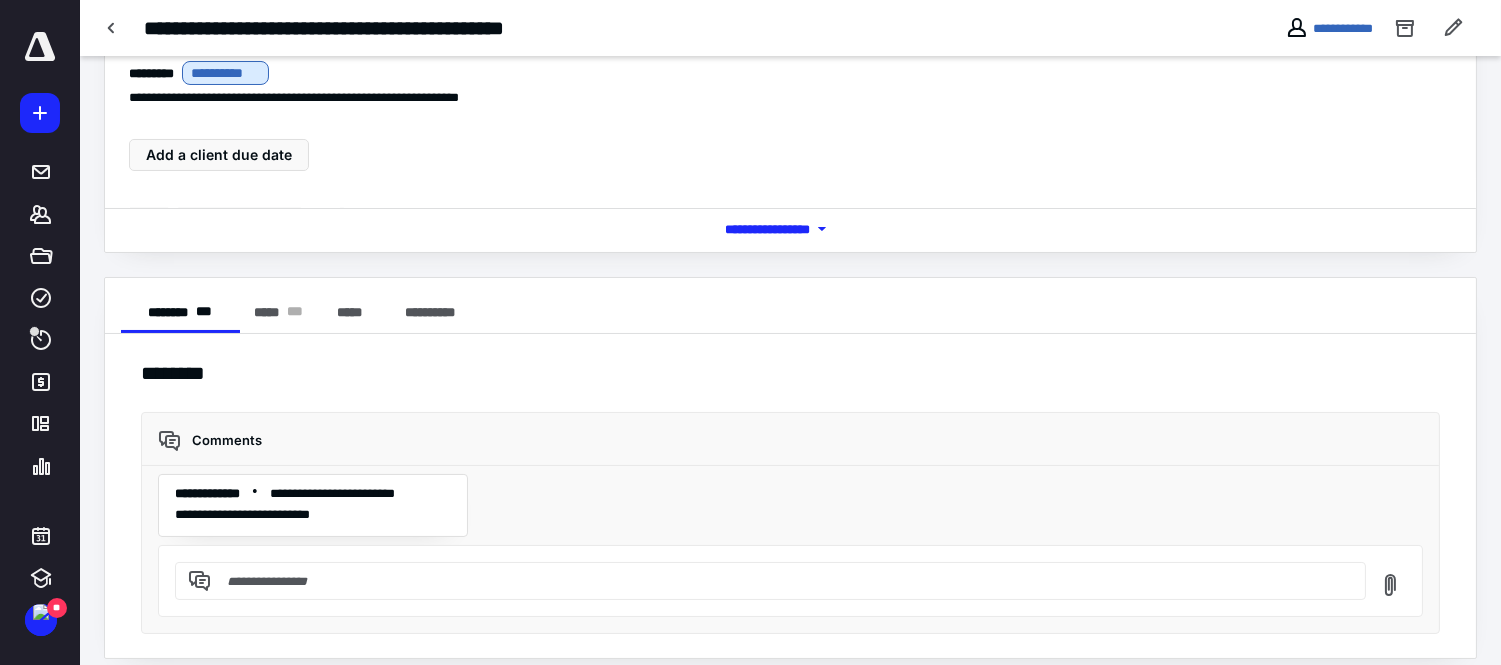 scroll, scrollTop: 183, scrollLeft: 0, axis: vertical 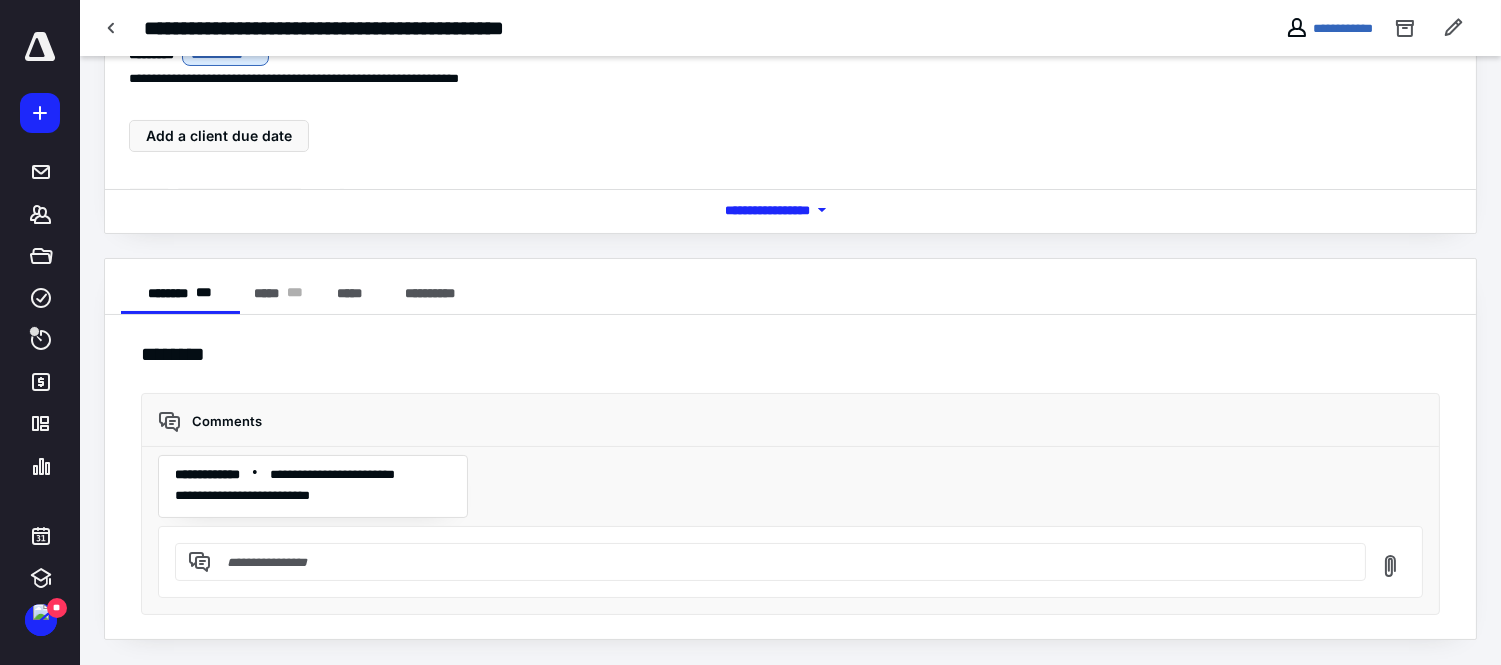 click at bounding box center [782, 562] 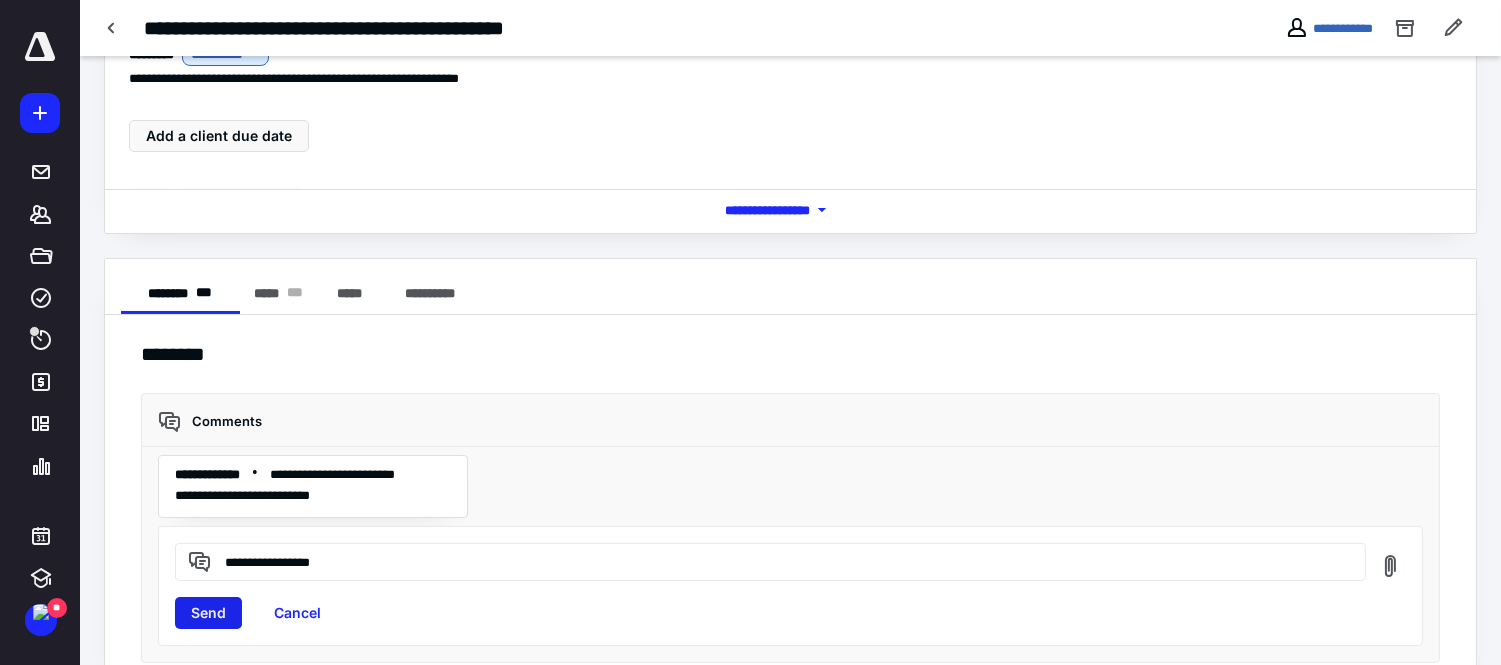 type on "**********" 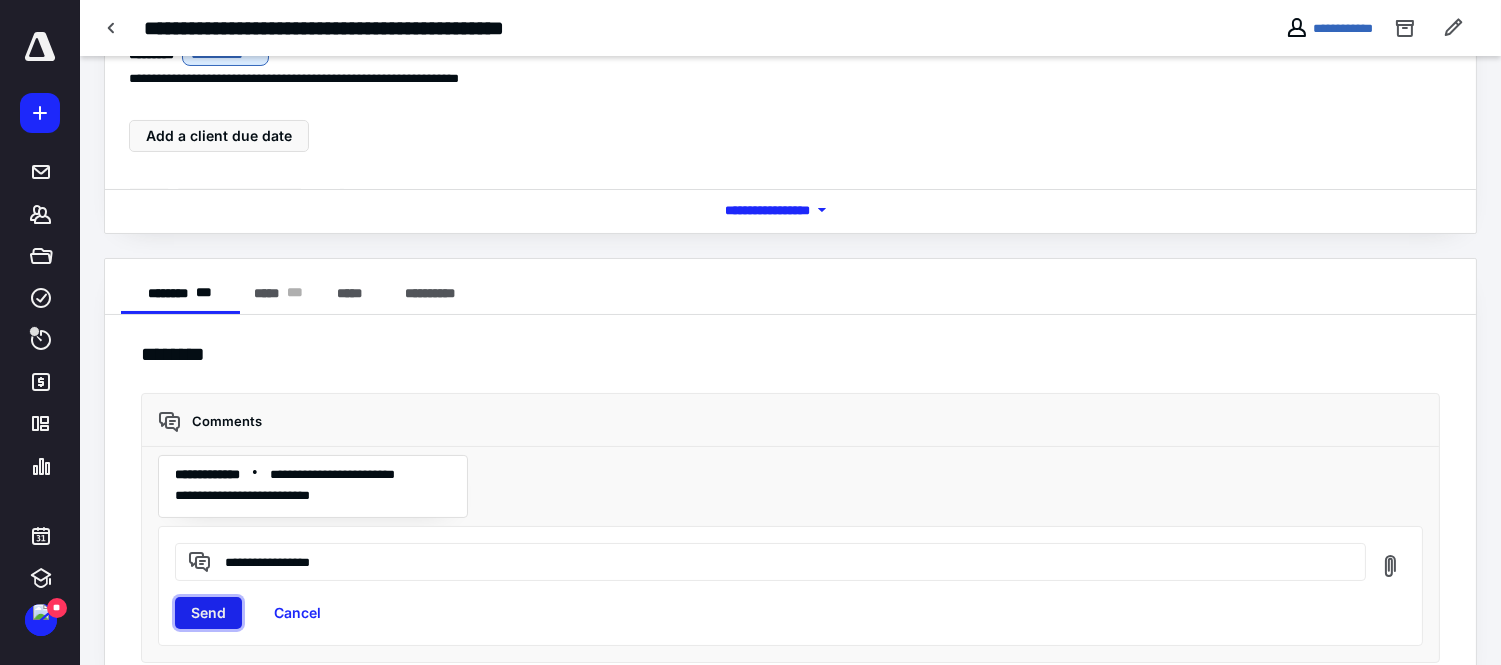click on "Send" at bounding box center (208, 613) 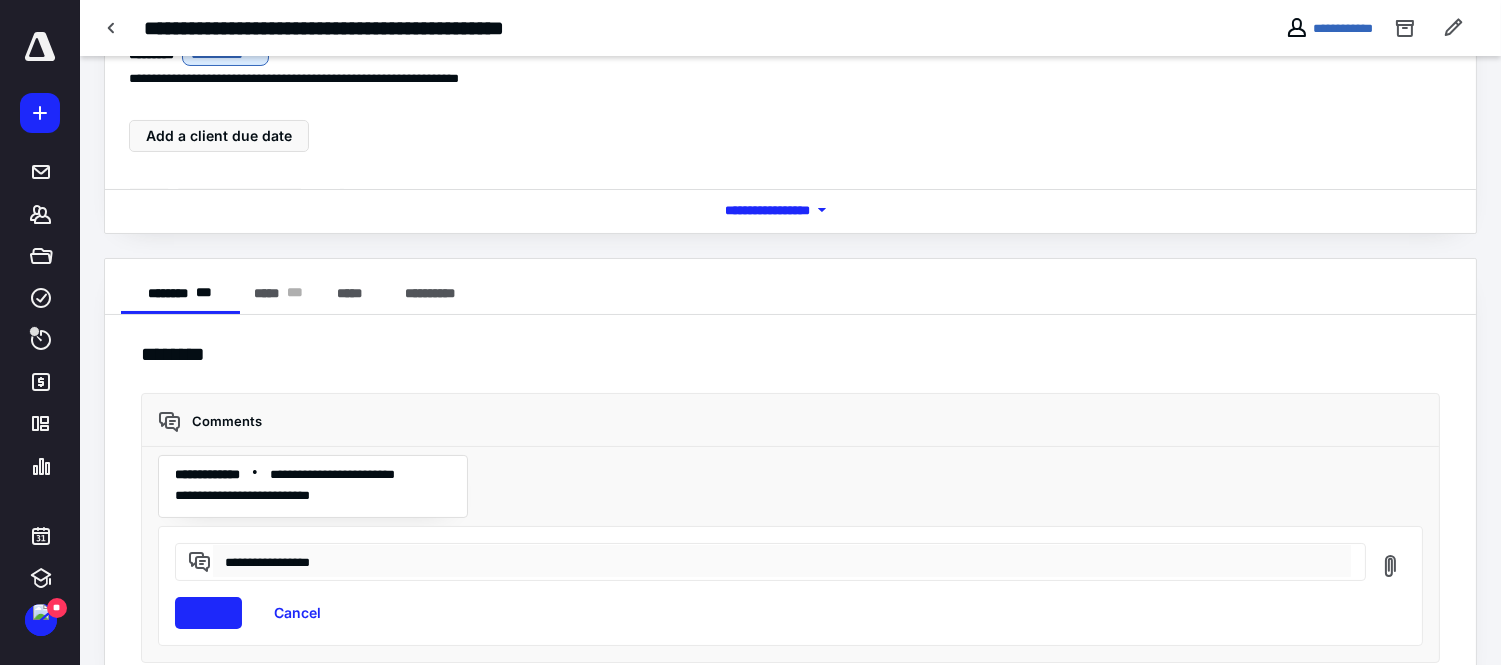 type 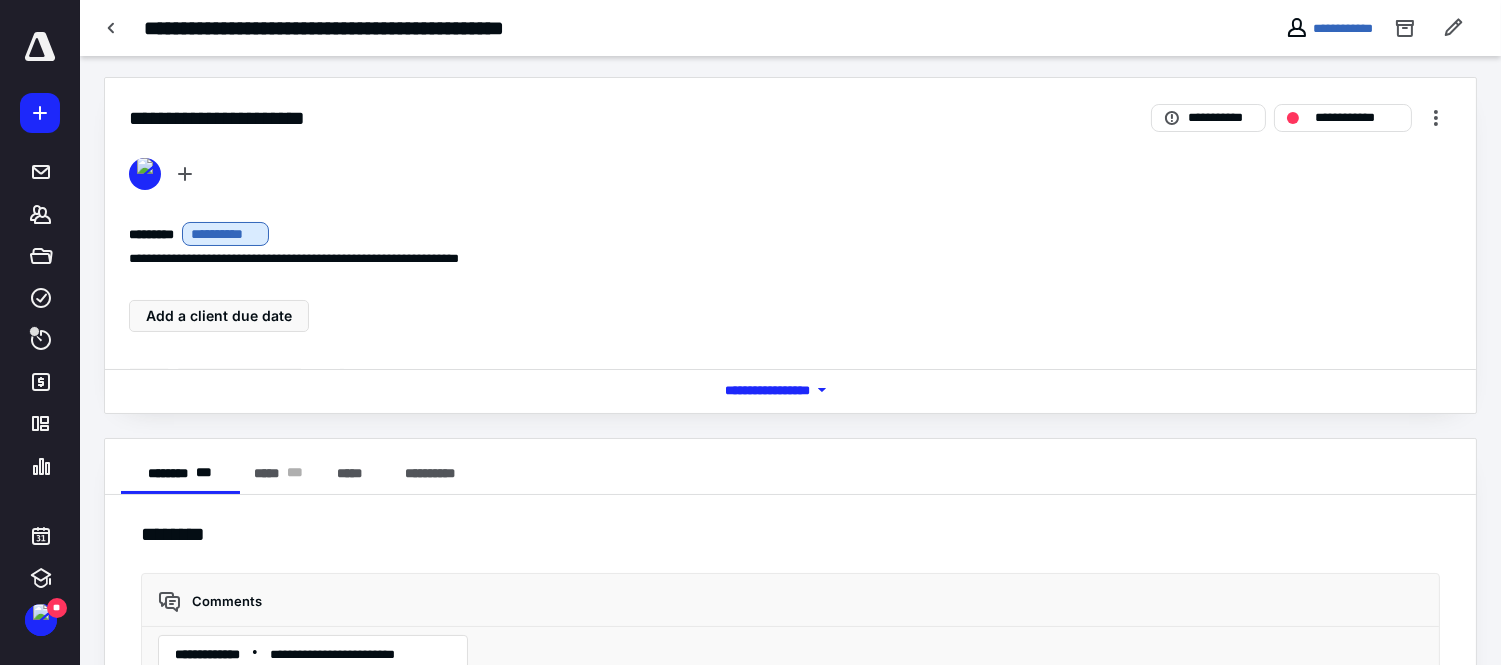 scroll, scrollTop: 0, scrollLeft: 0, axis: both 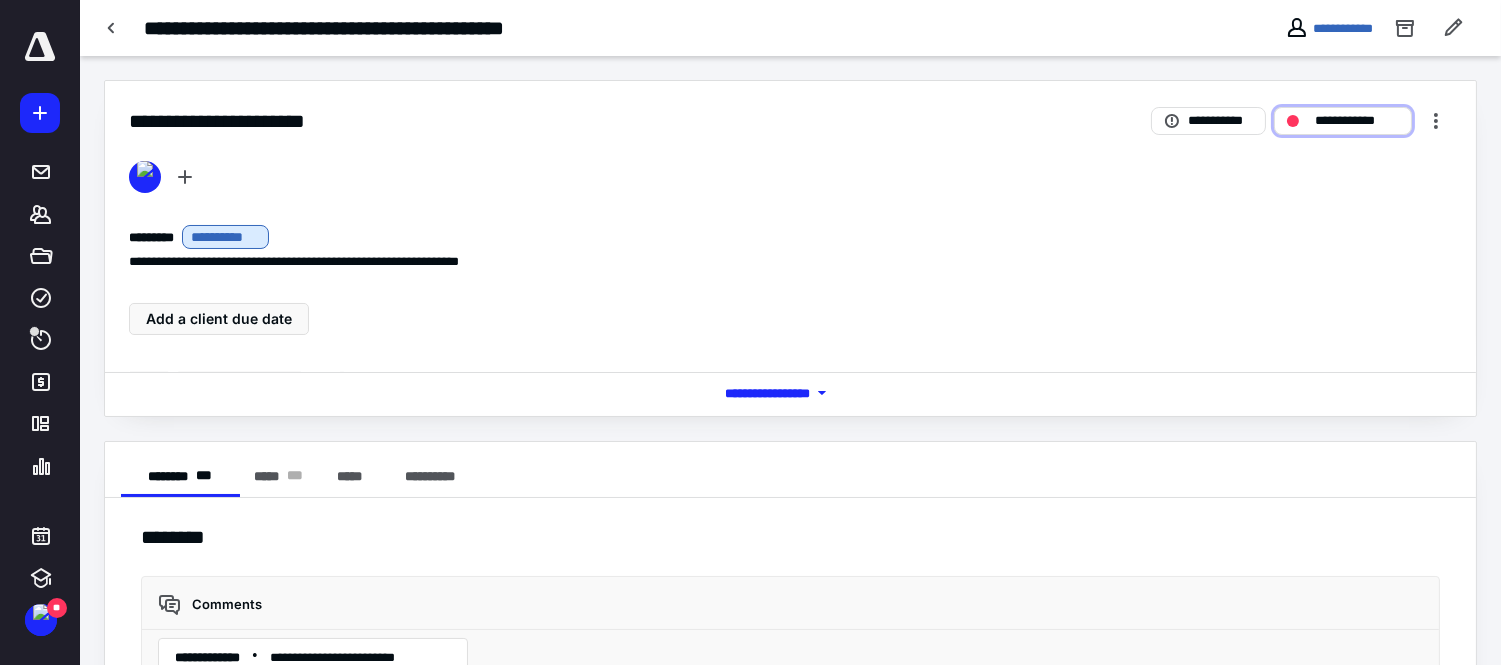 click on "**********" at bounding box center (1343, 121) 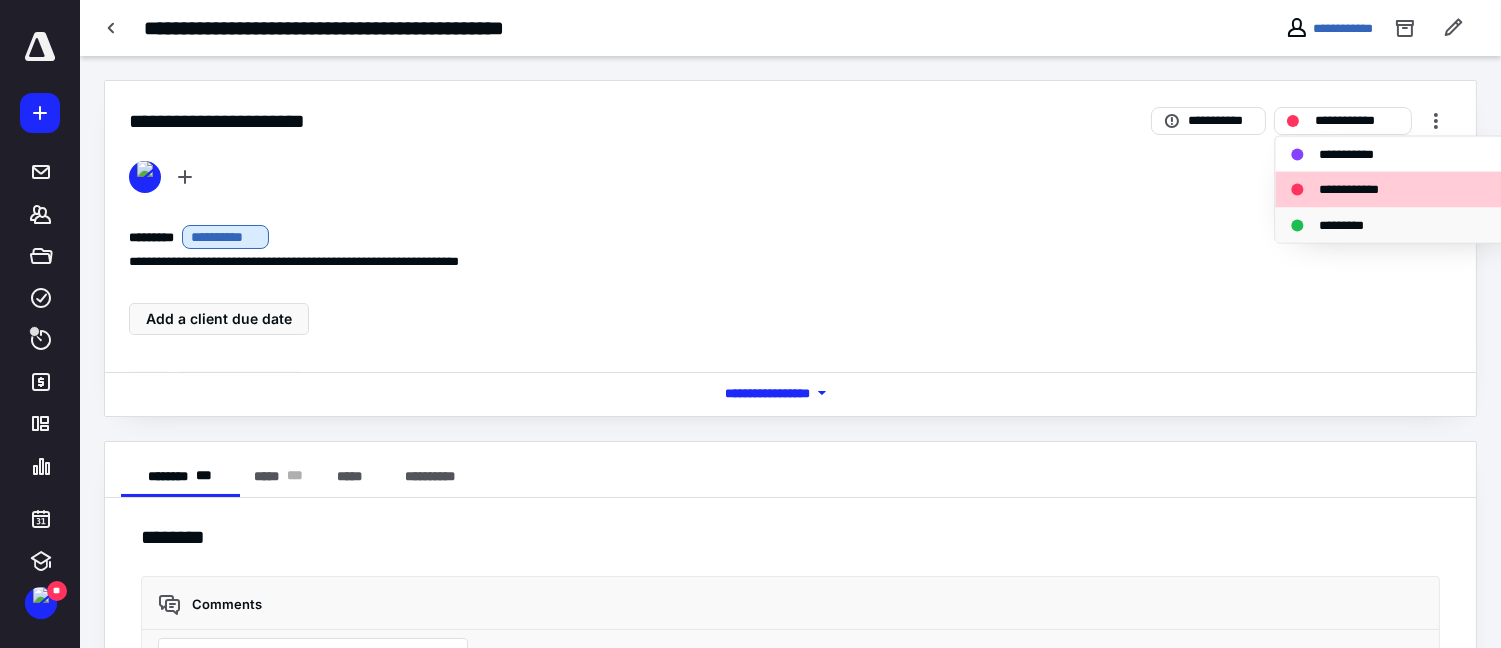 click on "*********" at bounding box center [1352, 225] 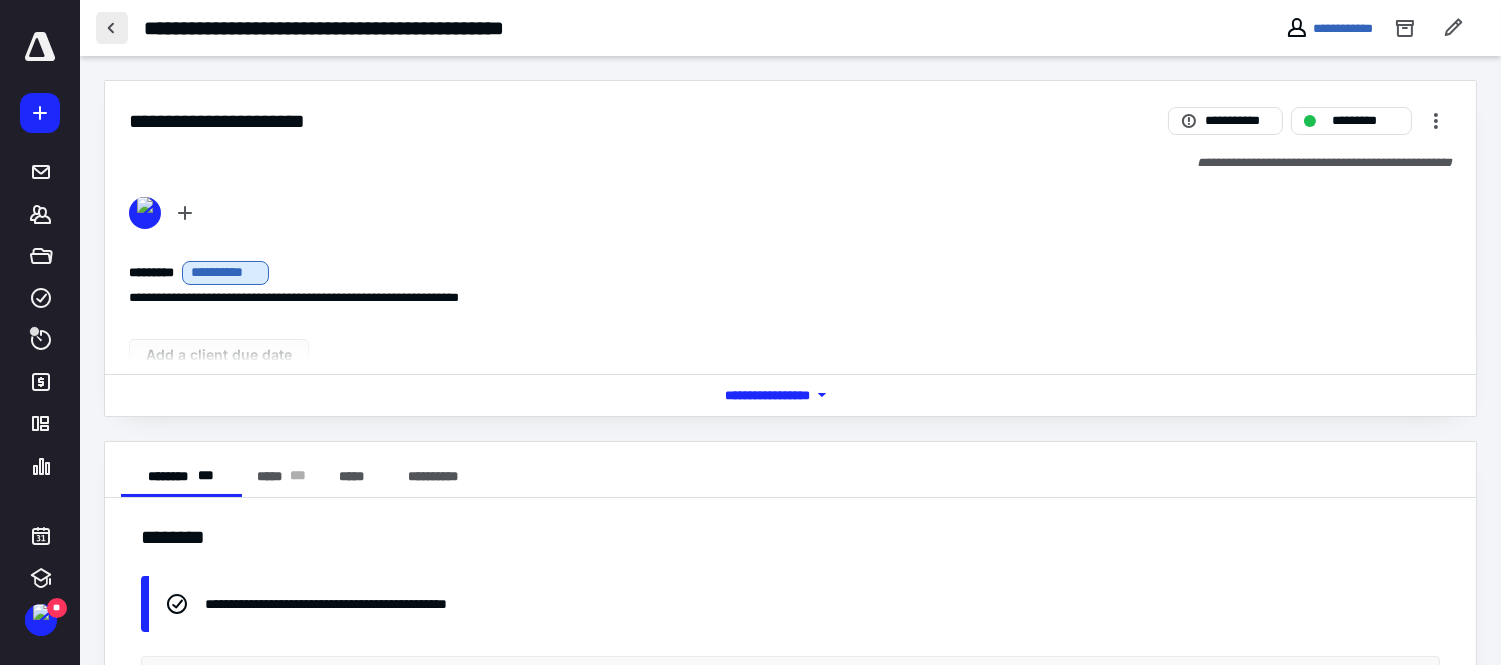 click at bounding box center [112, 28] 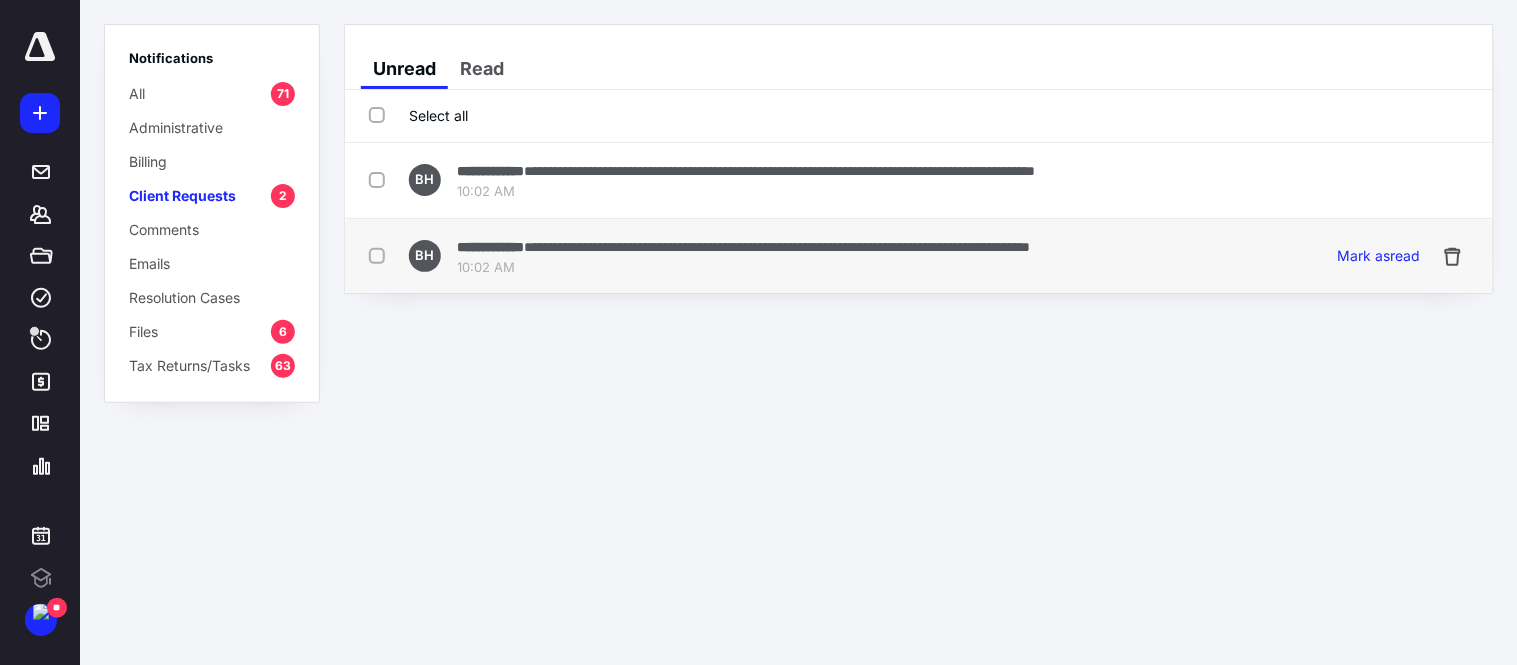 scroll, scrollTop: 0, scrollLeft: 0, axis: both 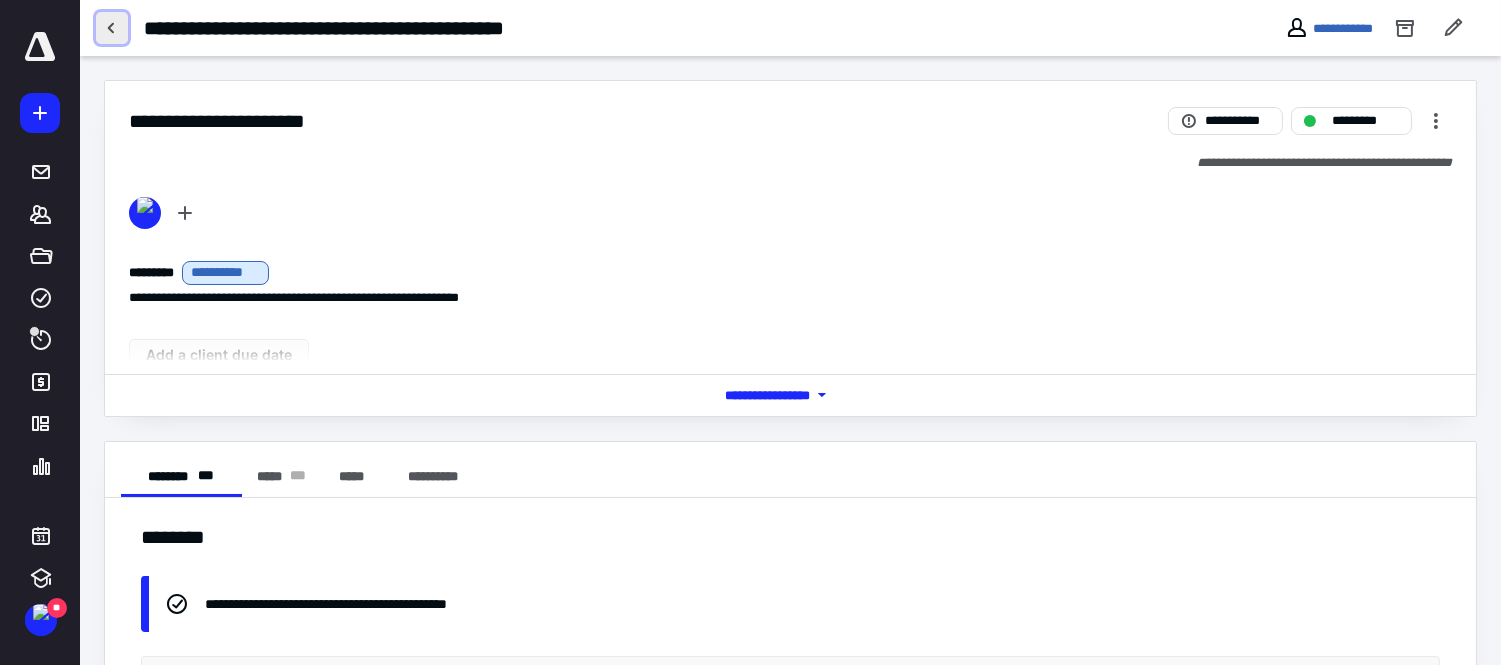 click at bounding box center [112, 28] 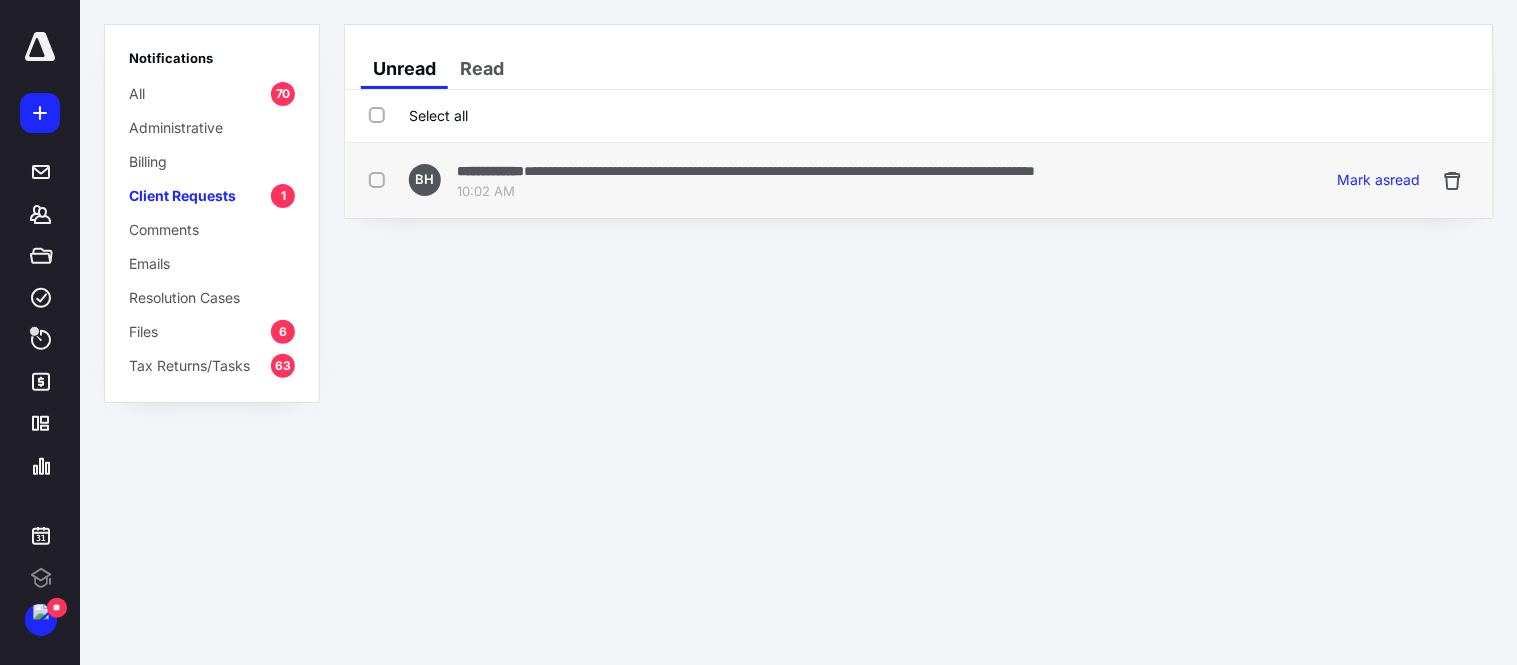 scroll, scrollTop: 0, scrollLeft: 0, axis: both 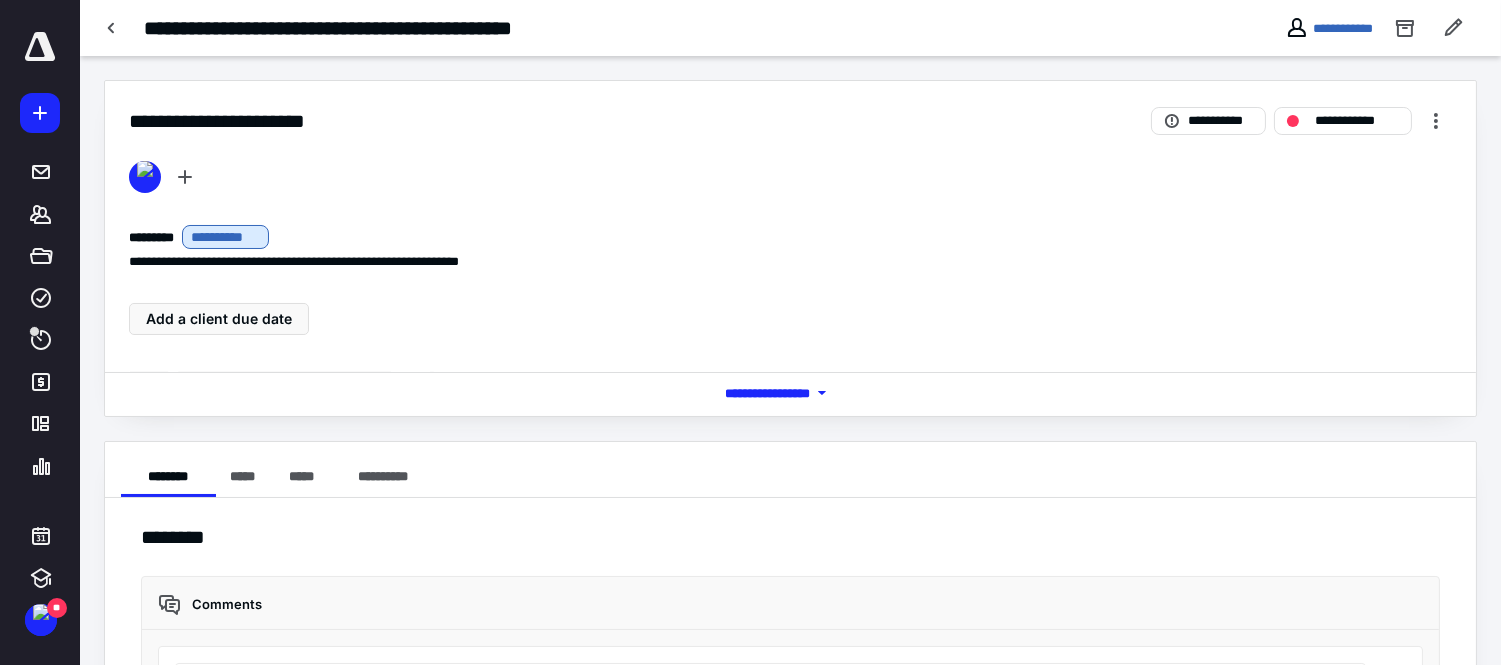 click on "**********" at bounding box center (790, 28) 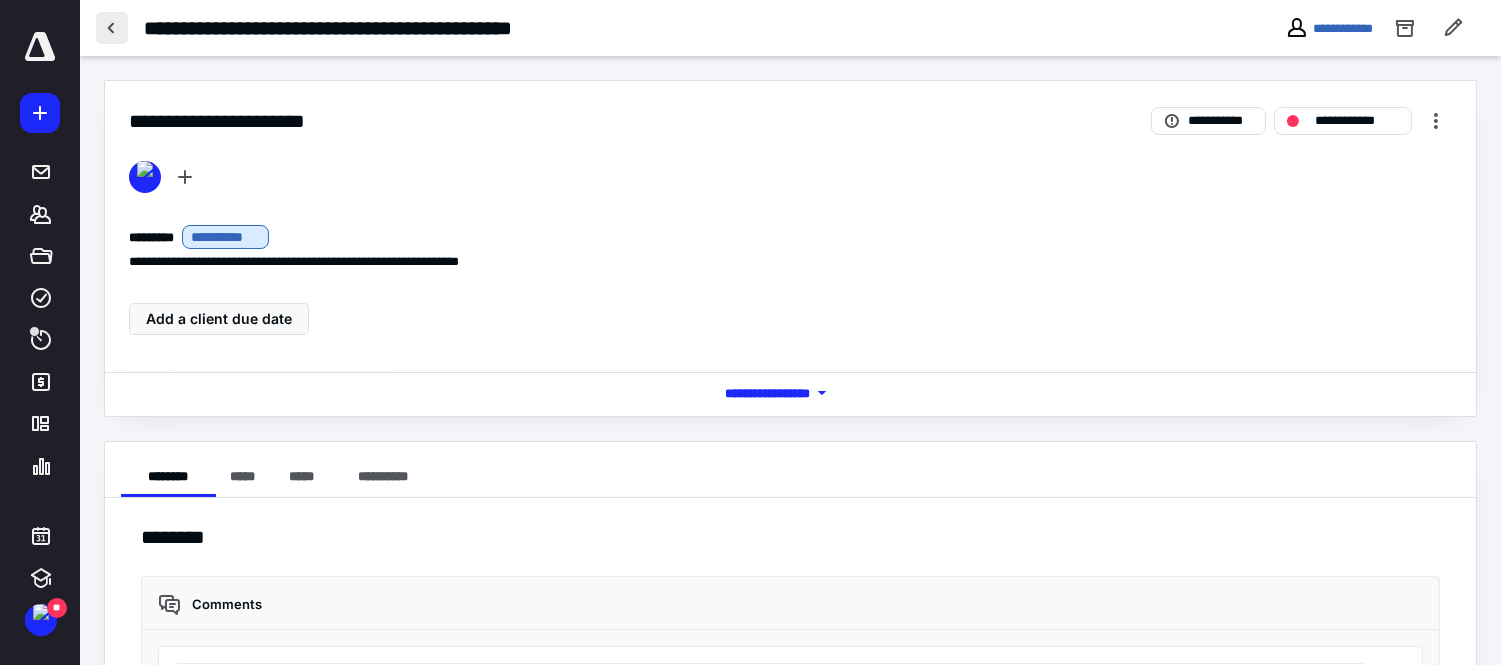click at bounding box center [112, 28] 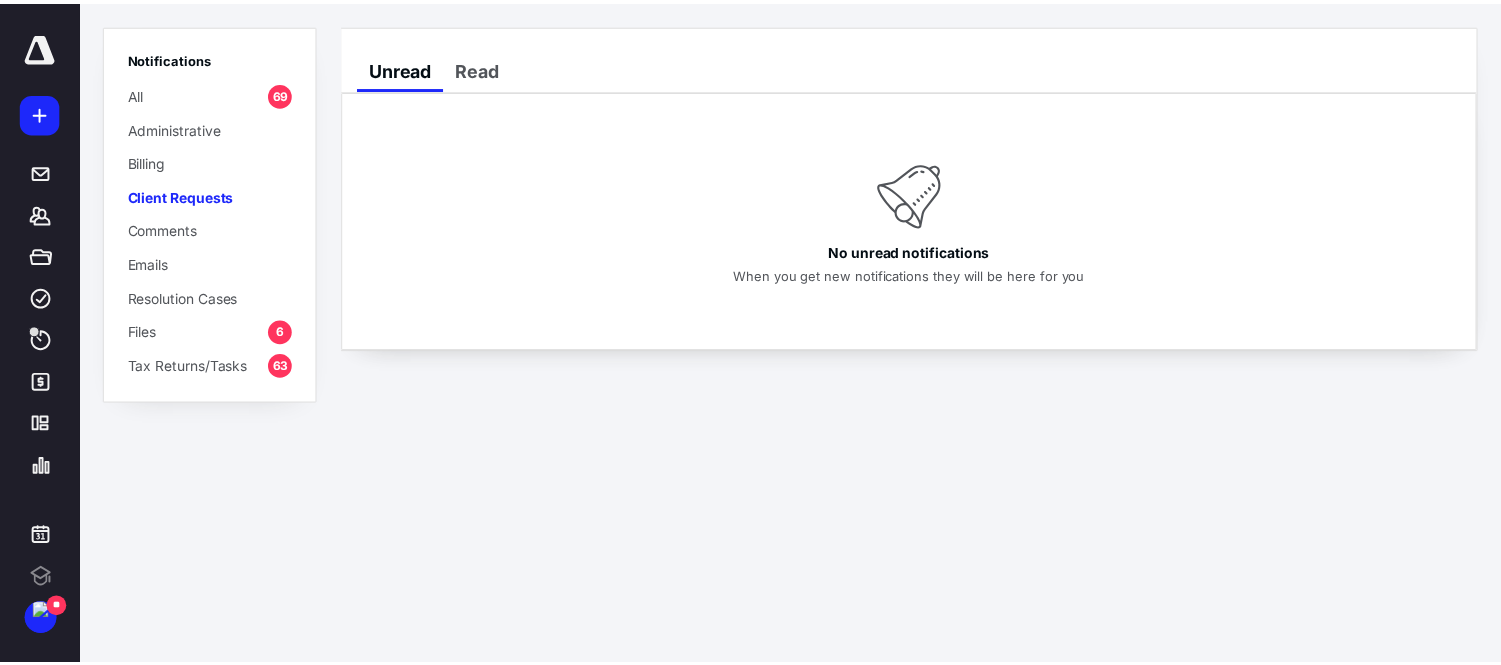 scroll, scrollTop: 0, scrollLeft: 0, axis: both 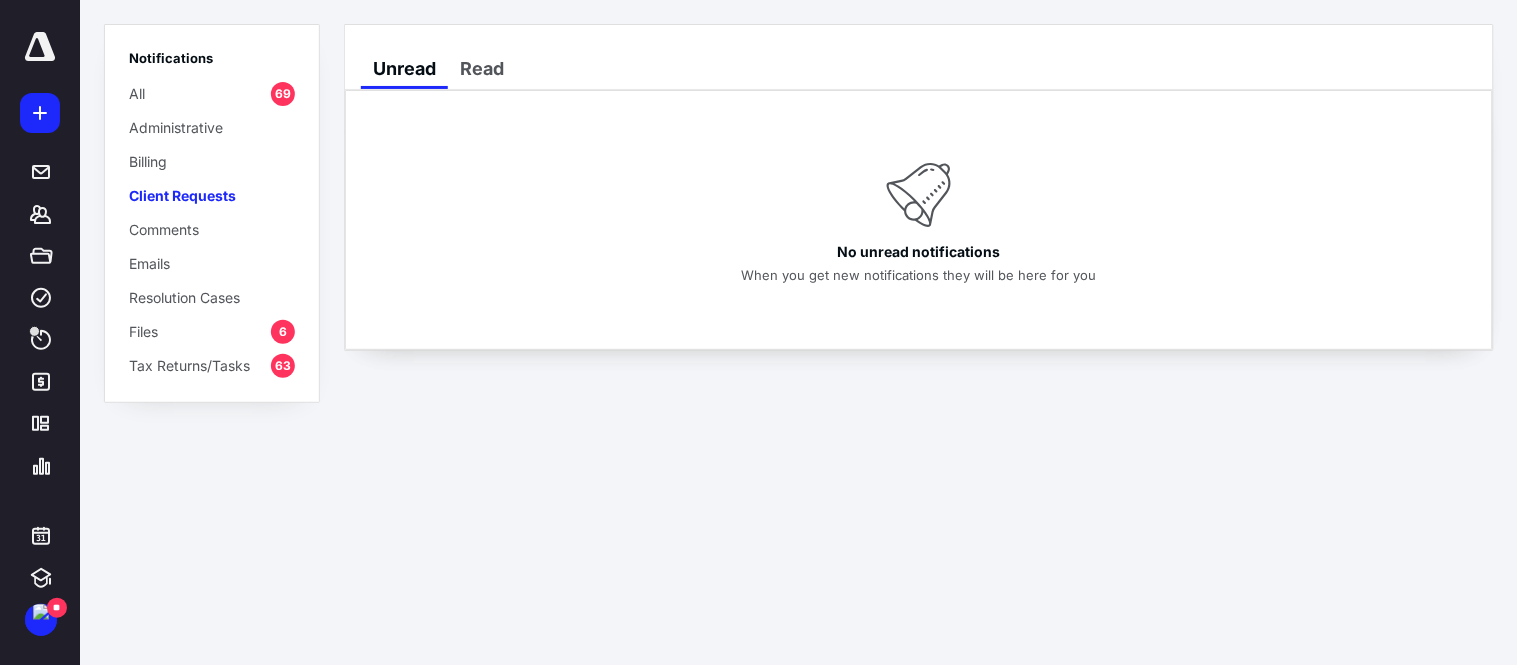 click on "Files" at bounding box center (143, 331) 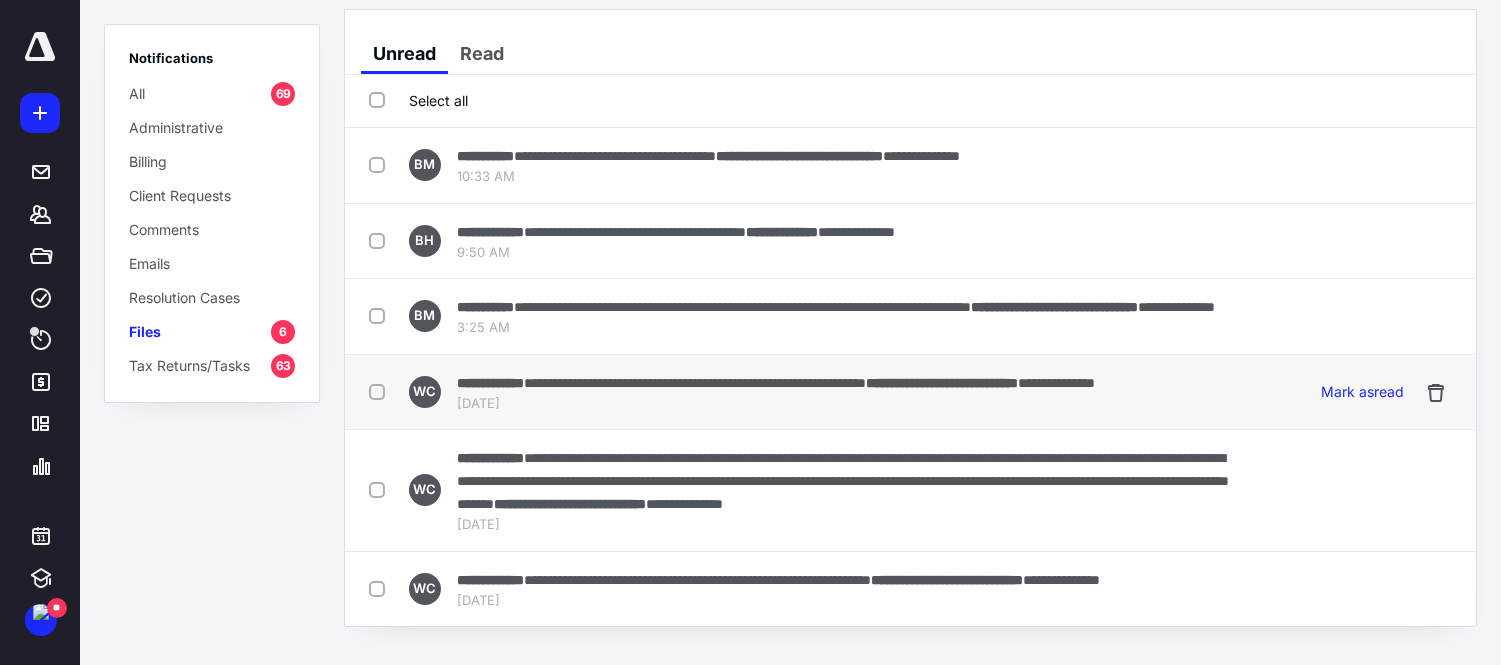 scroll, scrollTop: 0, scrollLeft: 0, axis: both 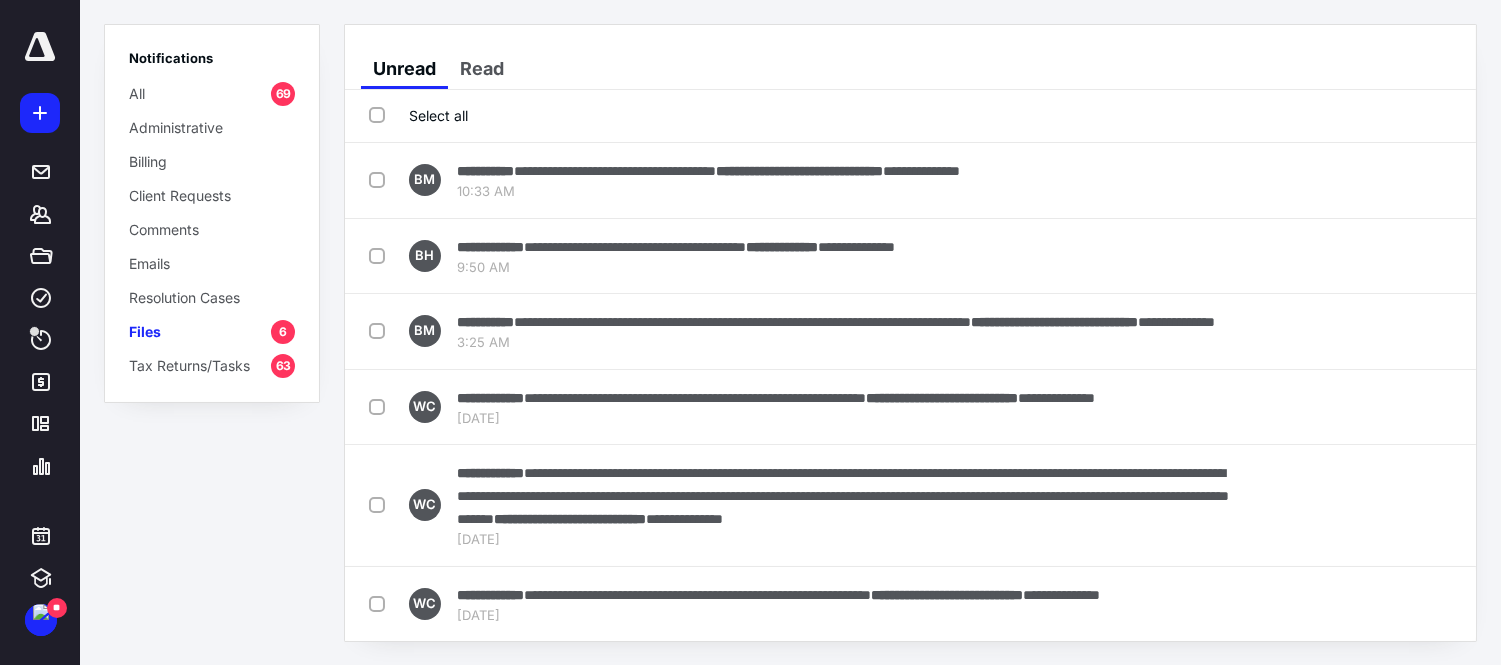 click on "Tax Returns/Tasks" at bounding box center [189, 365] 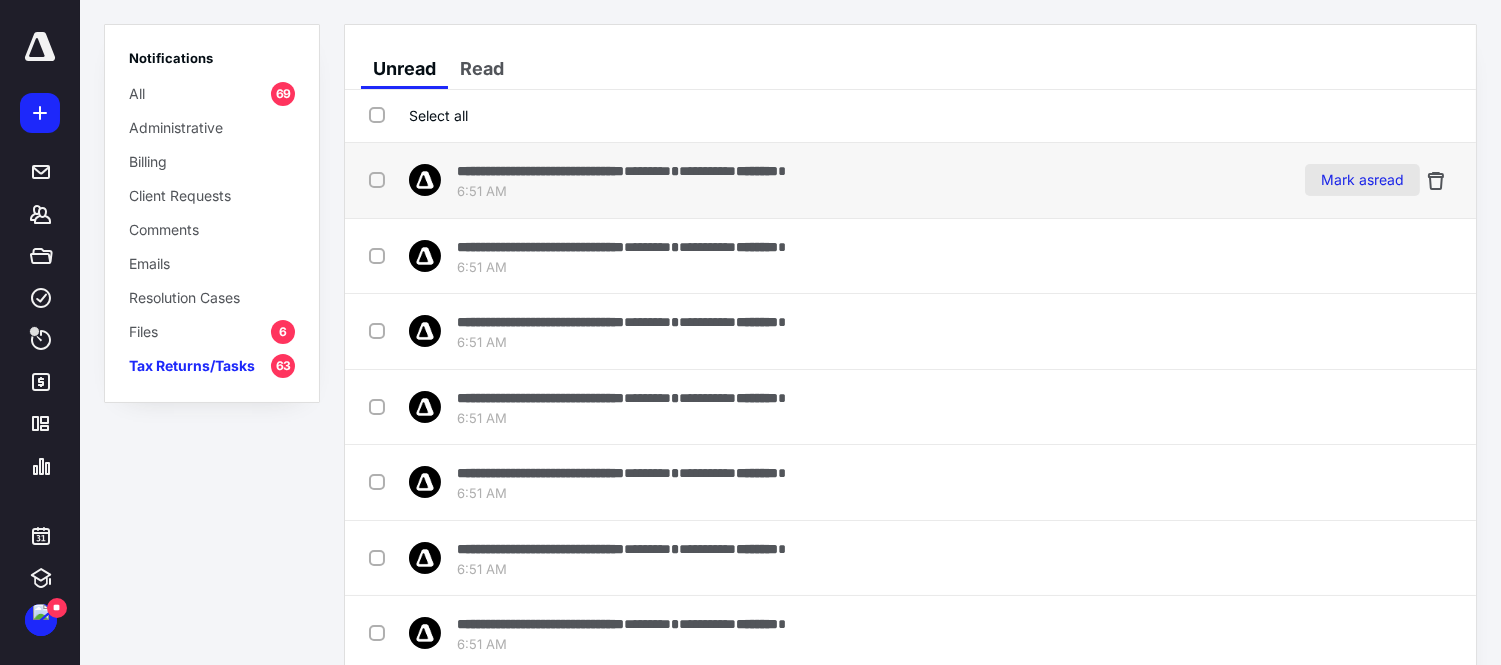 click on "Mark as  read" at bounding box center [1362, 180] 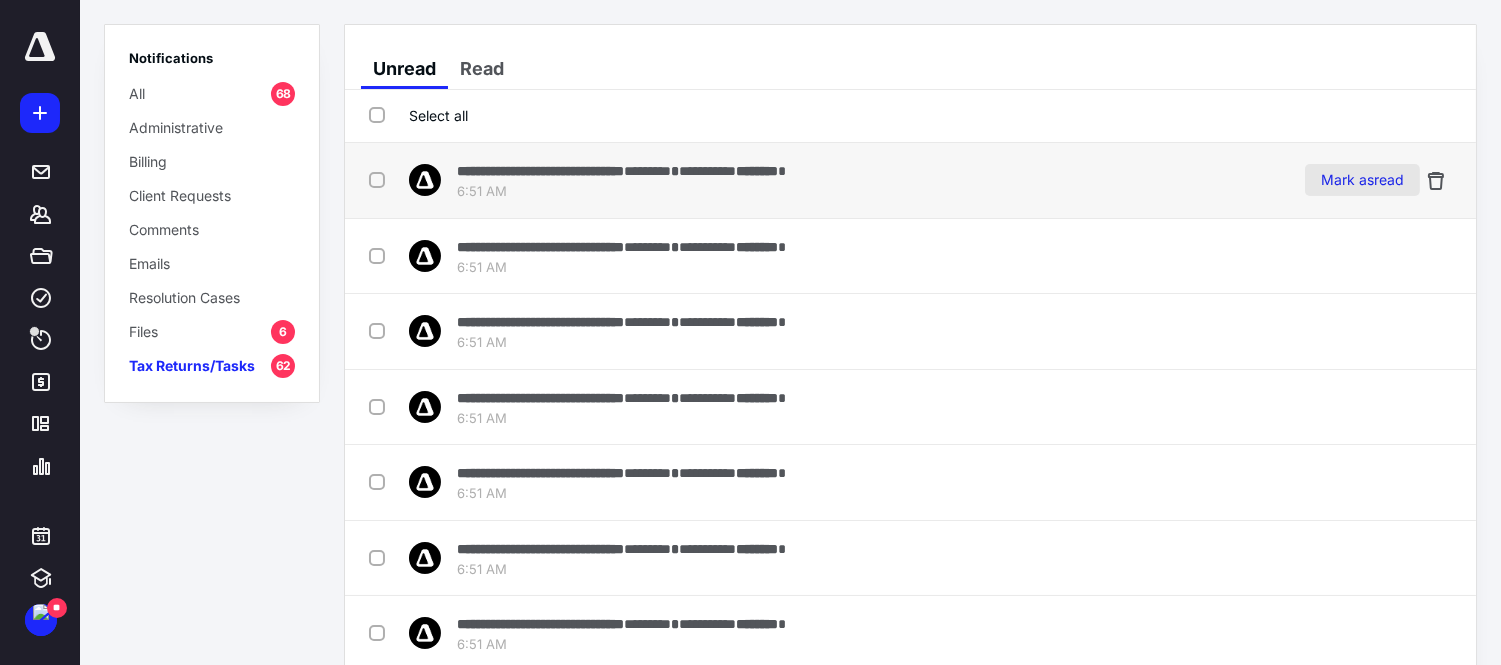 click on "Mark as  read" at bounding box center [1362, 180] 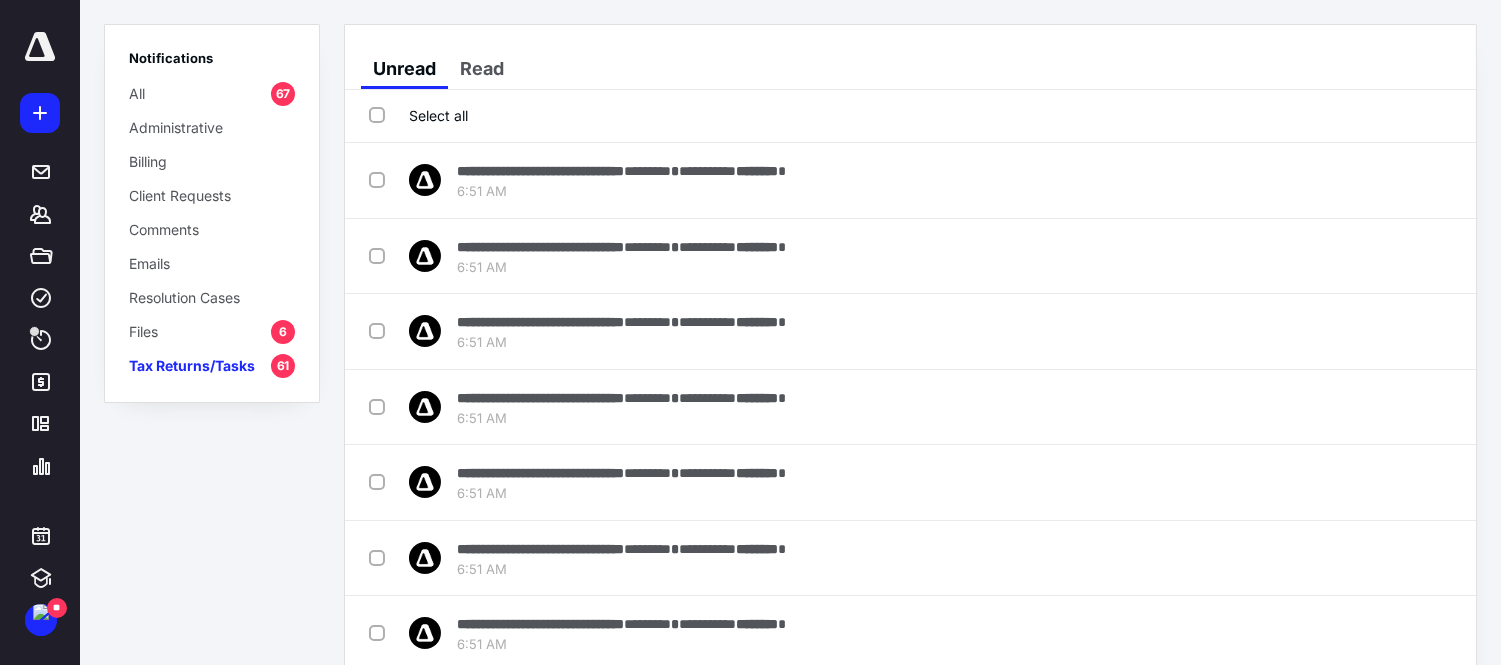 click on "Mark as  read" at bounding box center [1362, 180] 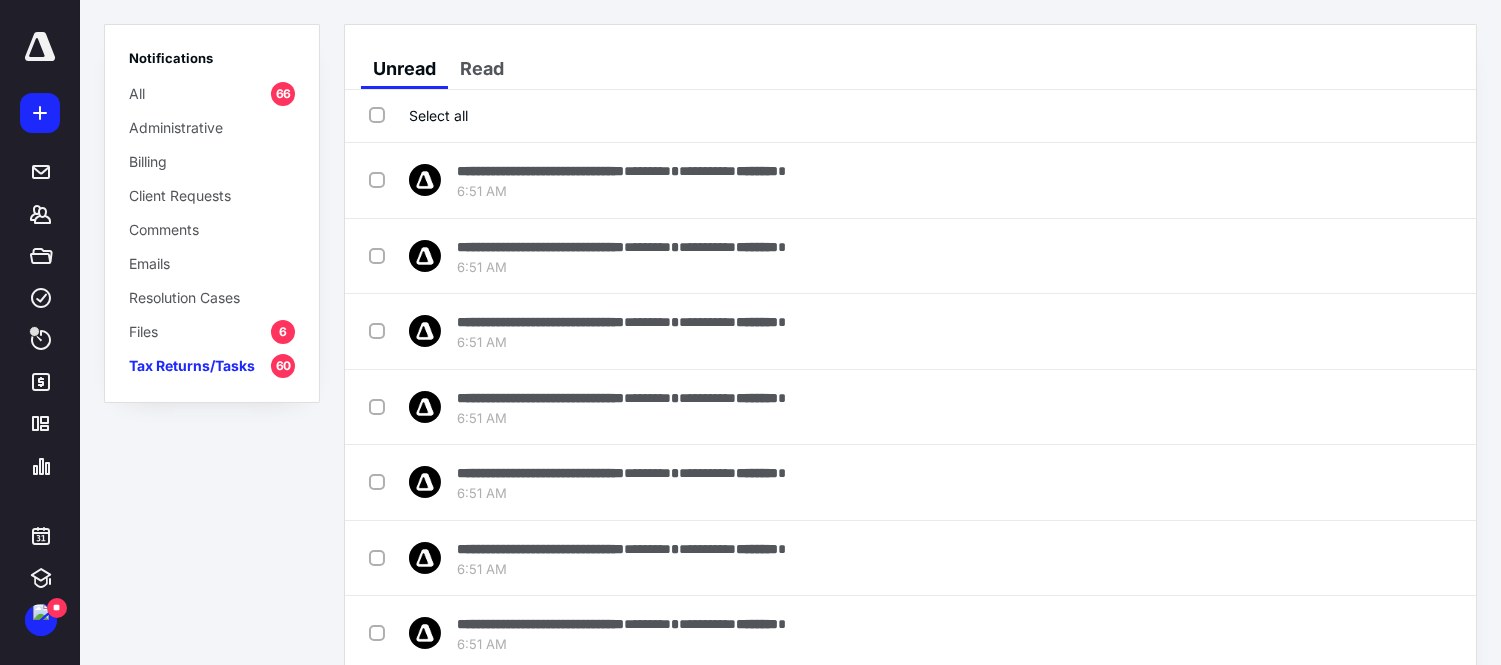 click on "Mark as  read" at bounding box center [1362, 180] 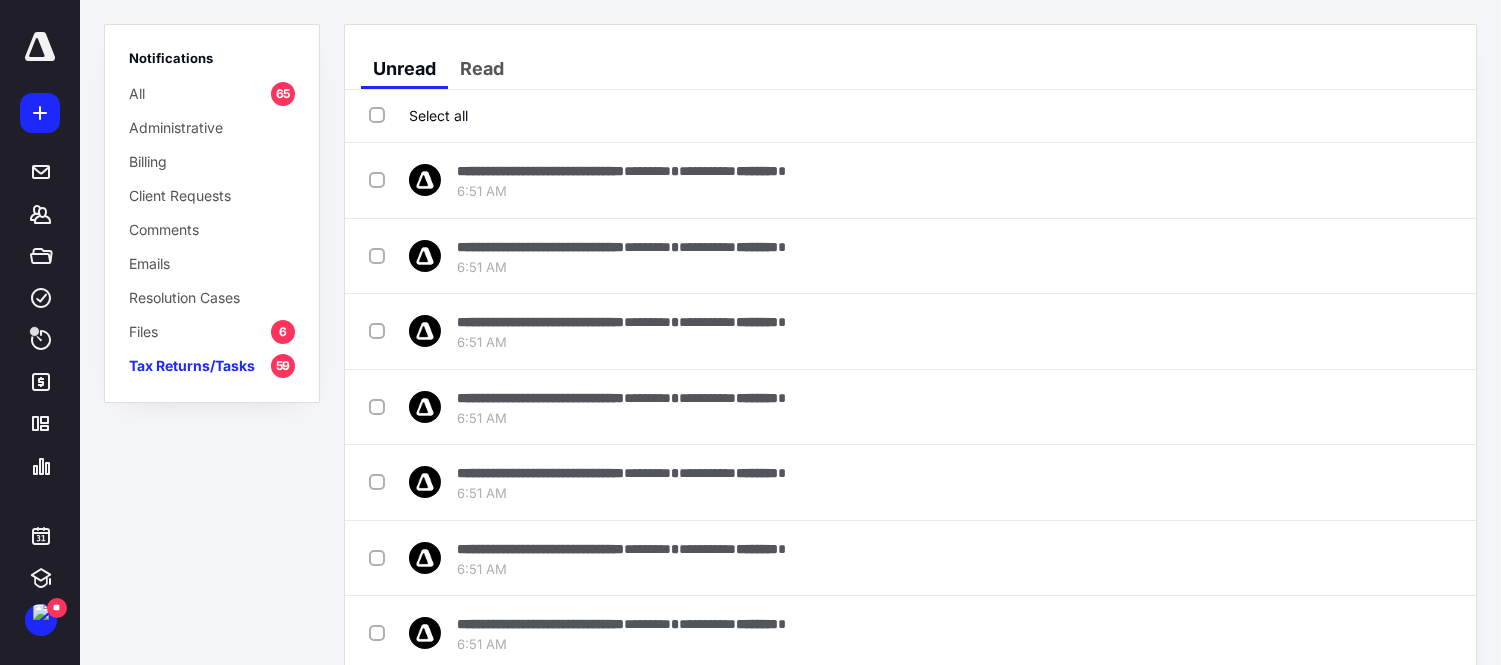 click on "Mark as  read" at bounding box center [1362, 180] 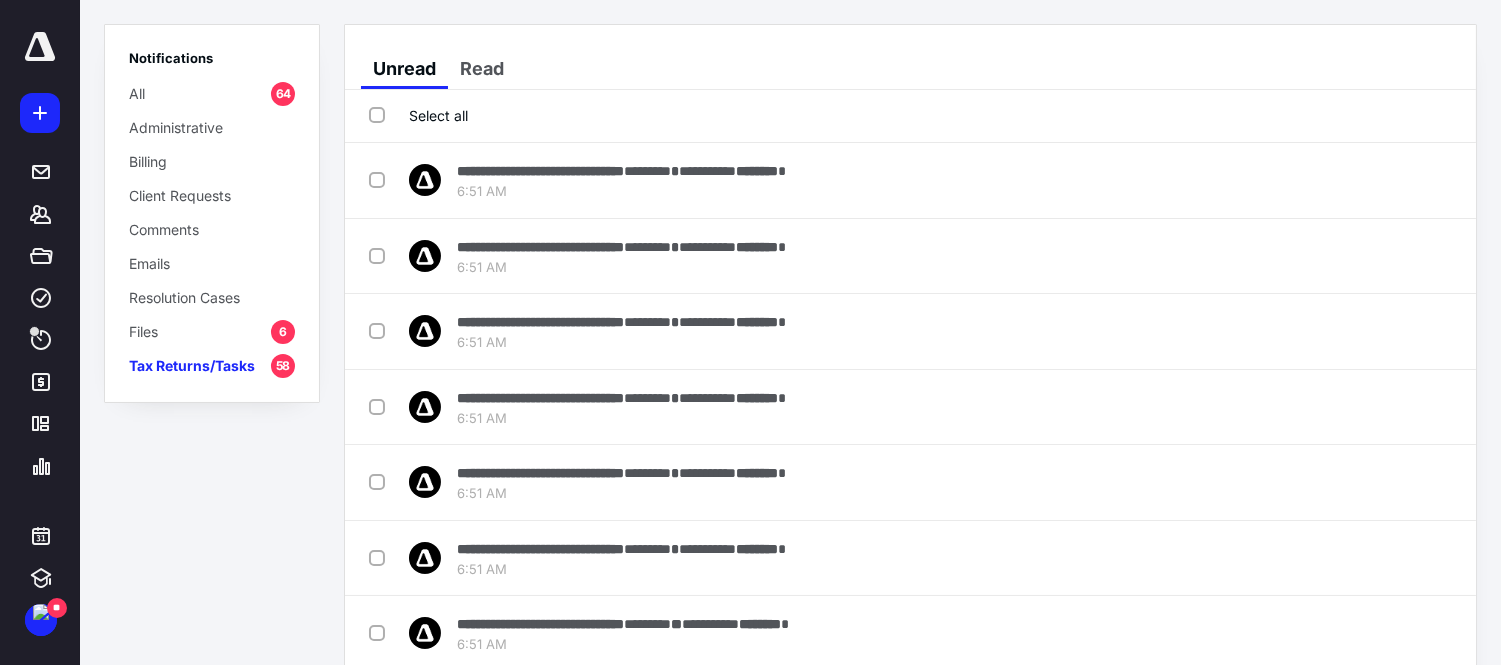 click on "Mark as  read" at bounding box center [1362, 180] 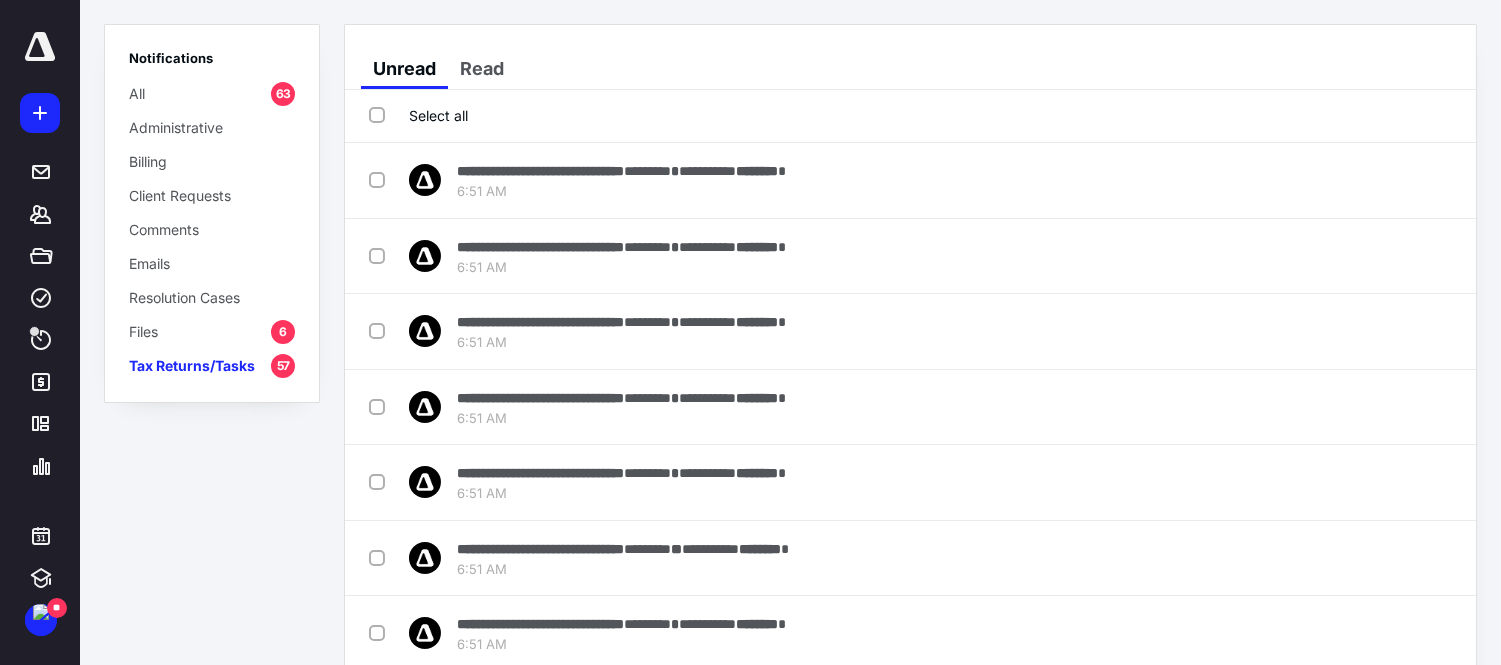 click on "Mark as  read" at bounding box center (1362, 180) 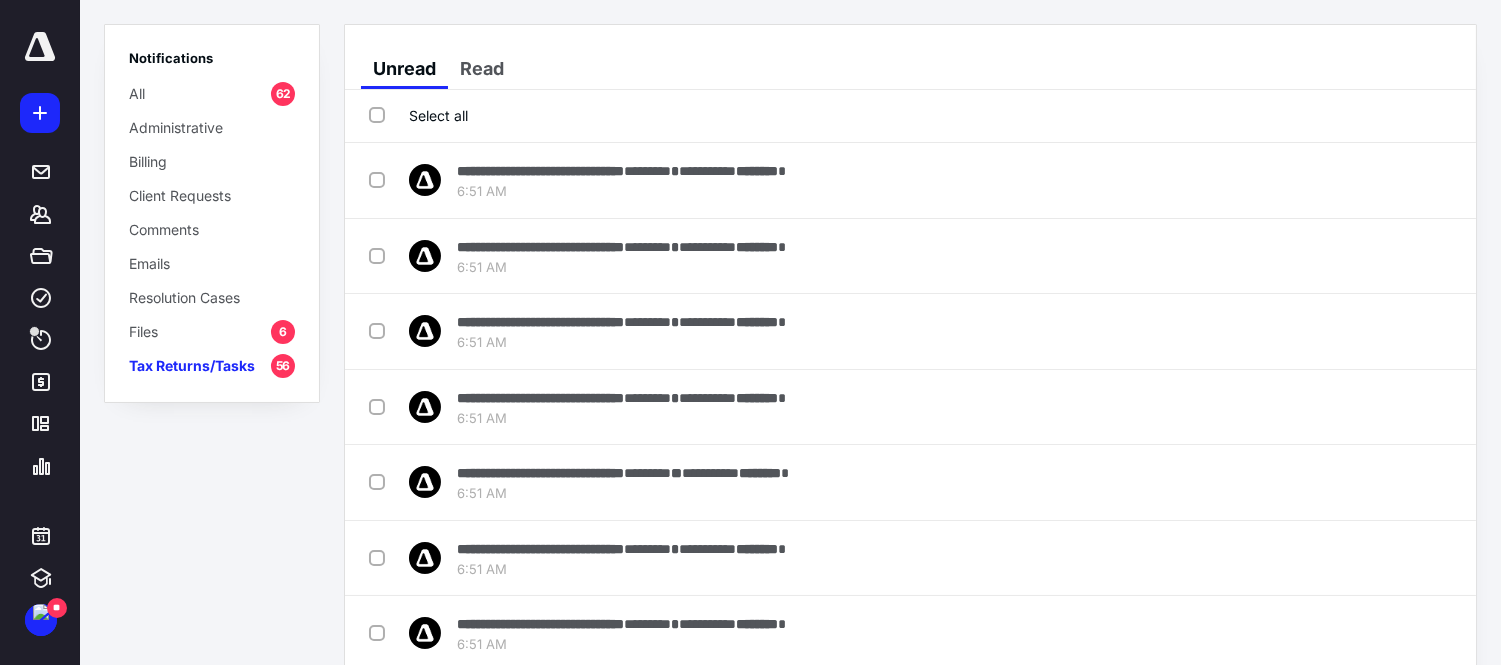 click on "Mark as  read" at bounding box center (1362, 180) 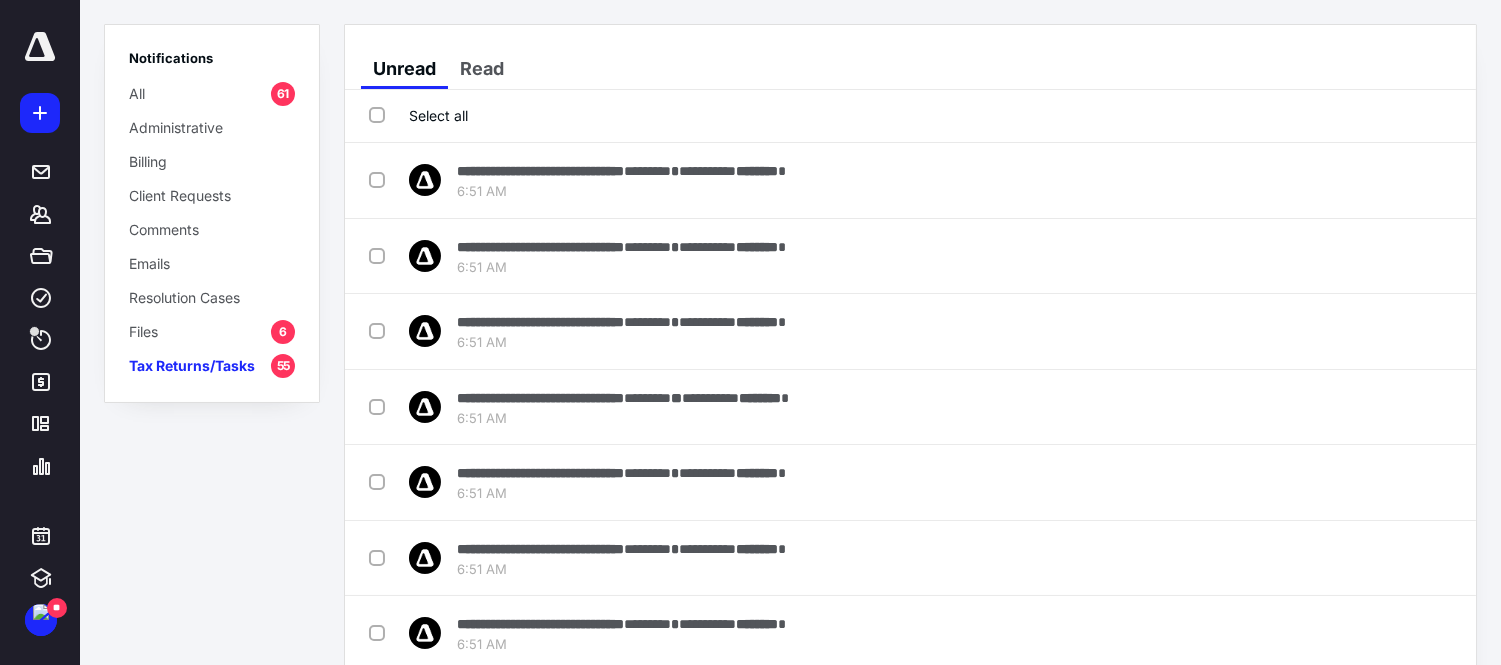 click on "Mark as  read" at bounding box center [1362, 180] 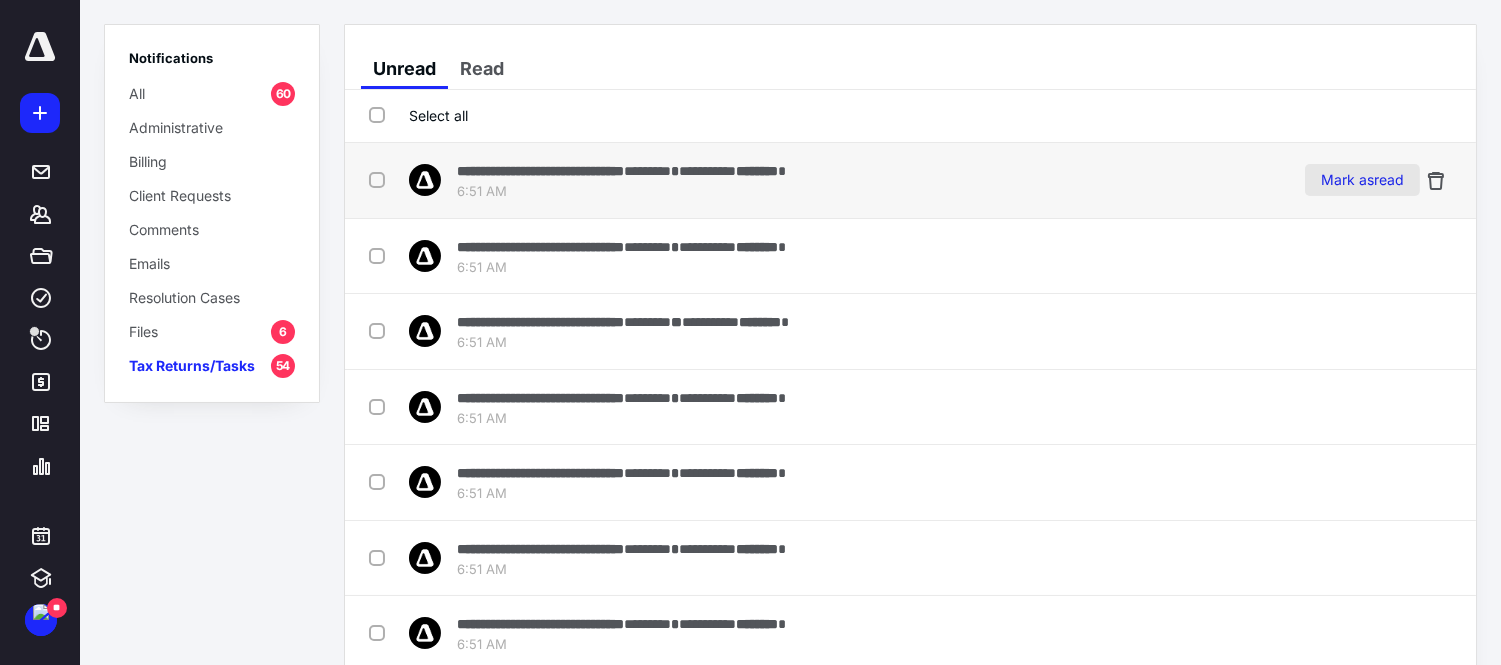 click on "Mark as  read" at bounding box center (1362, 180) 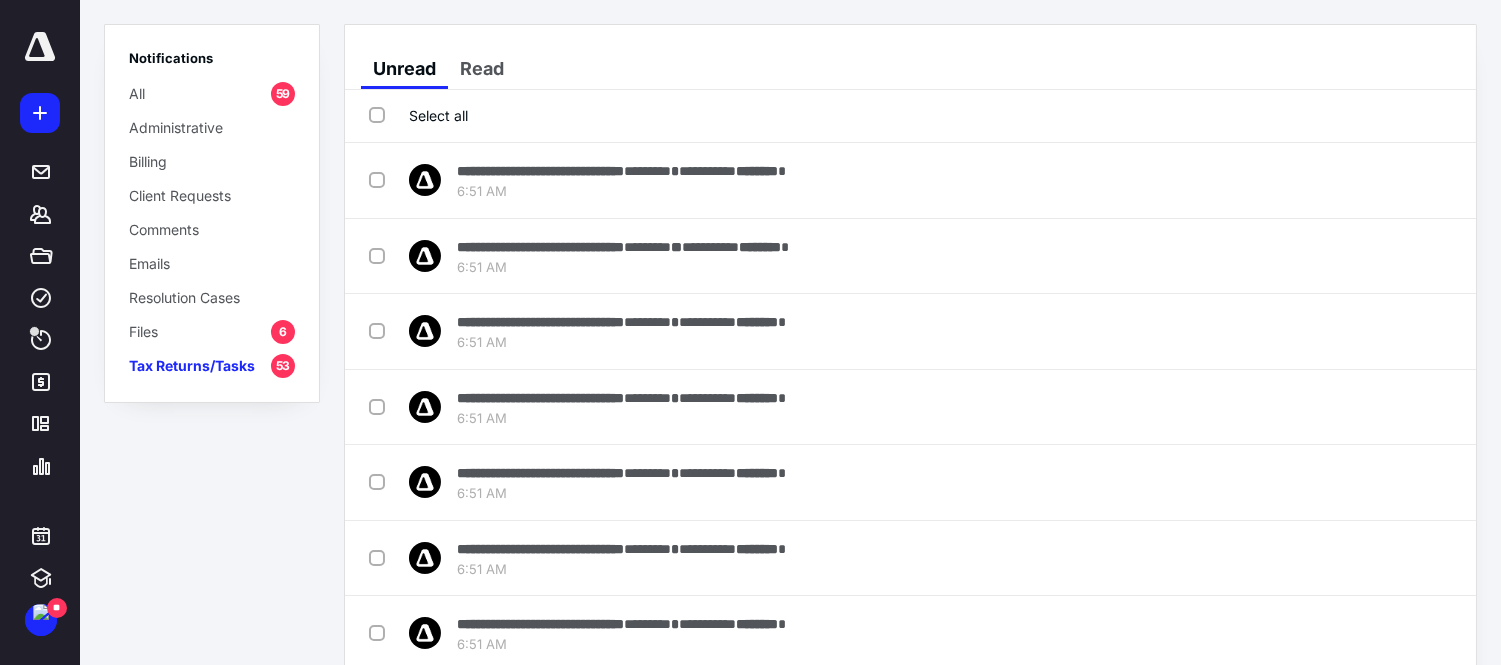 click on "Mark as  read" at bounding box center (1362, 180) 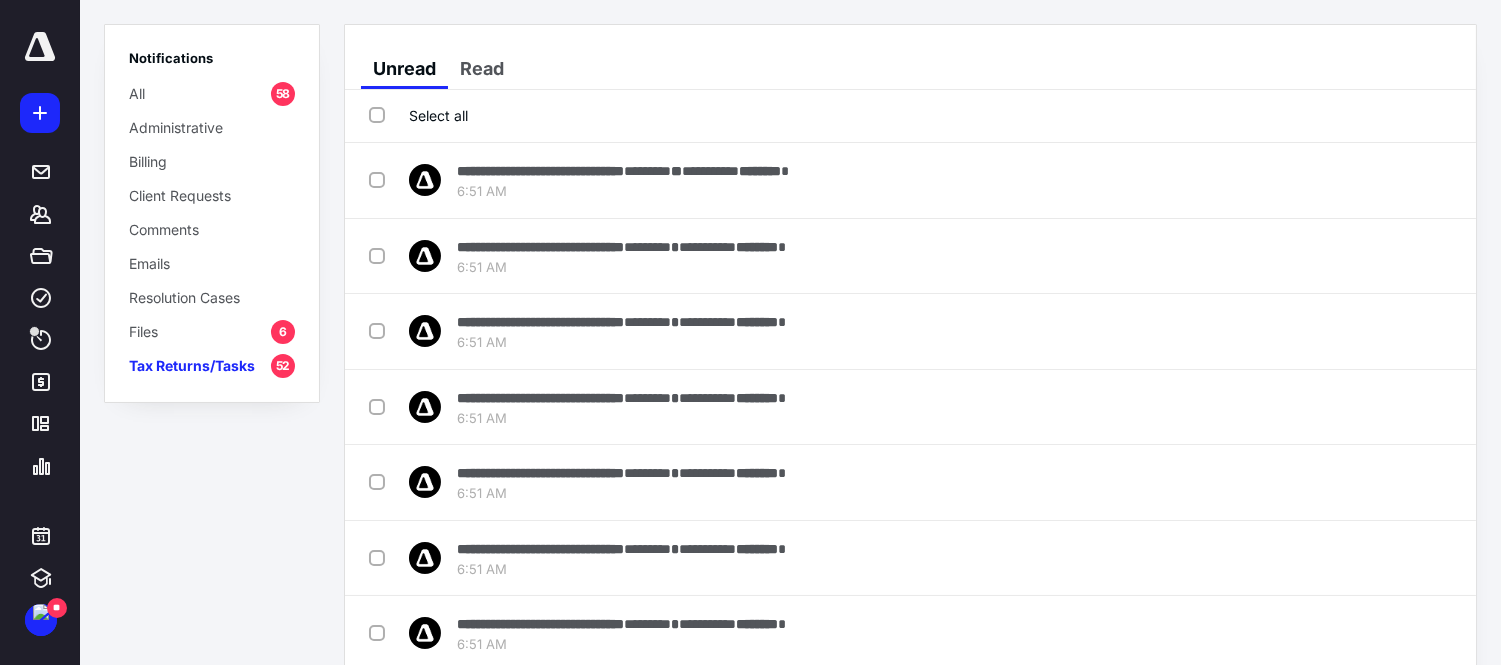 click on "Mark as  read" at bounding box center [1362, 180] 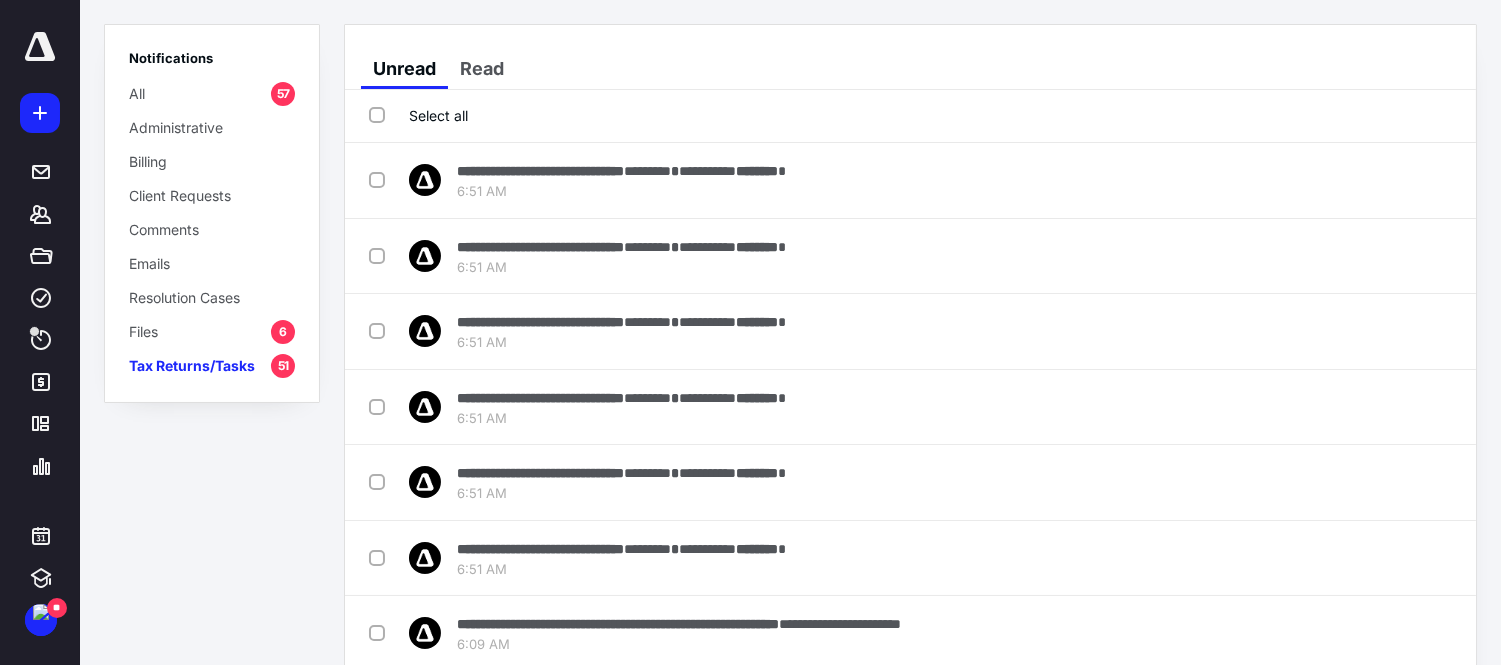 click on "Mark as  read" at bounding box center [1362, 180] 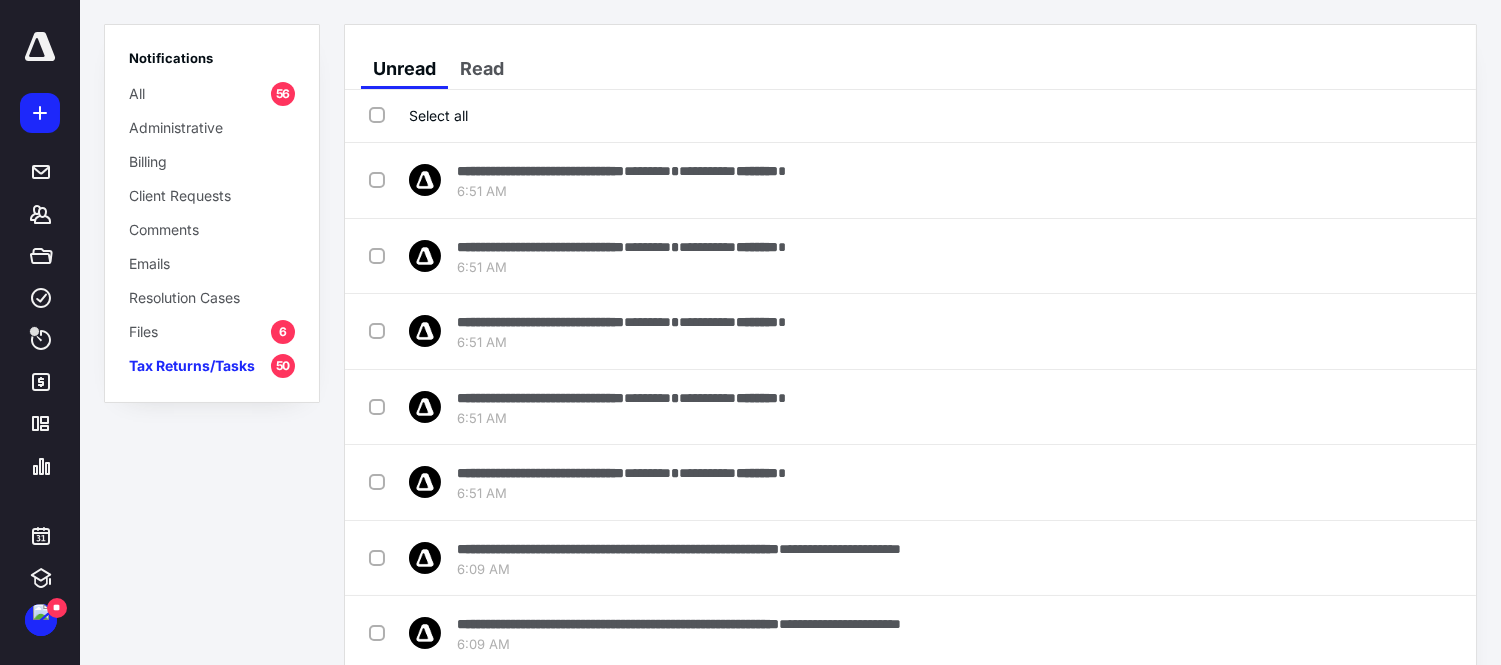 click on "Mark as  read" at bounding box center [1362, 180] 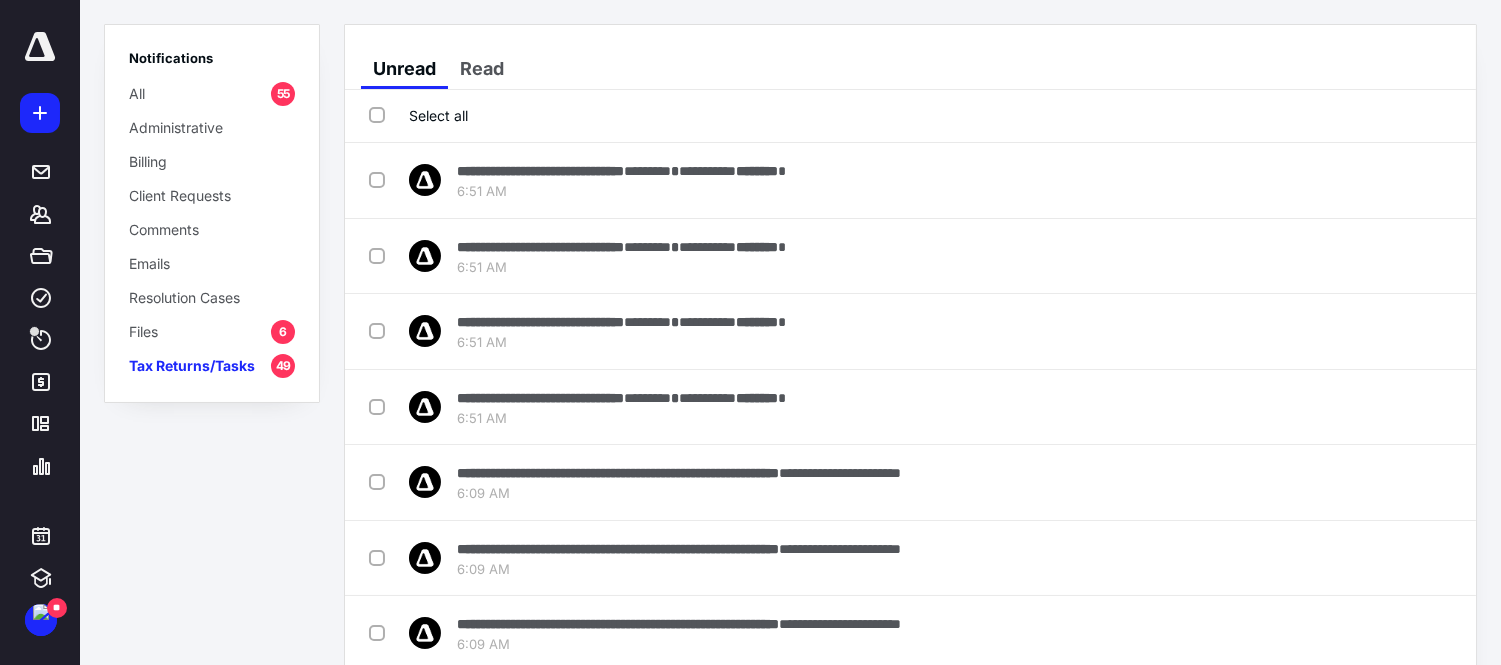 click on "Mark as  read" at bounding box center (1362, 180) 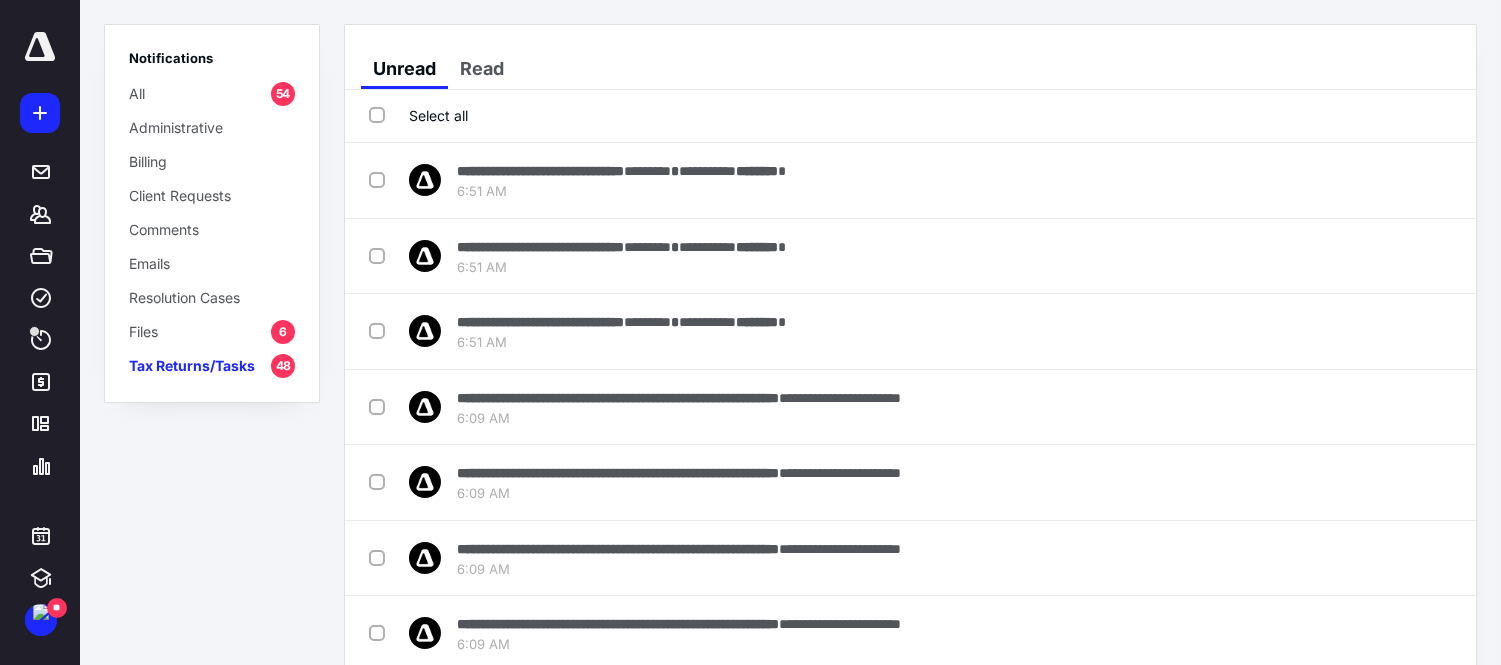 click on "Mark as  read" at bounding box center (1362, 180) 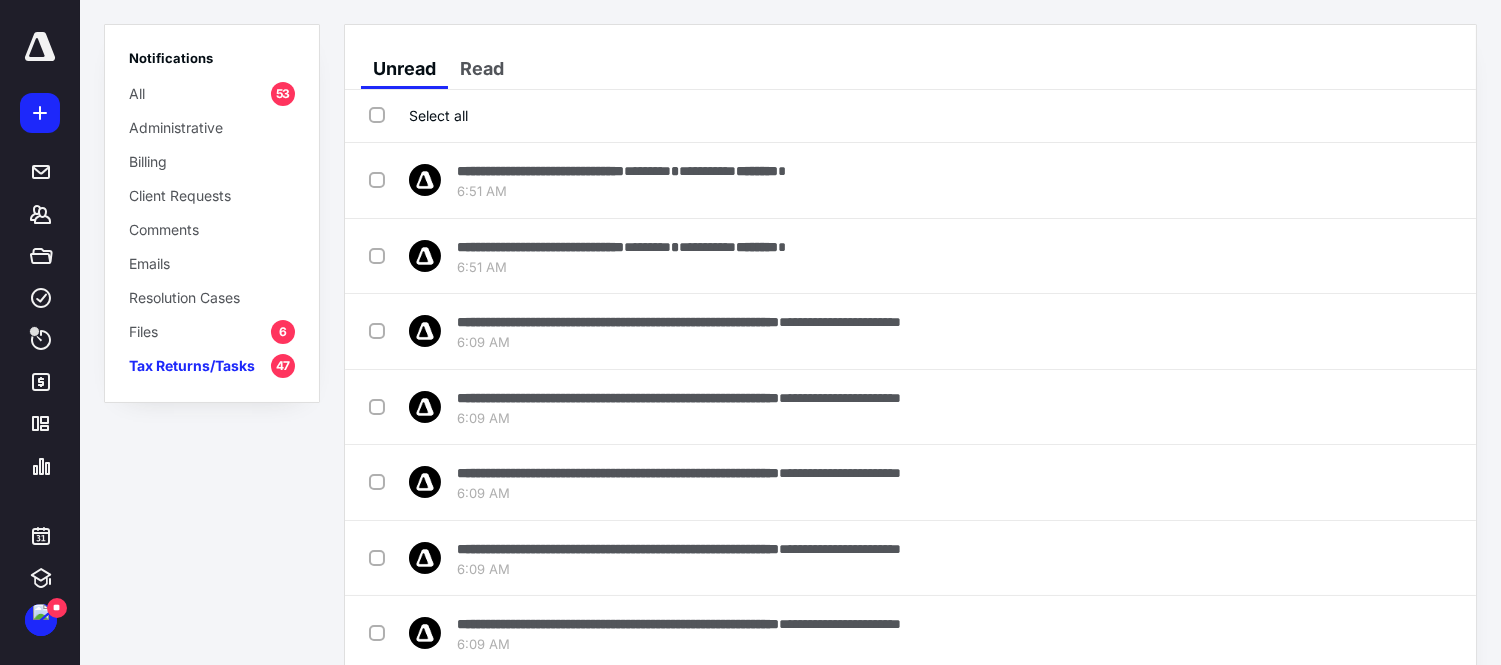 click on "Mark as  read" at bounding box center (1362, 180) 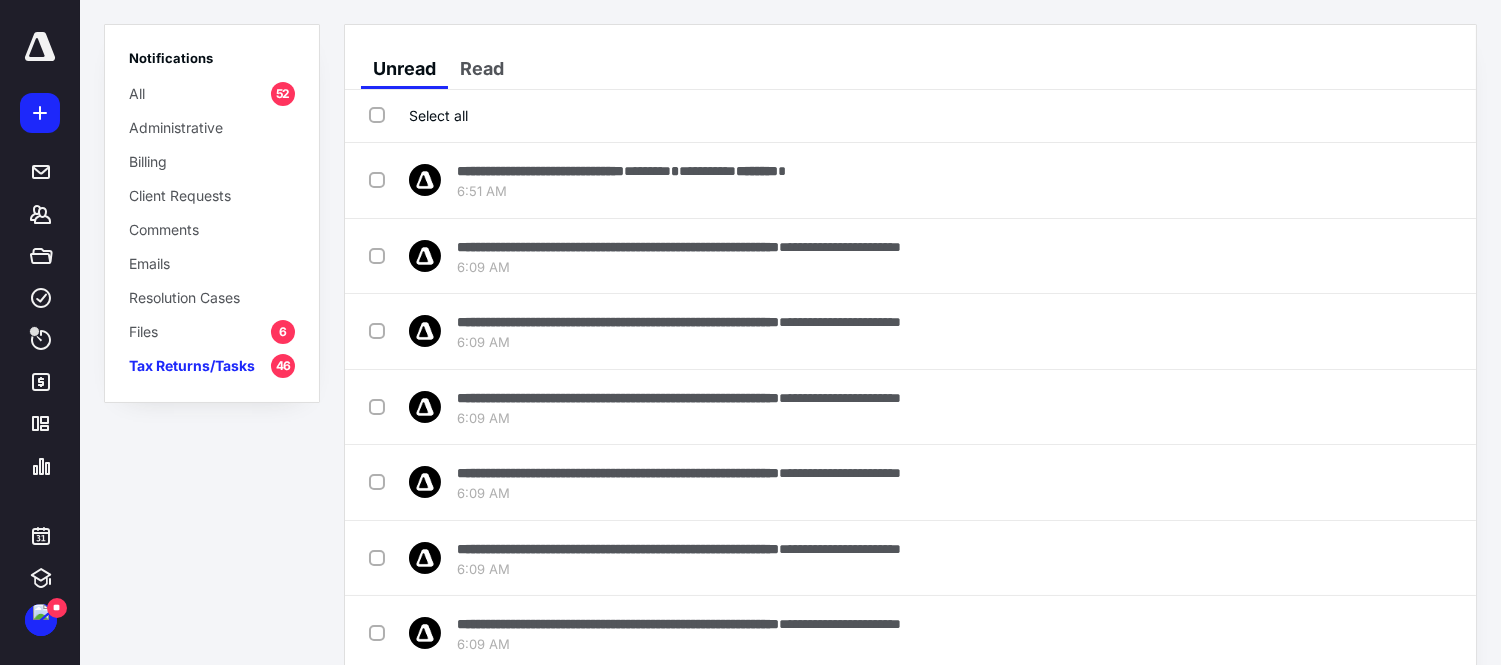 click on "Mark as  read" at bounding box center (1362, 180) 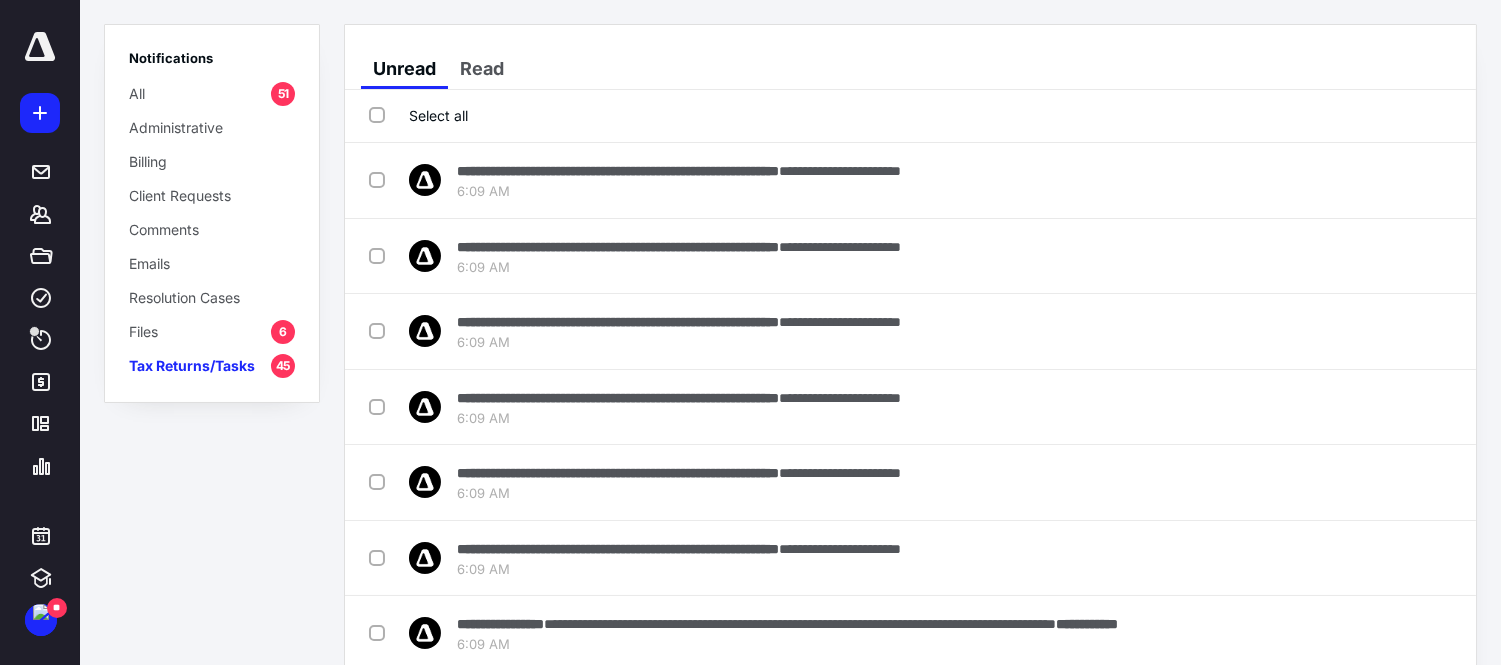 click on "Mark as  read" at bounding box center [1362, 180] 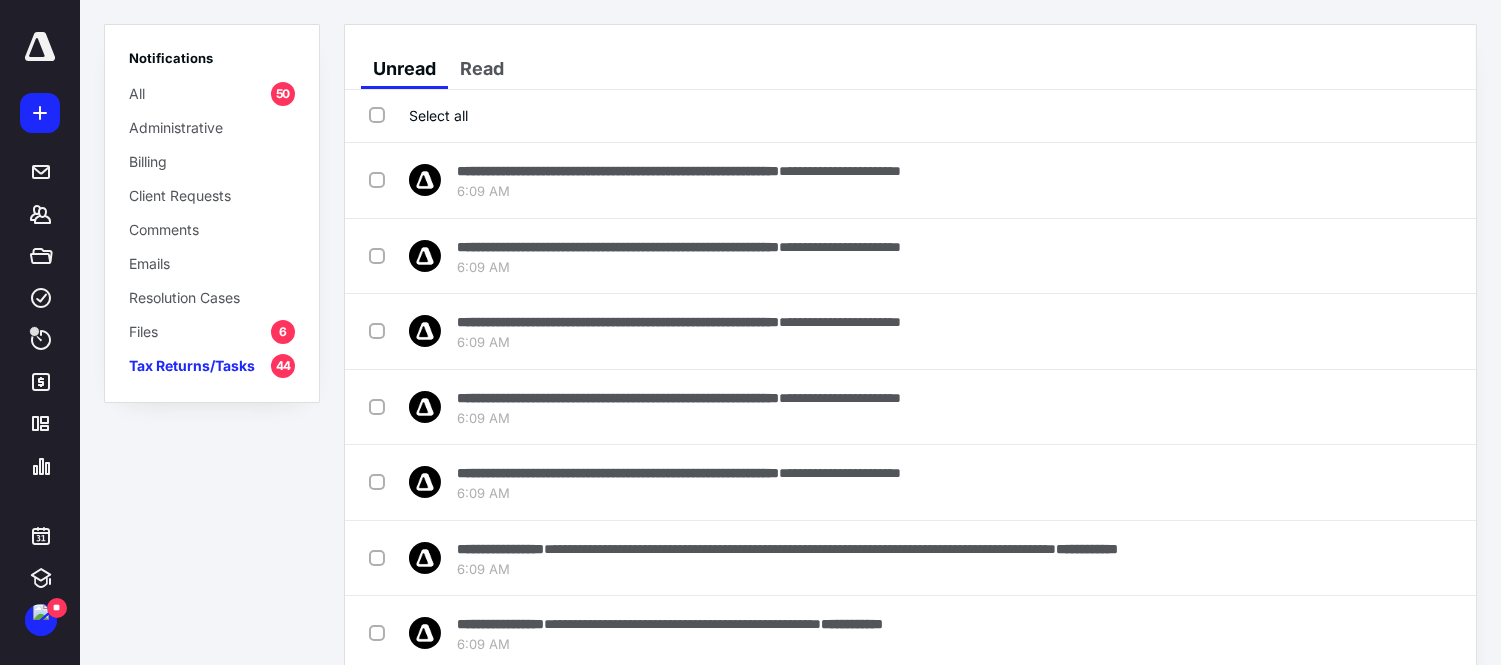 click on "Mark as  read" at bounding box center (1362, 180) 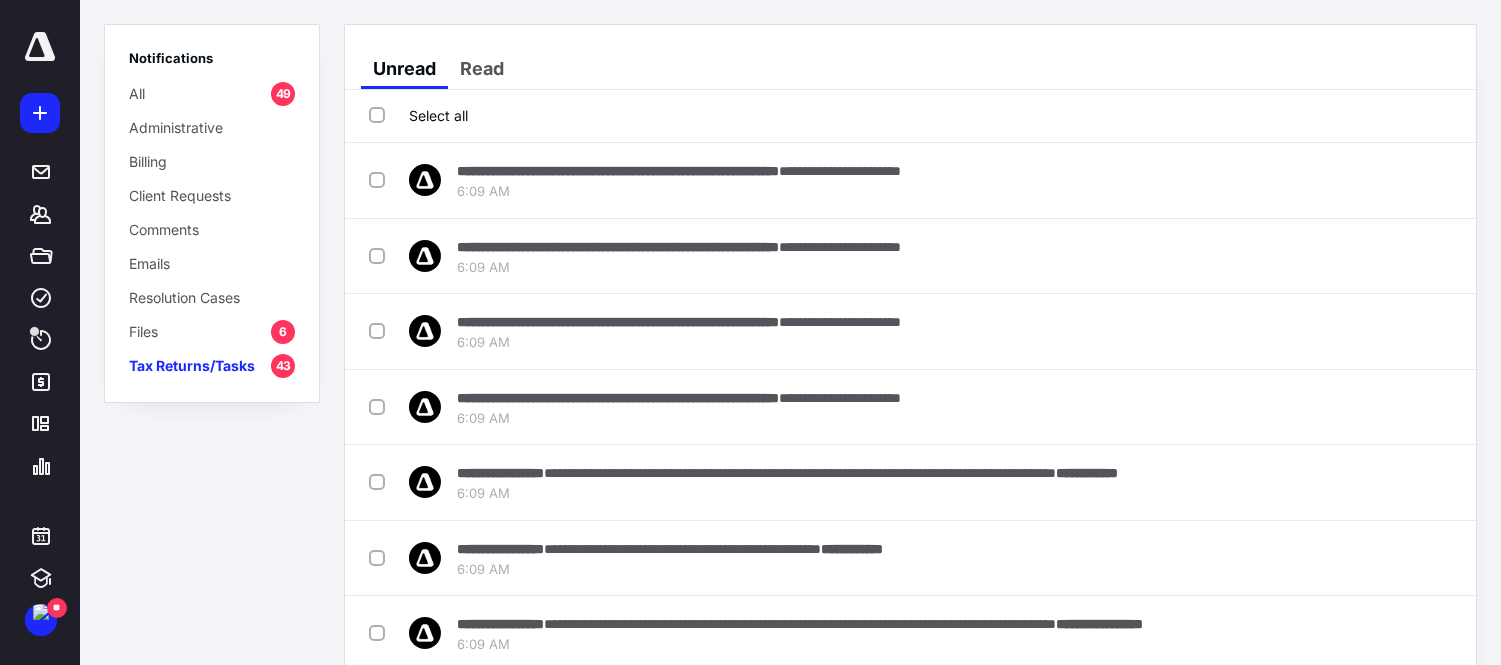 click on "Mark as  read" at bounding box center (1362, 180) 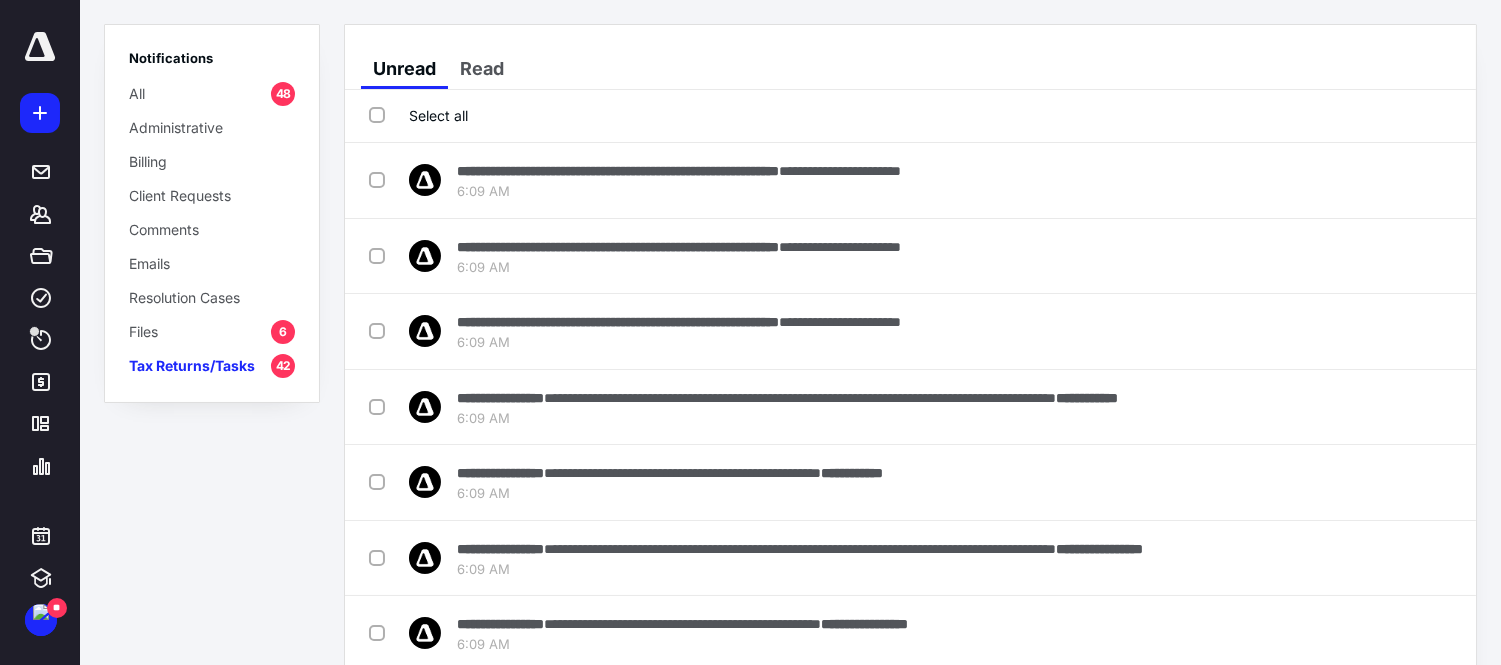 click on "Mark as  read" at bounding box center (1362, 180) 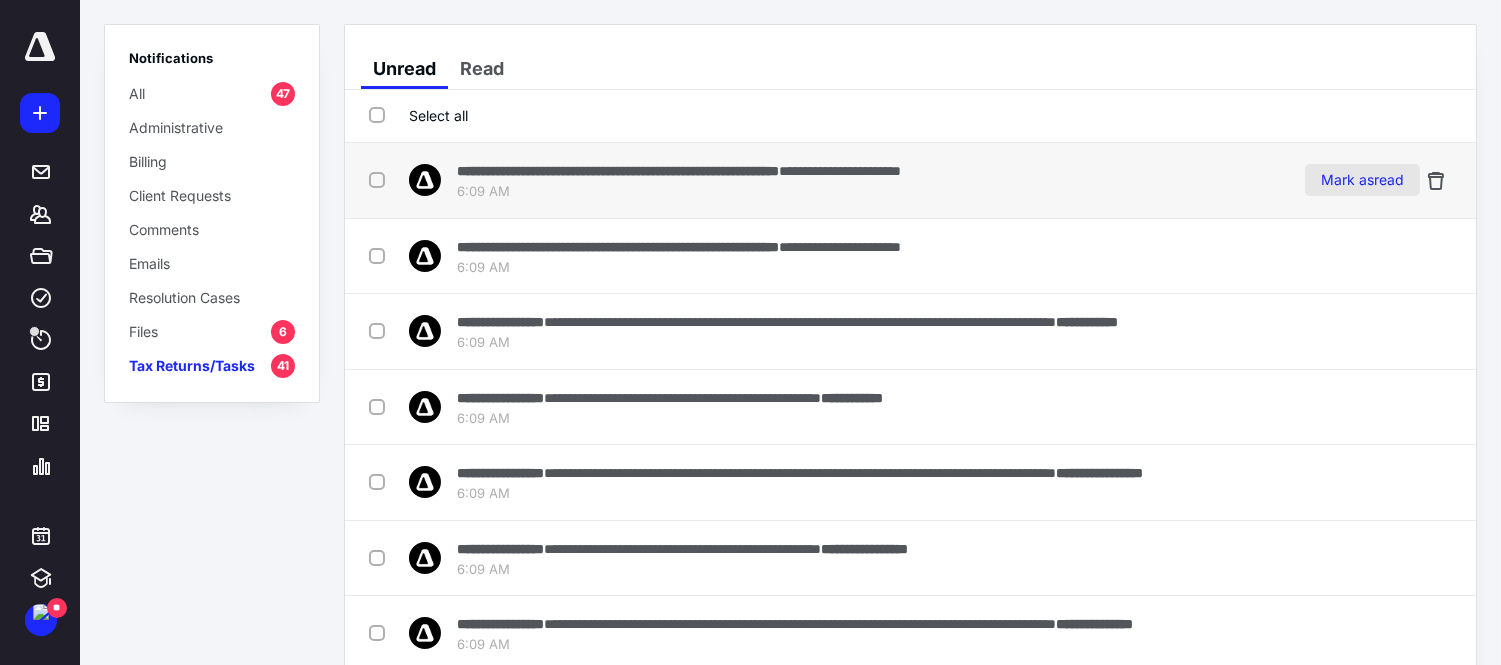 click on "Mark as  read" at bounding box center [1362, 180] 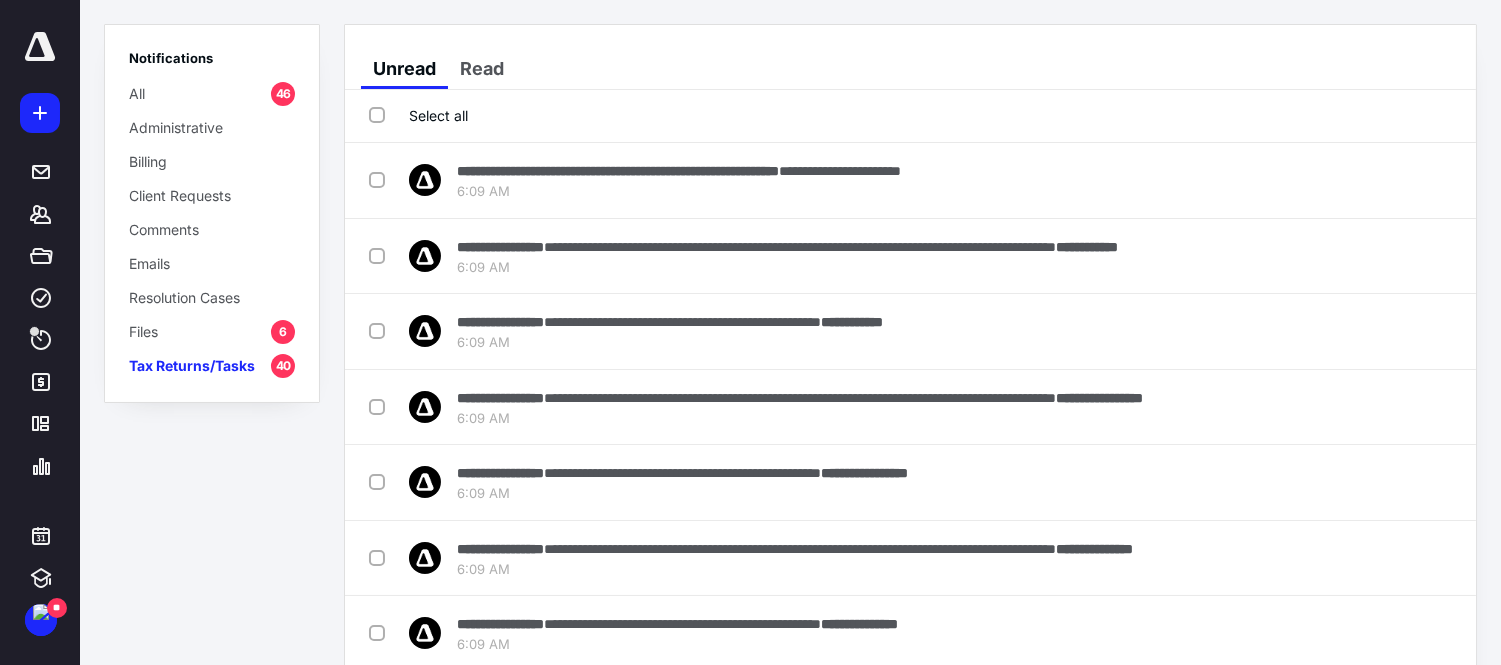 click on "Mark as  read" at bounding box center [1362, 180] 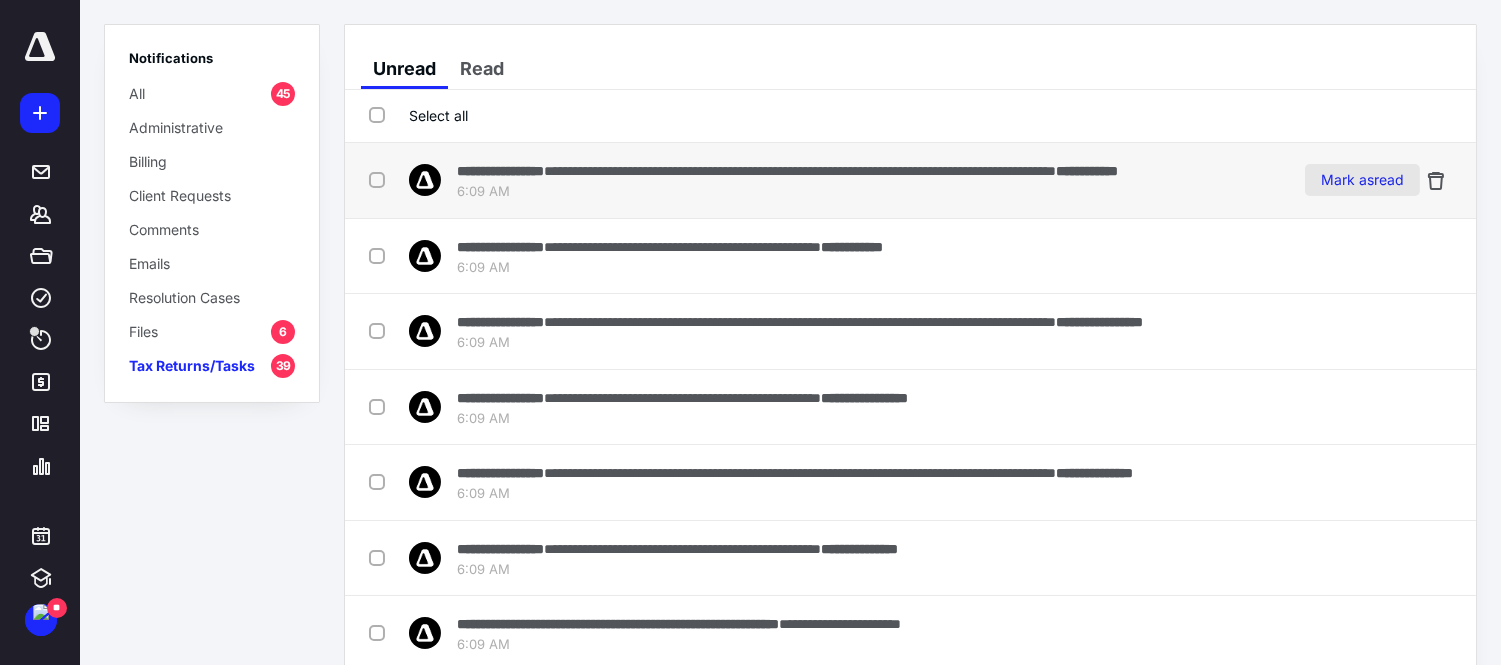 click on "Mark as  read" at bounding box center [1362, 180] 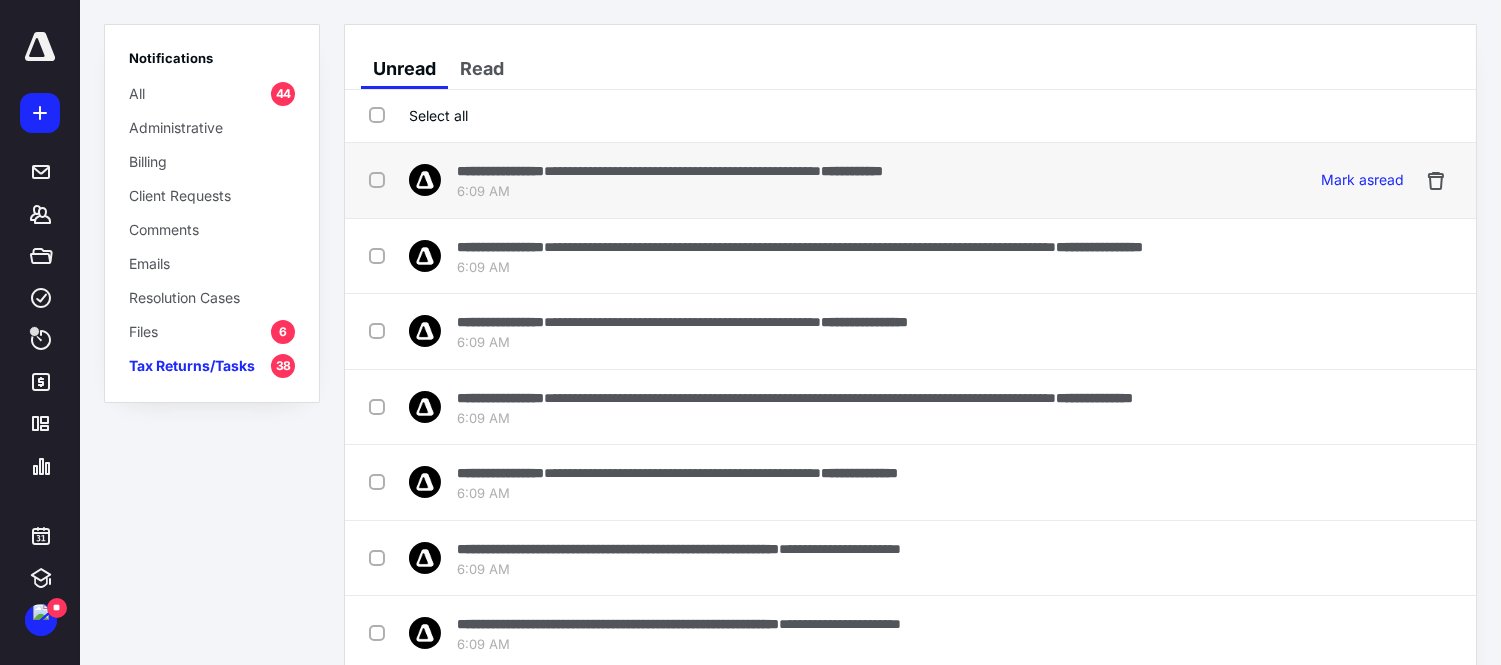 click on "**********" at bounding box center (910, 181) 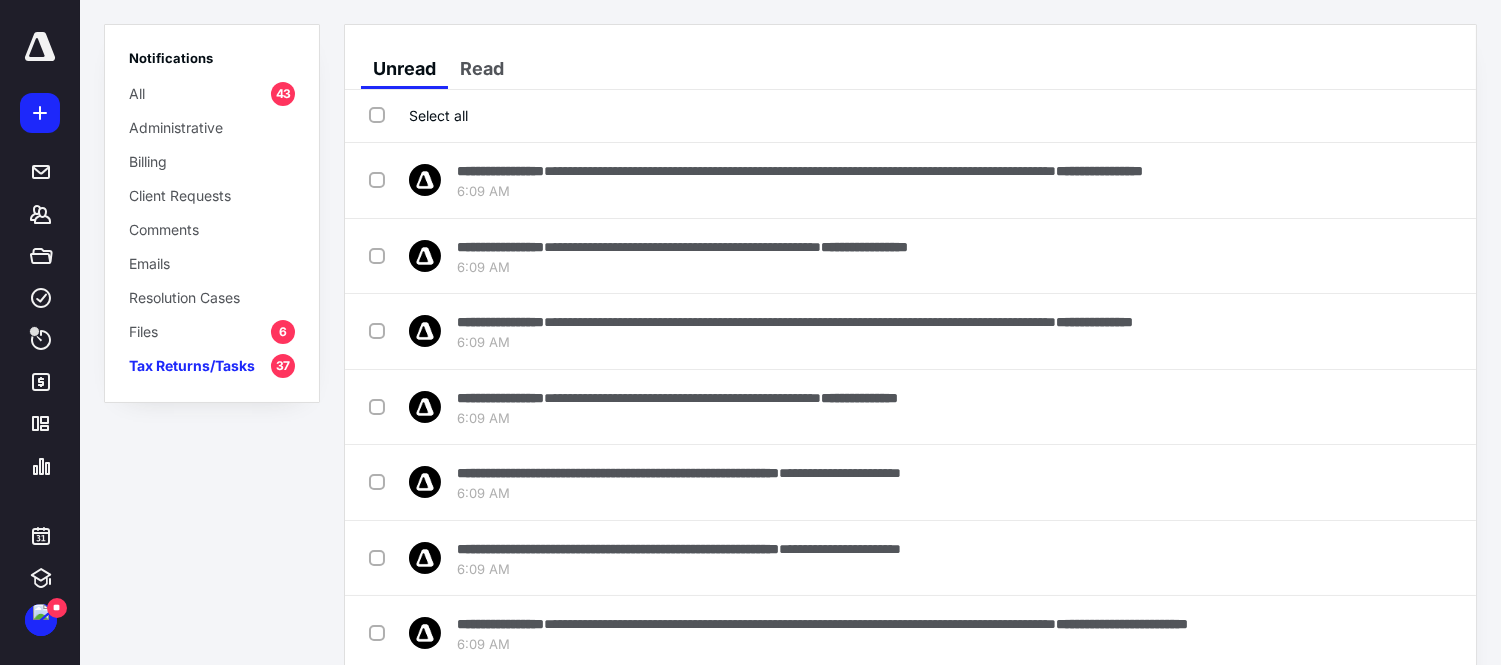 click on "Mark as  read" at bounding box center (1362, 180) 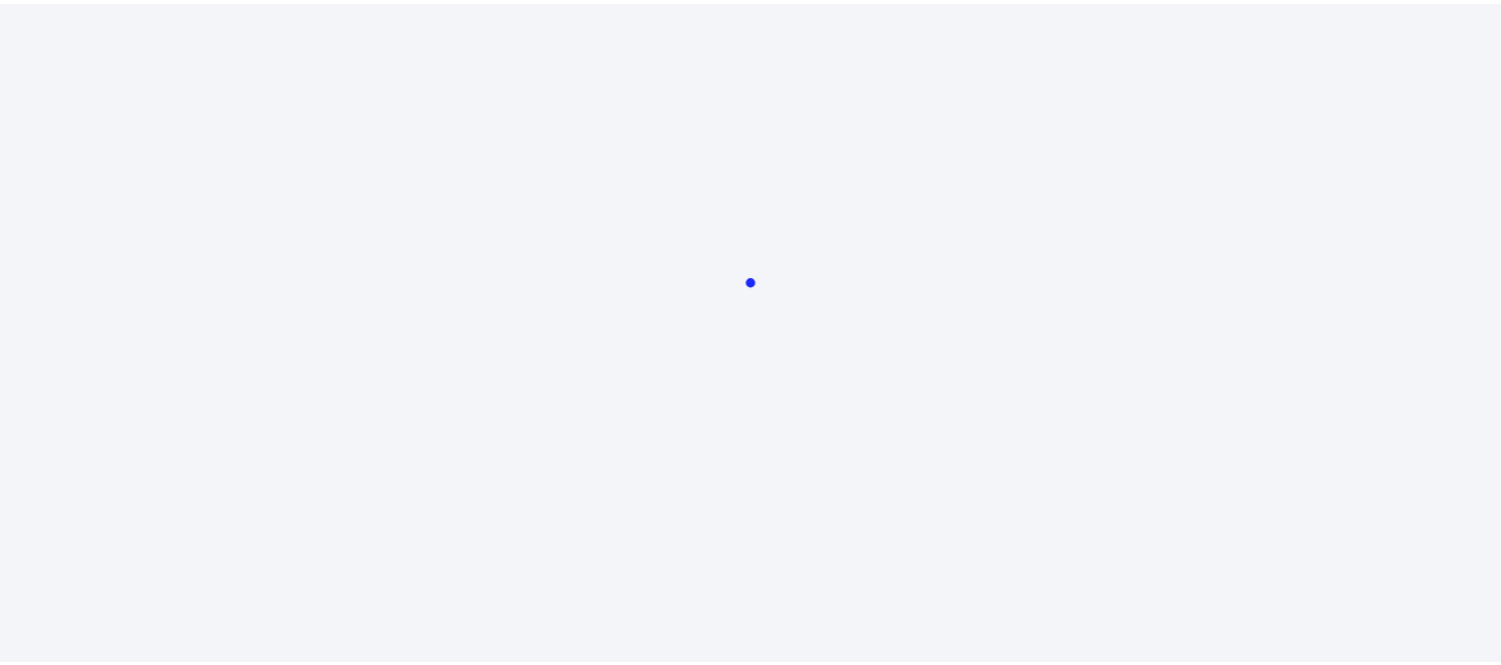 scroll, scrollTop: 0, scrollLeft: 0, axis: both 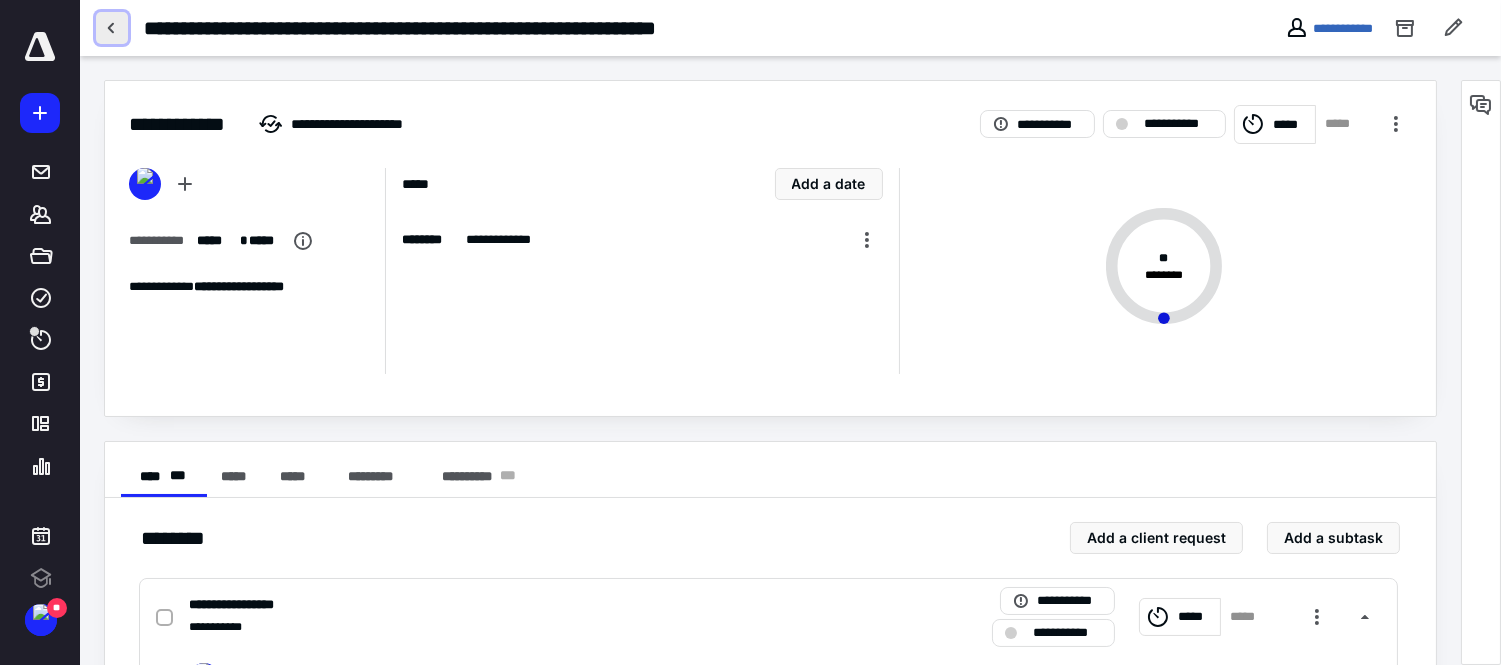 click at bounding box center (112, 28) 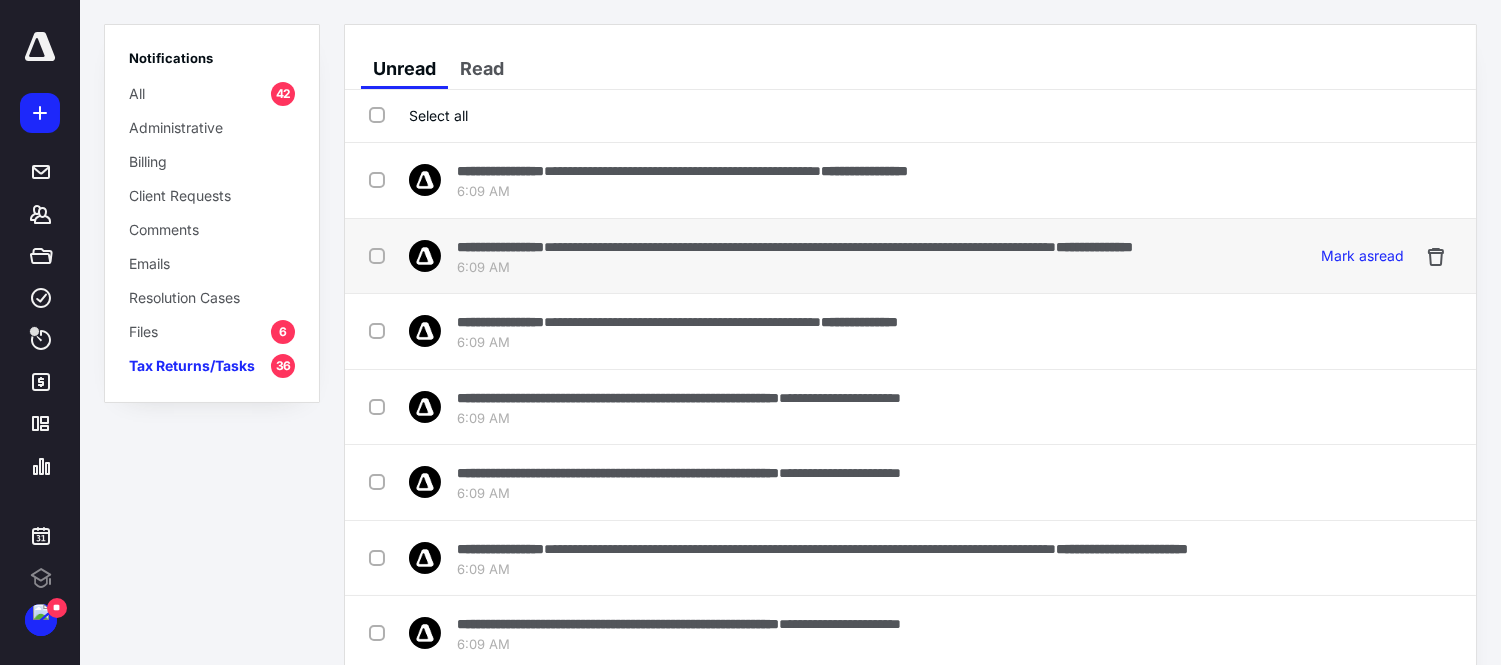 scroll, scrollTop: 0, scrollLeft: 0, axis: both 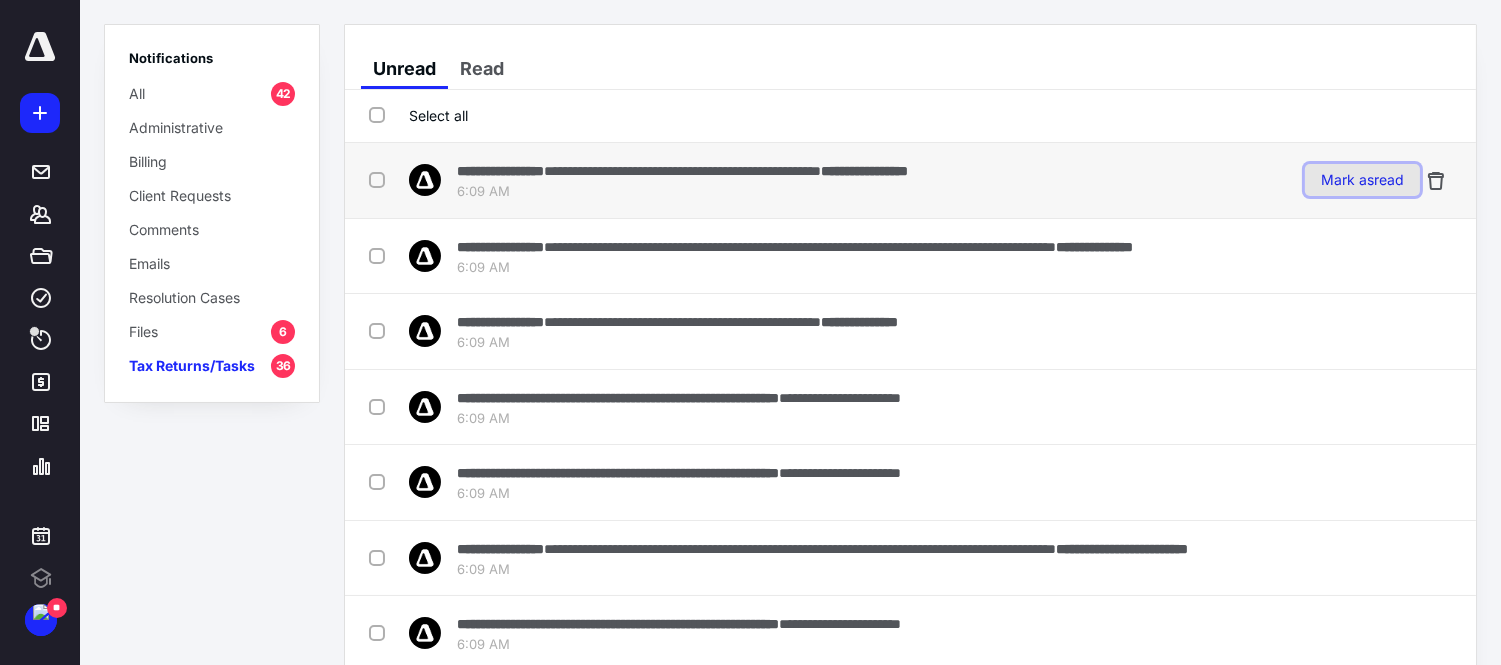 click on "Mark as  read" at bounding box center [1362, 180] 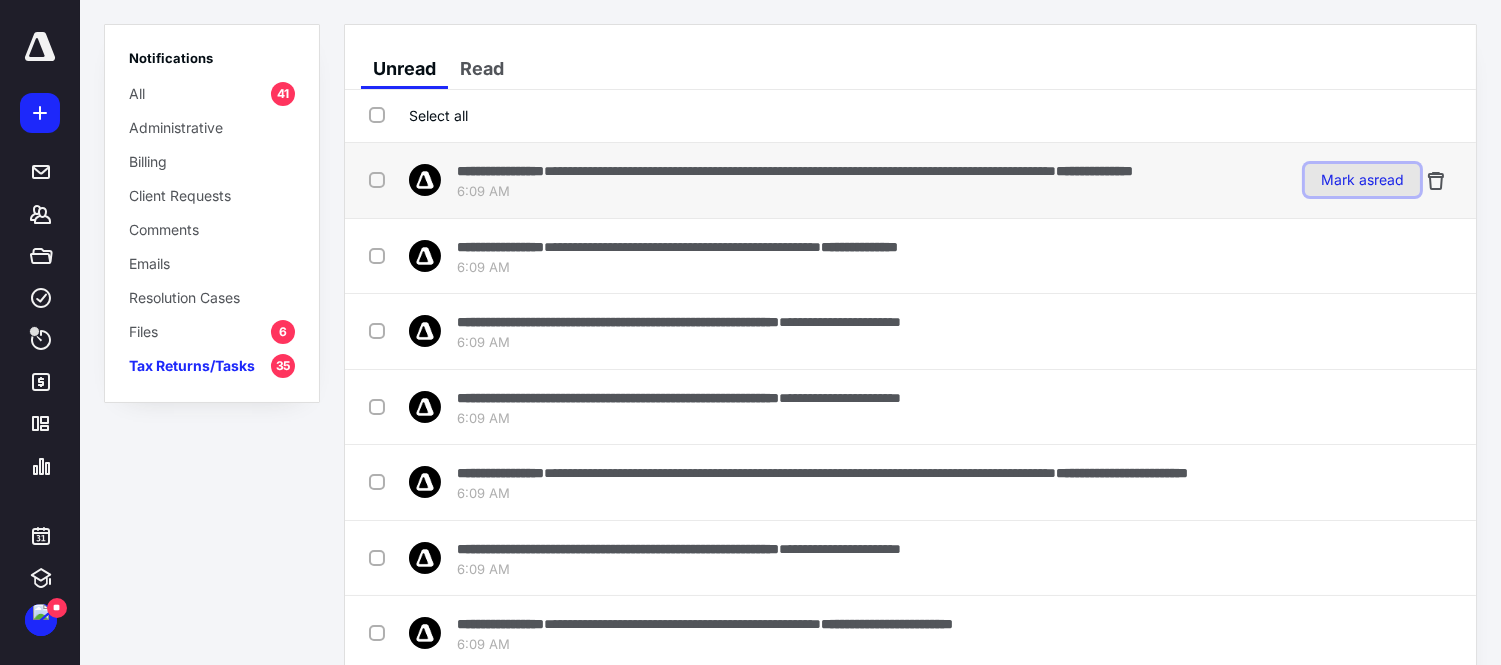 click on "Mark as  read" at bounding box center [1362, 180] 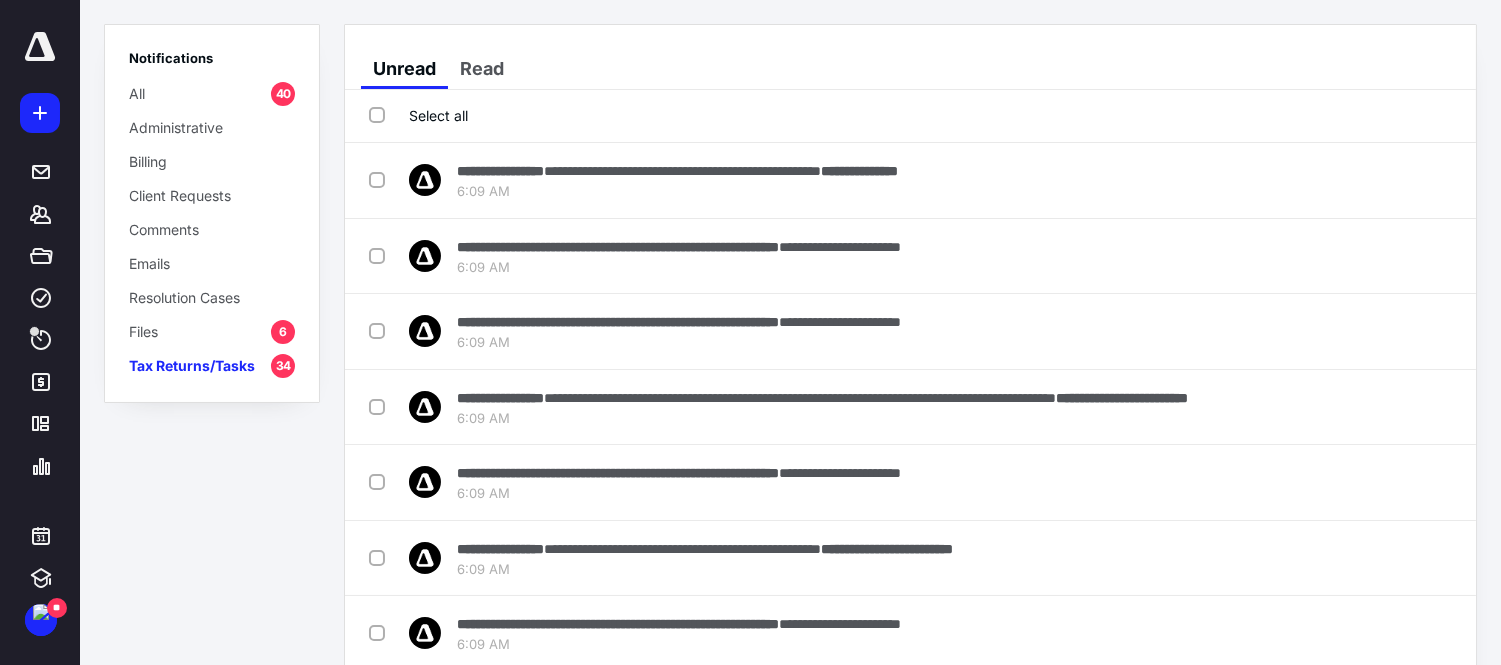 click on "Mark as  read" at bounding box center [1362, 180] 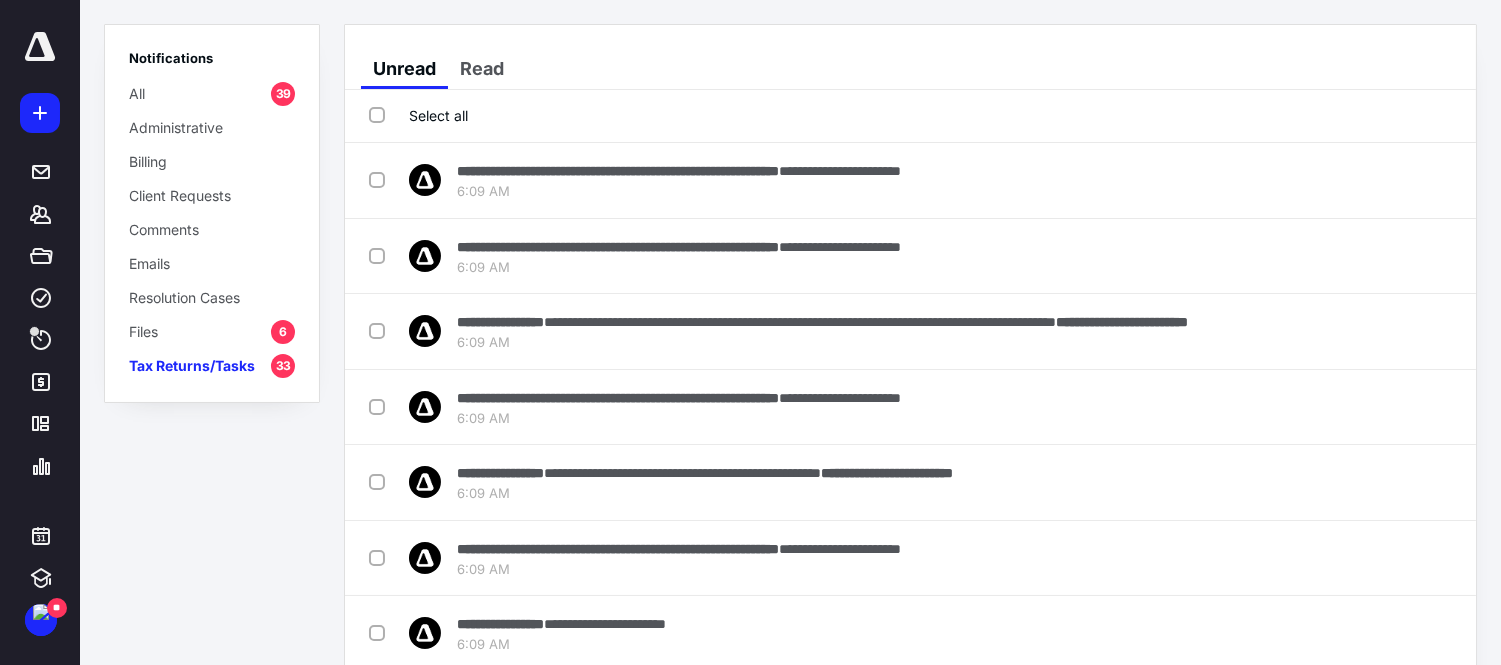 click on "Mark as  read" at bounding box center [1362, 180] 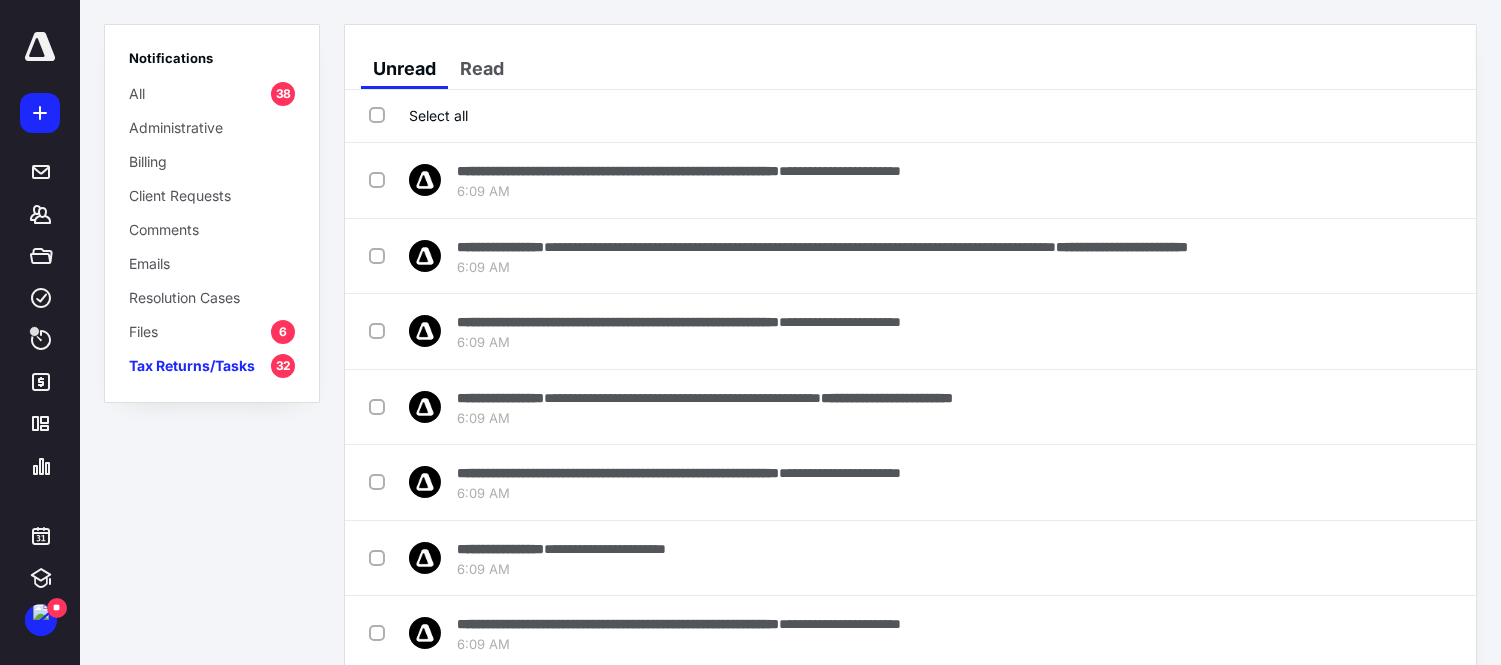 click on "Mark as  read" at bounding box center (1362, 180) 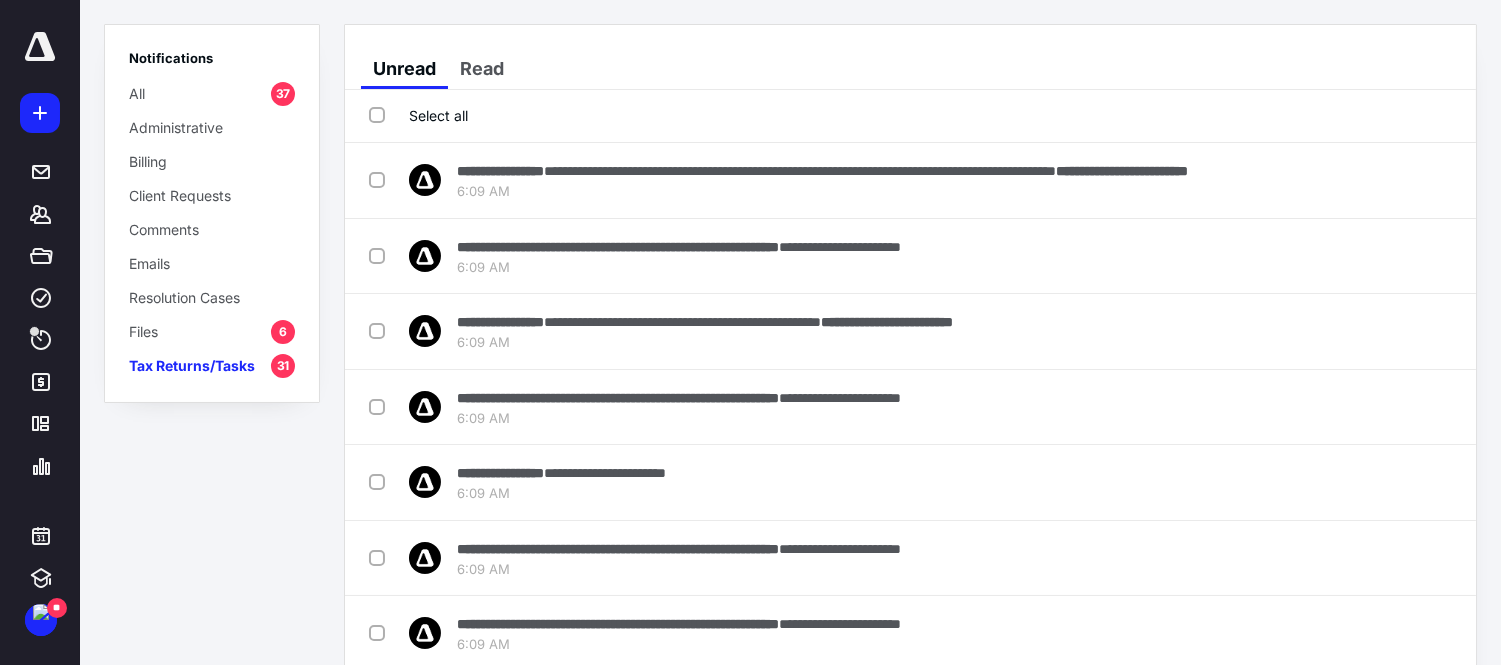 click on "Mark as  read" at bounding box center [1362, 180] 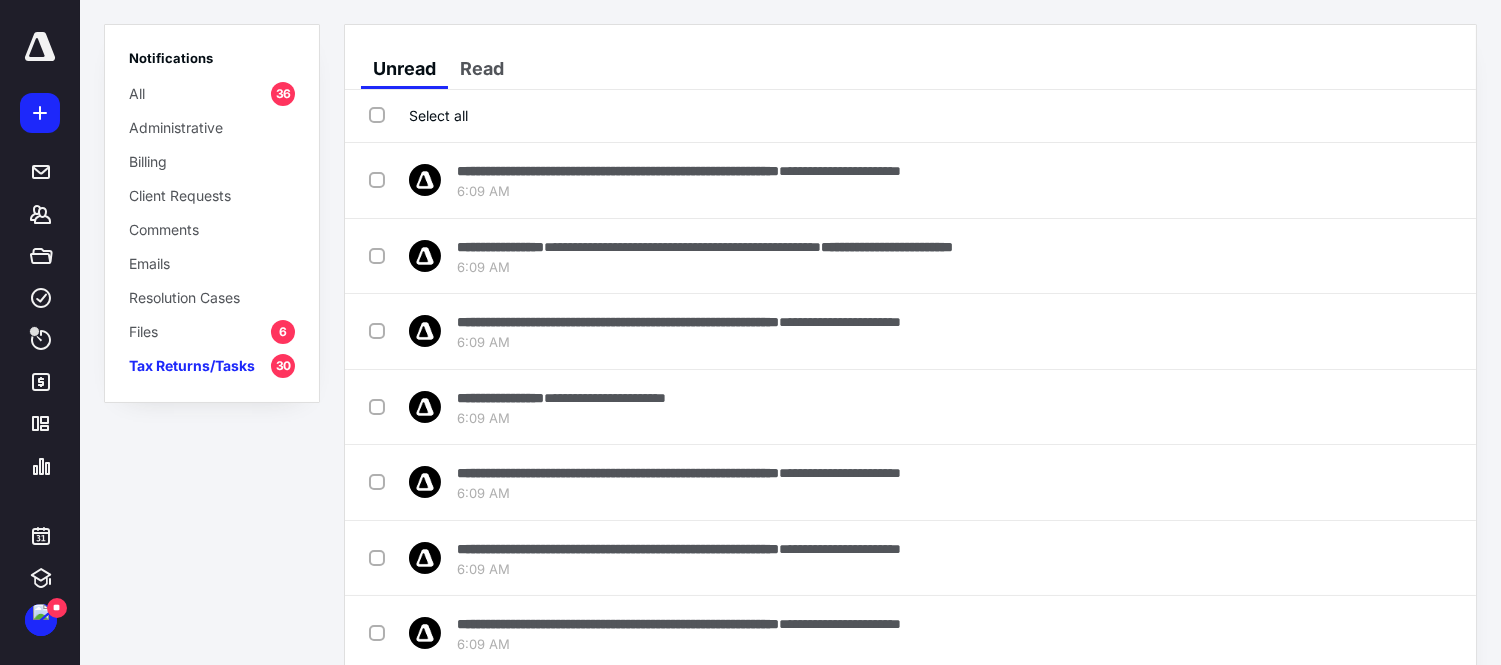 click on "Mark as  read" at bounding box center (1362, 180) 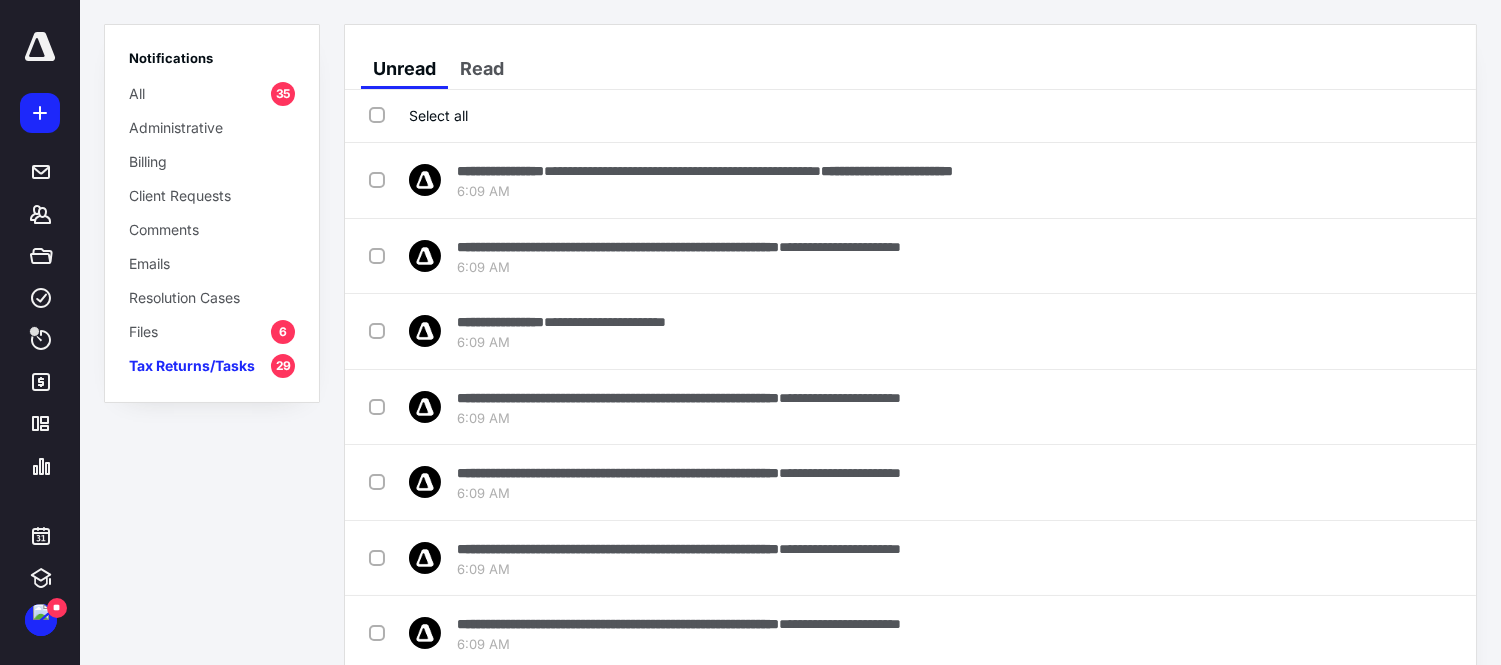 click on "Mark as  read" at bounding box center (1362, 180) 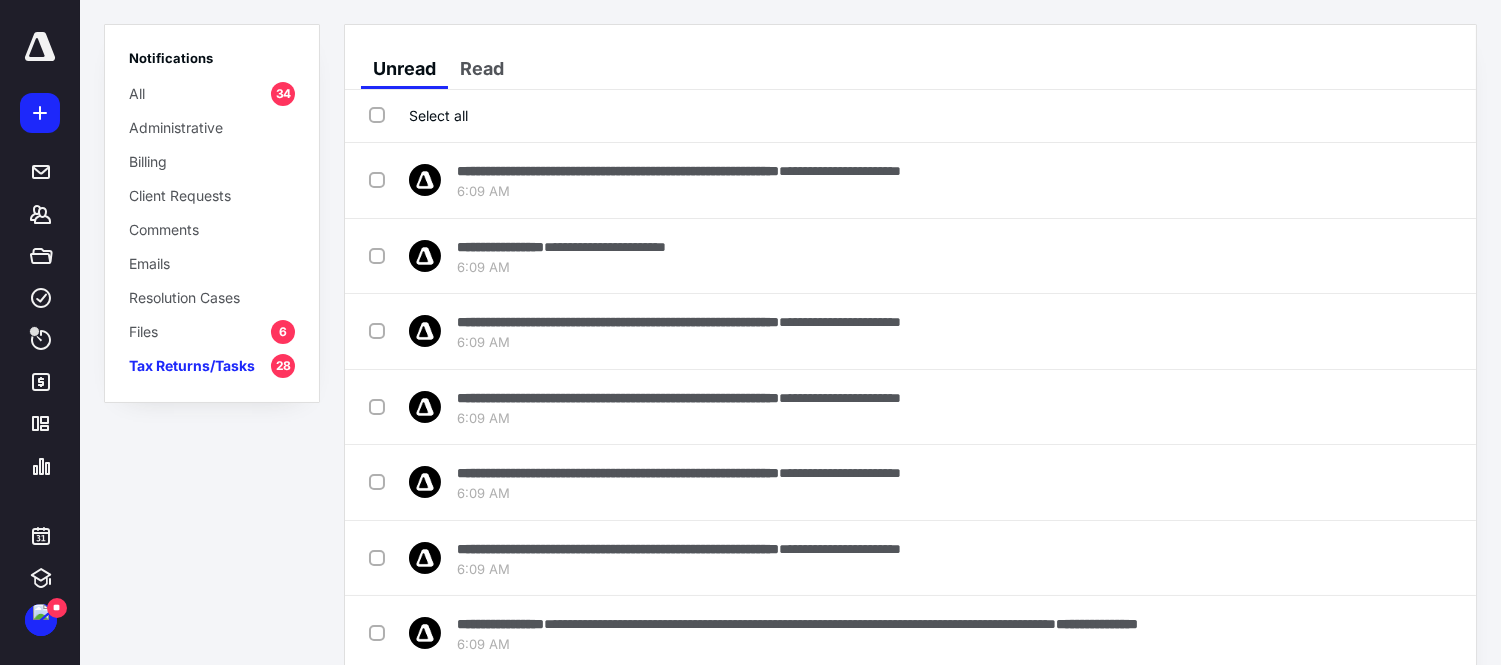 click on "Mark as  read" at bounding box center (1362, 180) 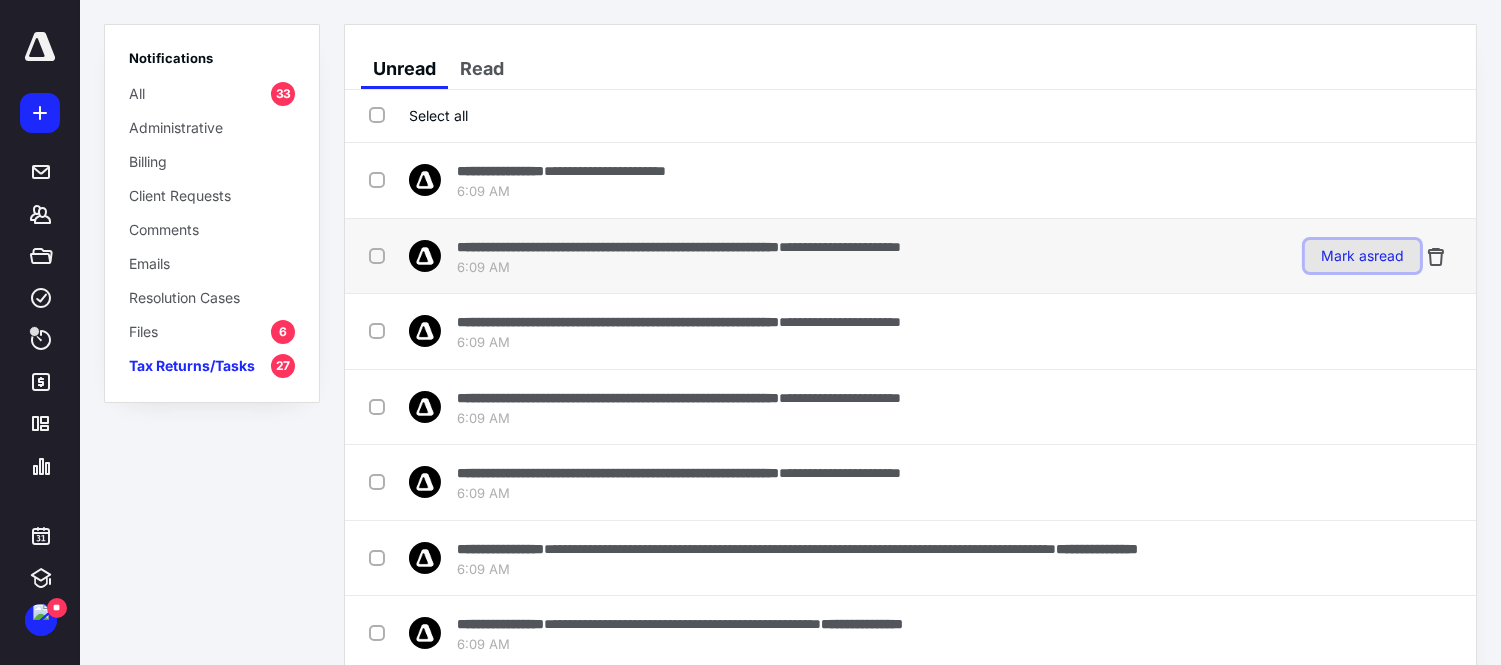 click on "Mark as  read" at bounding box center [1362, 256] 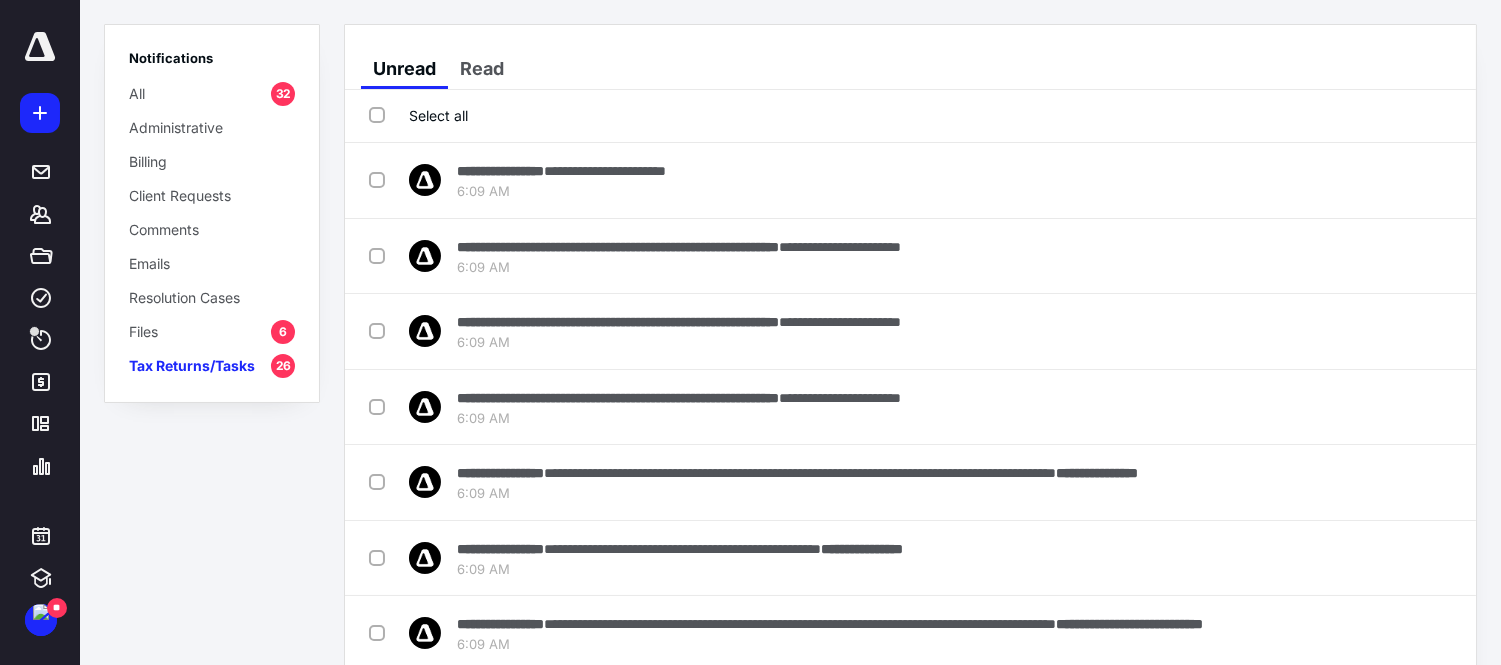 click on "Mark as  read" at bounding box center [1362, 256] 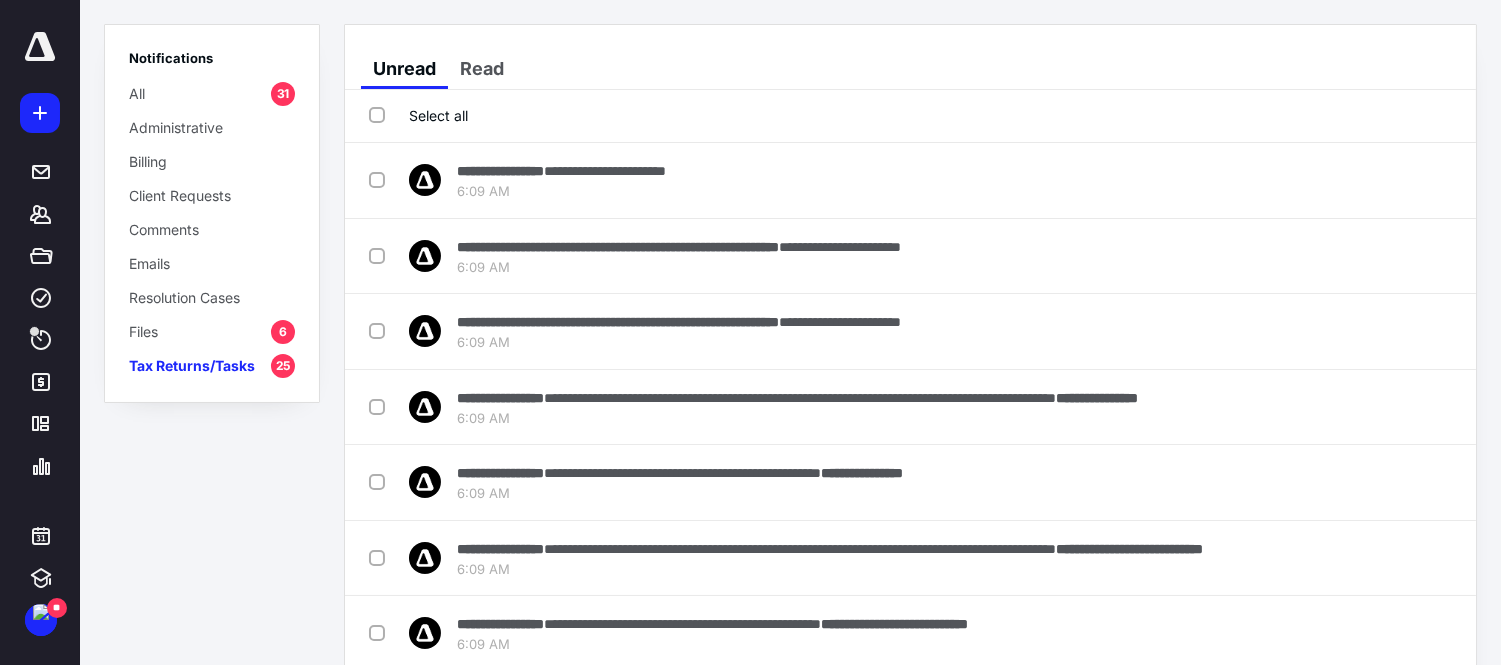 click on "Mark as  read" at bounding box center [1362, 256] 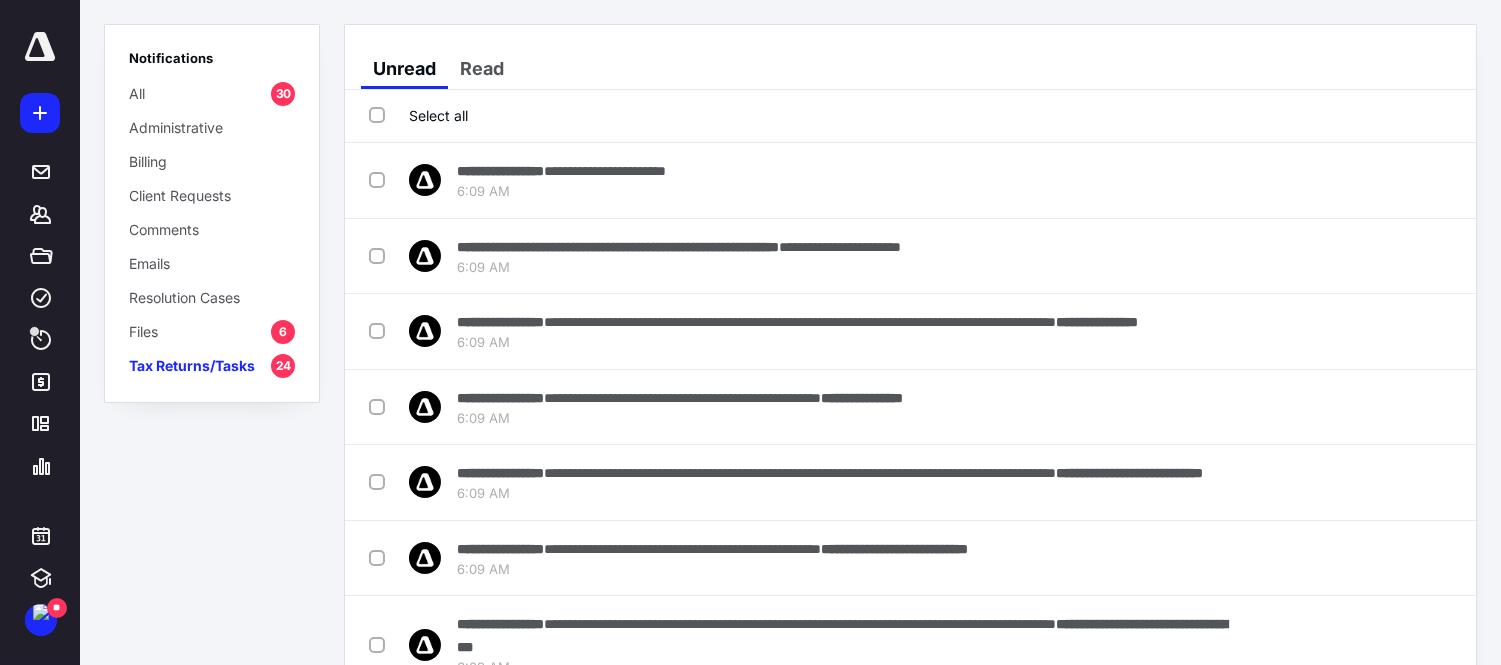 click on "Mark as  read" at bounding box center [1362, 256] 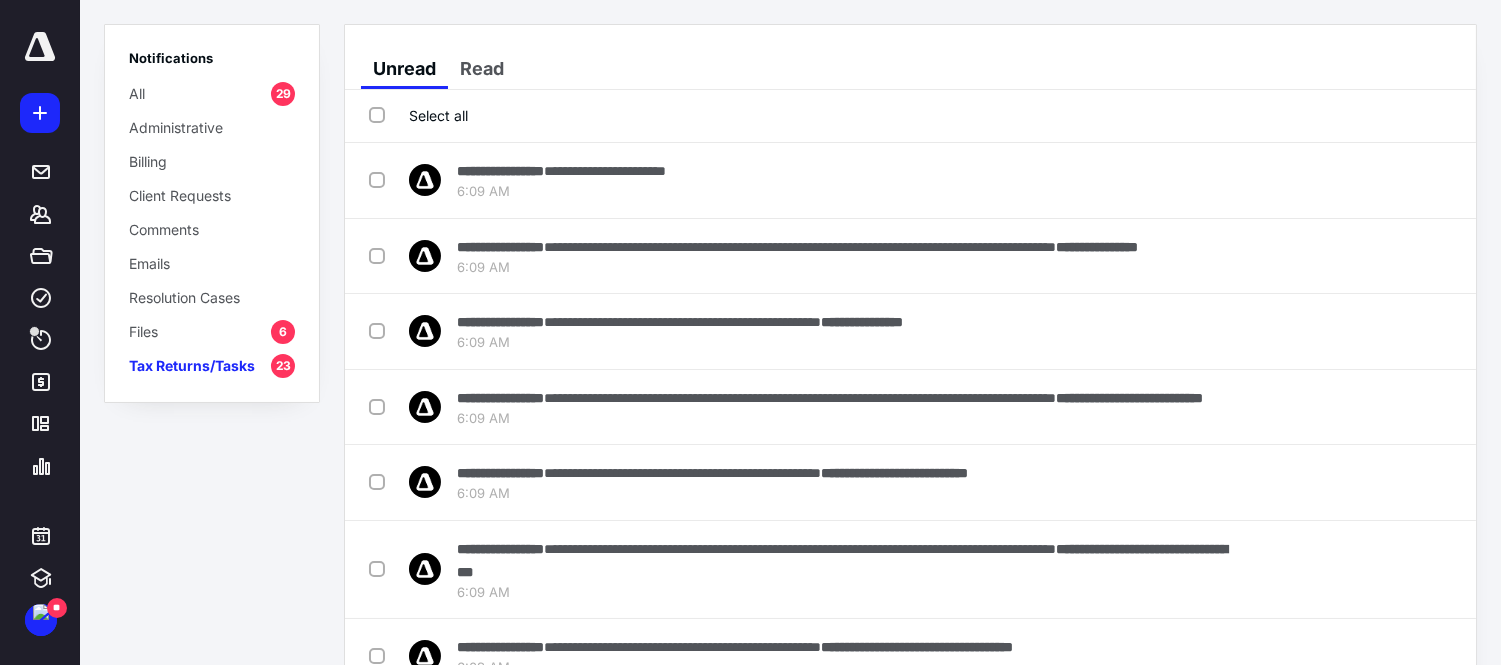 click on "Mark as  read" at bounding box center [1362, 256] 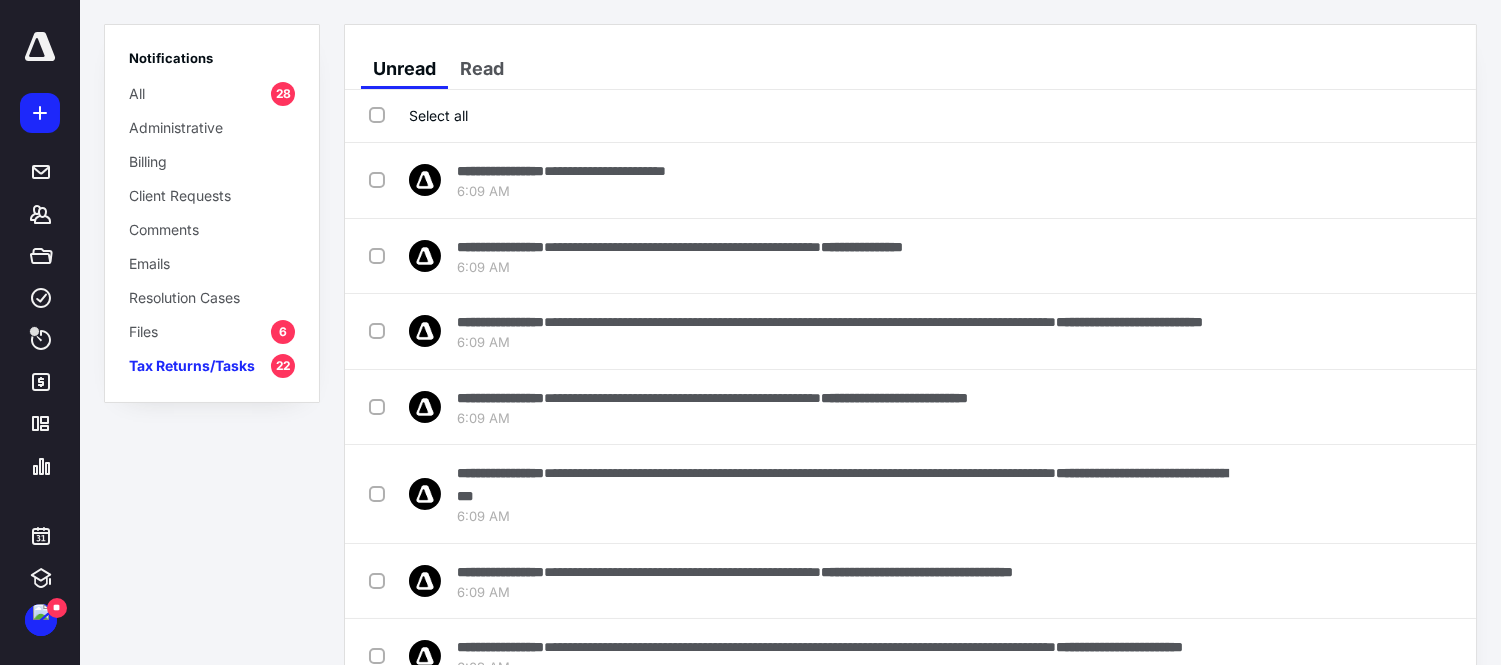 click on "Mark as  read" at bounding box center (1362, 256) 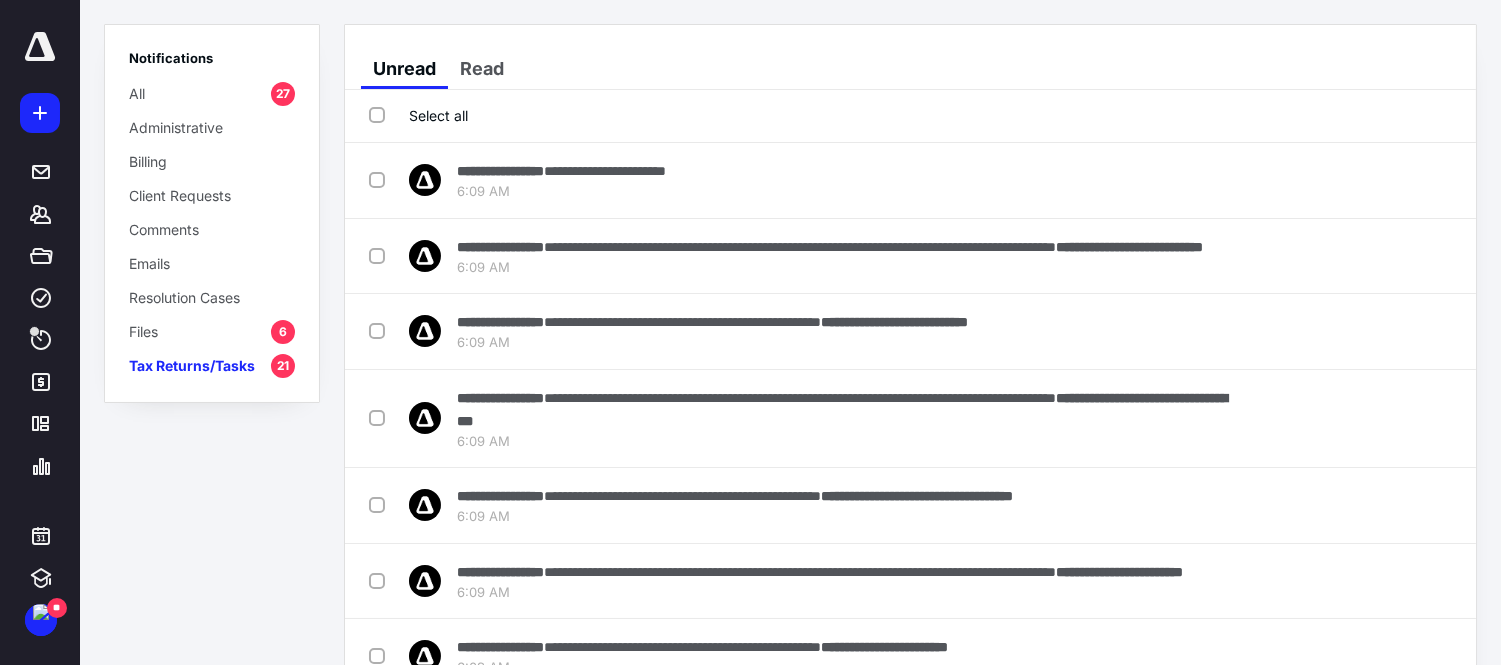 click on "Mark as  read" at bounding box center [1362, 256] 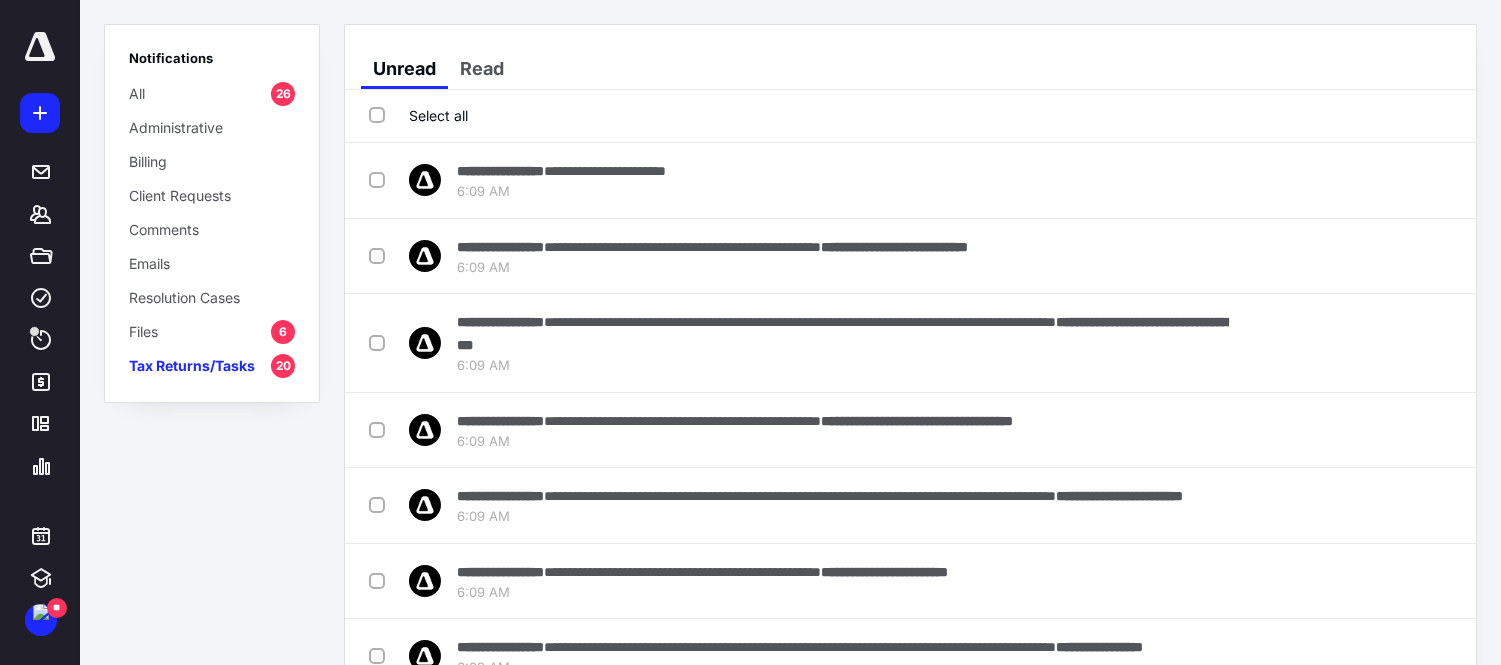 click on "Mark as  read" at bounding box center [1362, 256] 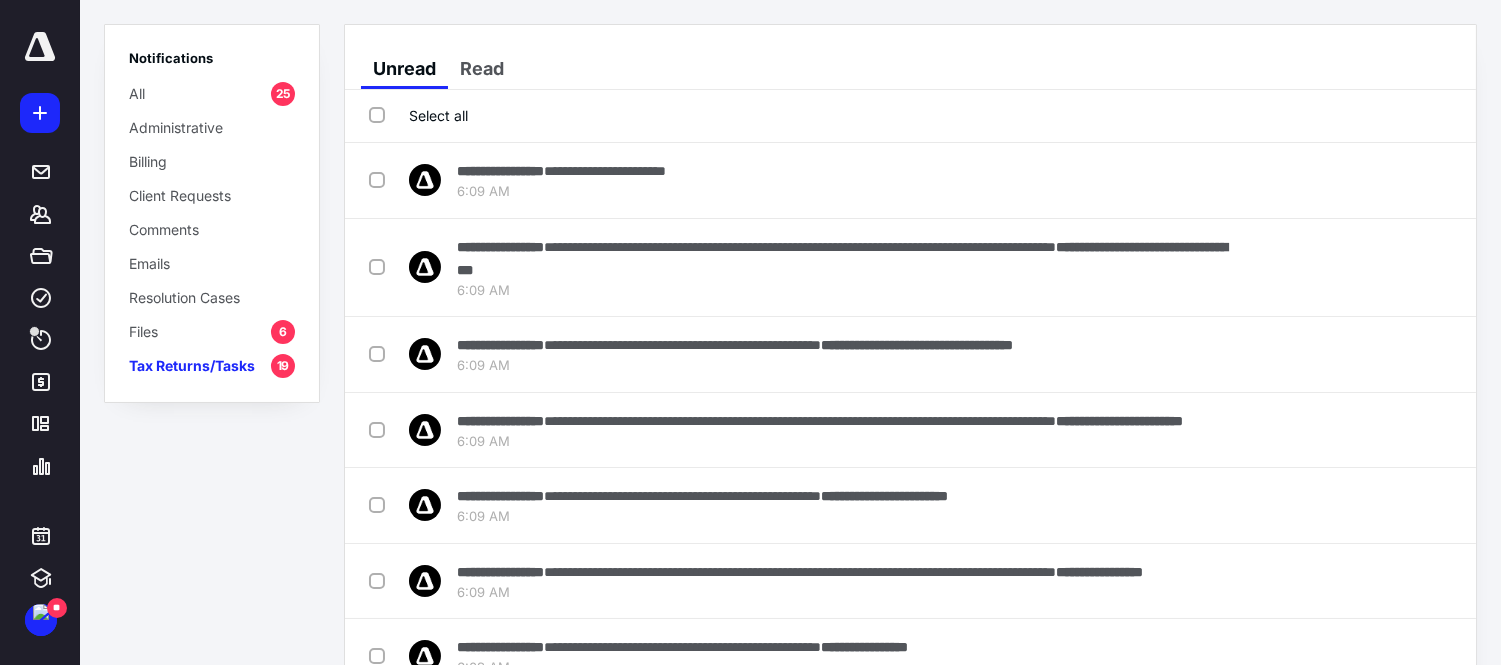click on "Mark as  read" at bounding box center [1362, 267] 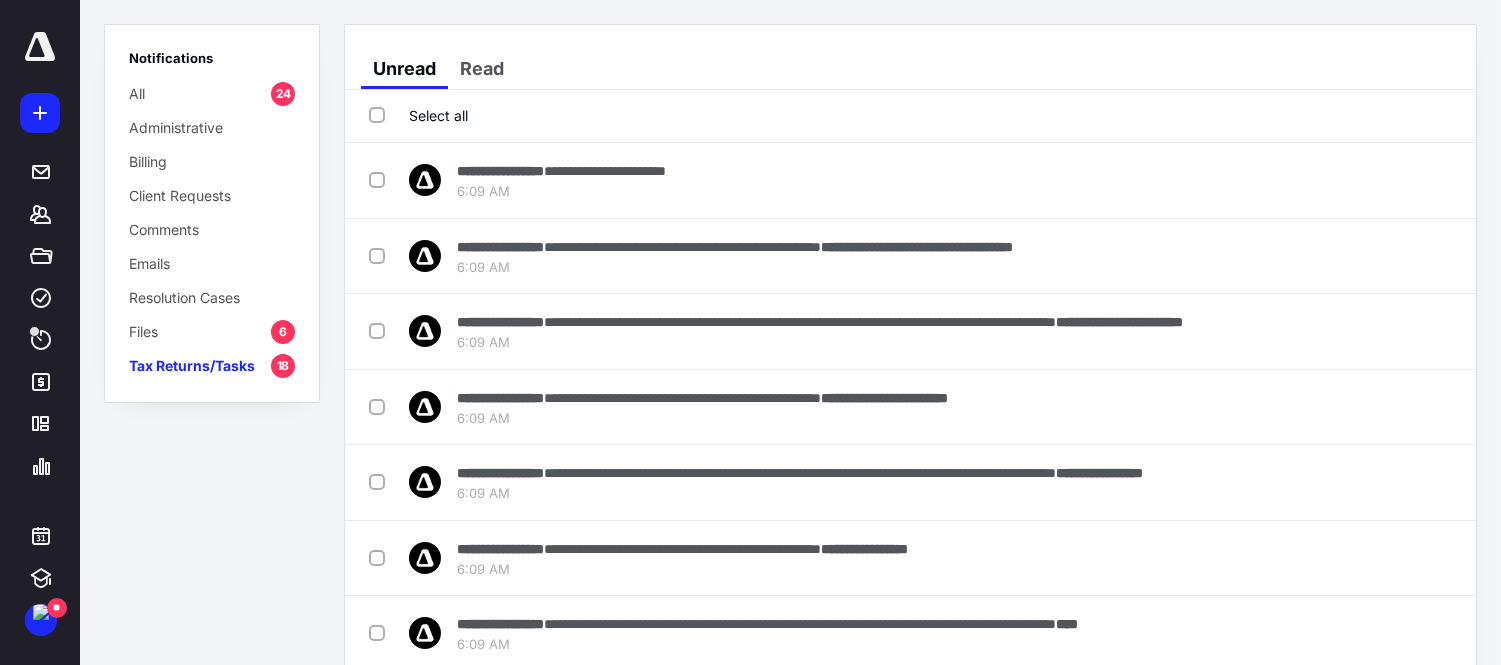 click on "Mark as  read" at bounding box center [1362, 256] 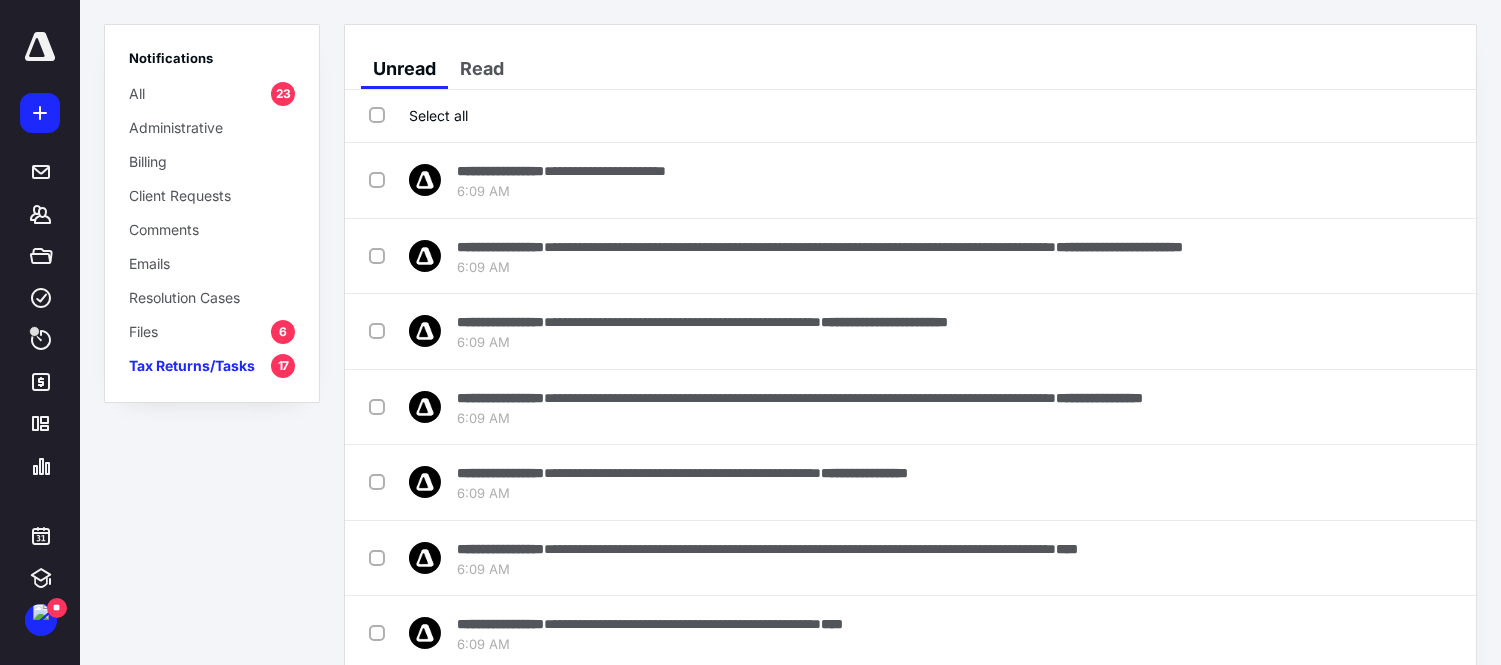 click on "Mark as  read" at bounding box center (1362, 256) 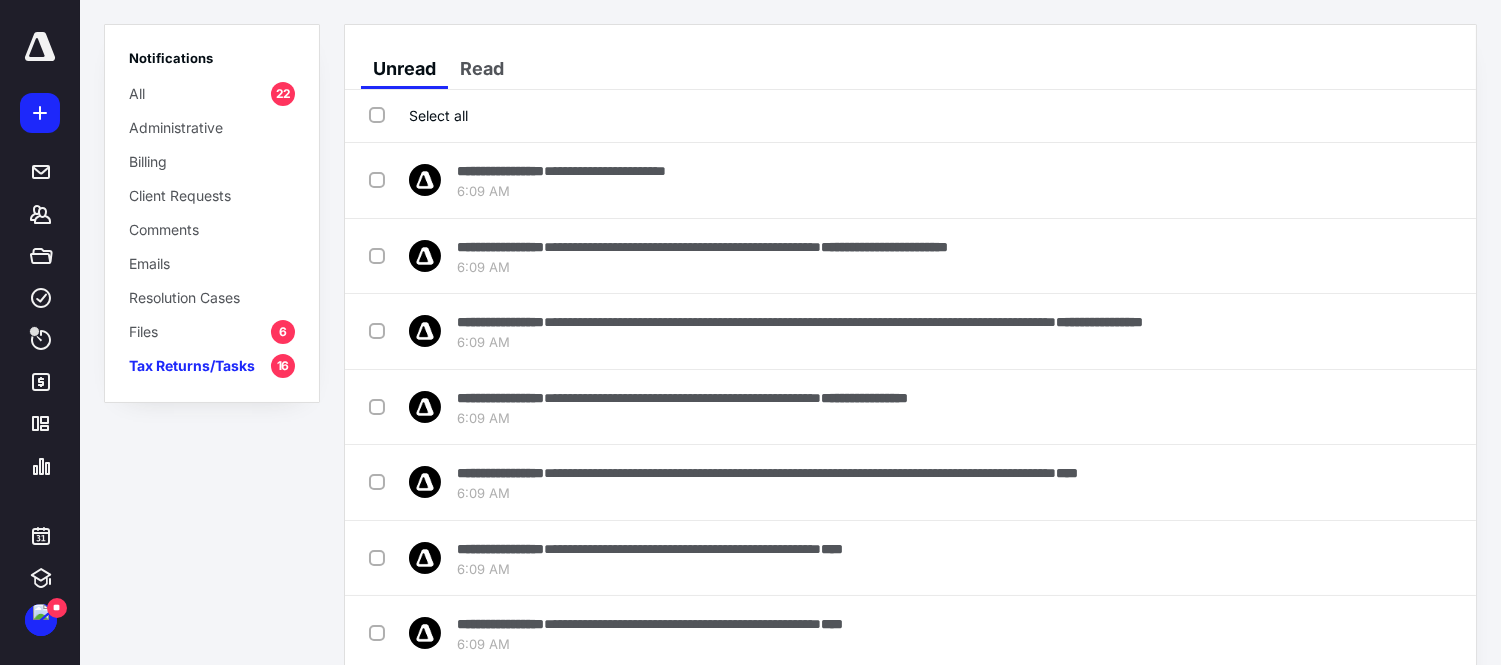 click on "Mark as  read" at bounding box center [1362, 256] 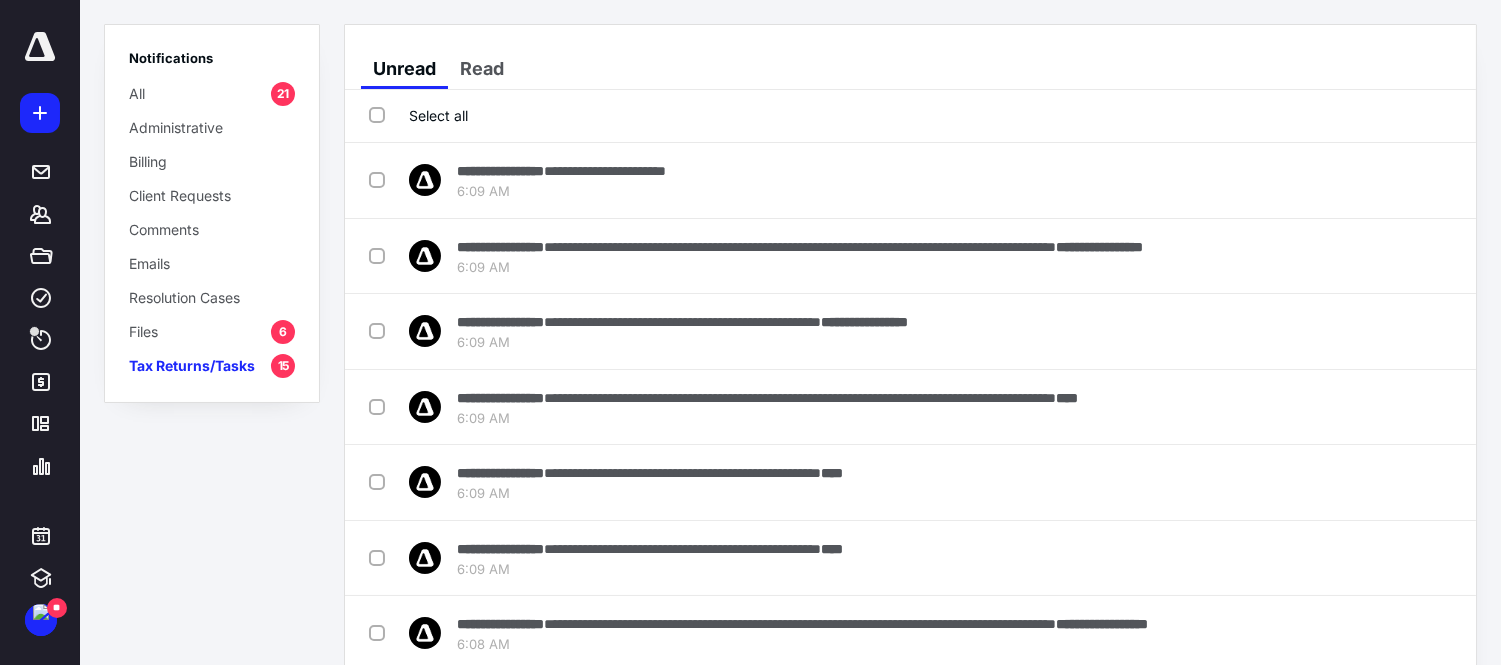click on "Mark as  read" at bounding box center [1362, 256] 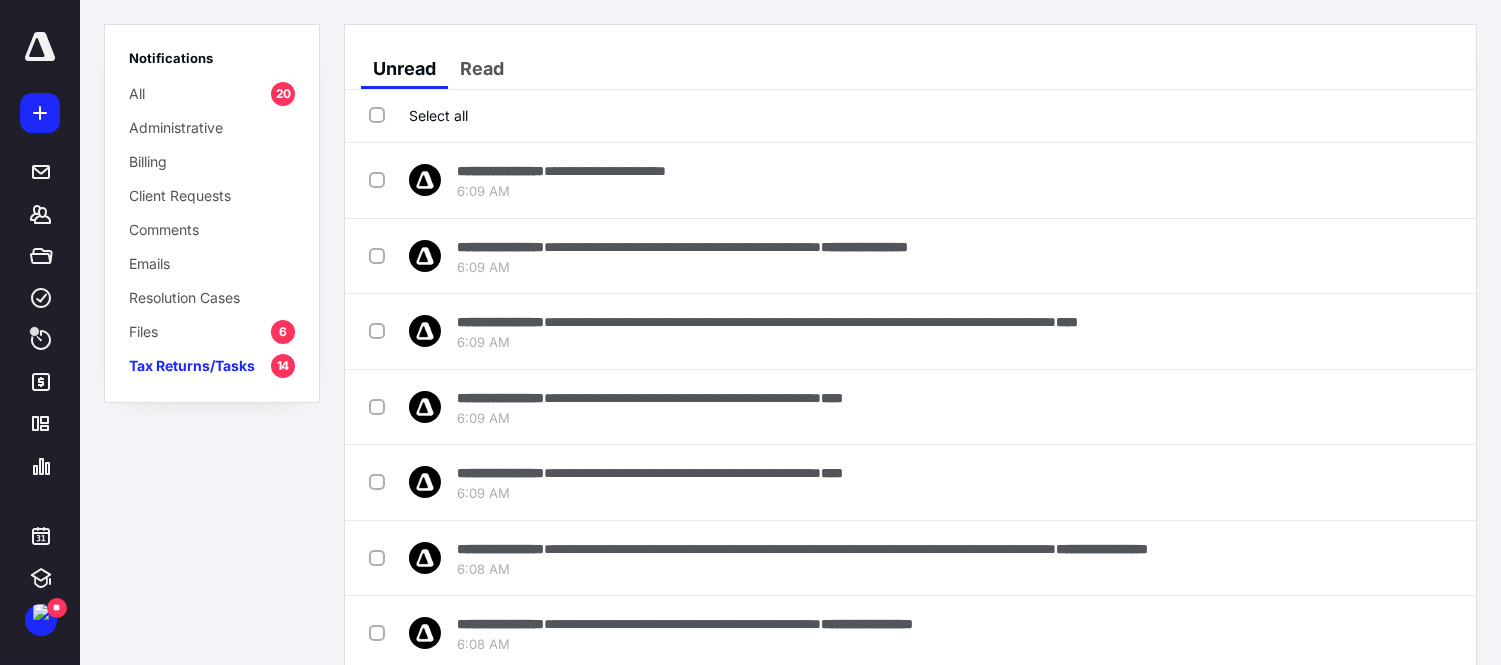 click on "Mark as  read" at bounding box center [1362, 256] 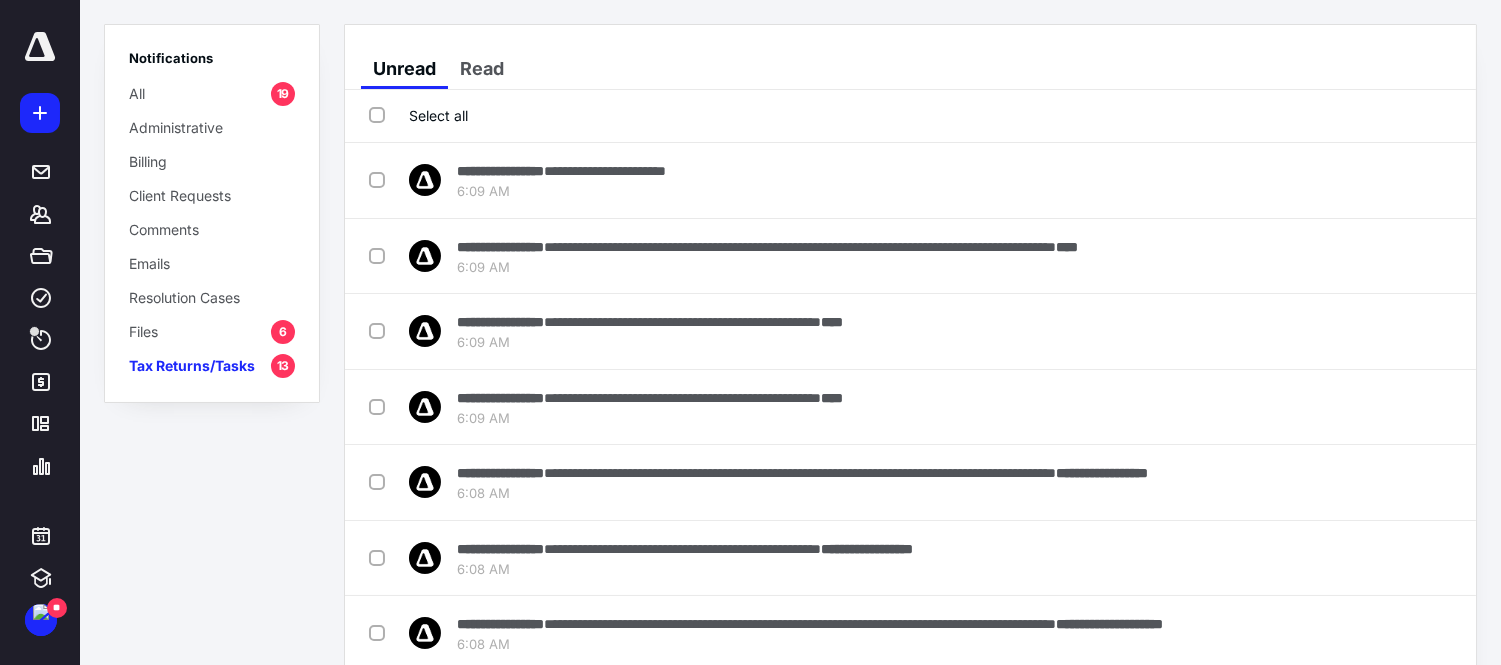 click on "Mark as  read" at bounding box center (1362, 256) 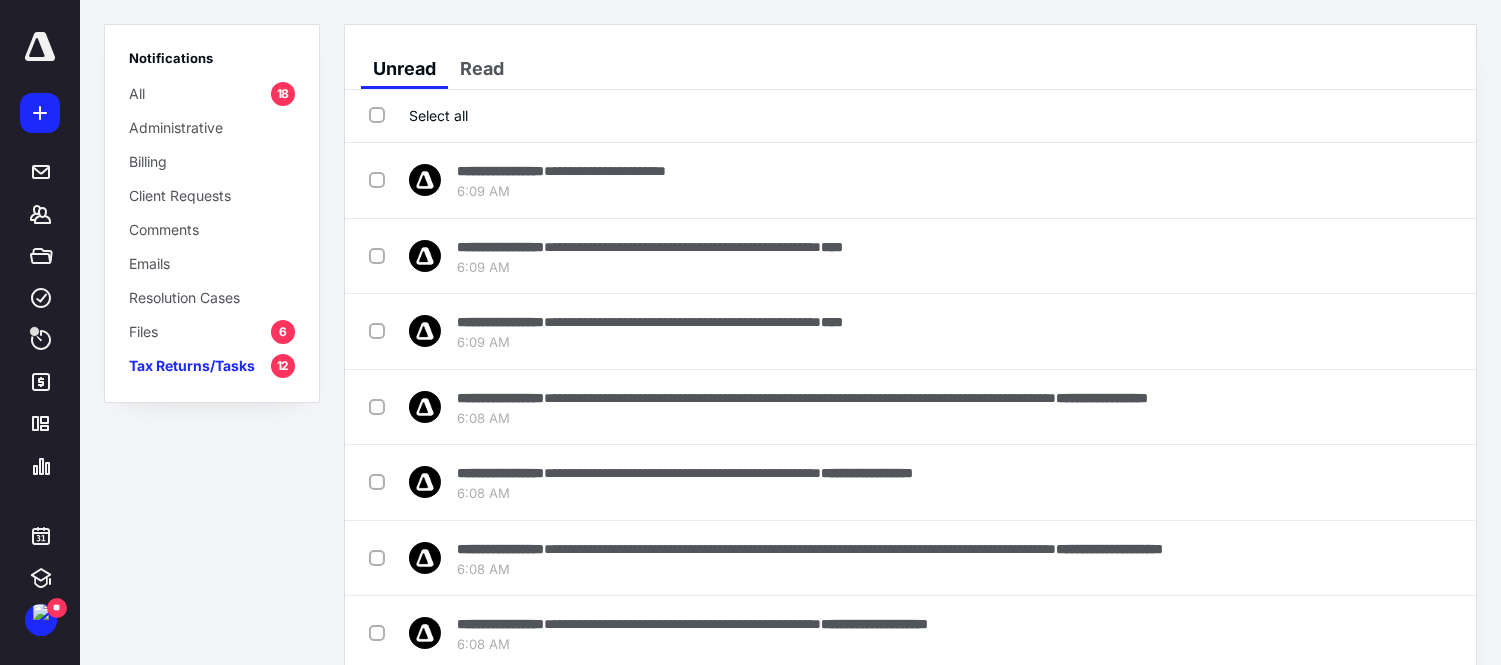 click on "Mark as  read" at bounding box center (1362, 256) 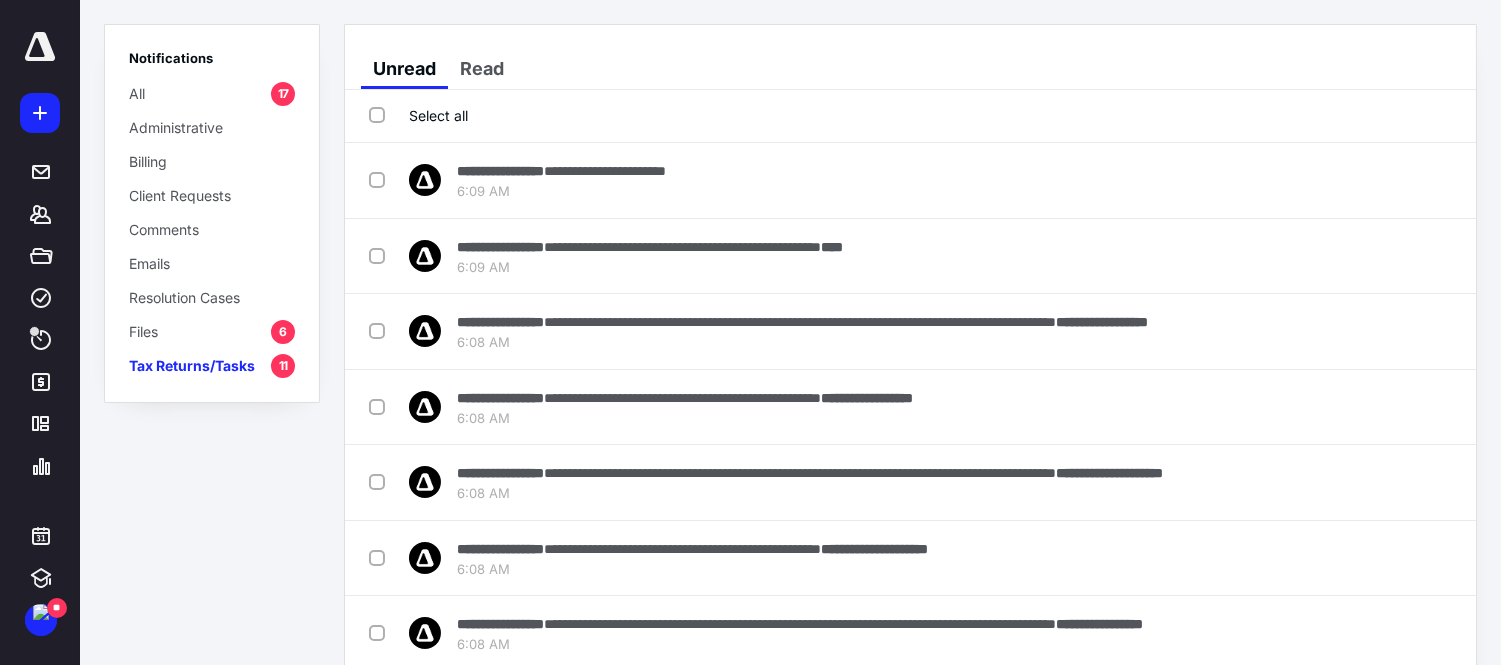 click on "Mark as  read" at bounding box center [1362, 256] 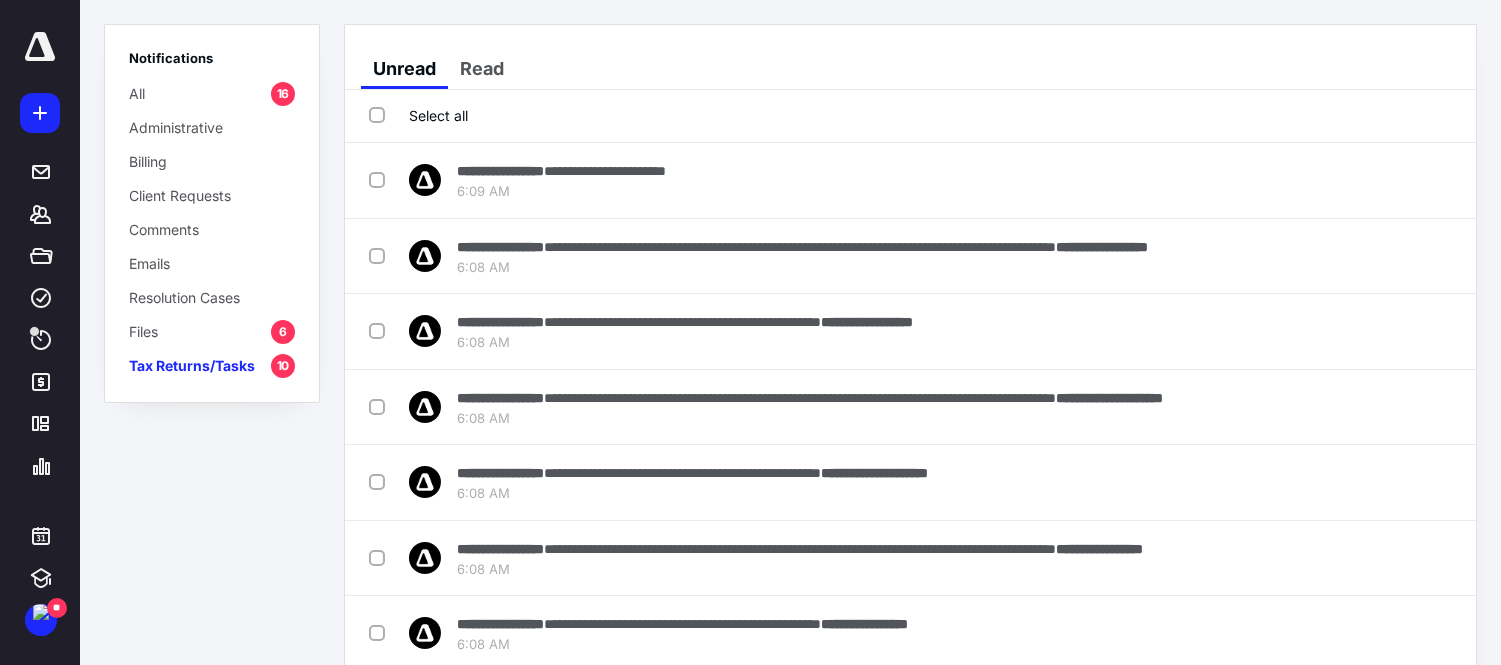 click on "Mark as  read" at bounding box center (1362, 256) 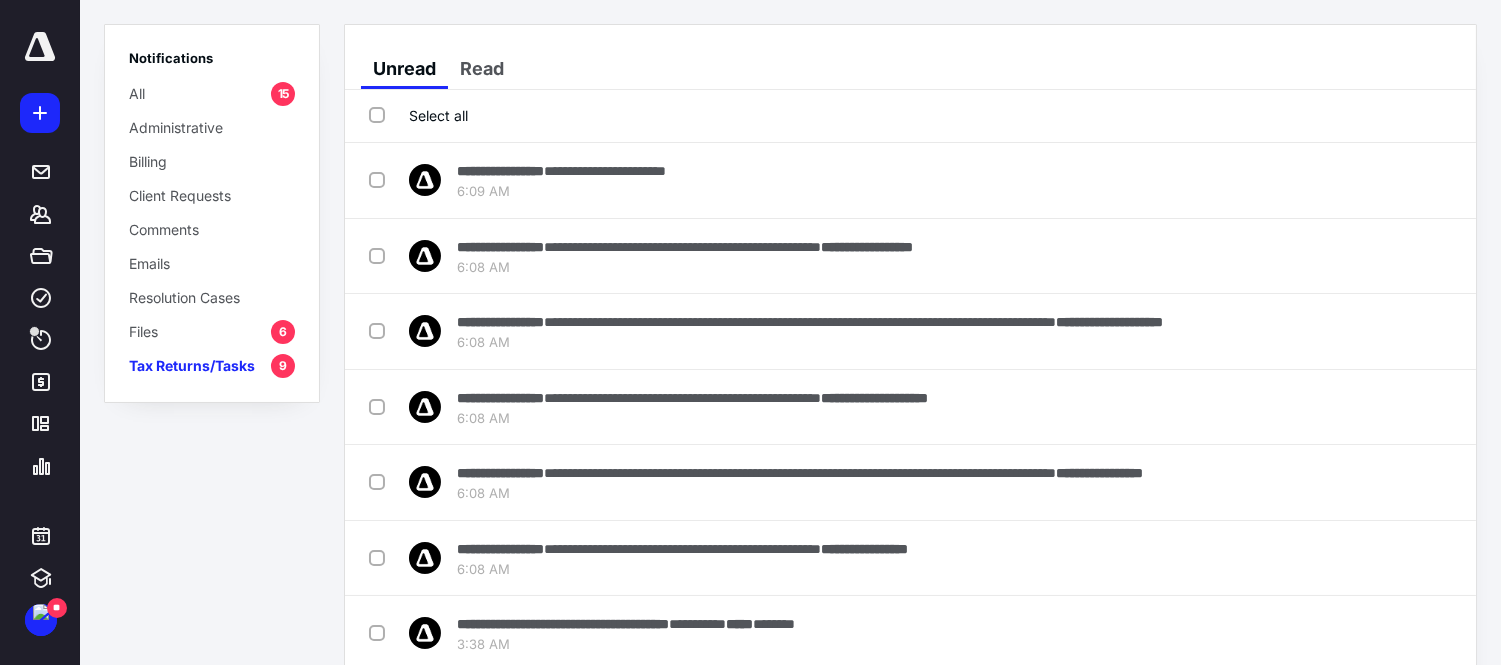 click on "Mark as  read" at bounding box center [1362, 256] 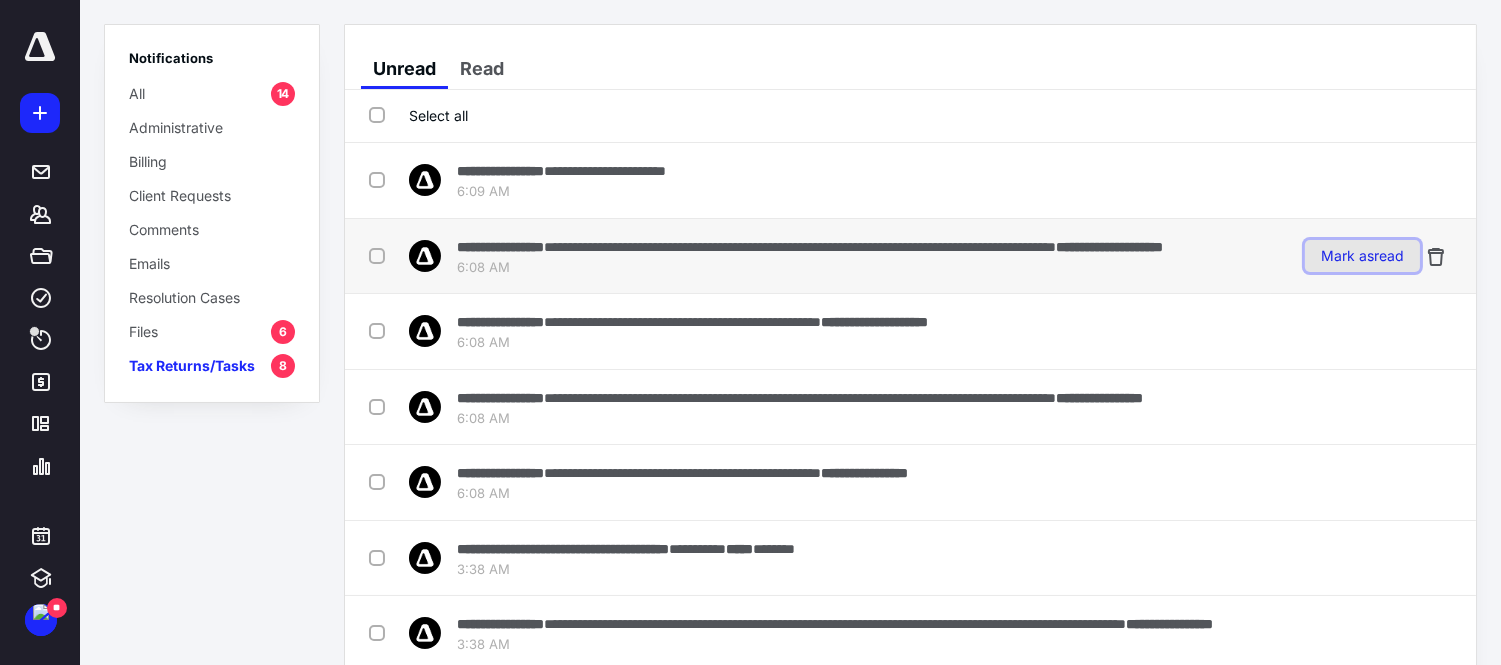 click on "Mark as  read" at bounding box center (1362, 256) 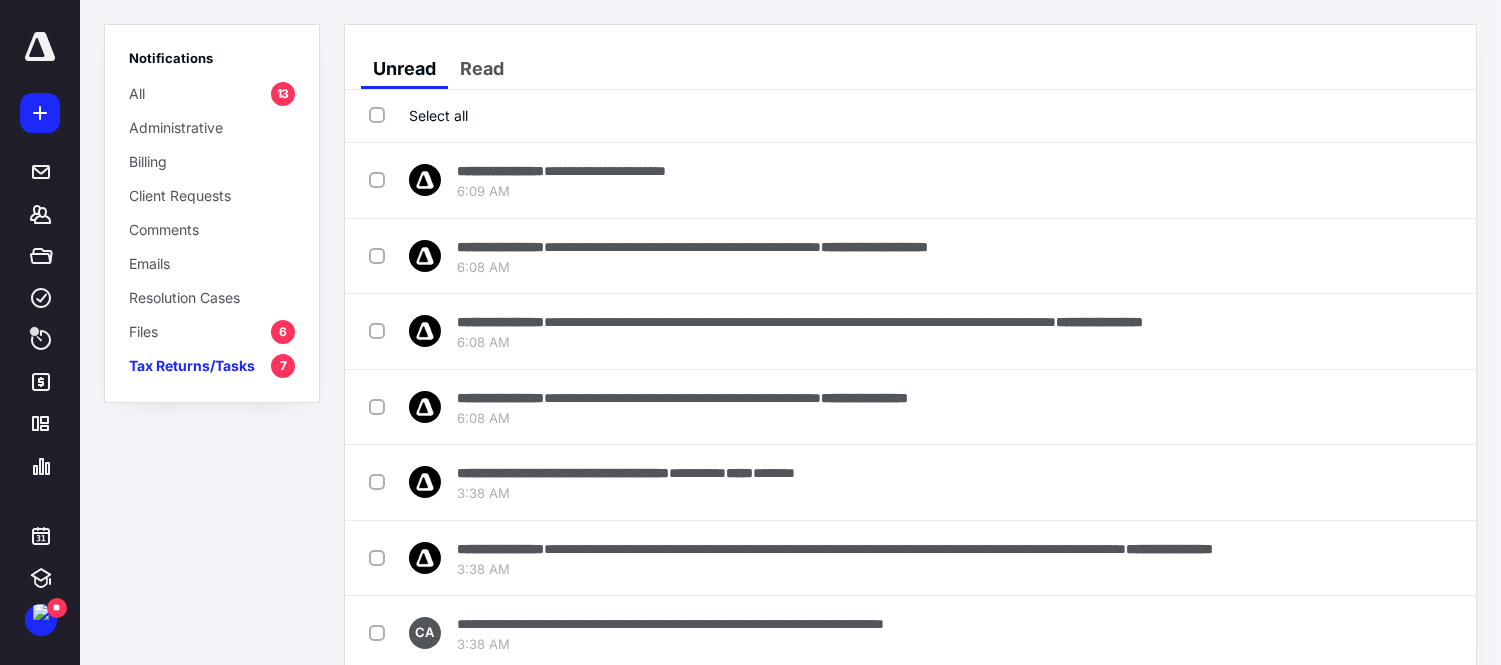 click on "Mark as  read" at bounding box center [1362, 256] 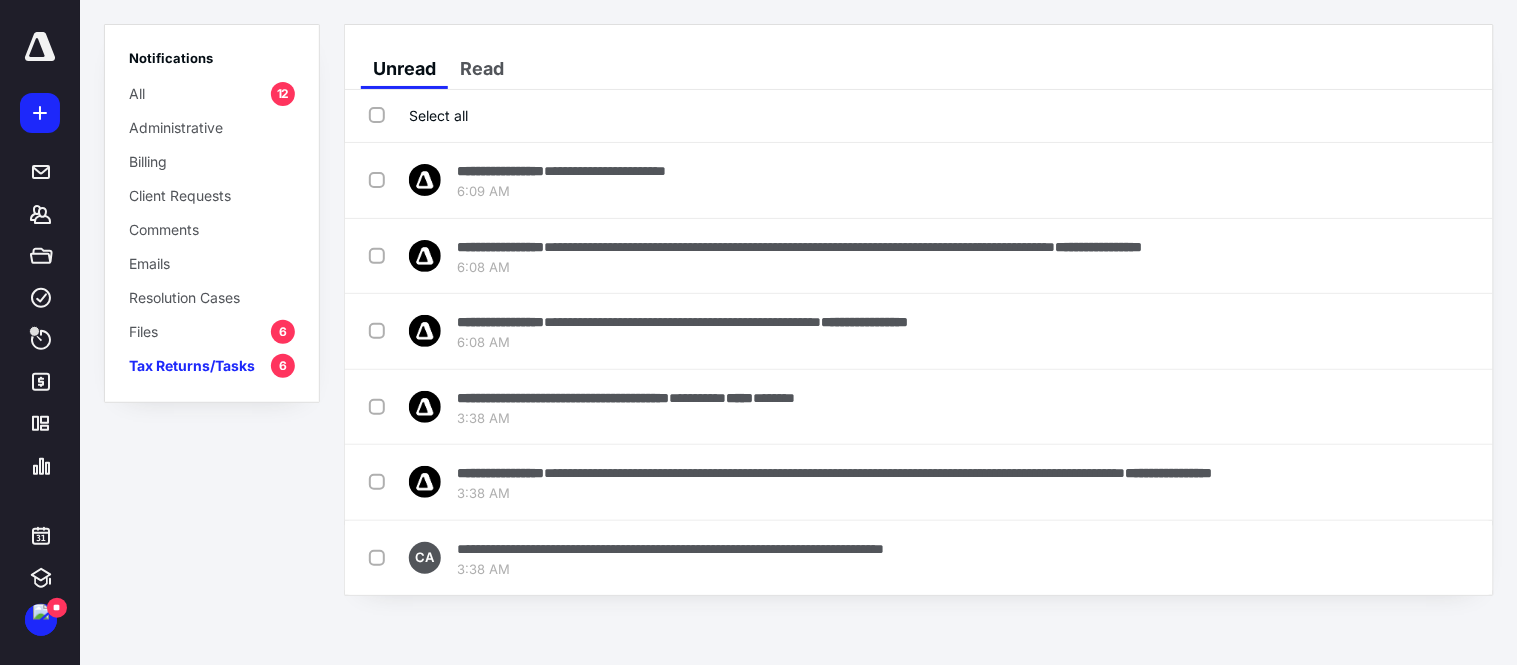 click on "Mark as  read" at bounding box center (1379, 256) 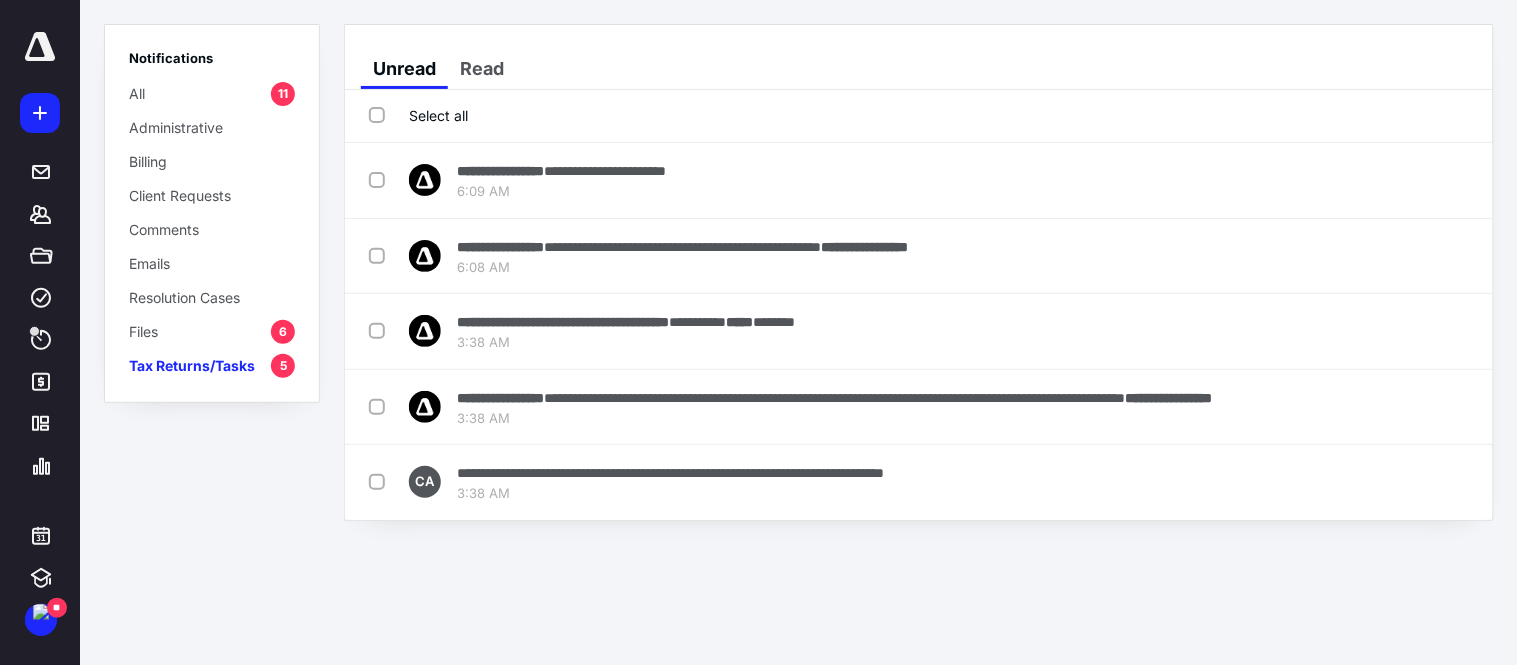 click on "Mark as  read" at bounding box center (1379, 256) 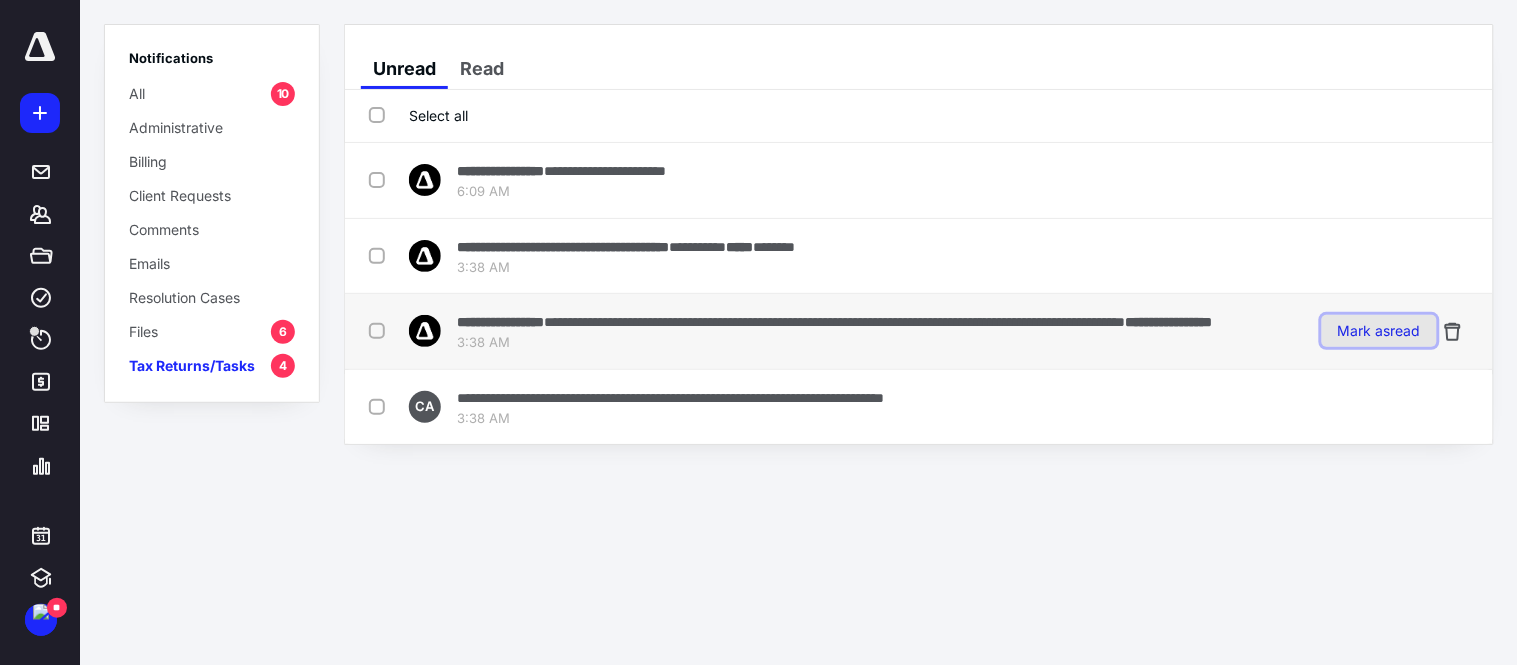 click on "Mark as  read" at bounding box center (1379, 331) 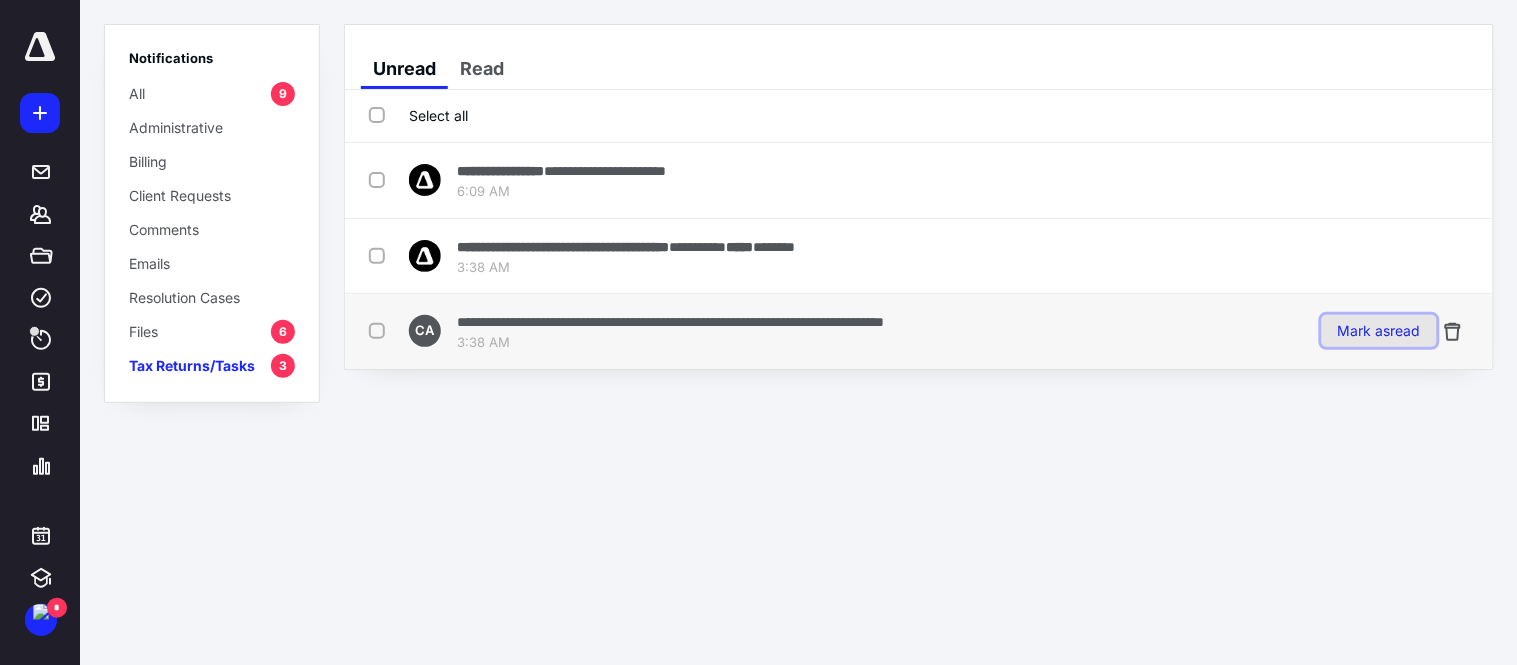 click on "Mark as  read" at bounding box center (1379, 331) 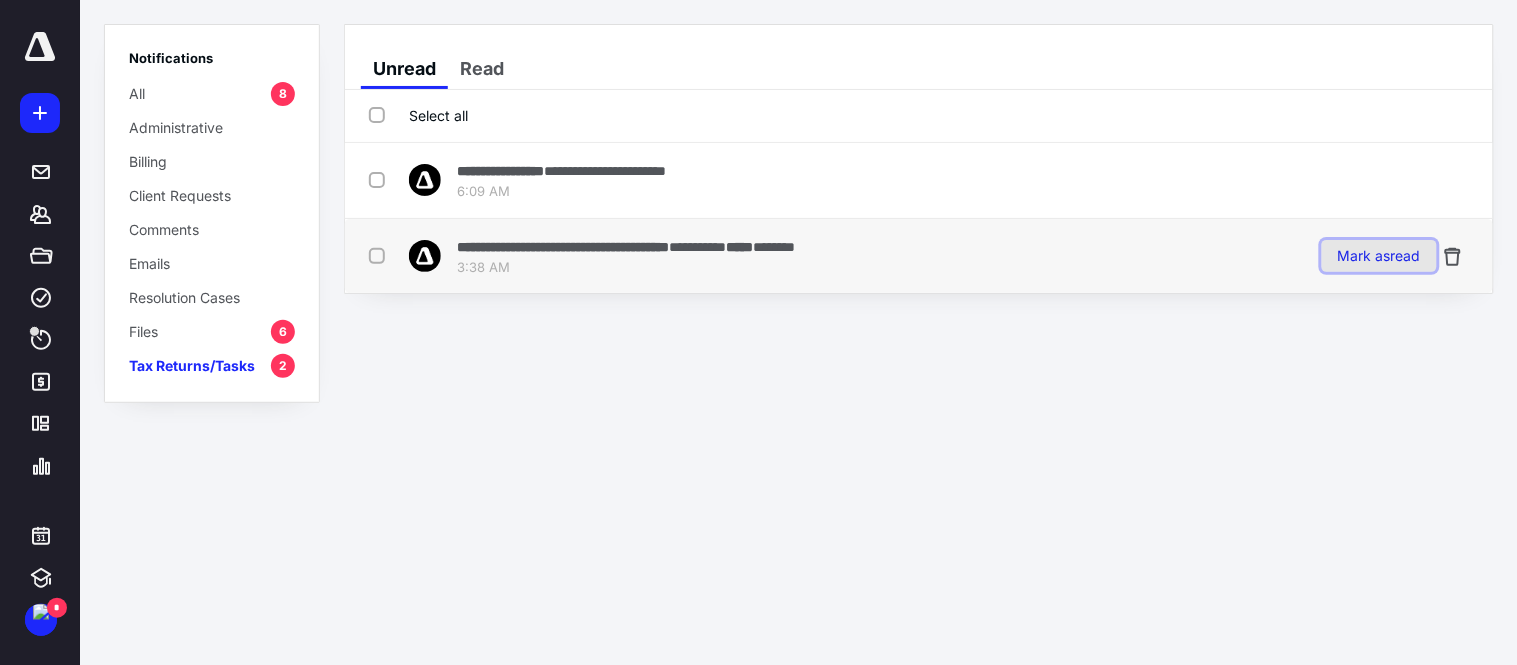 drag, startPoint x: 1395, startPoint y: 252, endPoint x: 1366, endPoint y: 246, distance: 29.614185 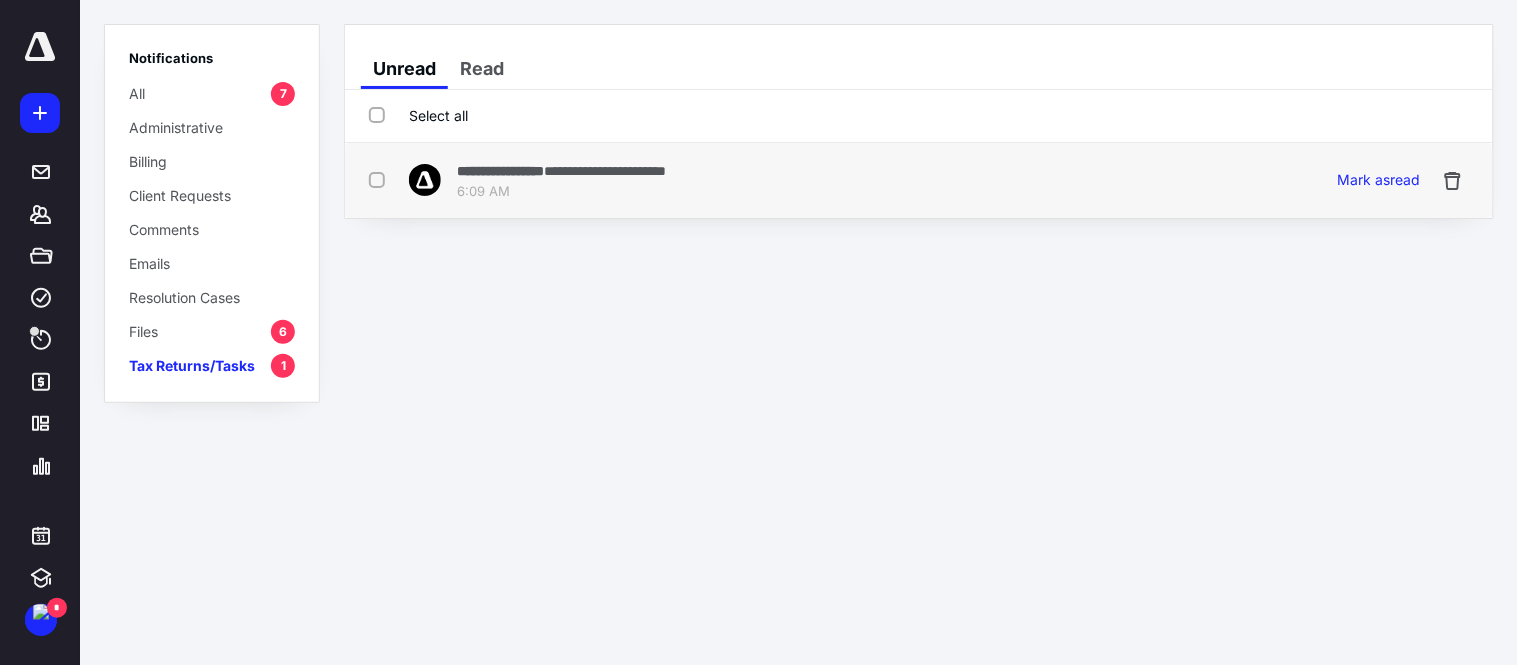 click on "**********" at bounding box center (500, 171) 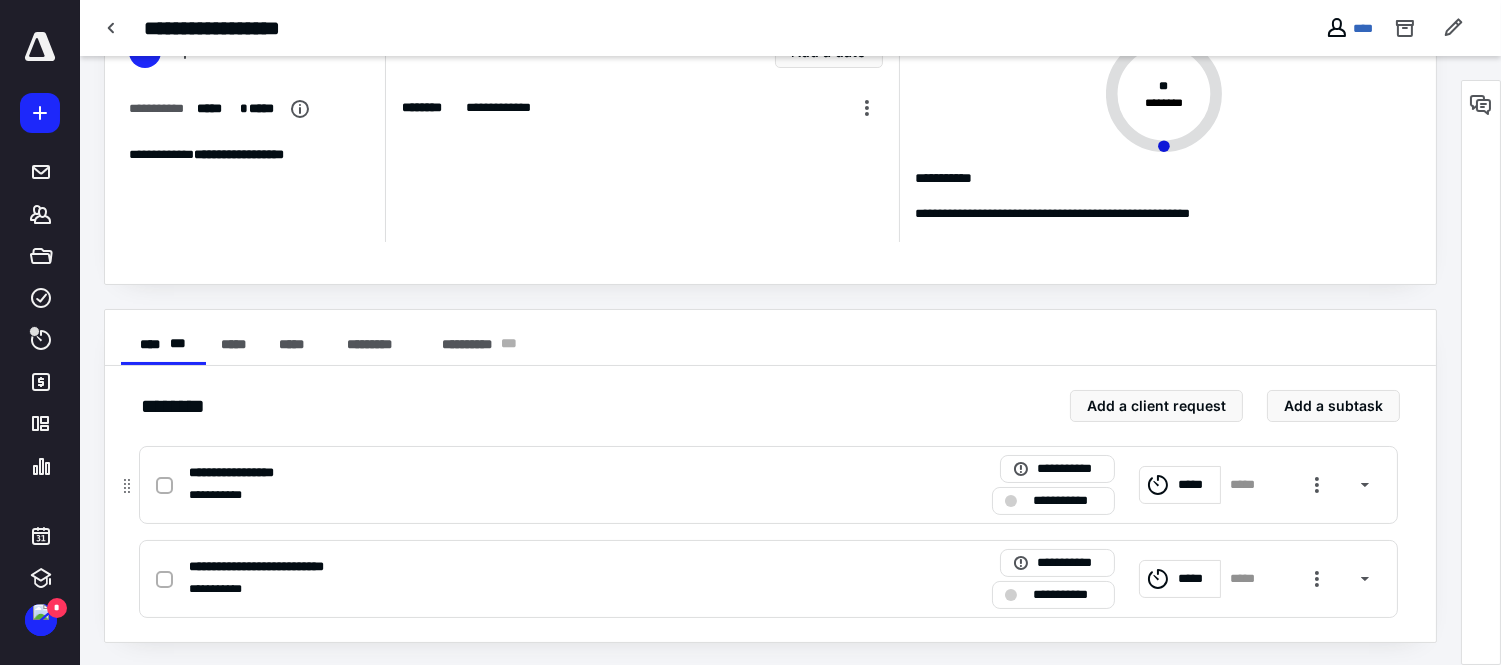 scroll, scrollTop: 134, scrollLeft: 0, axis: vertical 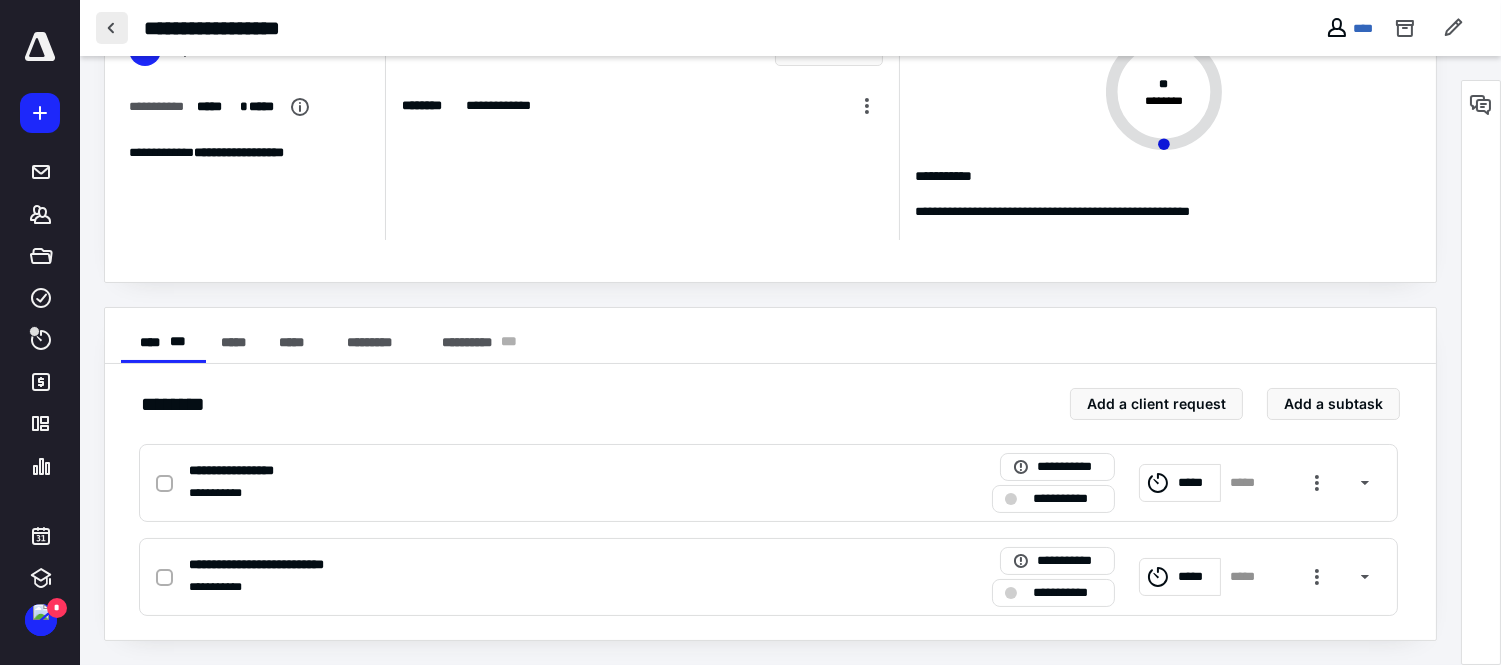 click at bounding box center (112, 28) 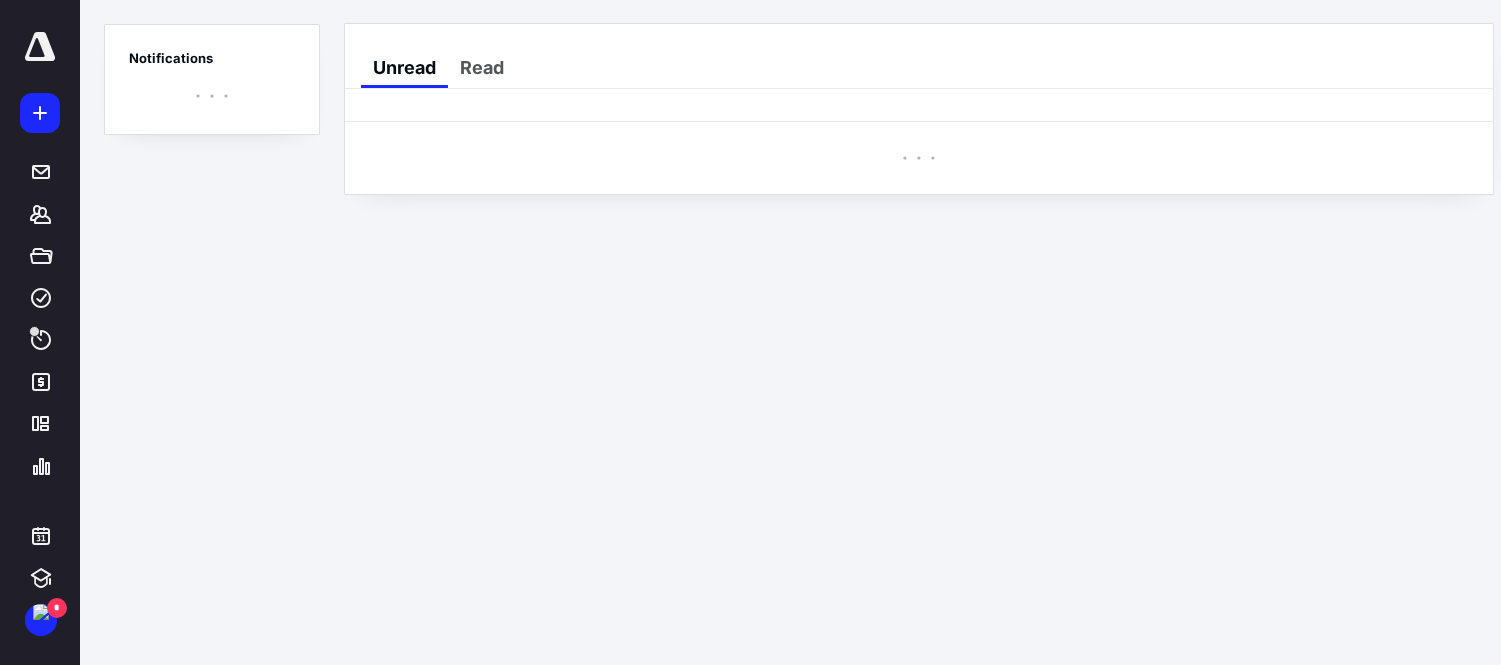 scroll, scrollTop: 0, scrollLeft: 0, axis: both 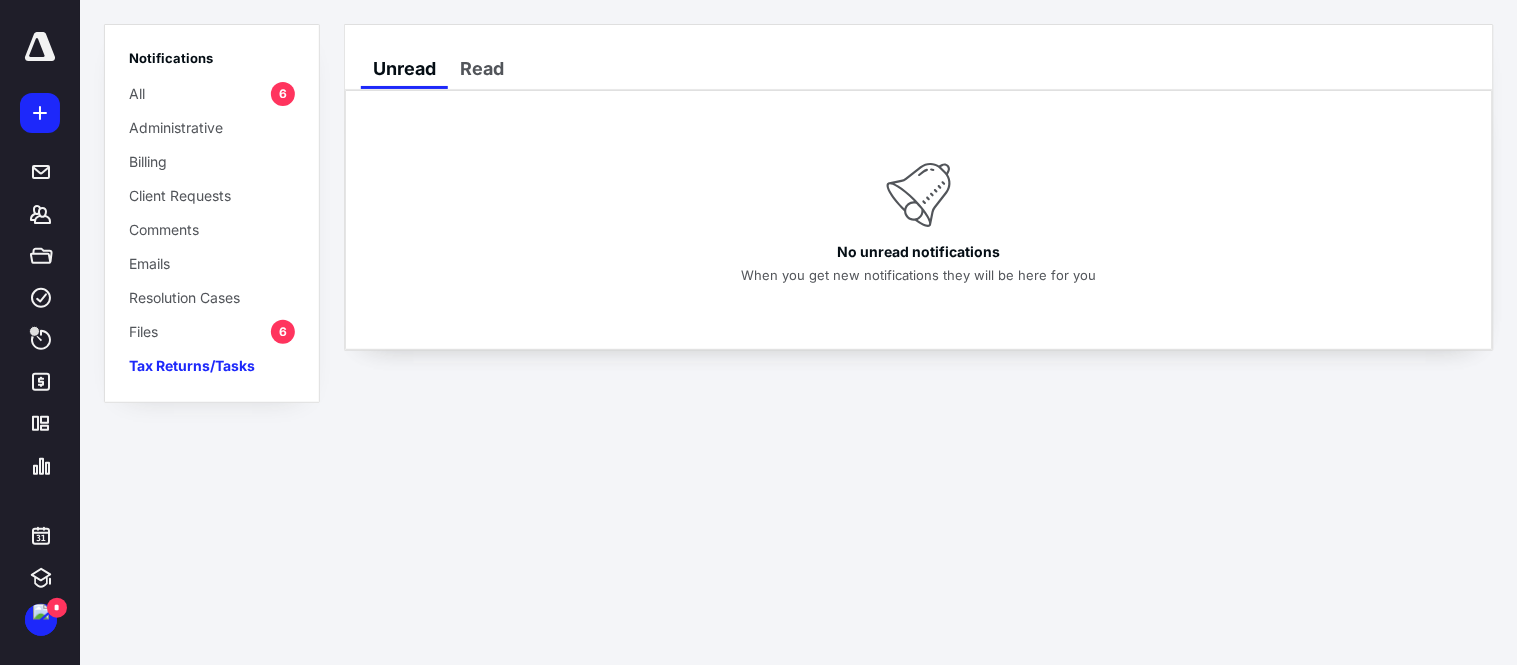 click on "Files 6" at bounding box center (212, 331) 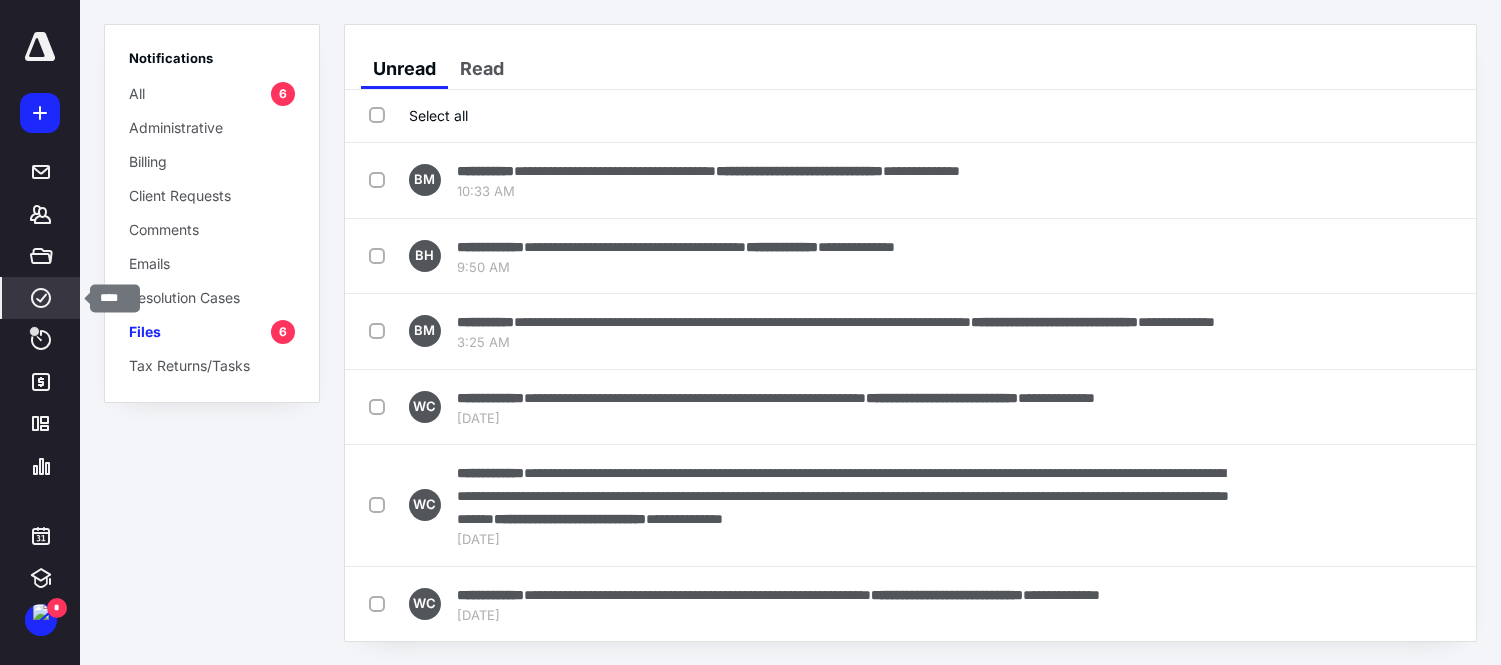 click 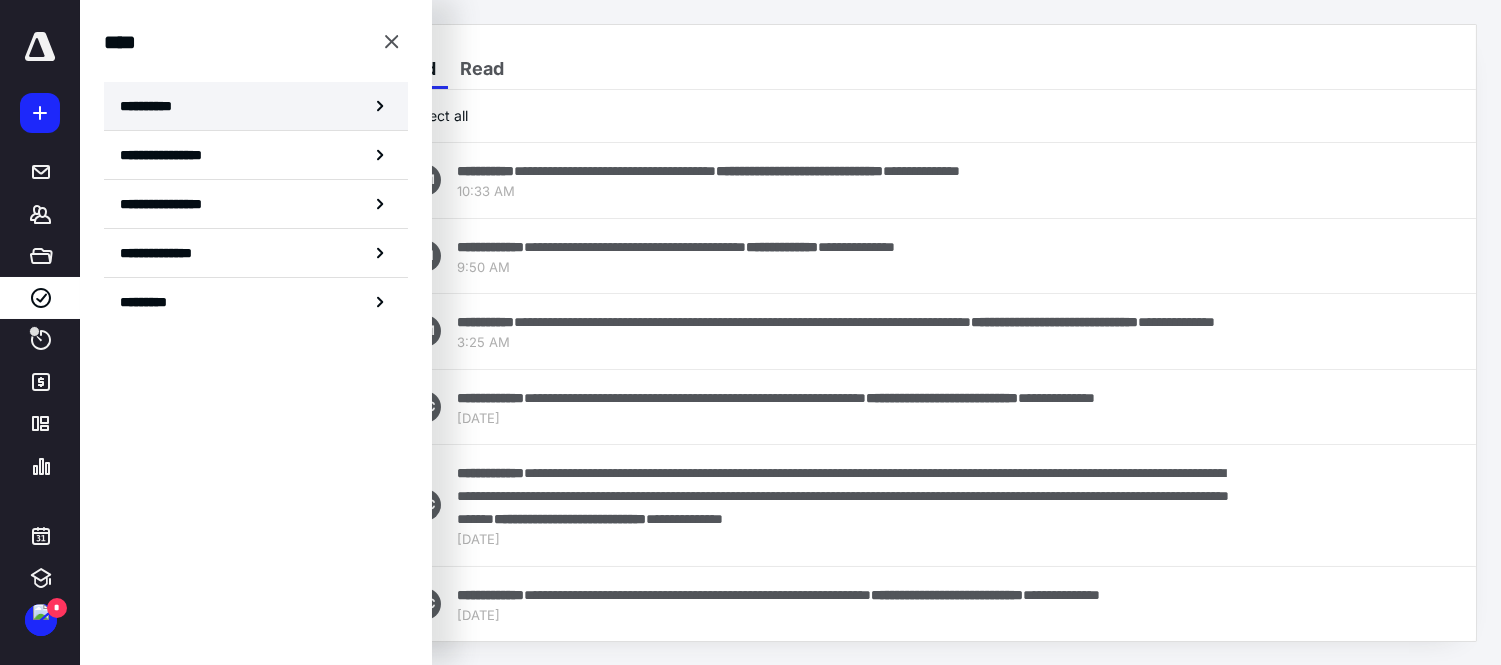 click on "**********" at bounding box center [153, 106] 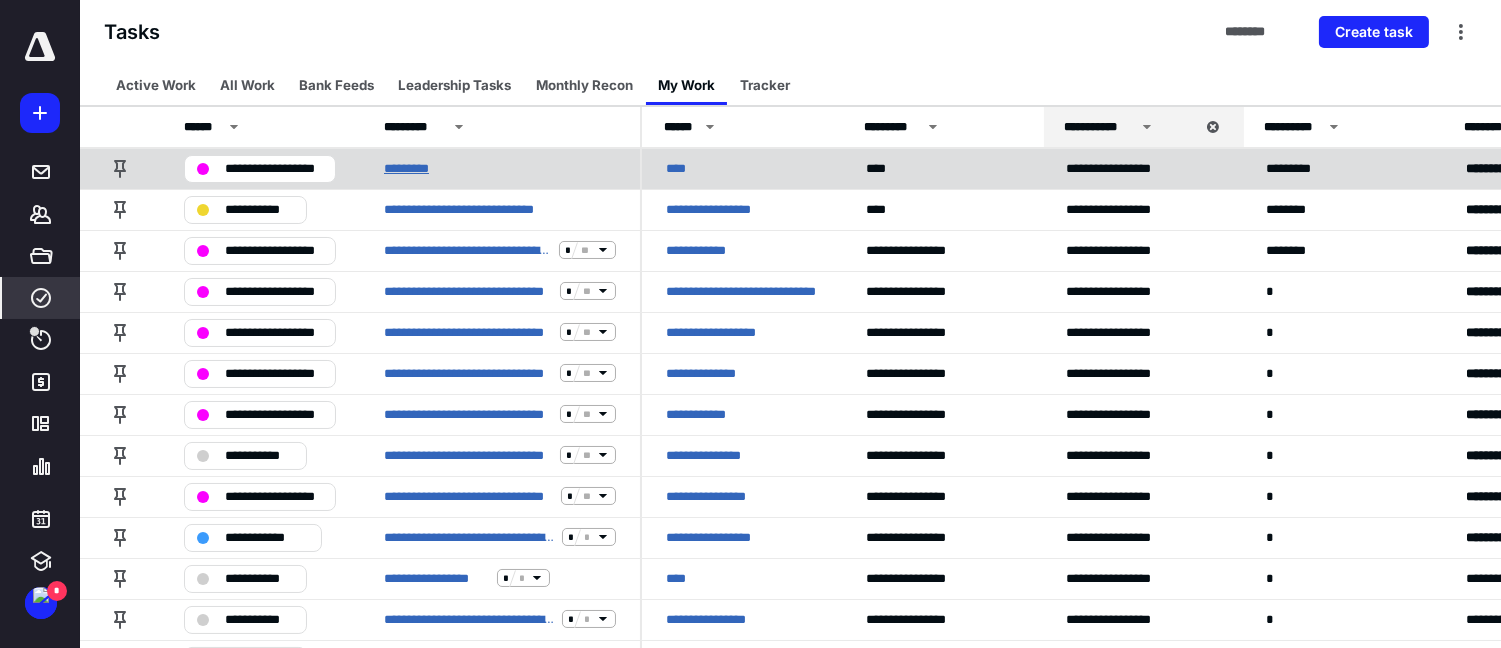 click on "*********" at bounding box center [421, 168] 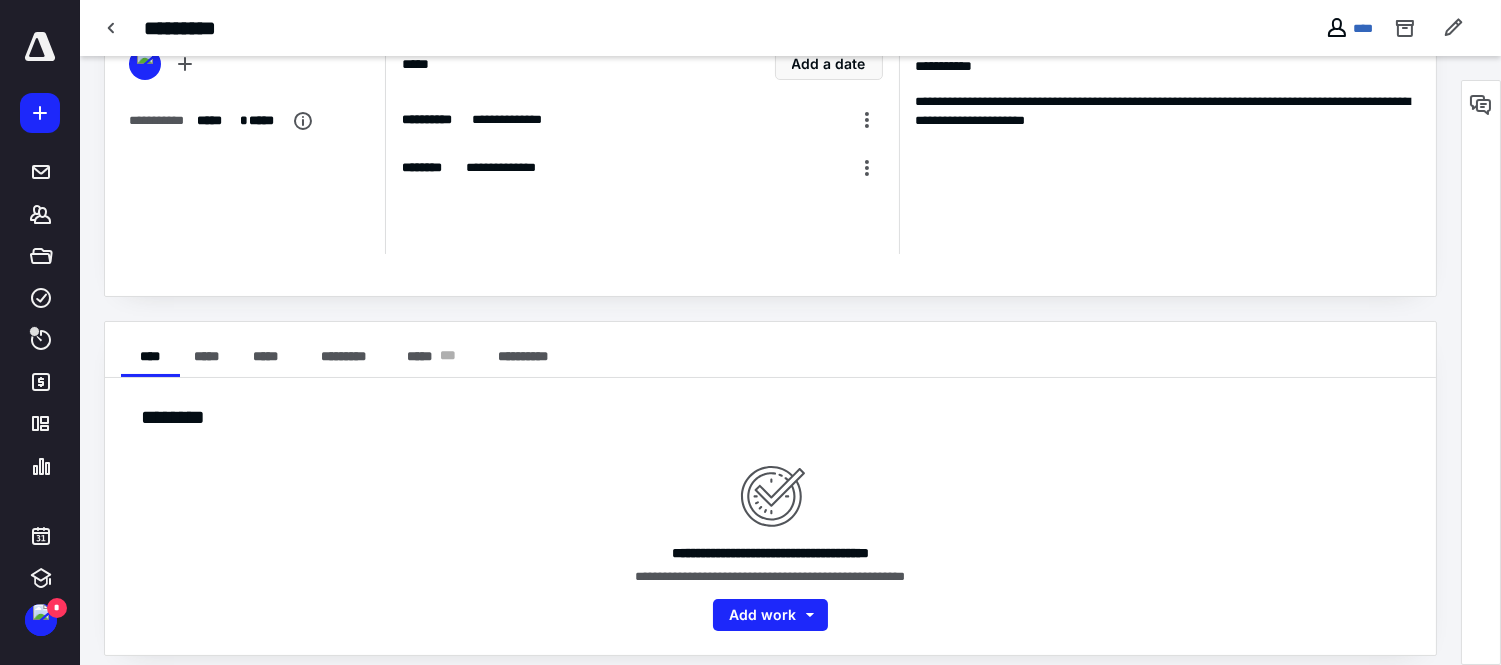scroll, scrollTop: 0, scrollLeft: 0, axis: both 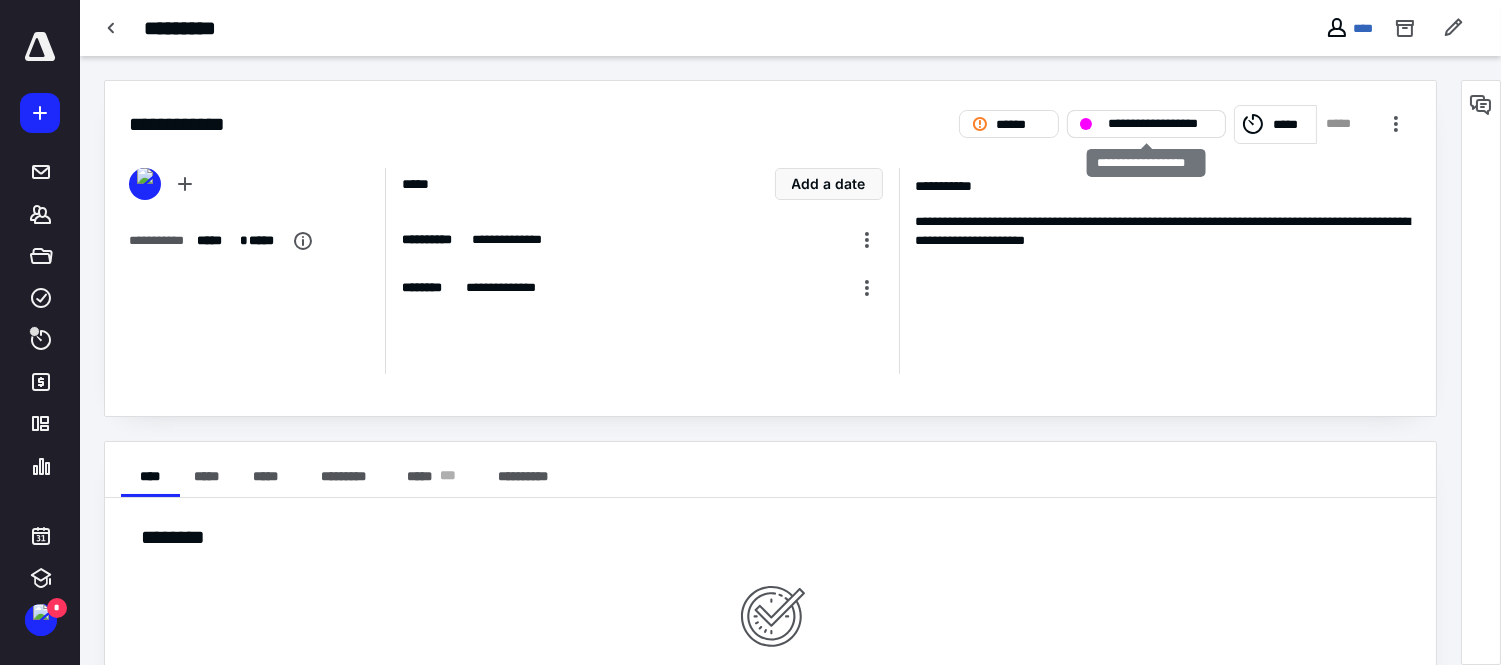 click on "**********" at bounding box center (1160, 124) 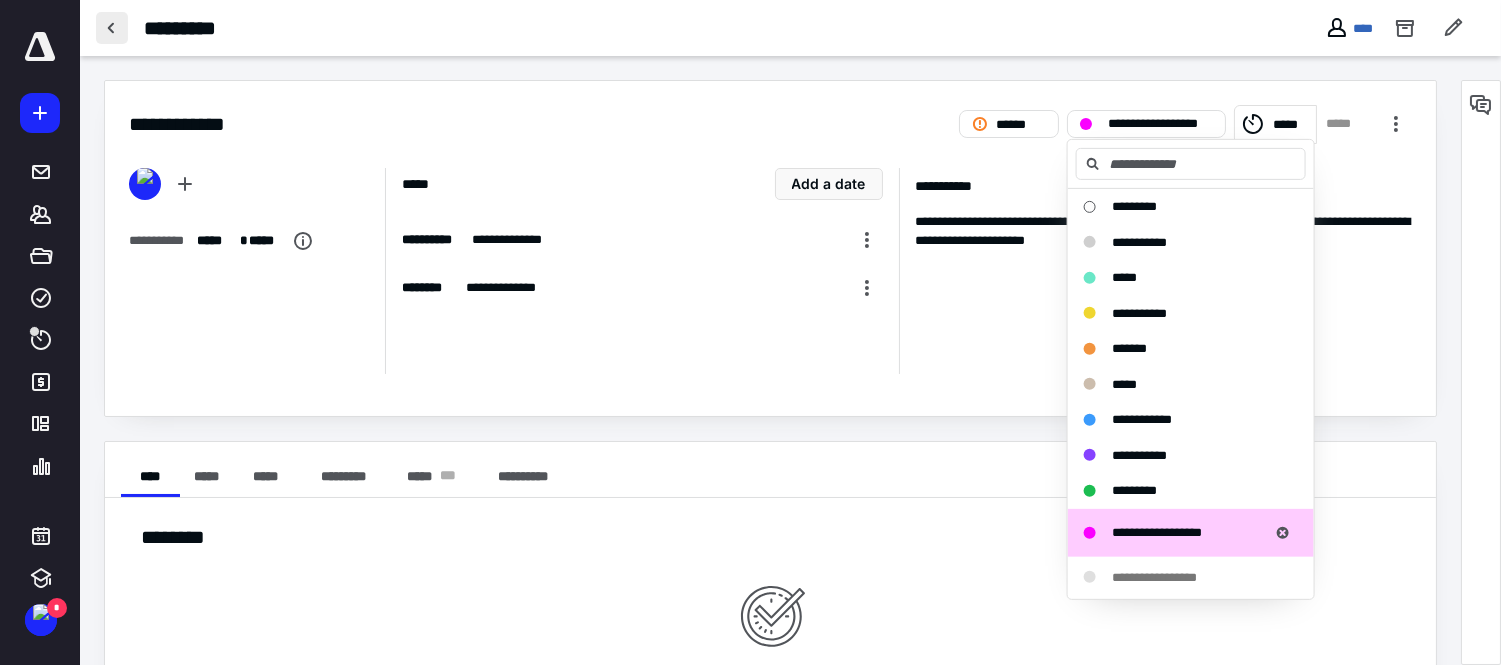 click at bounding box center (112, 28) 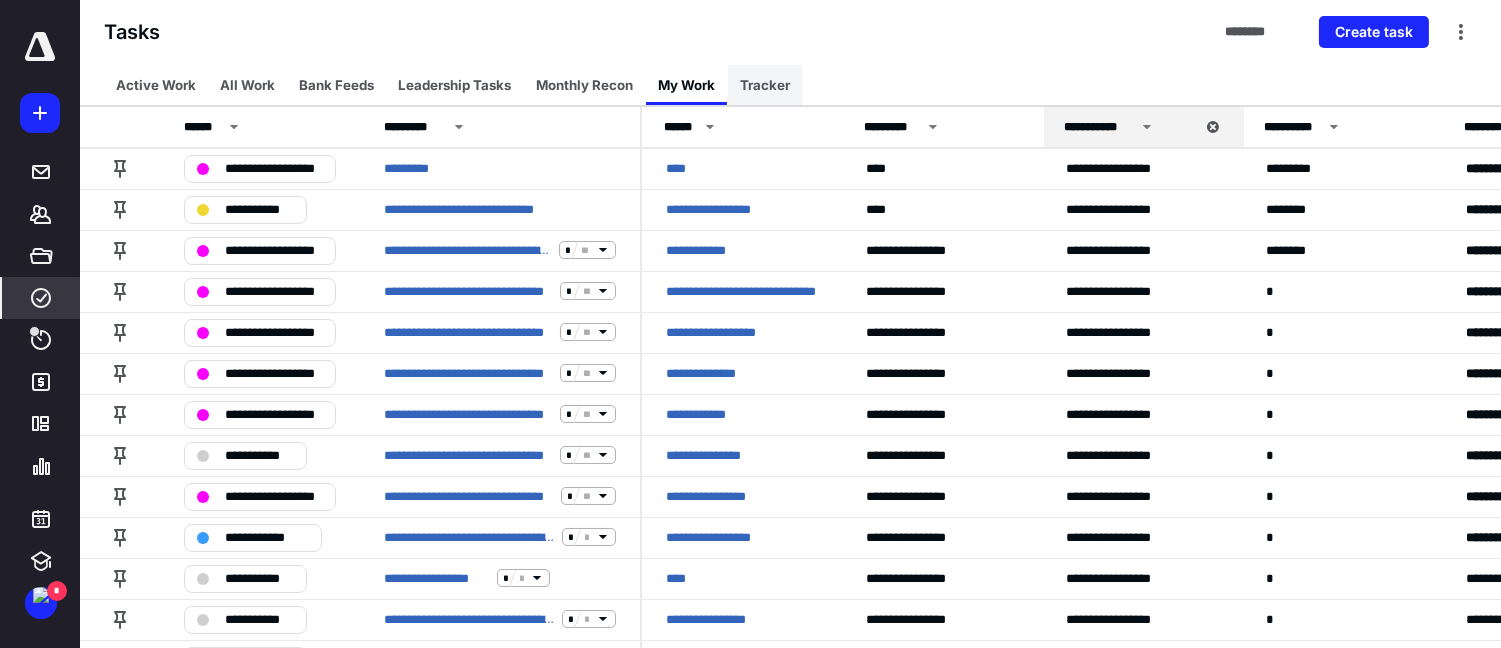 click on "Tracker" at bounding box center (765, 85) 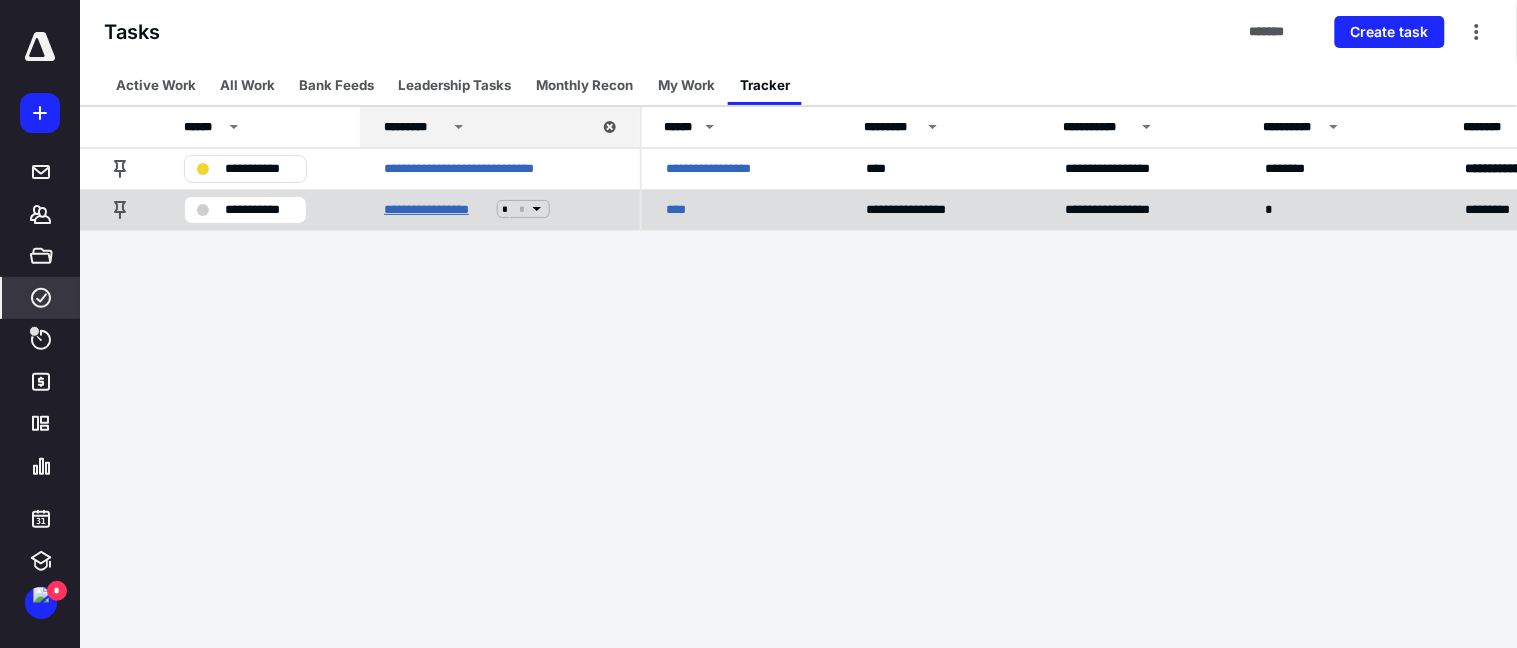 click on "**********" at bounding box center [436, 209] 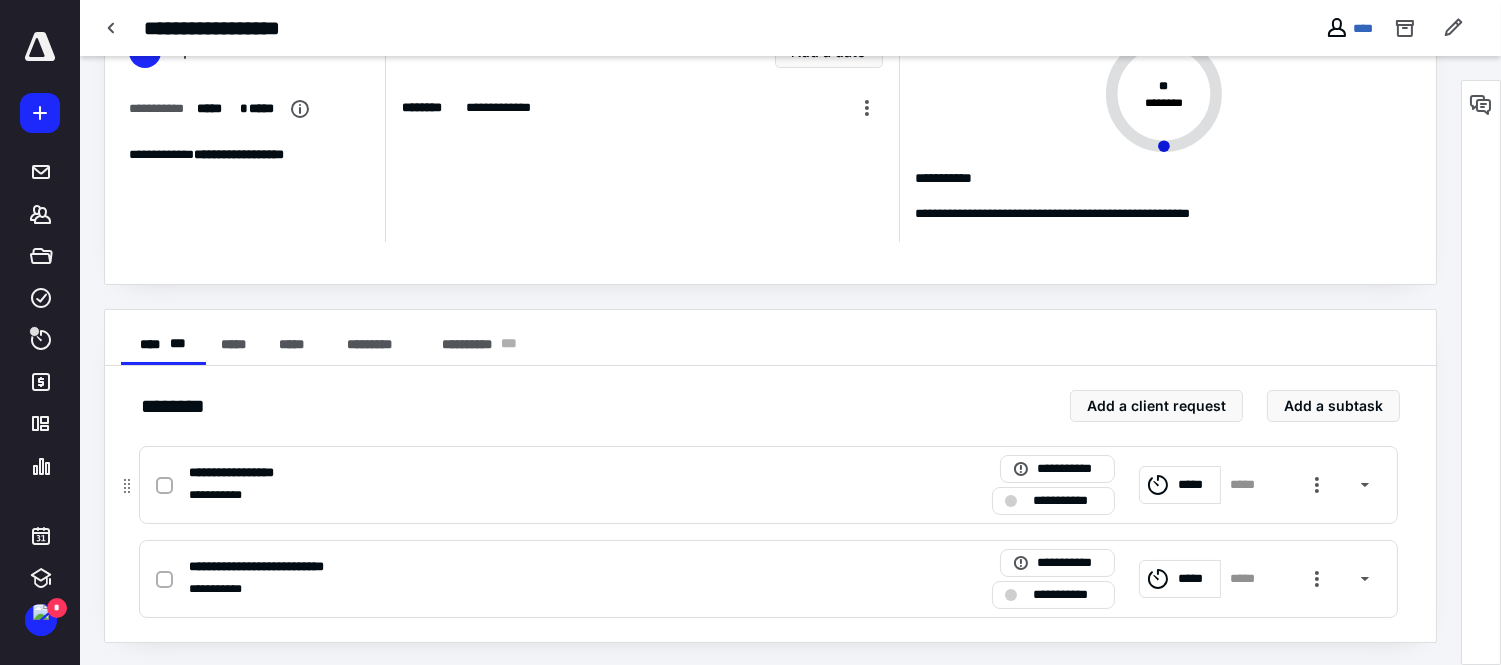 scroll, scrollTop: 134, scrollLeft: 0, axis: vertical 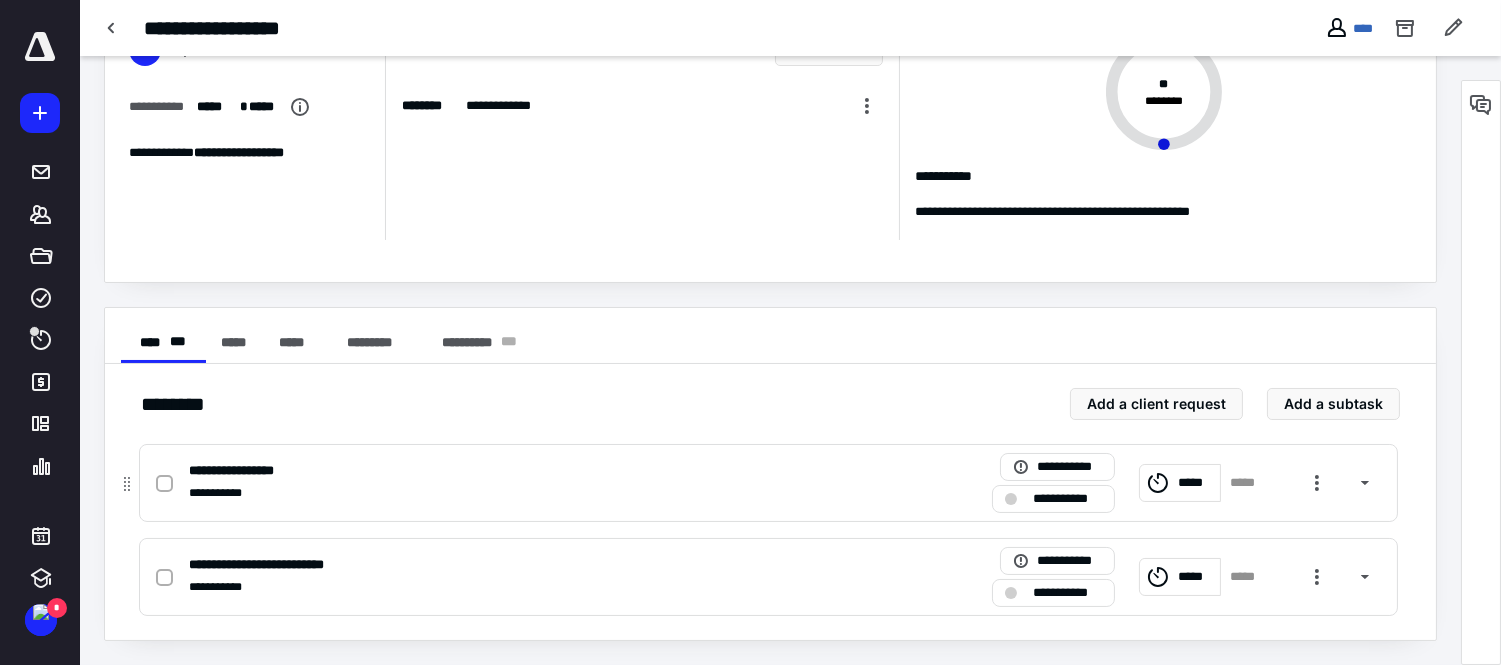 click on "*****" at bounding box center [1180, 483] 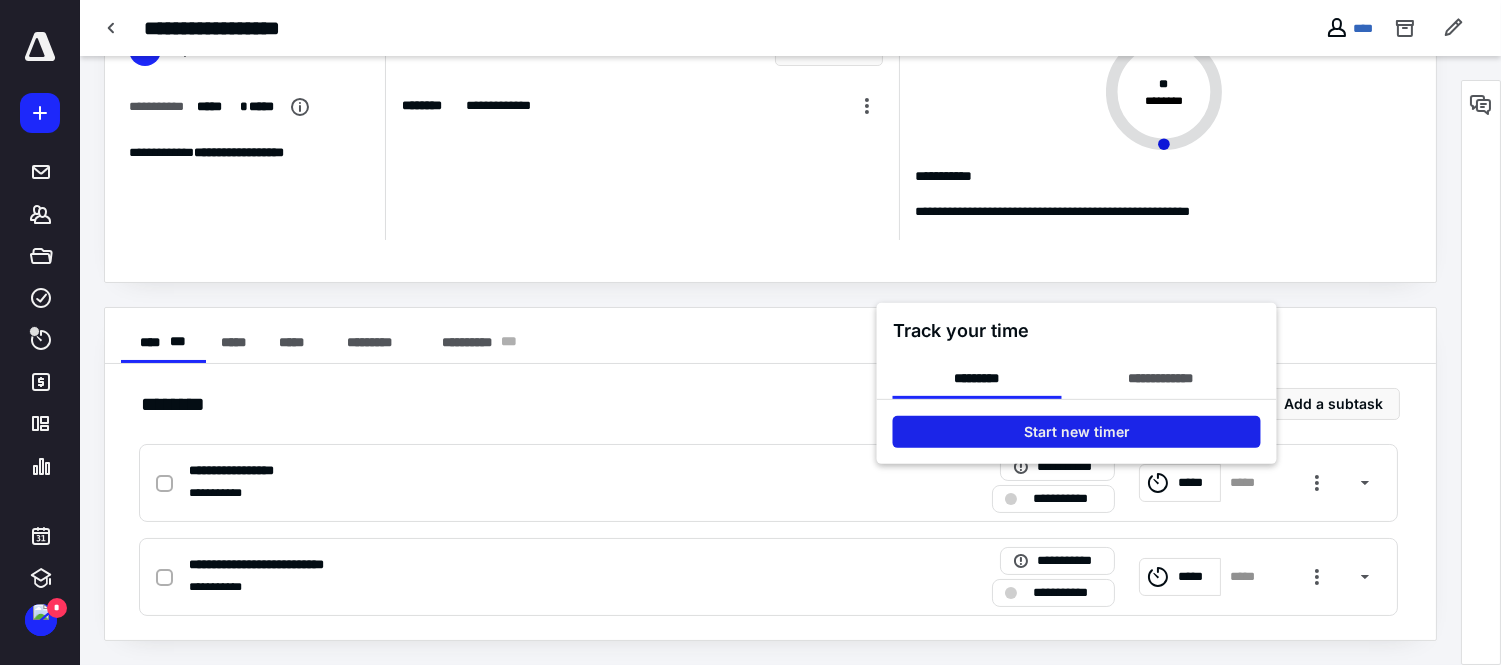 click on "Start new timer" at bounding box center (1077, 432) 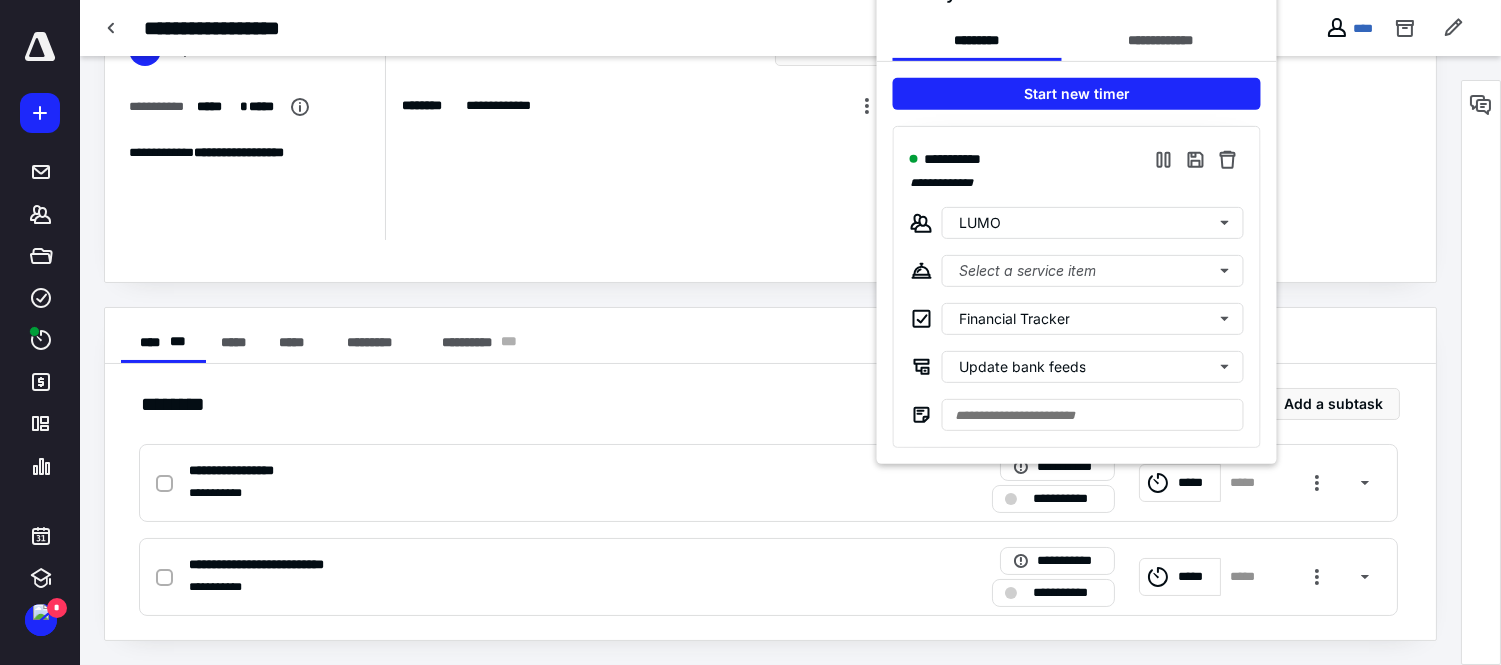 click at bounding box center [750, 332] 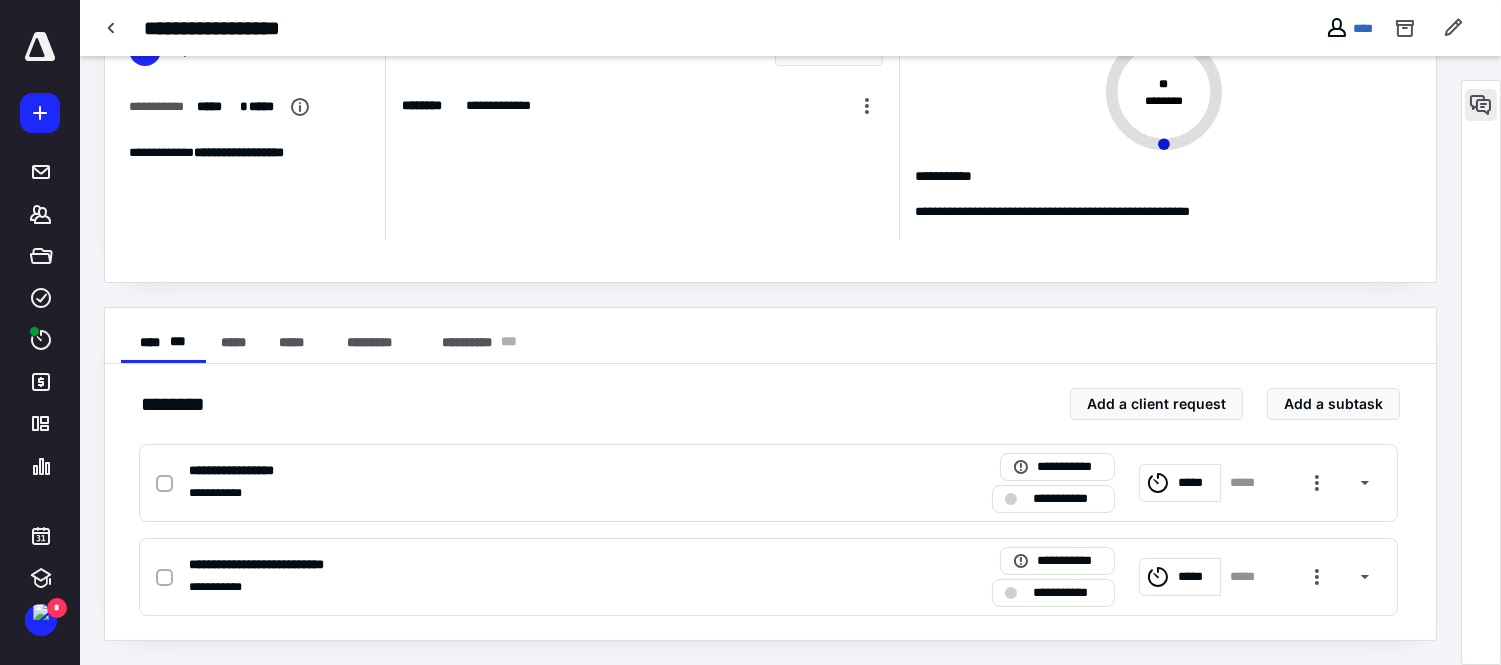click at bounding box center [1481, 105] 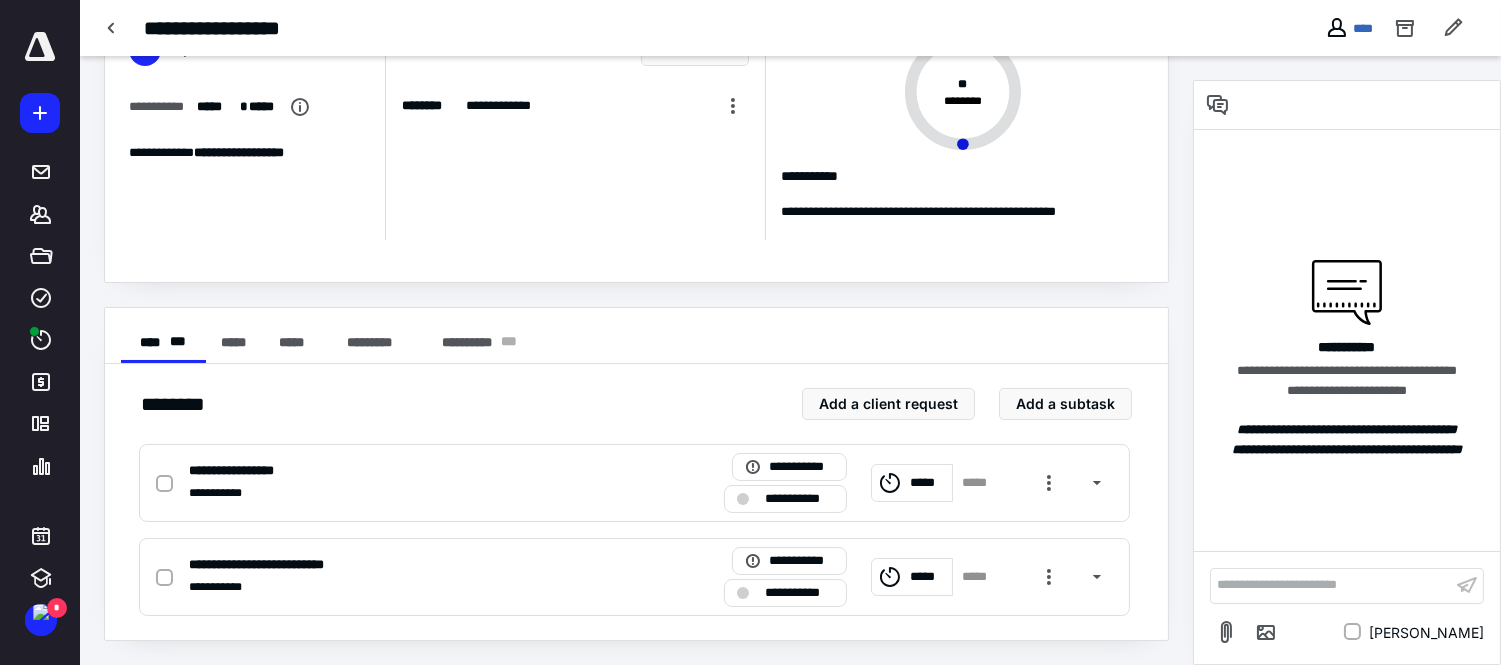 click on "**********" at bounding box center (1331, 585) 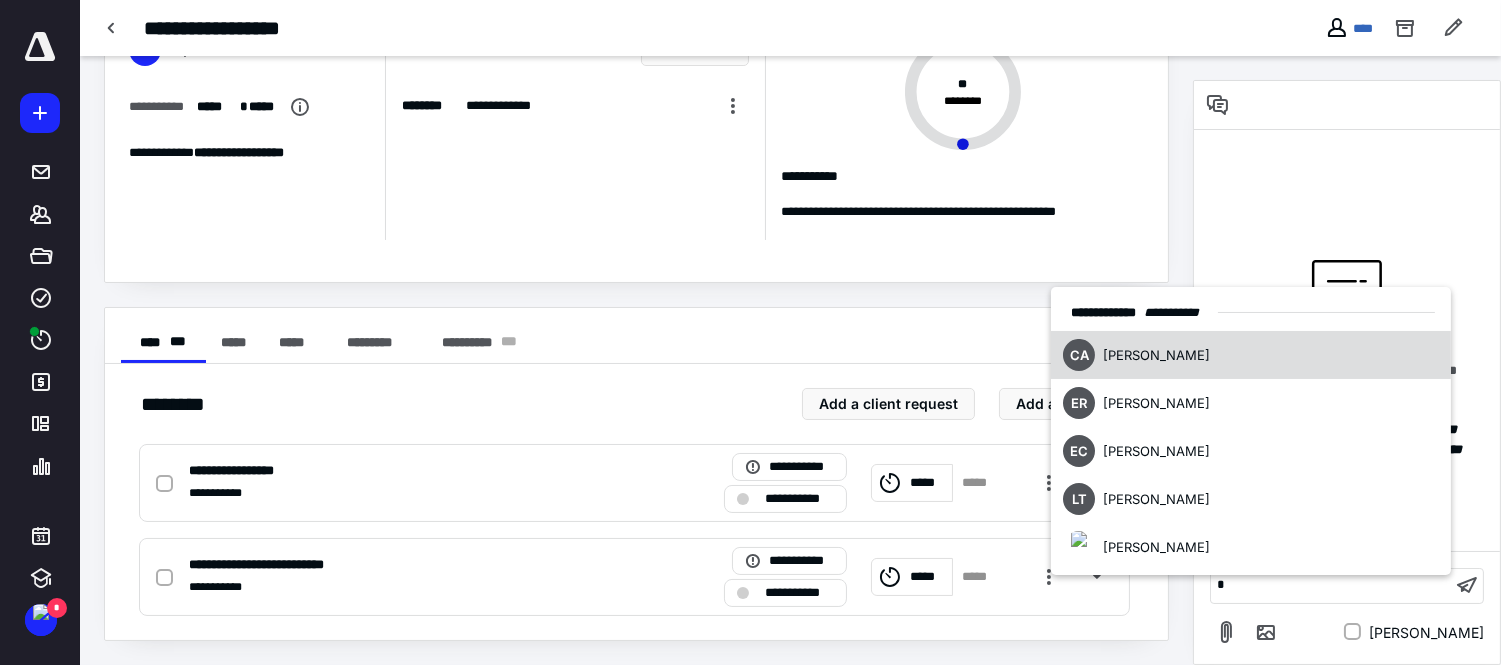 click on "[PERSON_NAME]" at bounding box center (1156, 355) 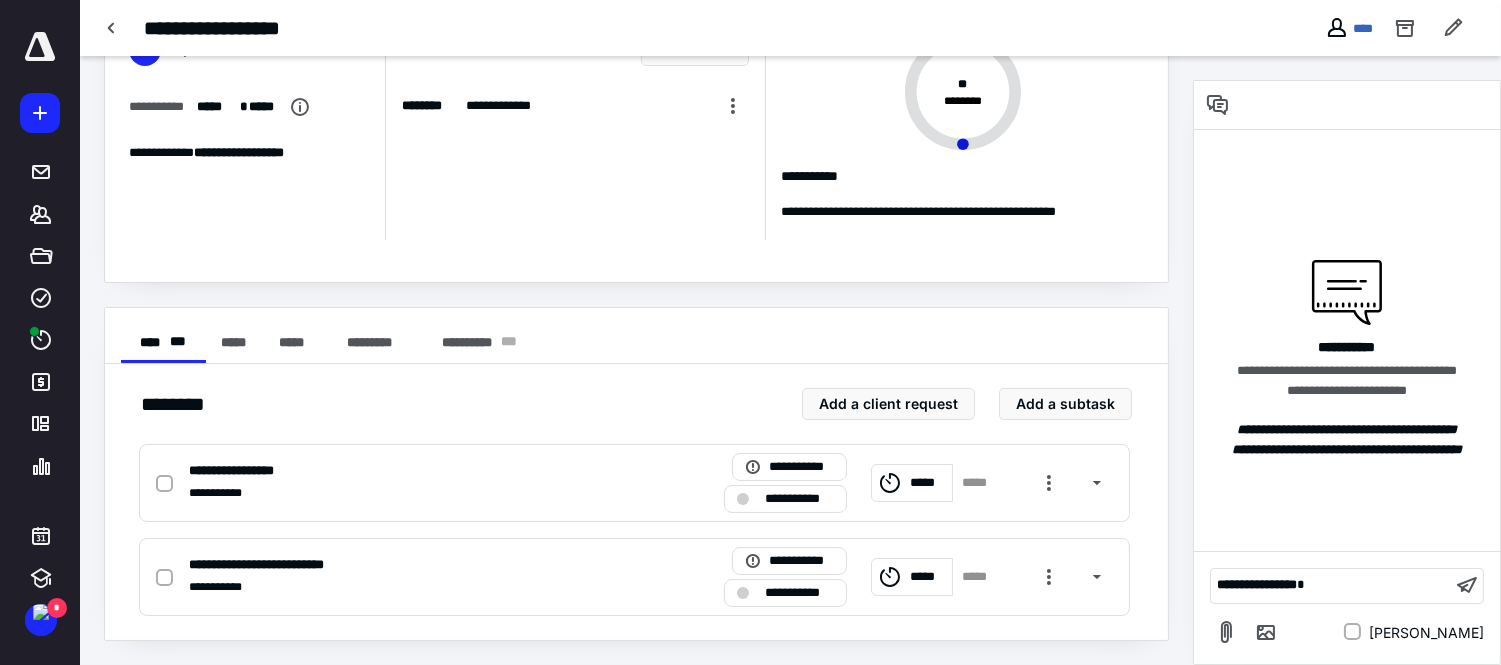 type 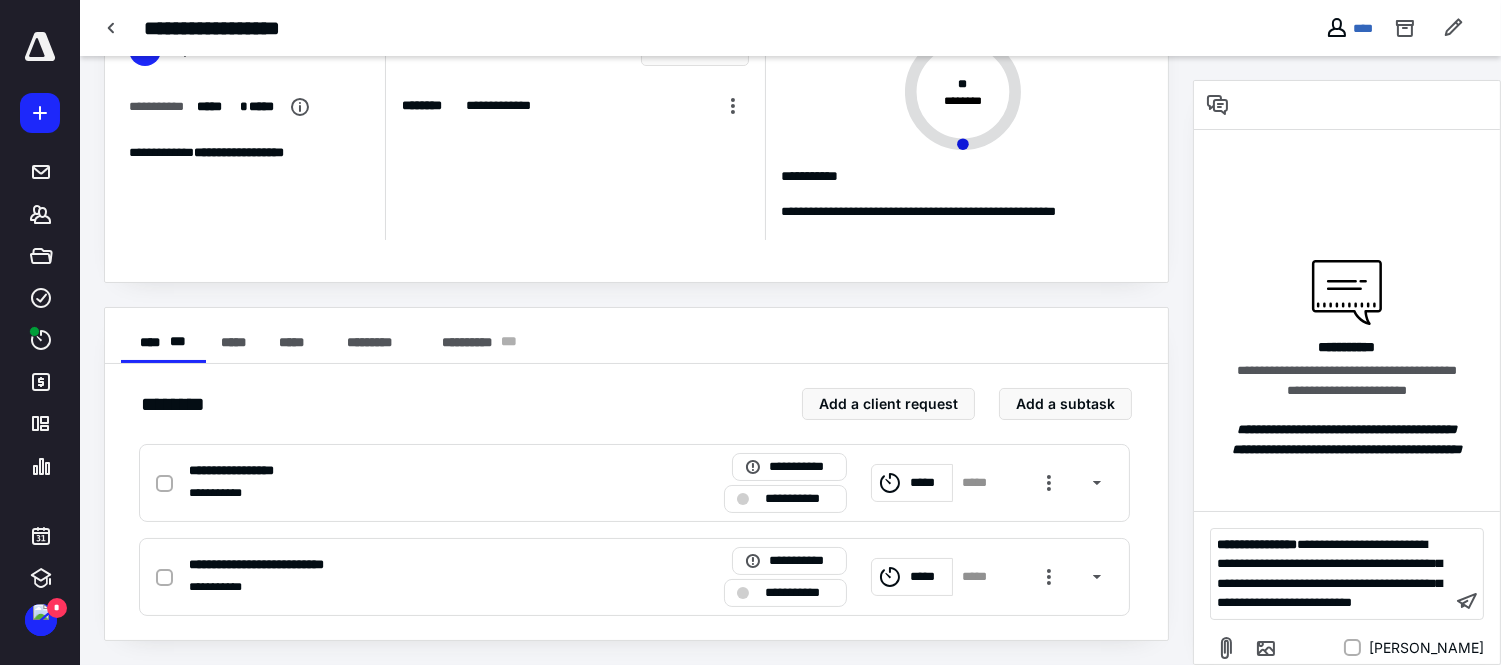 click on "**********" at bounding box center [1329, 574] 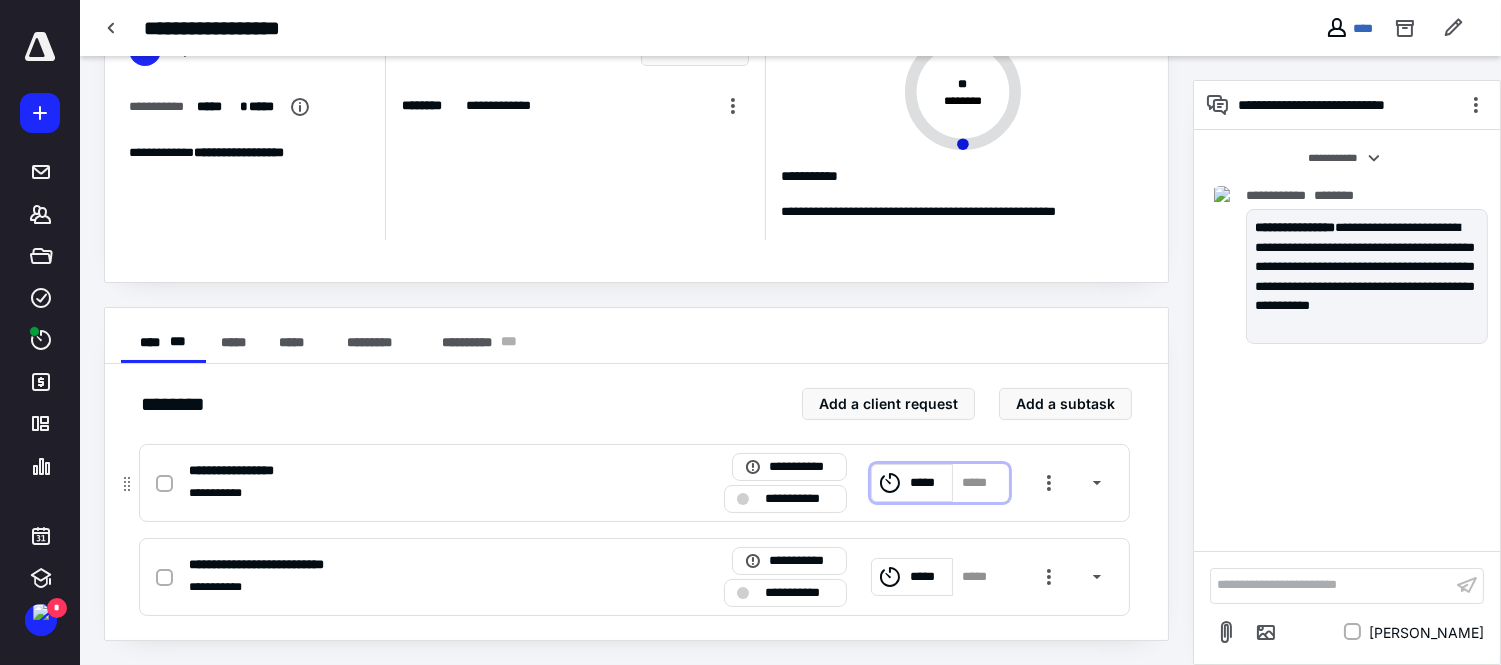 click on "*****" at bounding box center [928, 482] 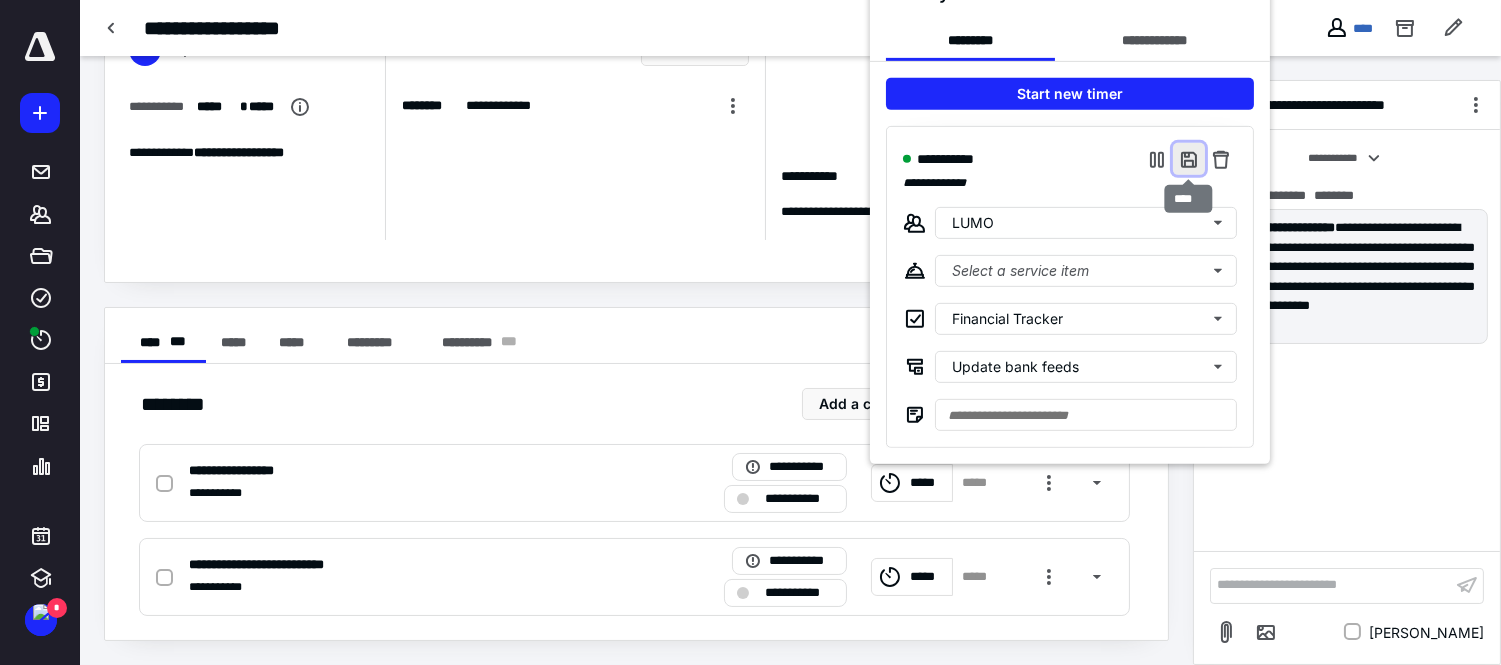 click at bounding box center (1189, 159) 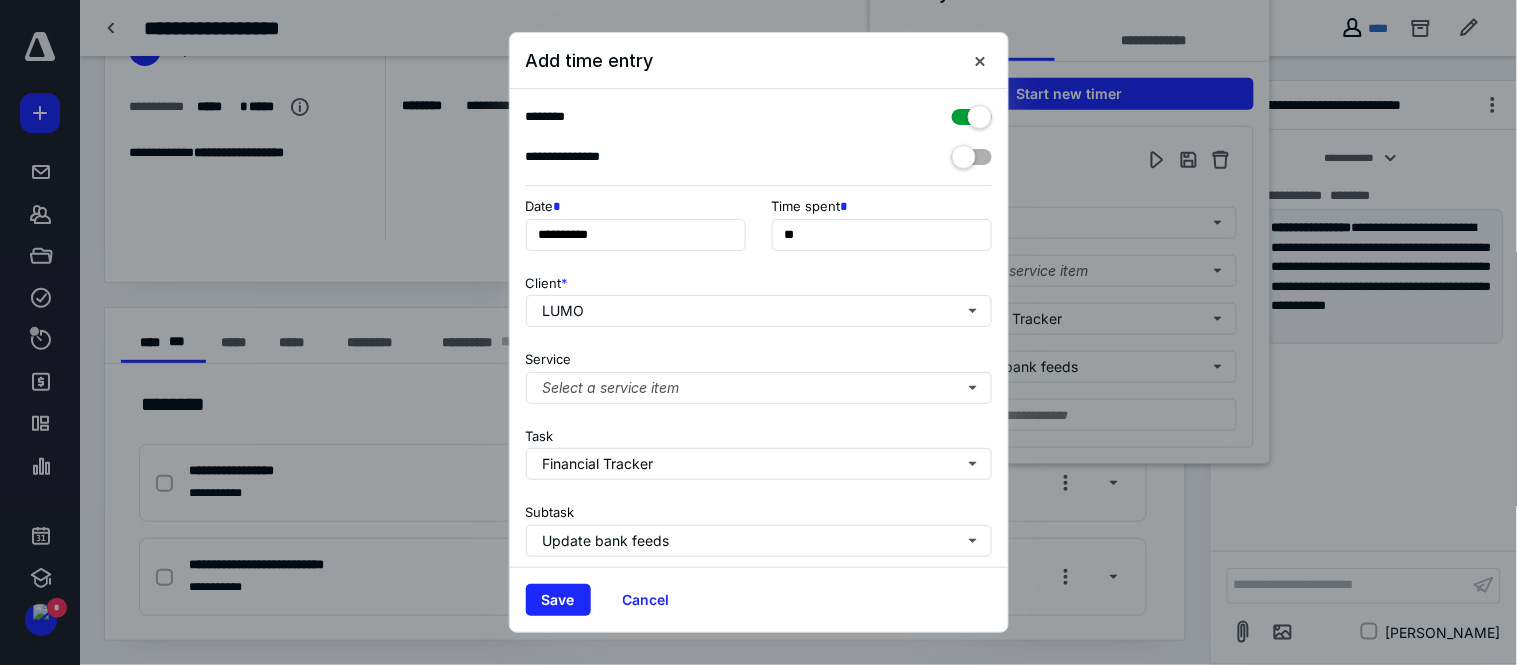 click at bounding box center (972, 113) 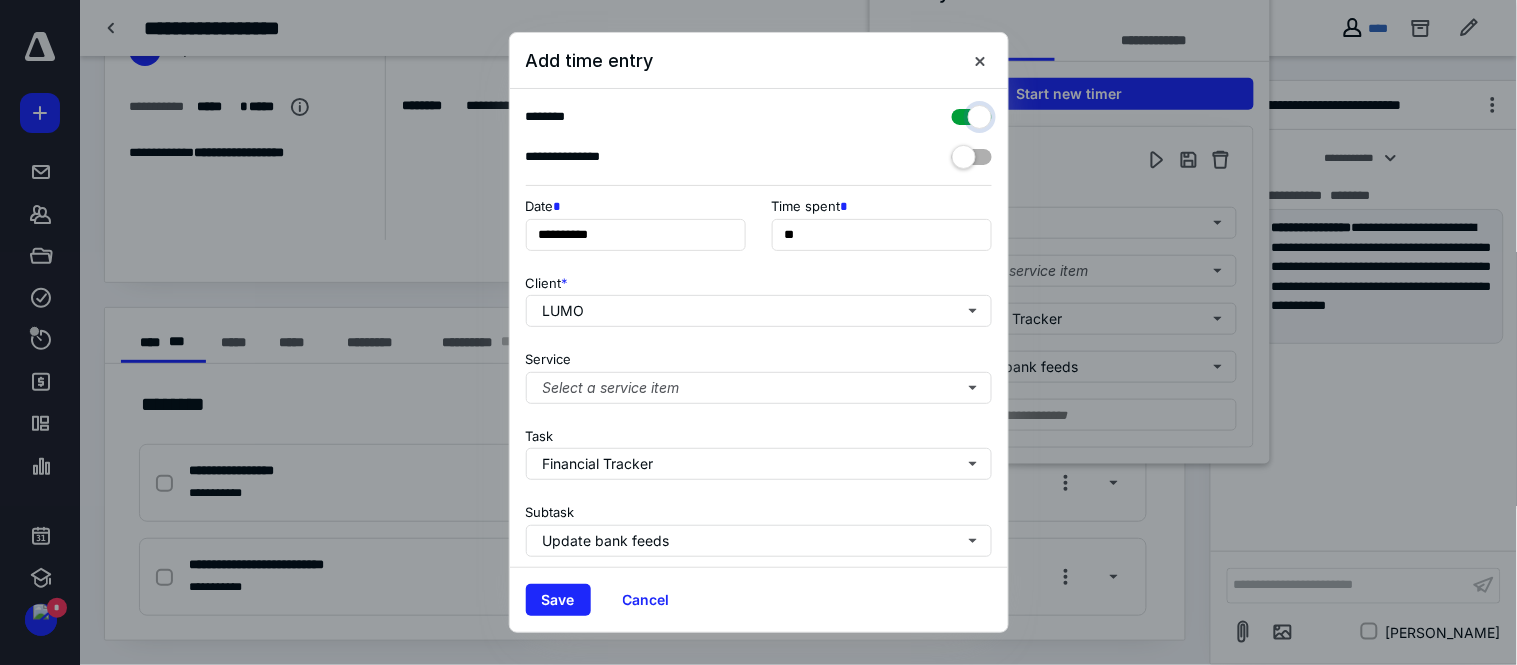 click at bounding box center (962, 114) 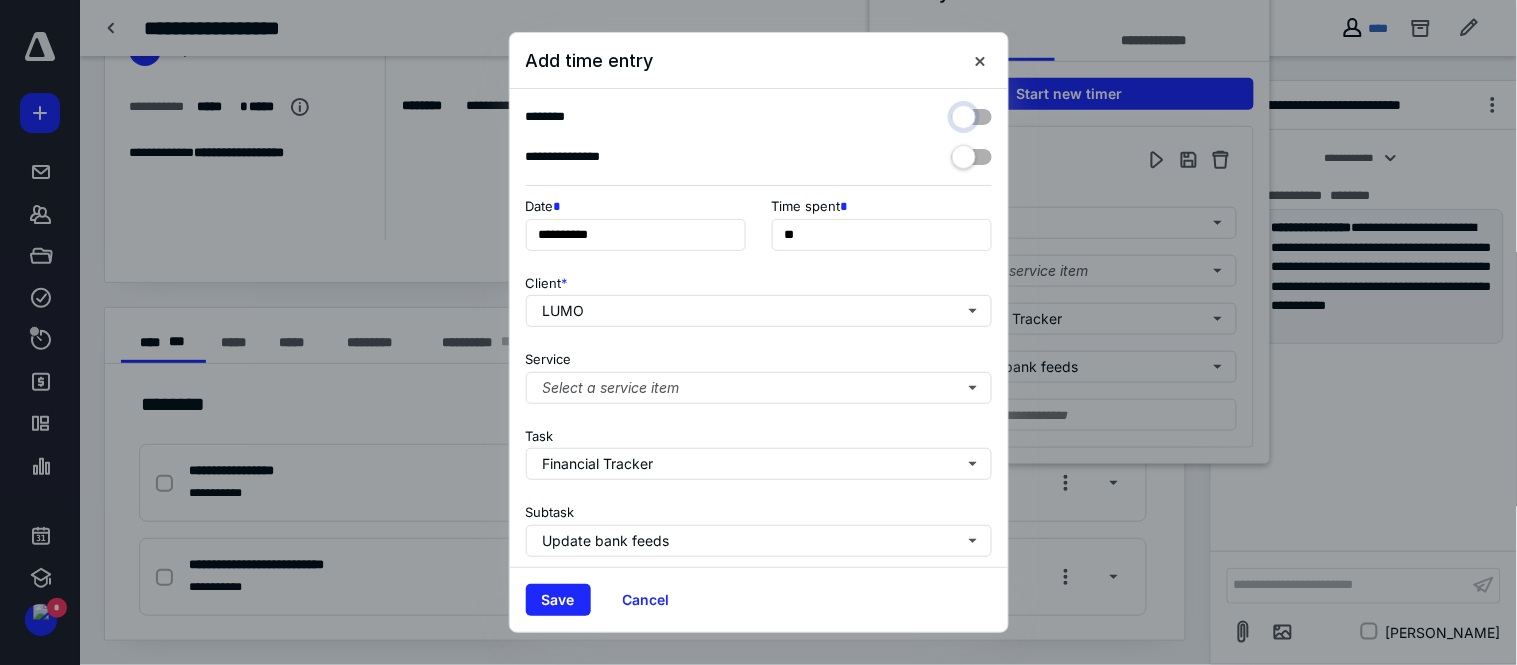 checkbox on "false" 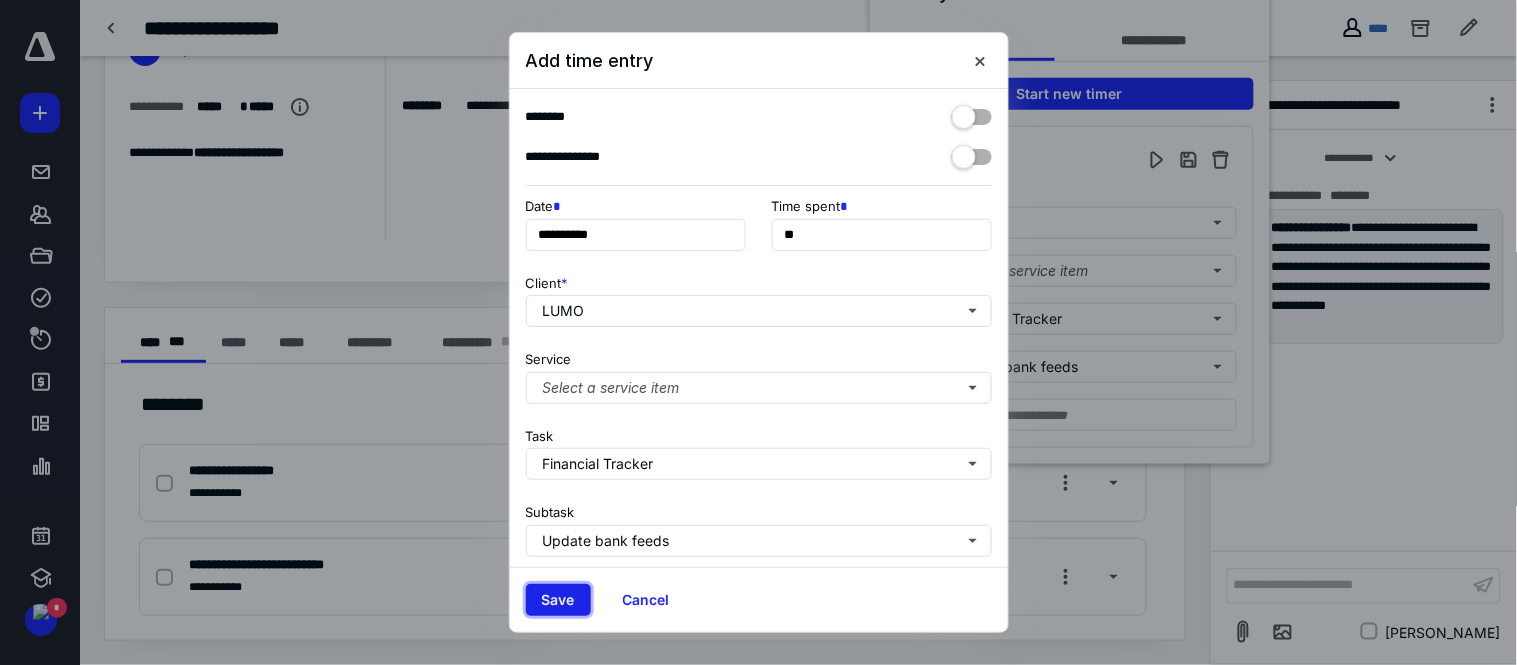 click on "Save" at bounding box center [558, 600] 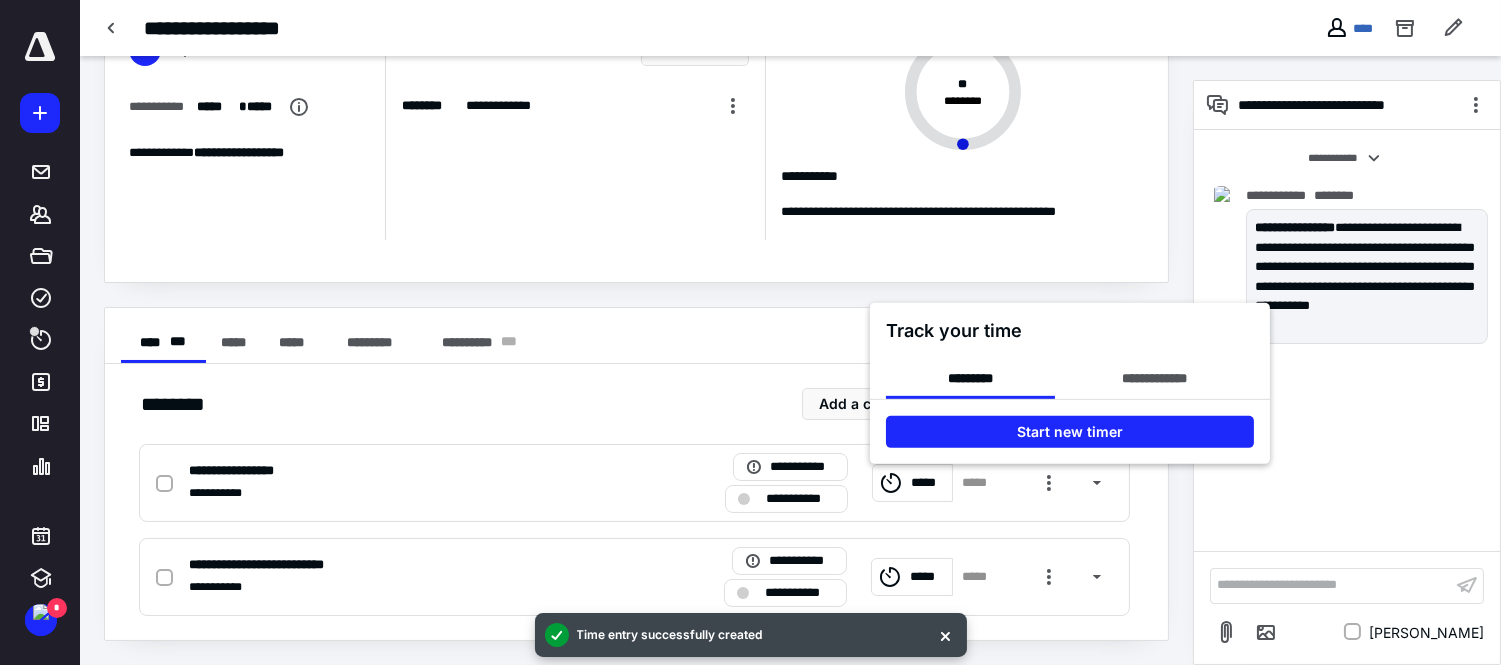 click at bounding box center (750, 332) 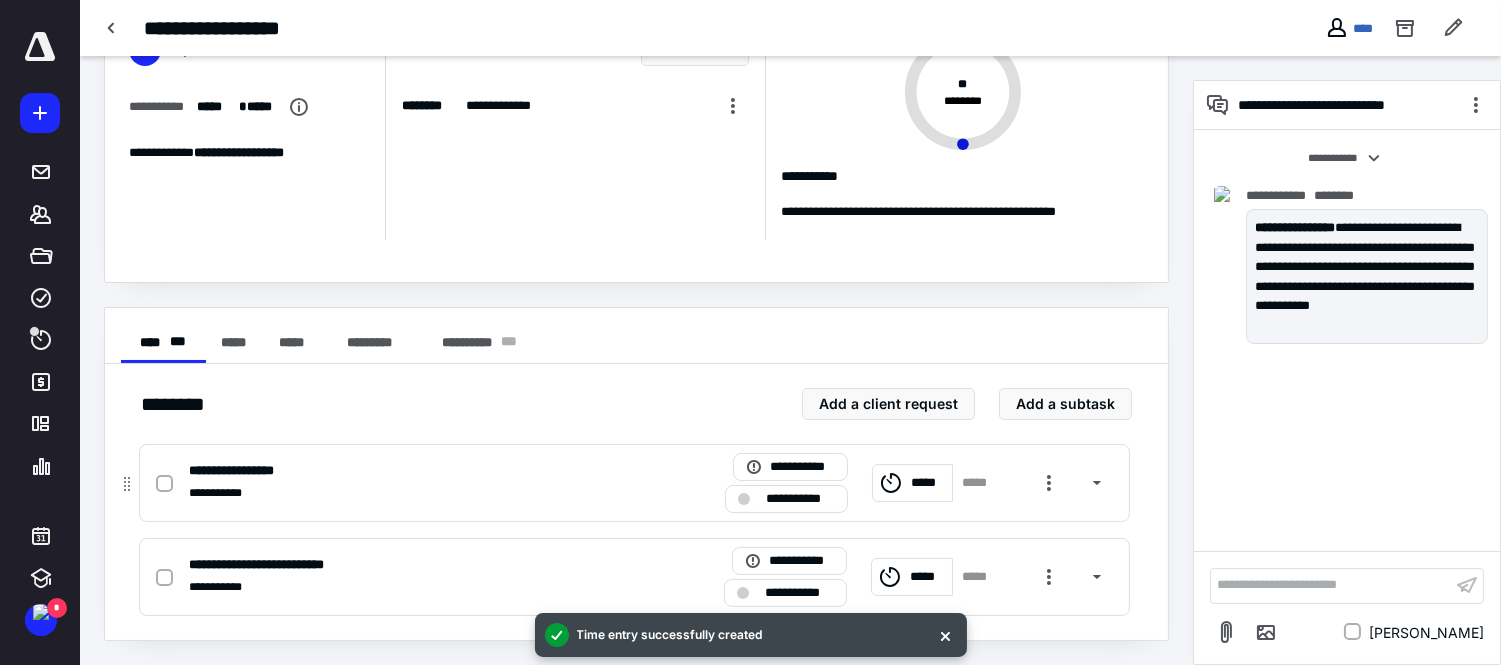 click 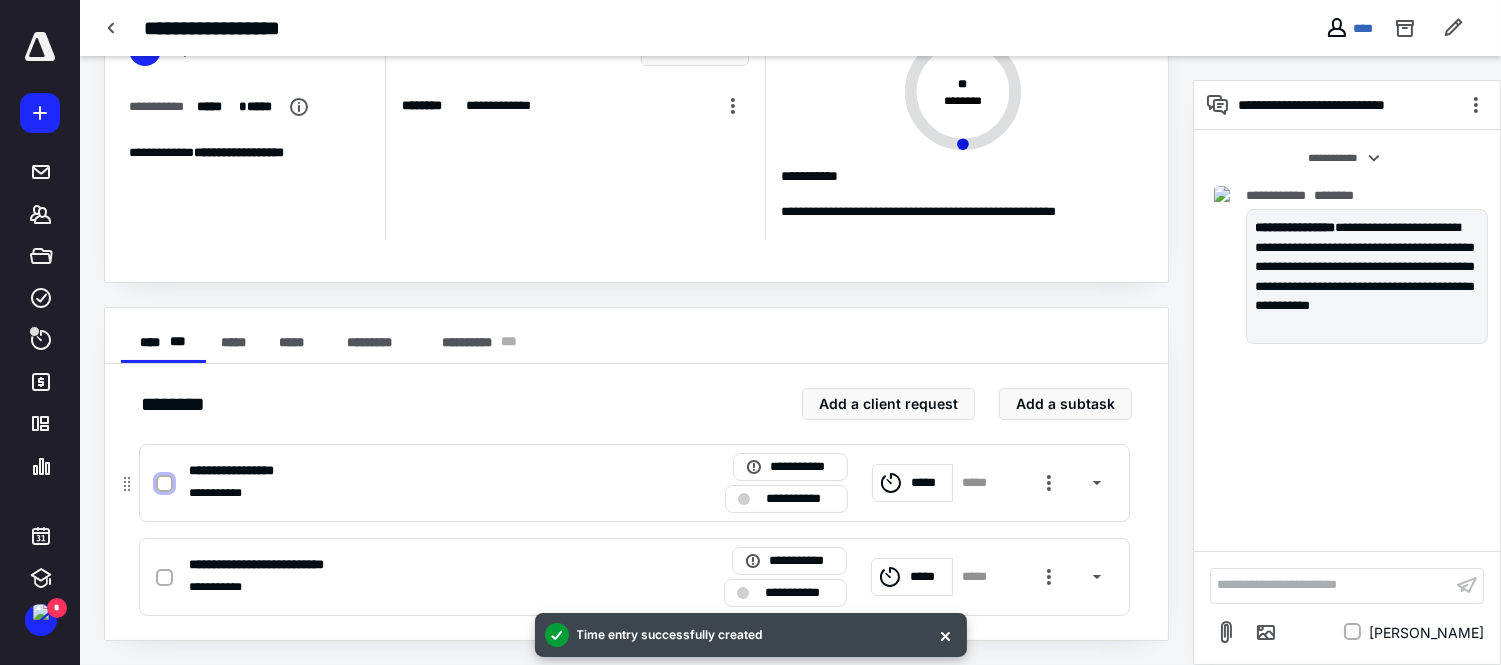 click at bounding box center (164, 484) 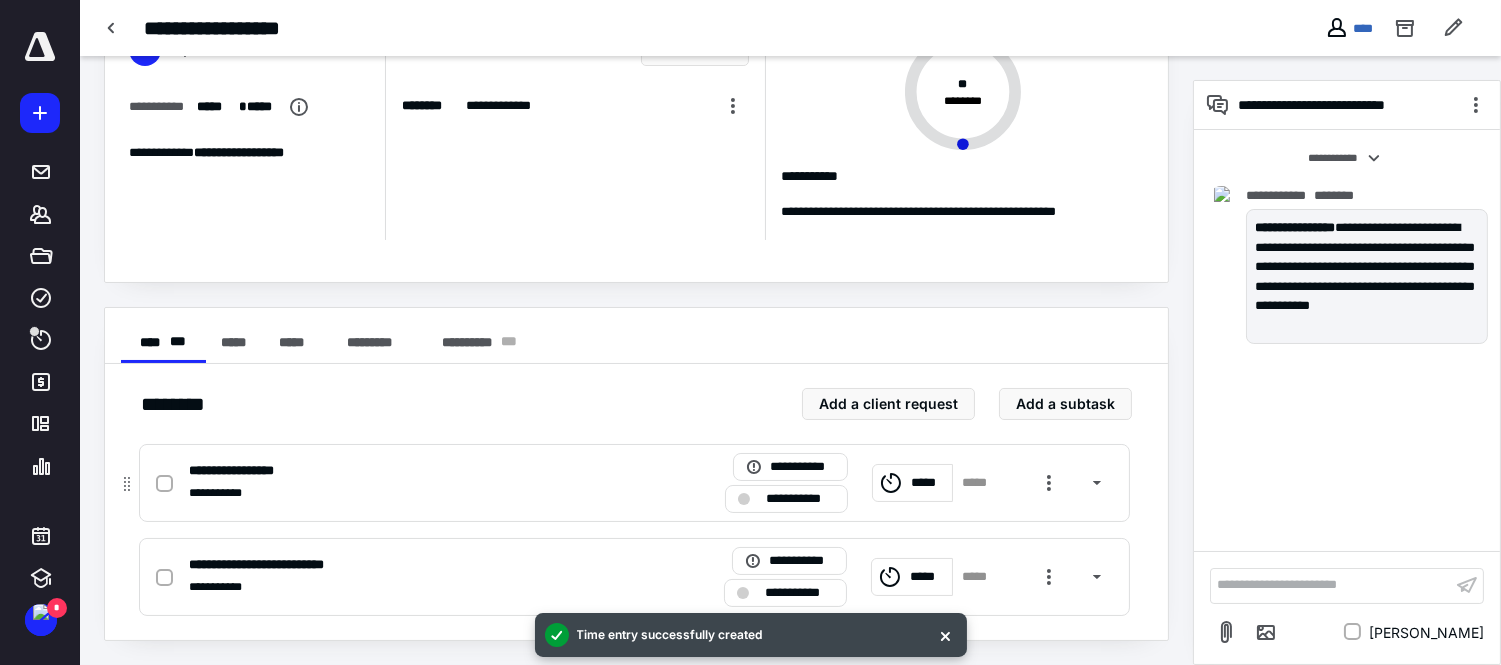 checkbox on "true" 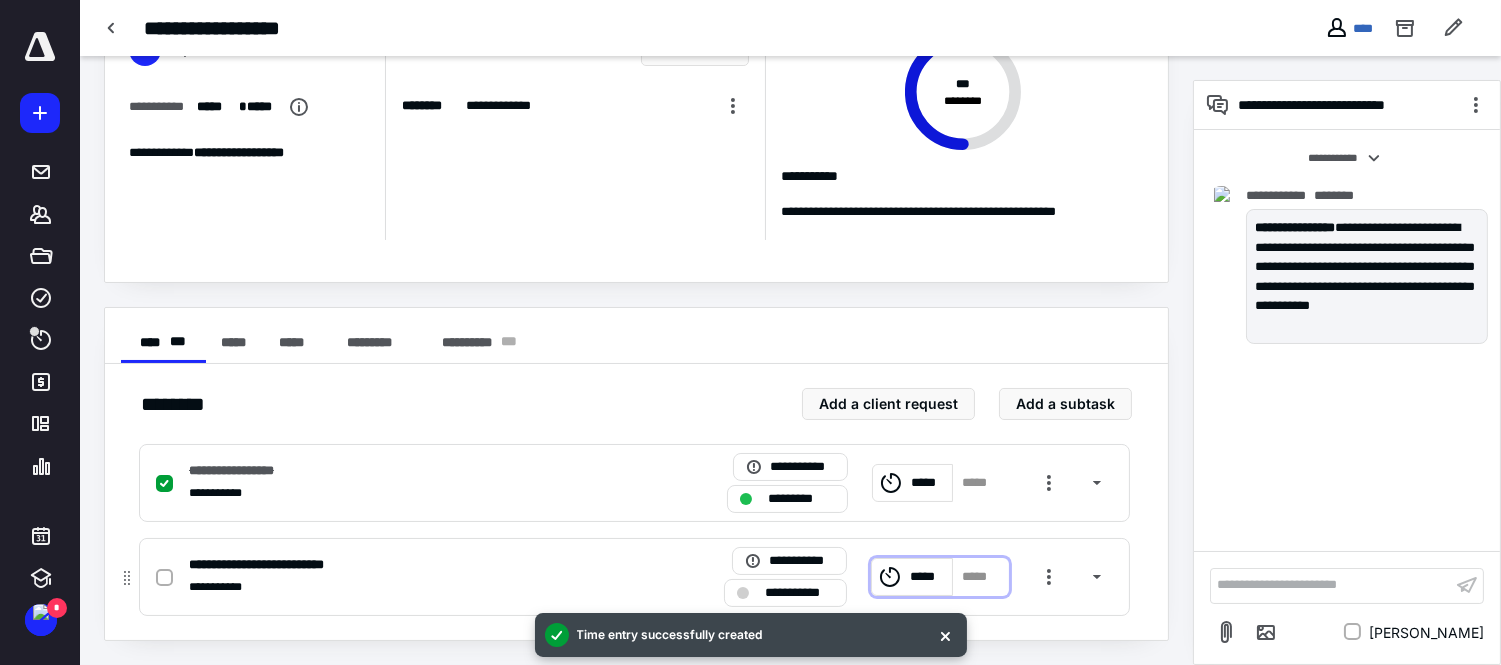 click on "*****" at bounding box center (928, 576) 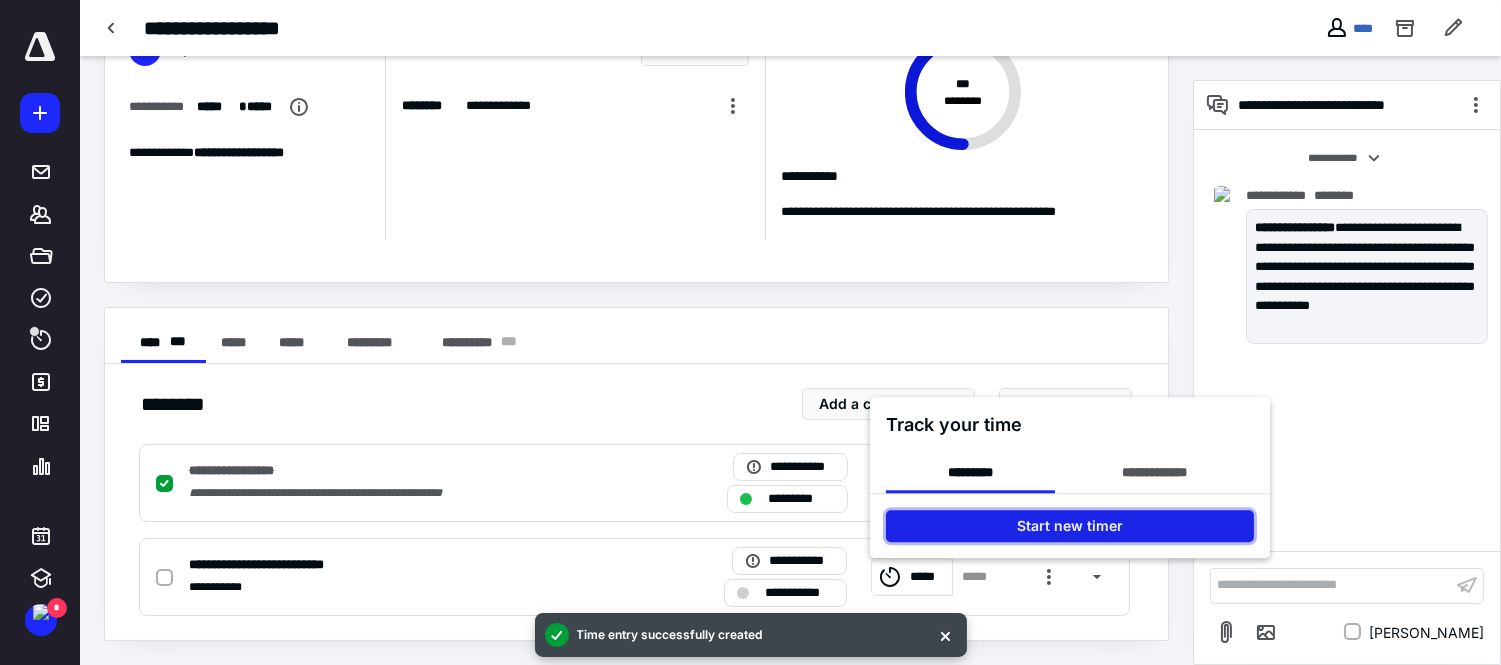 click on "Start new timer" at bounding box center (1070, 527) 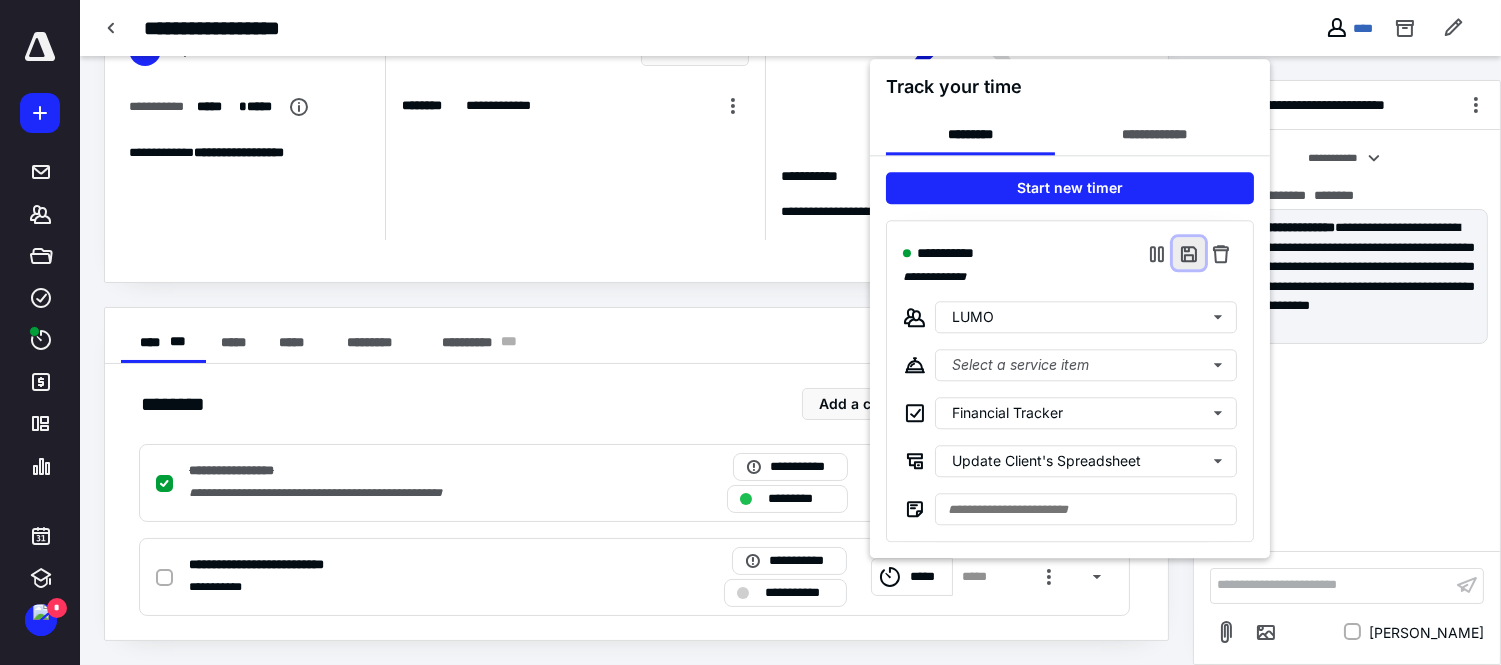click at bounding box center [1189, 254] 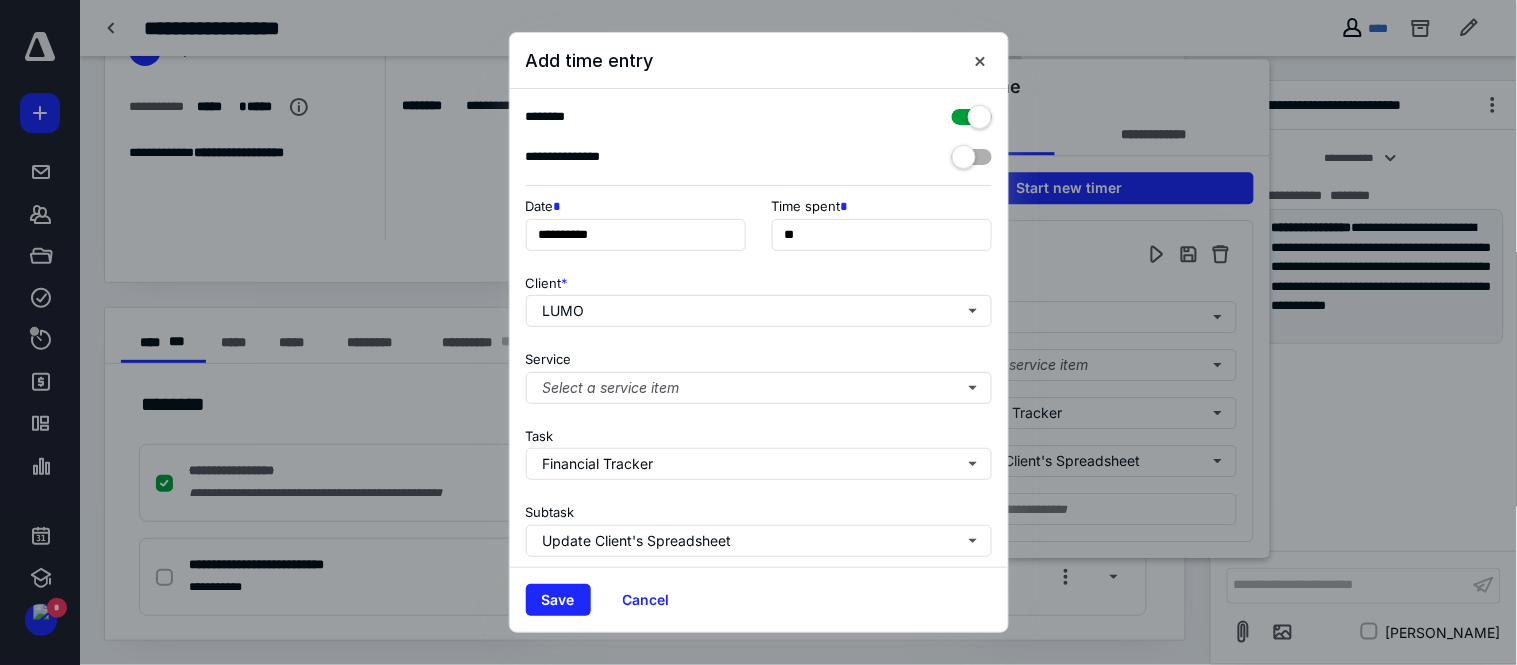 click at bounding box center [972, 113] 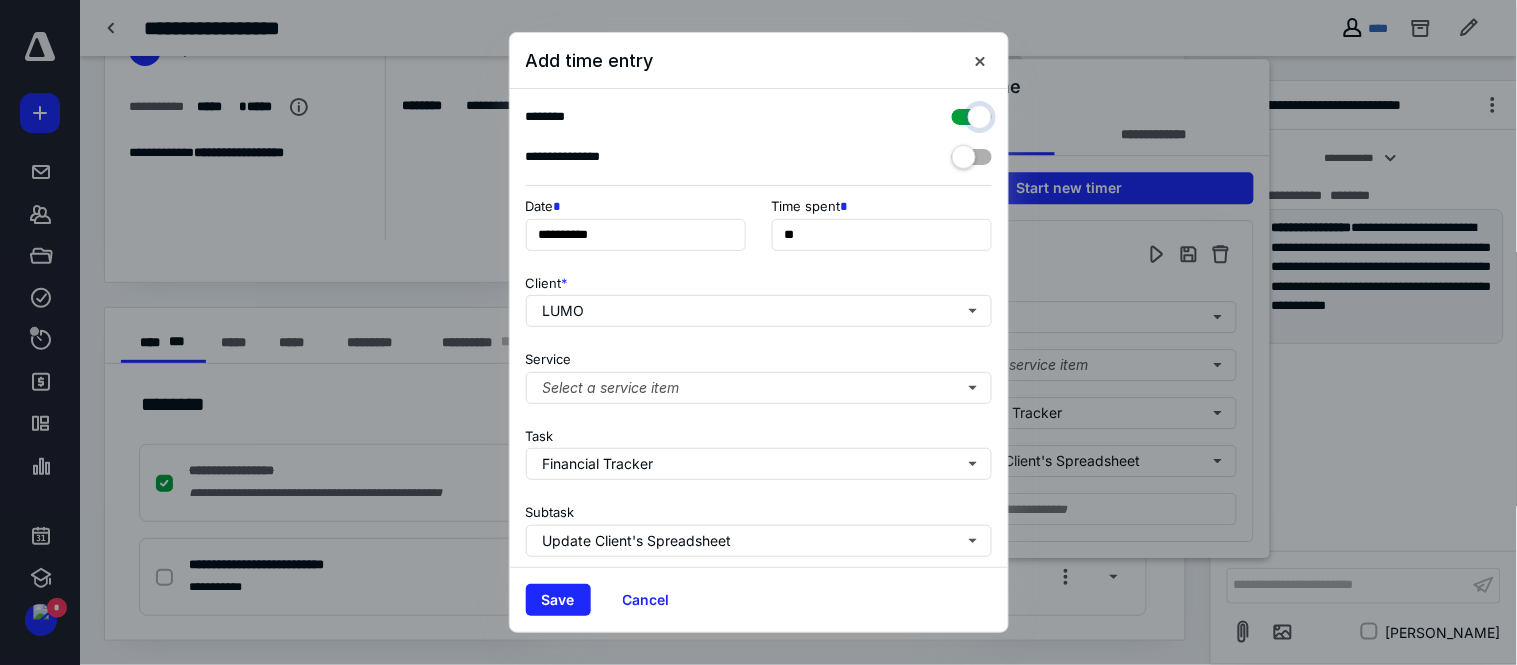 click at bounding box center [962, 114] 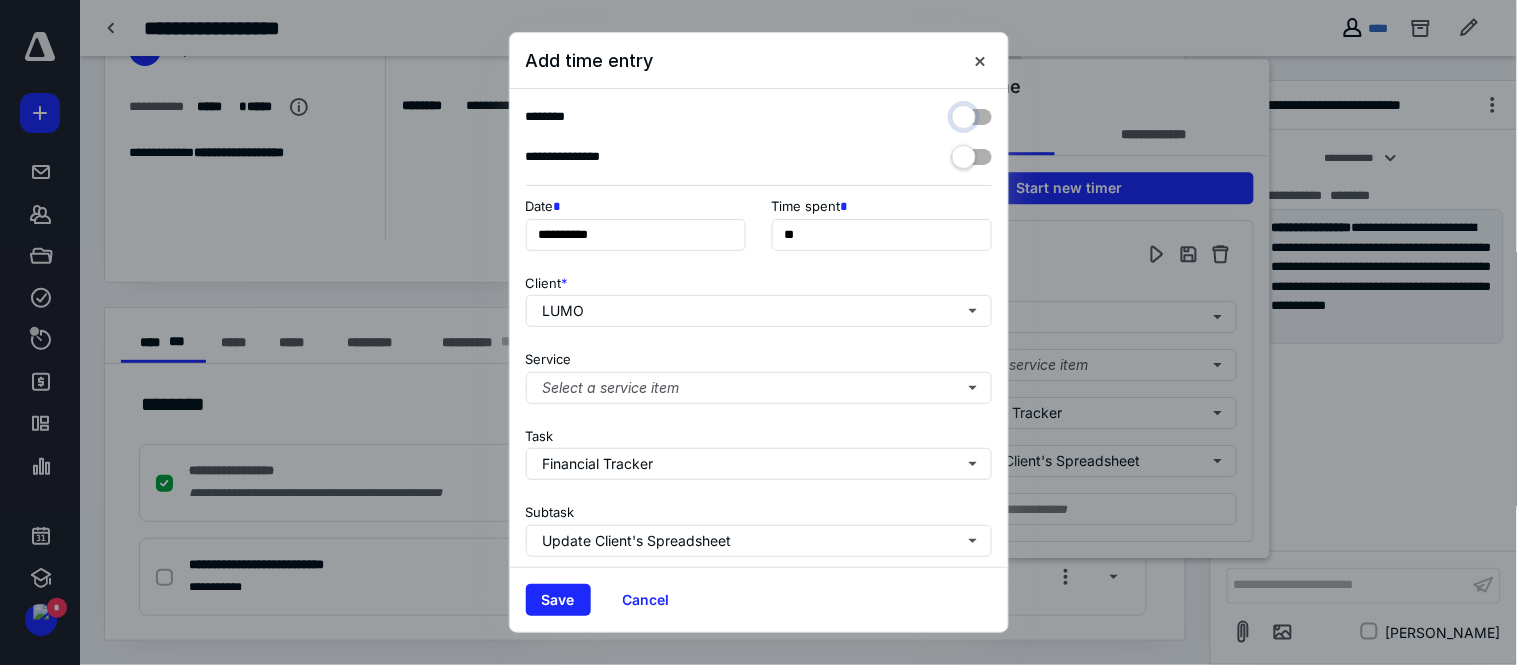 checkbox on "false" 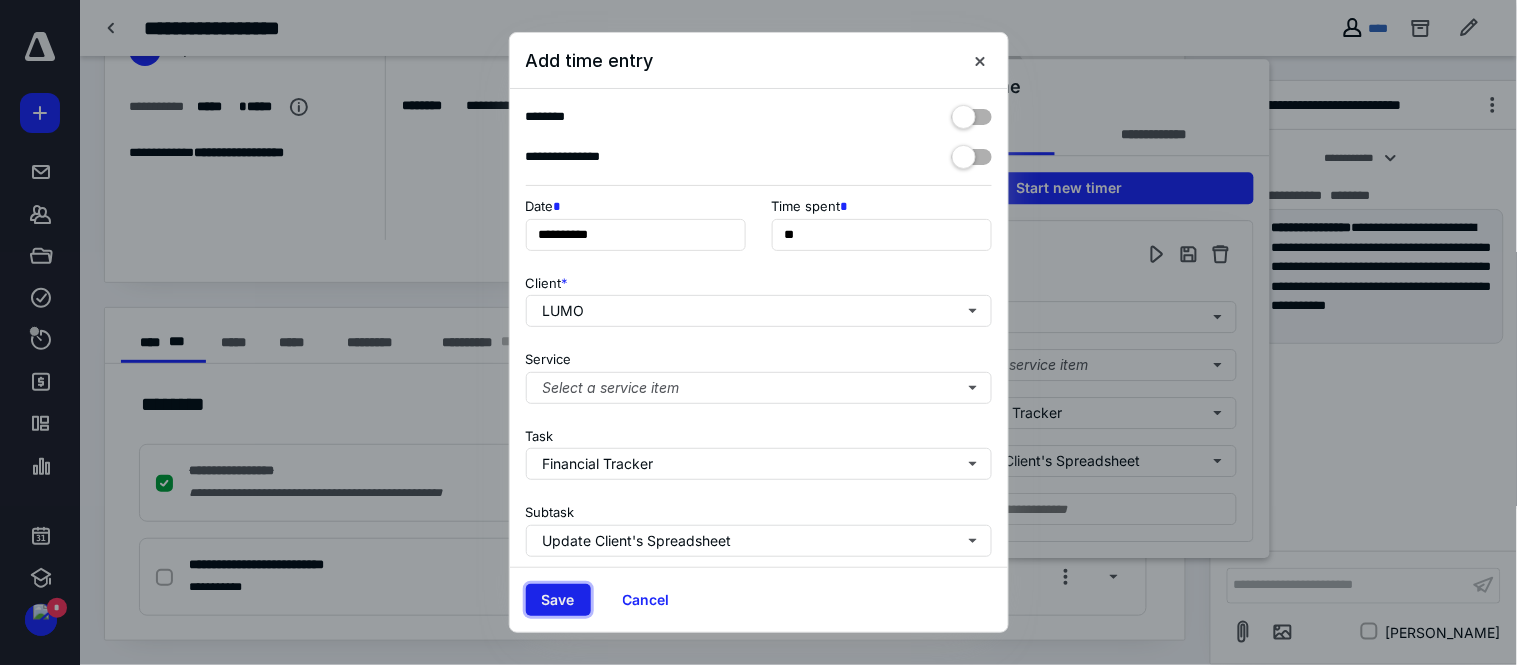 click on "Save" at bounding box center [558, 600] 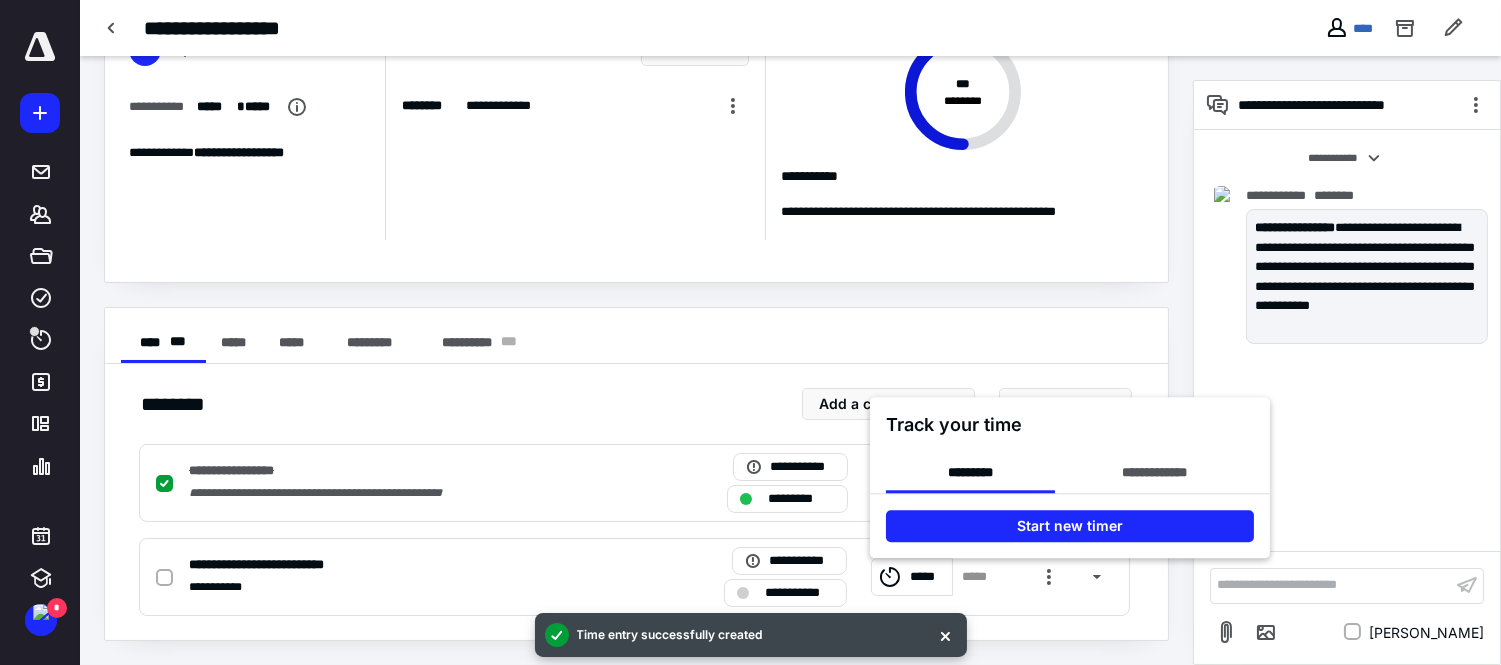 click at bounding box center (750, 332) 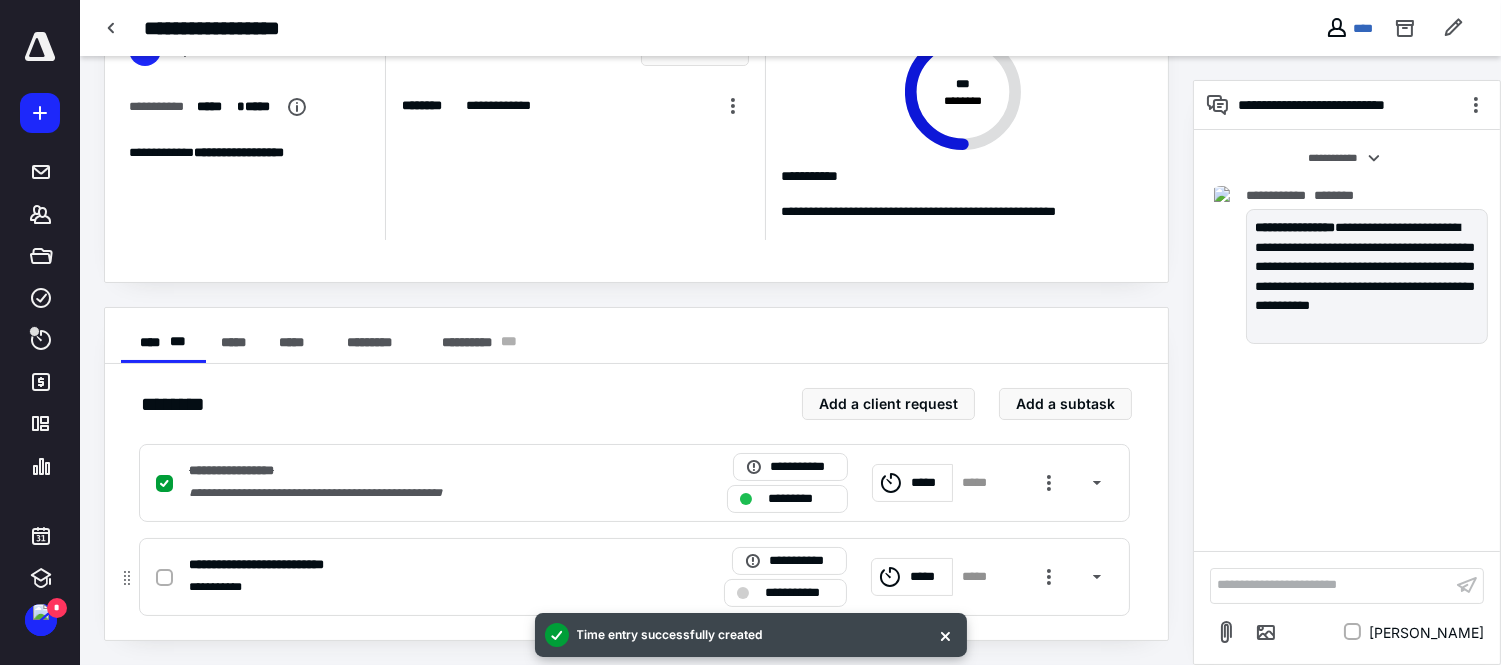 click at bounding box center [168, 577] 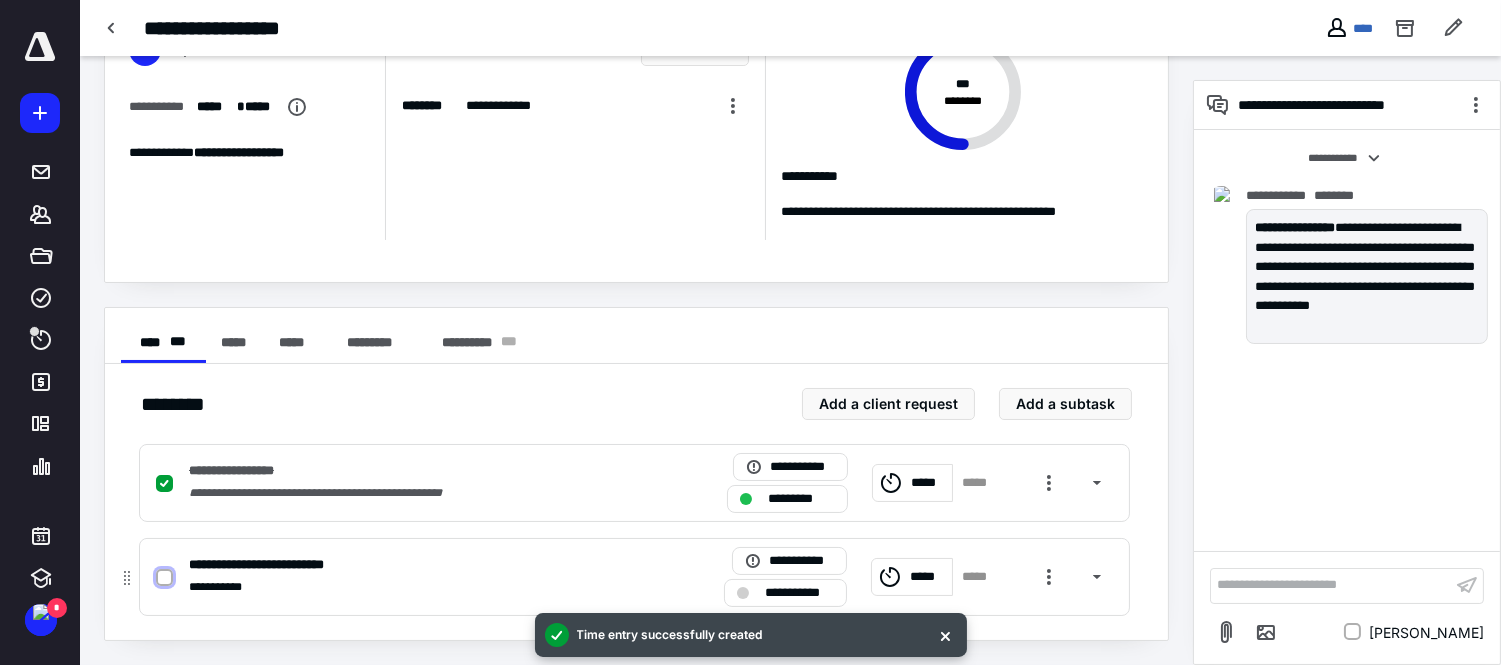 click at bounding box center (164, 578) 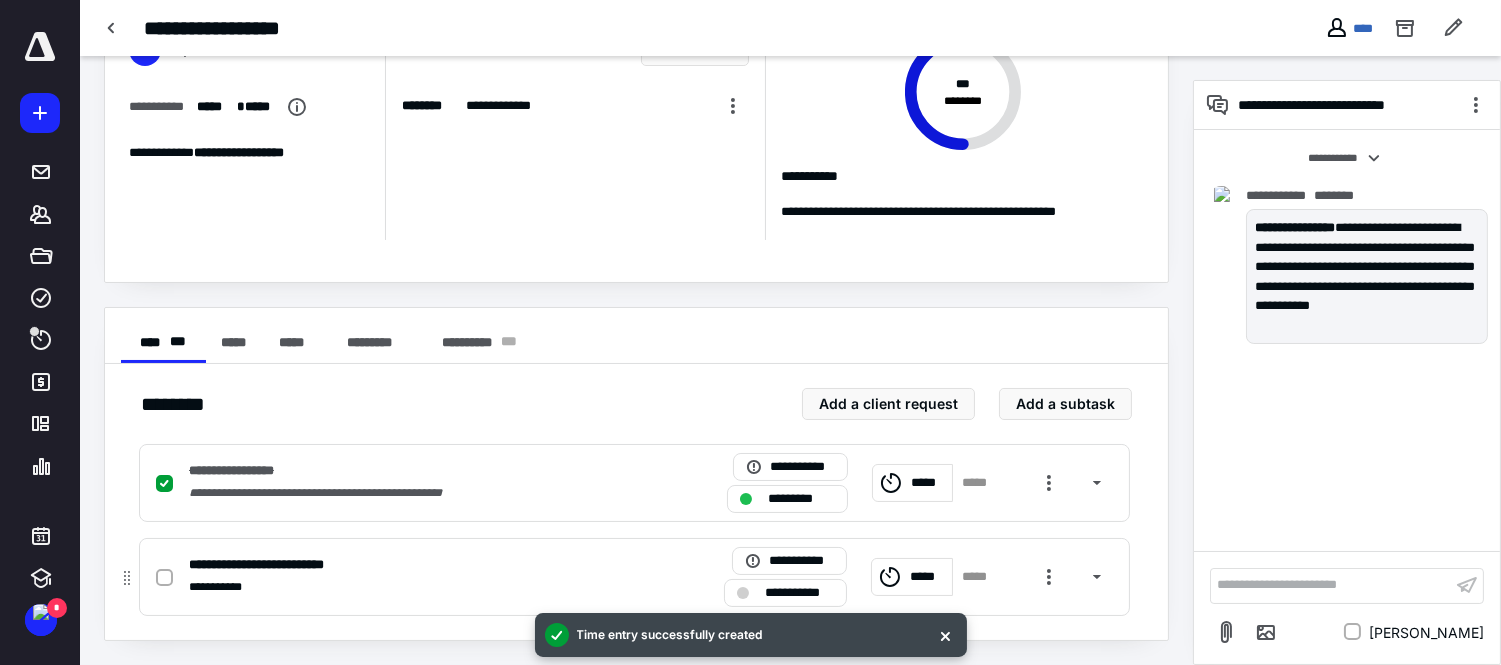 checkbox on "true" 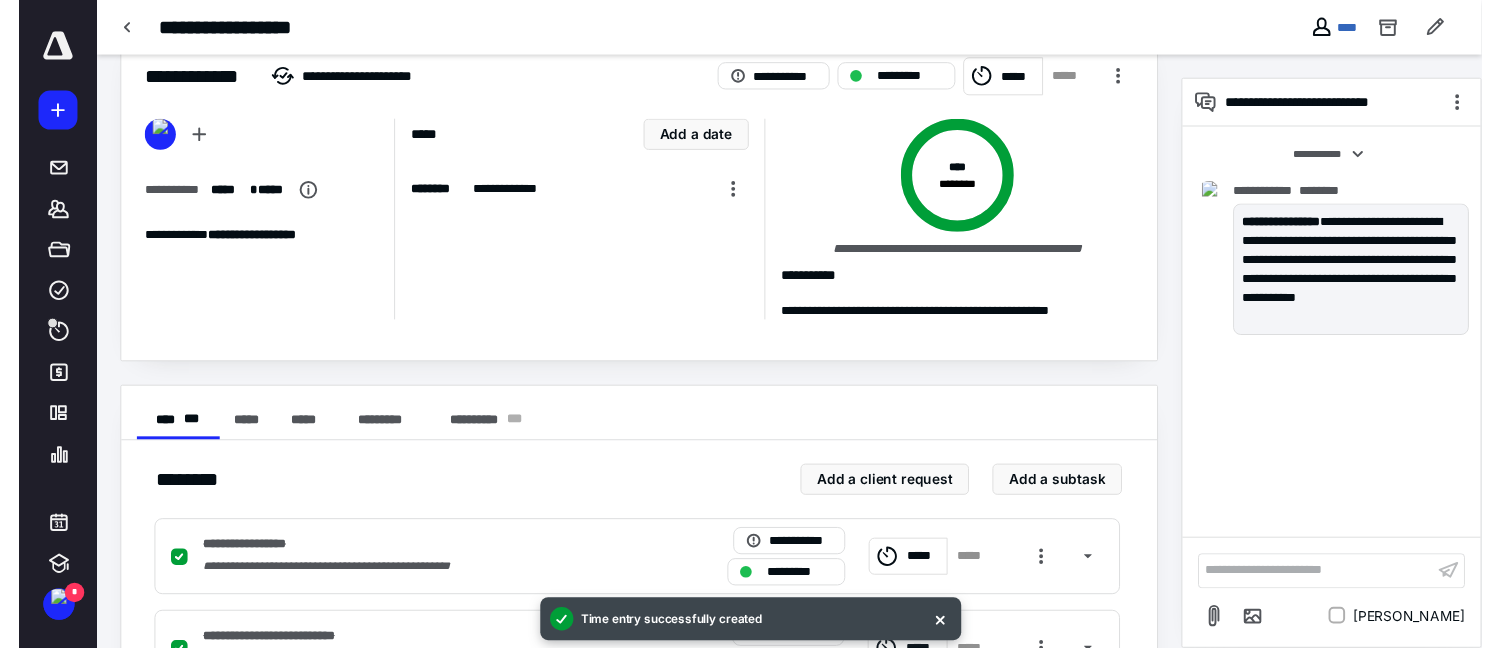 scroll, scrollTop: 0, scrollLeft: 0, axis: both 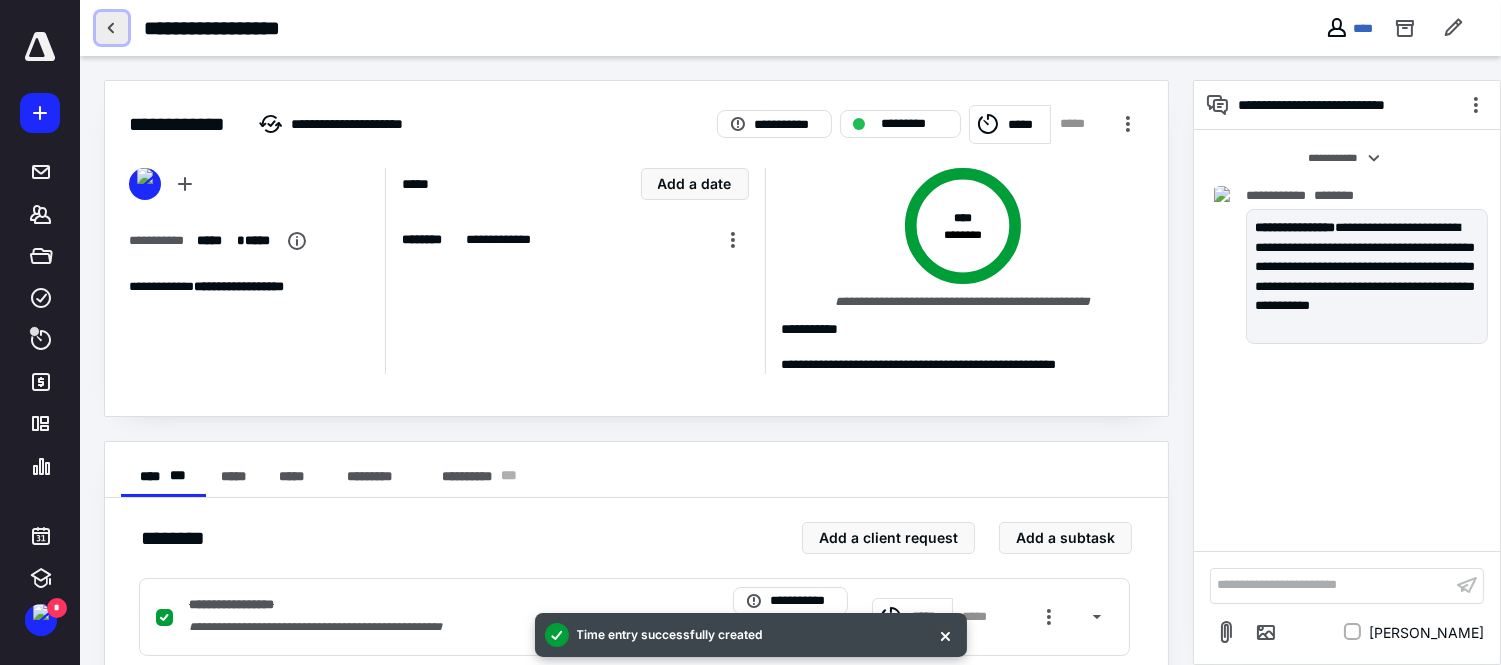 click at bounding box center (112, 28) 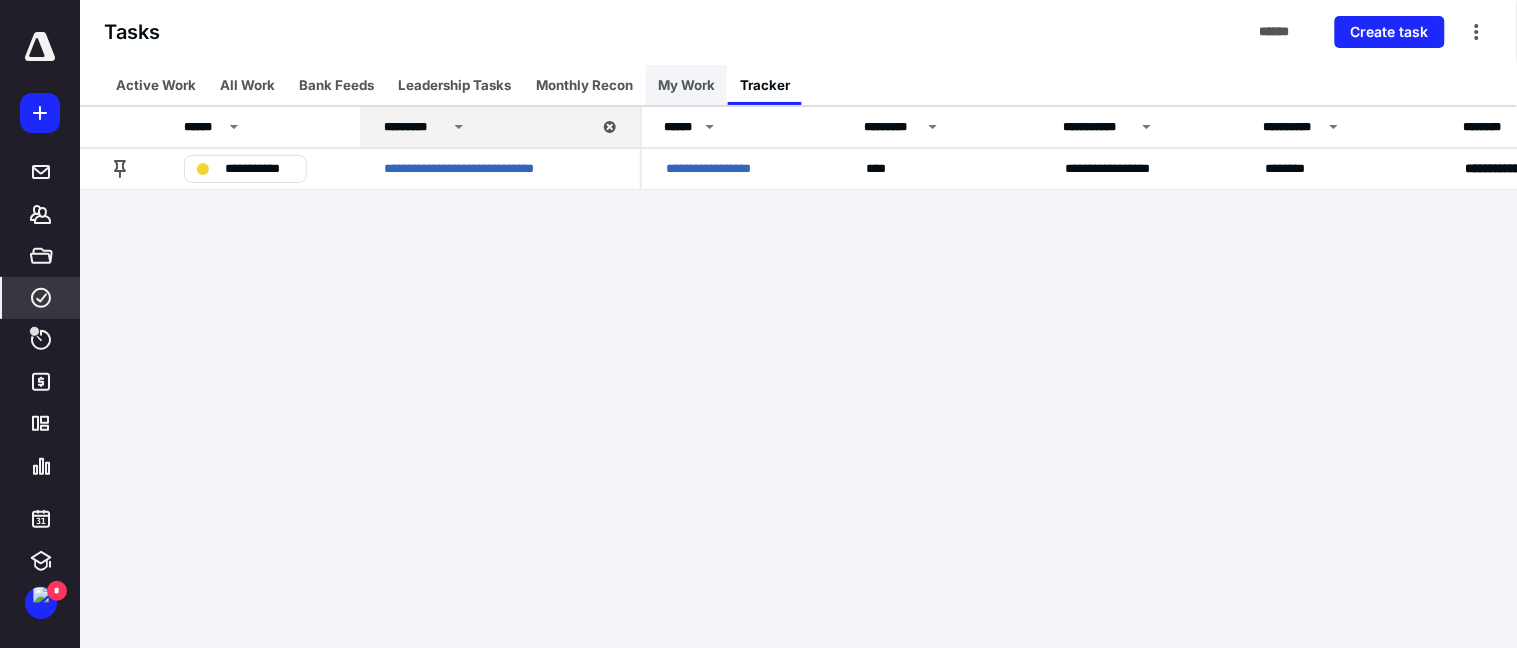 click on "My Work" at bounding box center [686, 85] 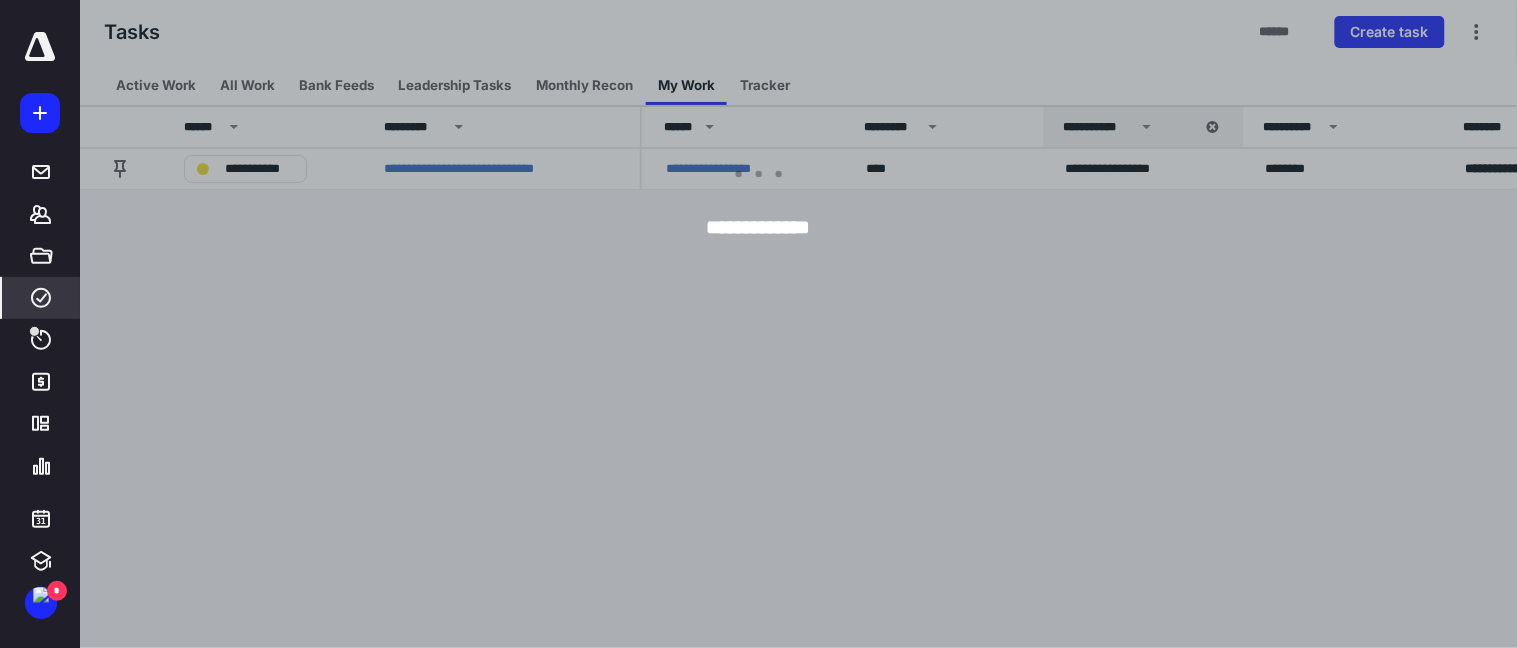 click at bounding box center (838, 324) 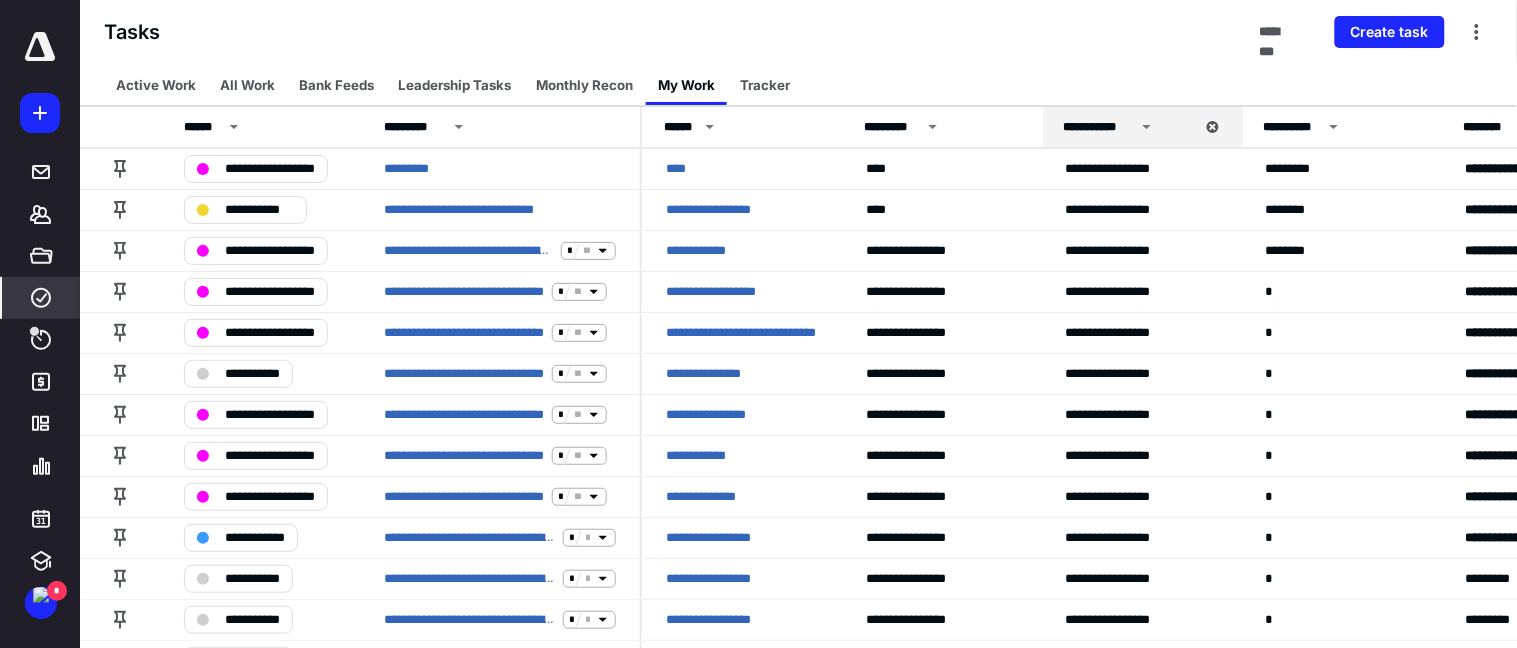 click on "Monthly Recon" at bounding box center (584, 85) 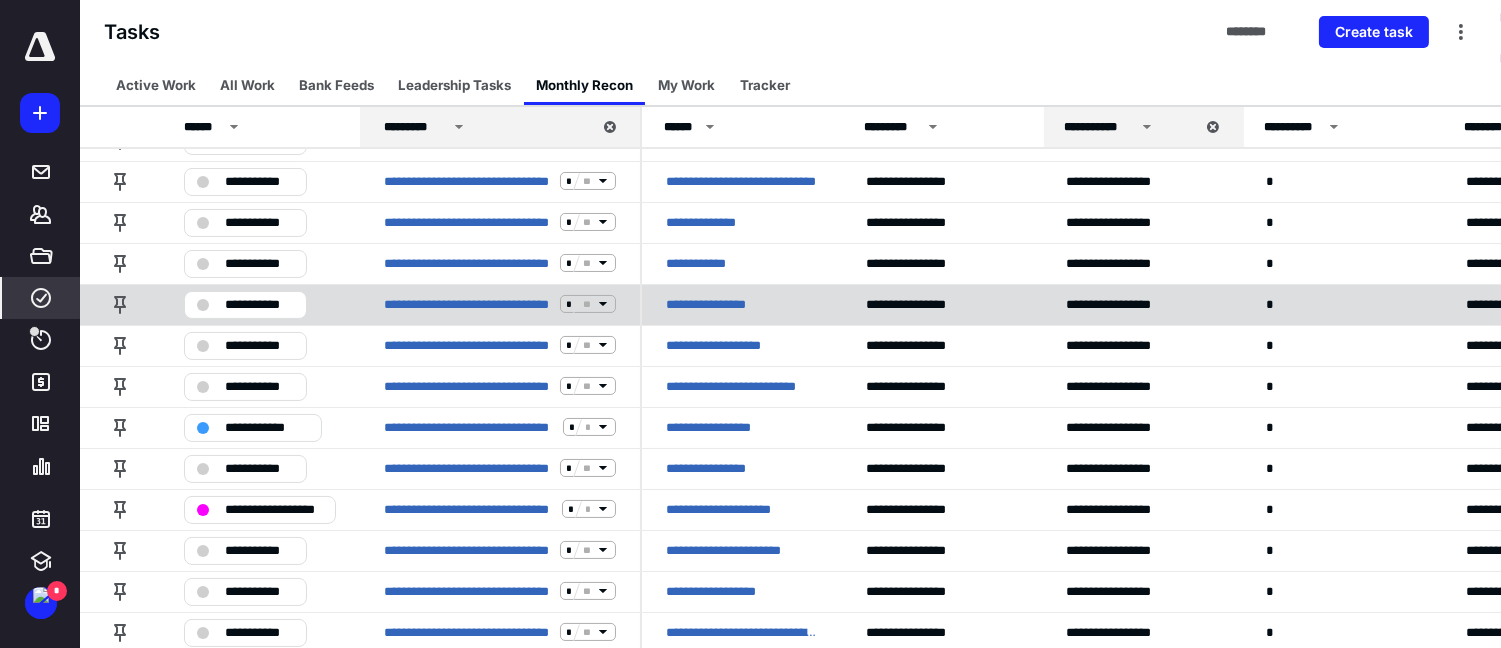 scroll, scrollTop: 427, scrollLeft: 0, axis: vertical 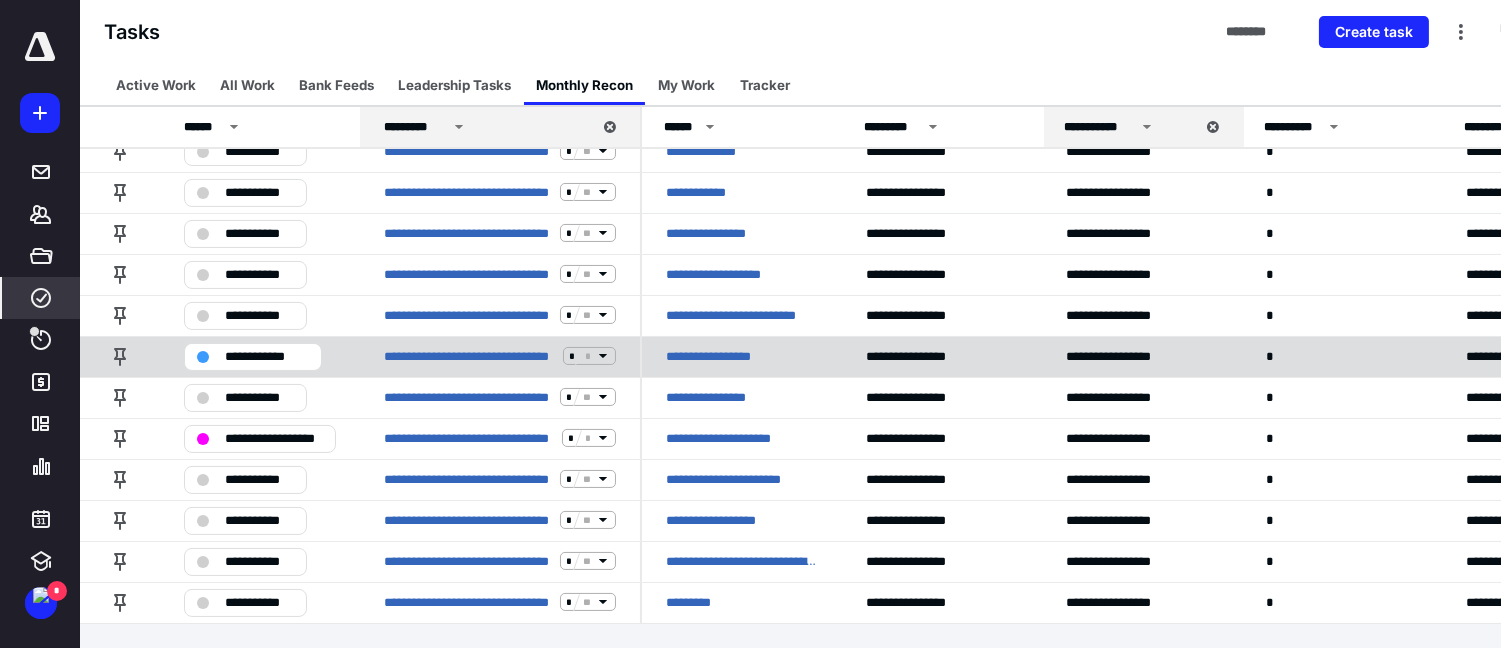 click on "**********" at bounding box center [267, 356] 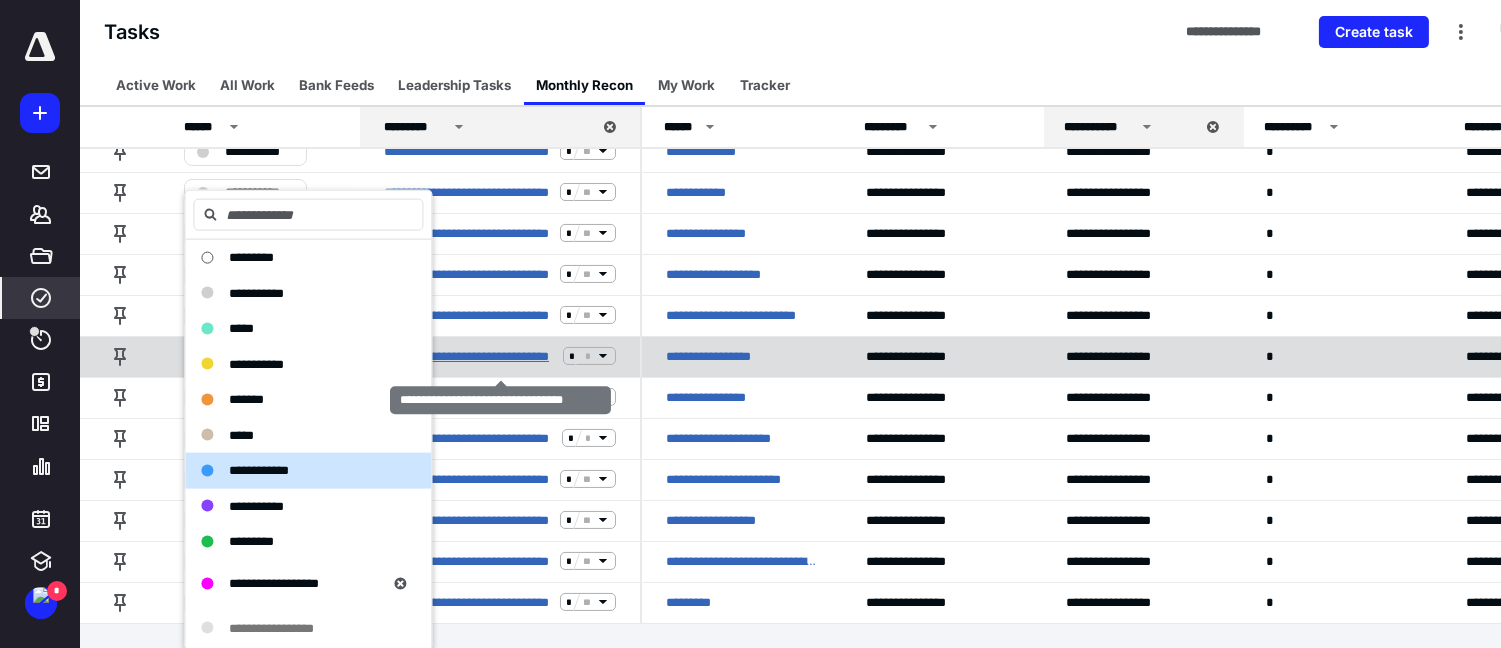 click on "**********" at bounding box center [469, 356] 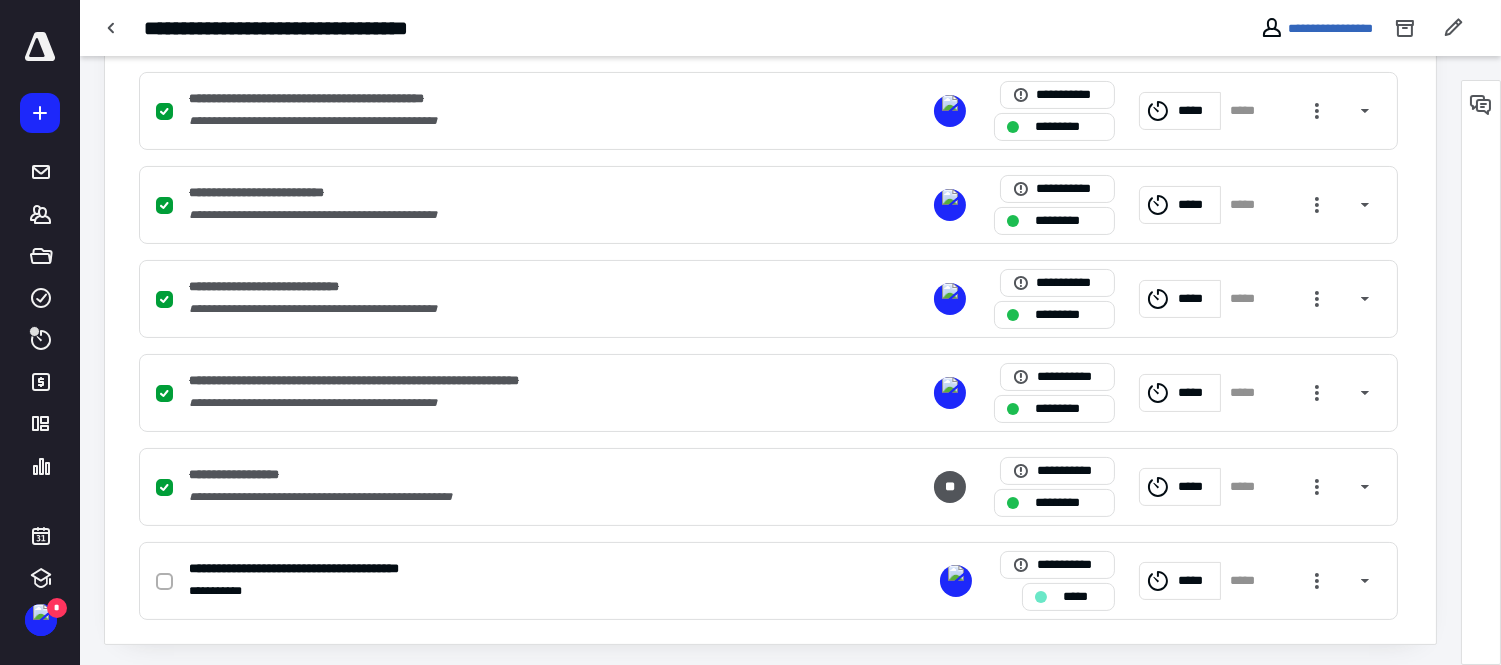 scroll, scrollTop: 604, scrollLeft: 0, axis: vertical 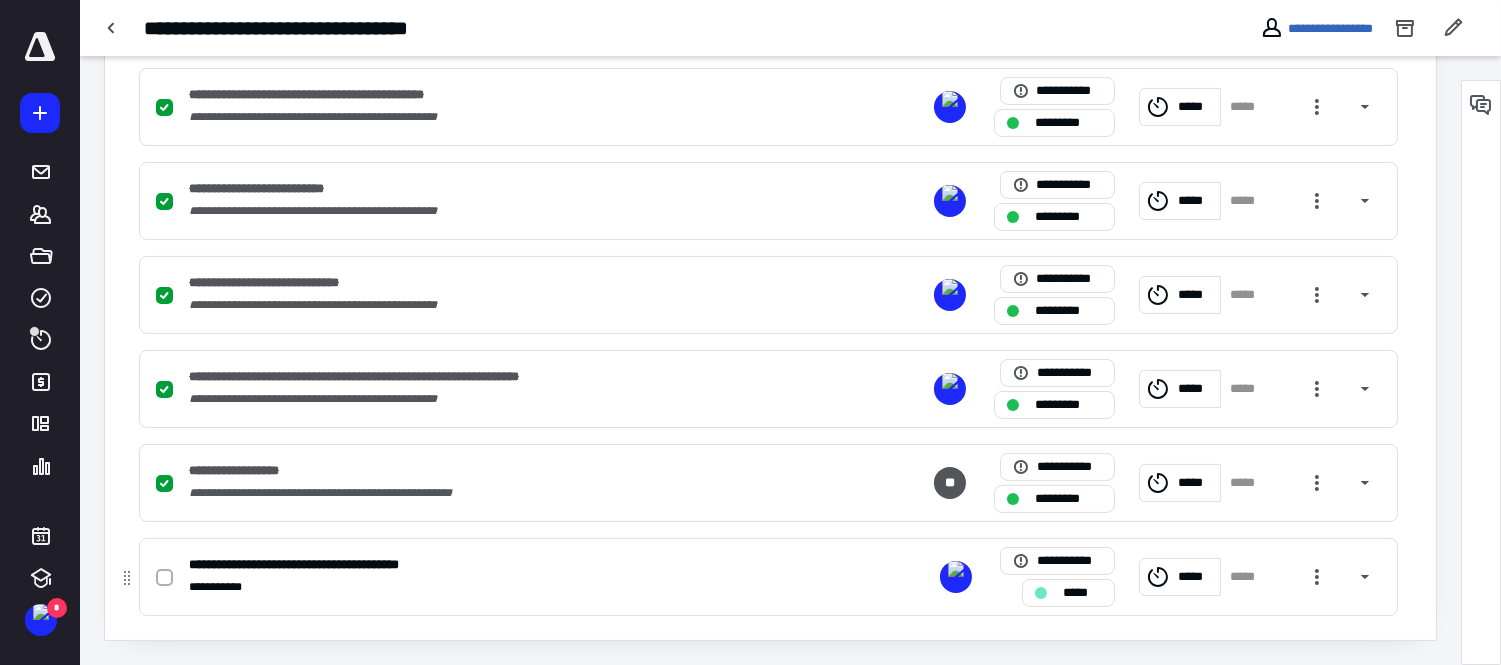 click on "*****" at bounding box center [1196, 576] 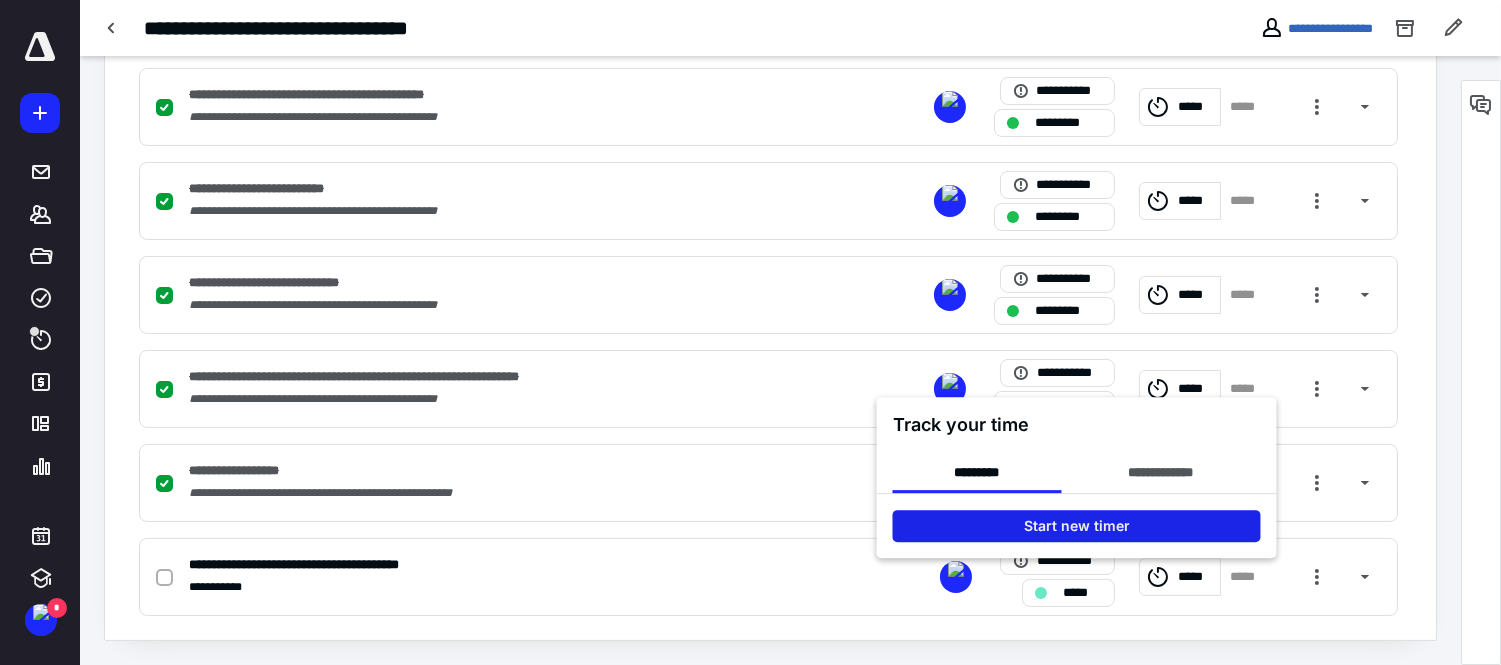 click on "Start new timer" at bounding box center (1077, 526) 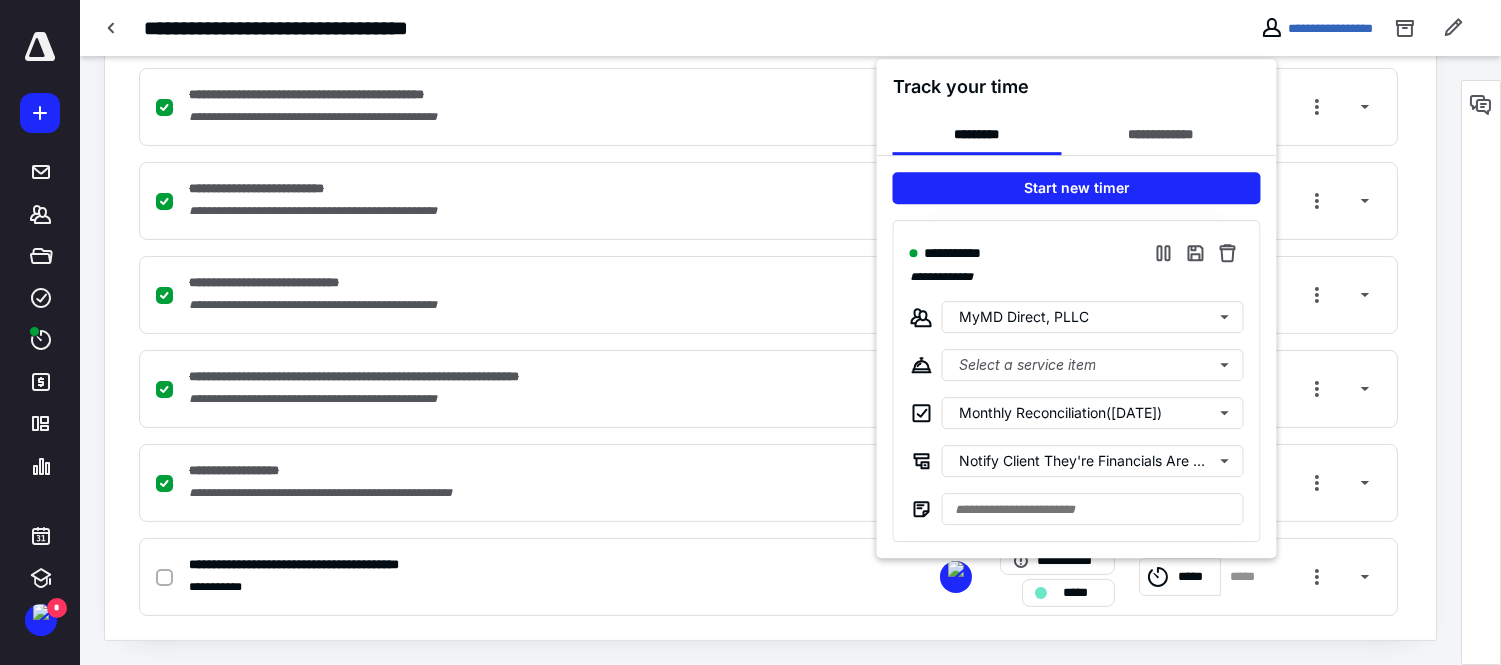 click at bounding box center (750, 332) 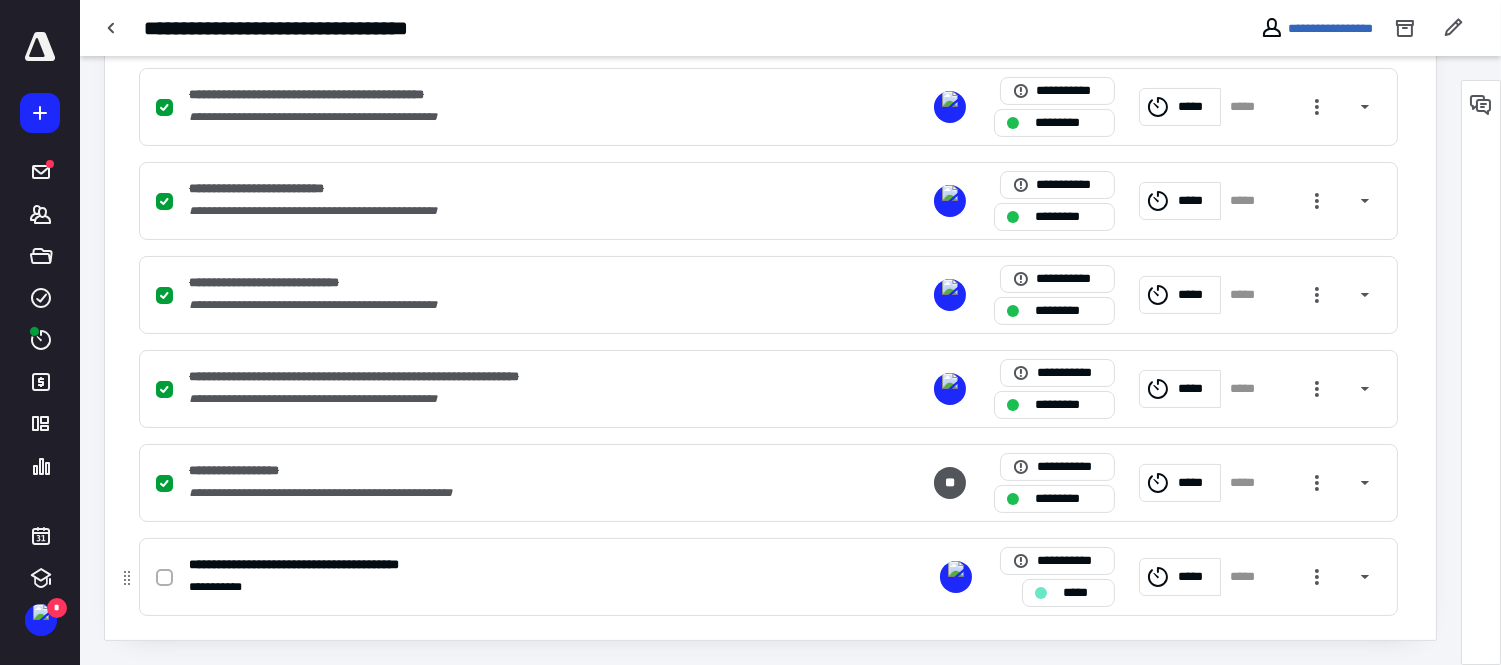 click on "*****" at bounding box center [1196, 576] 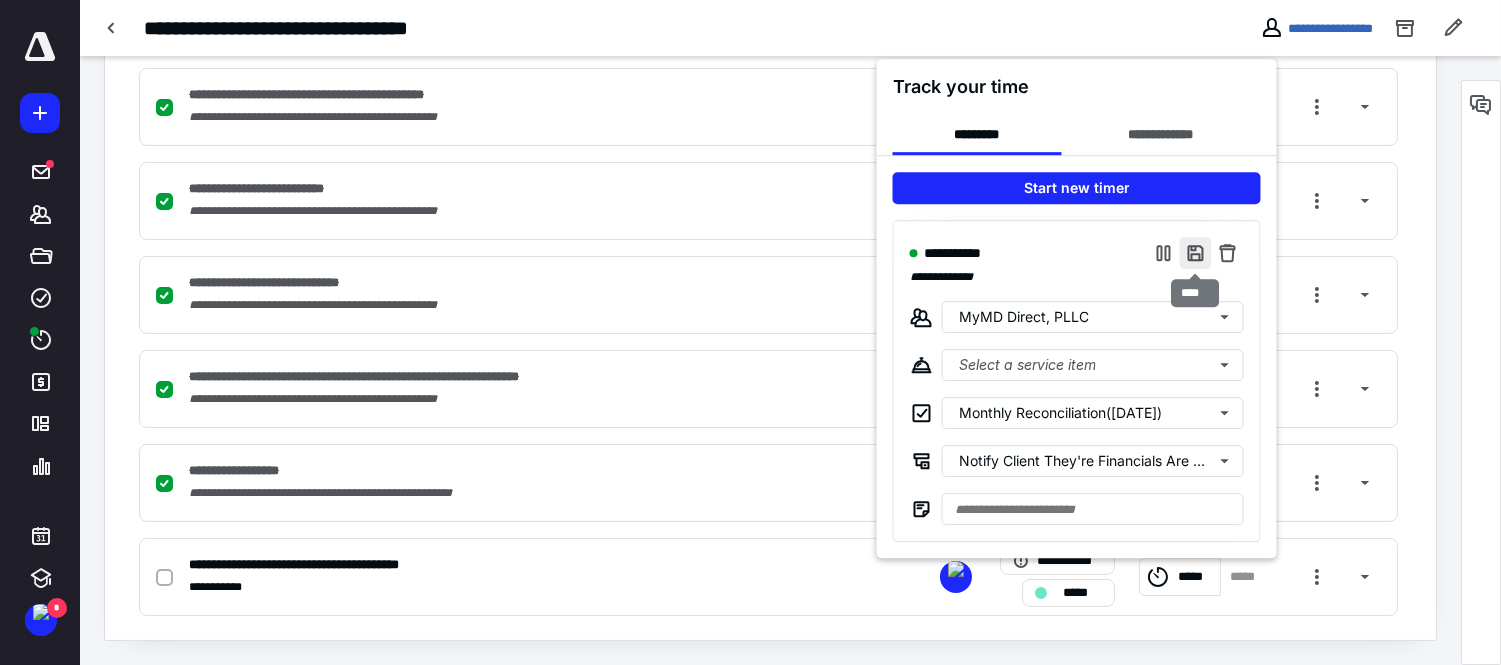 click at bounding box center (1196, 253) 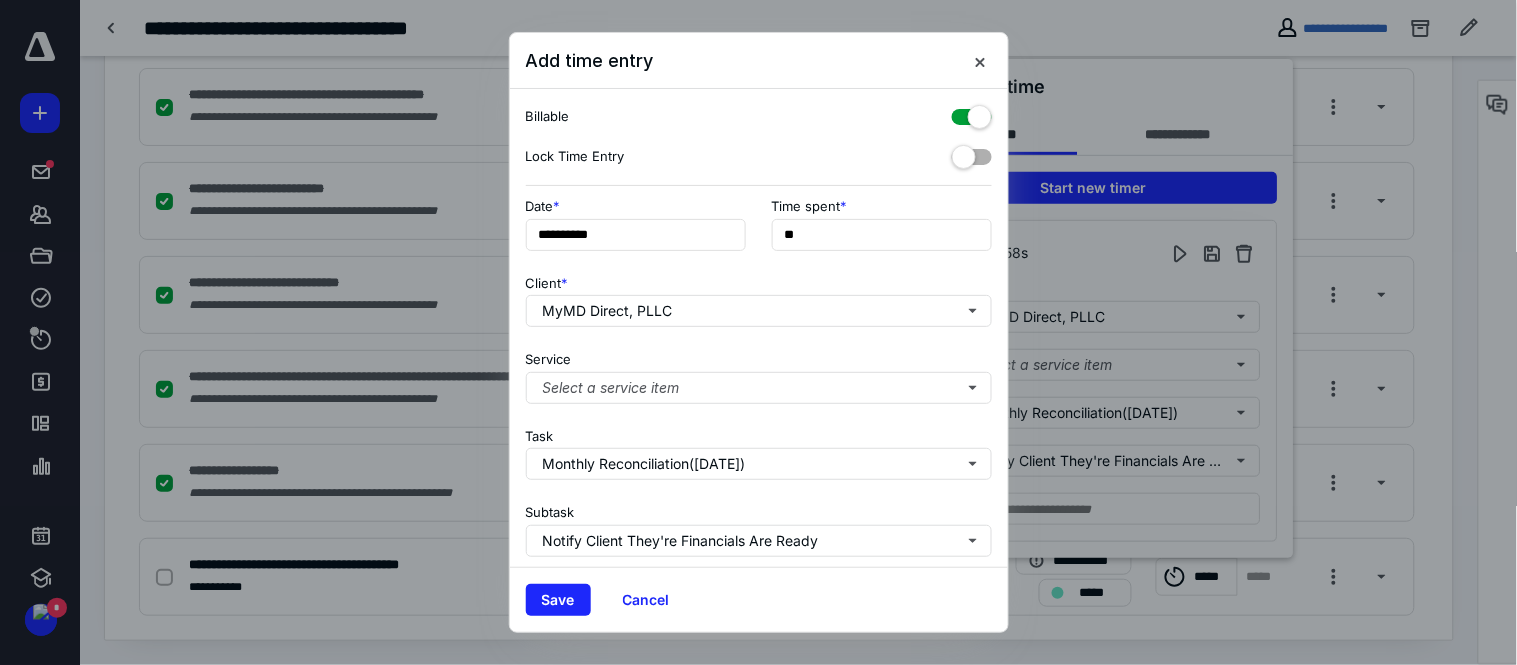 click at bounding box center [972, 113] 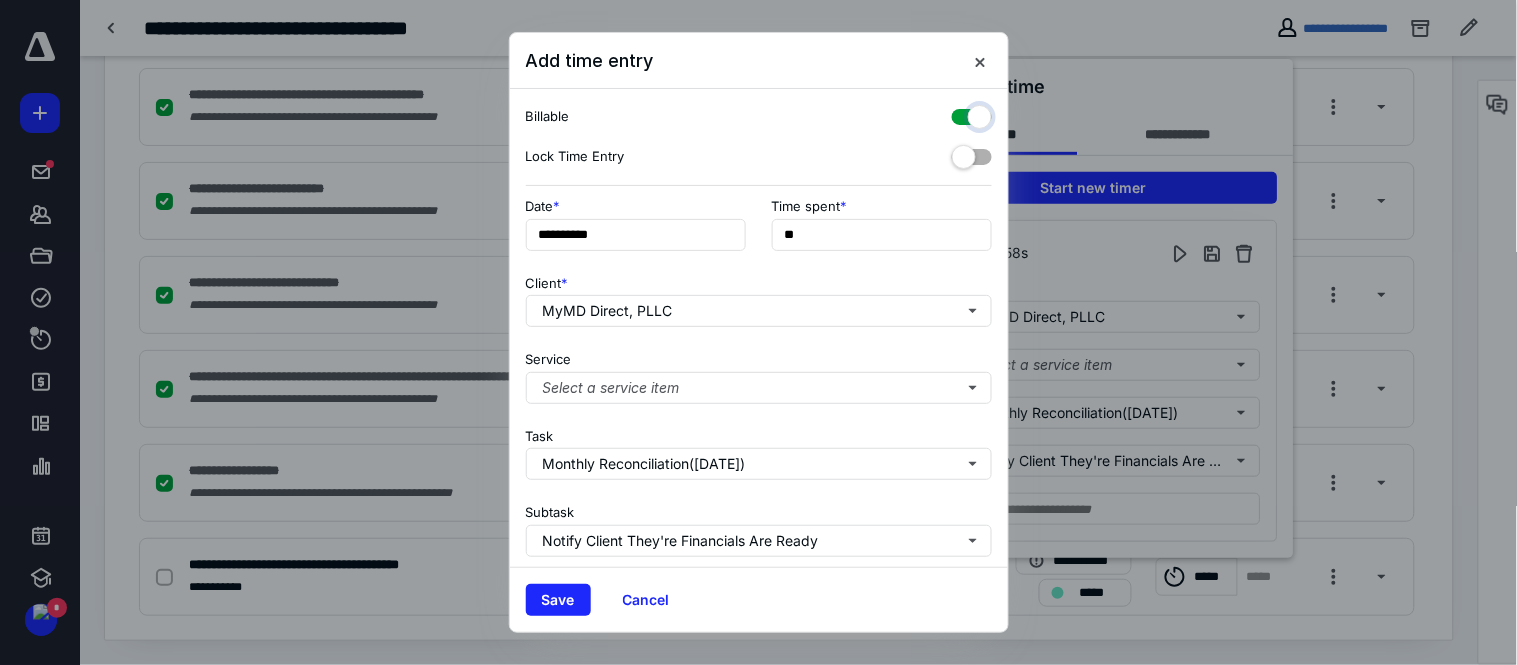 click at bounding box center (962, 114) 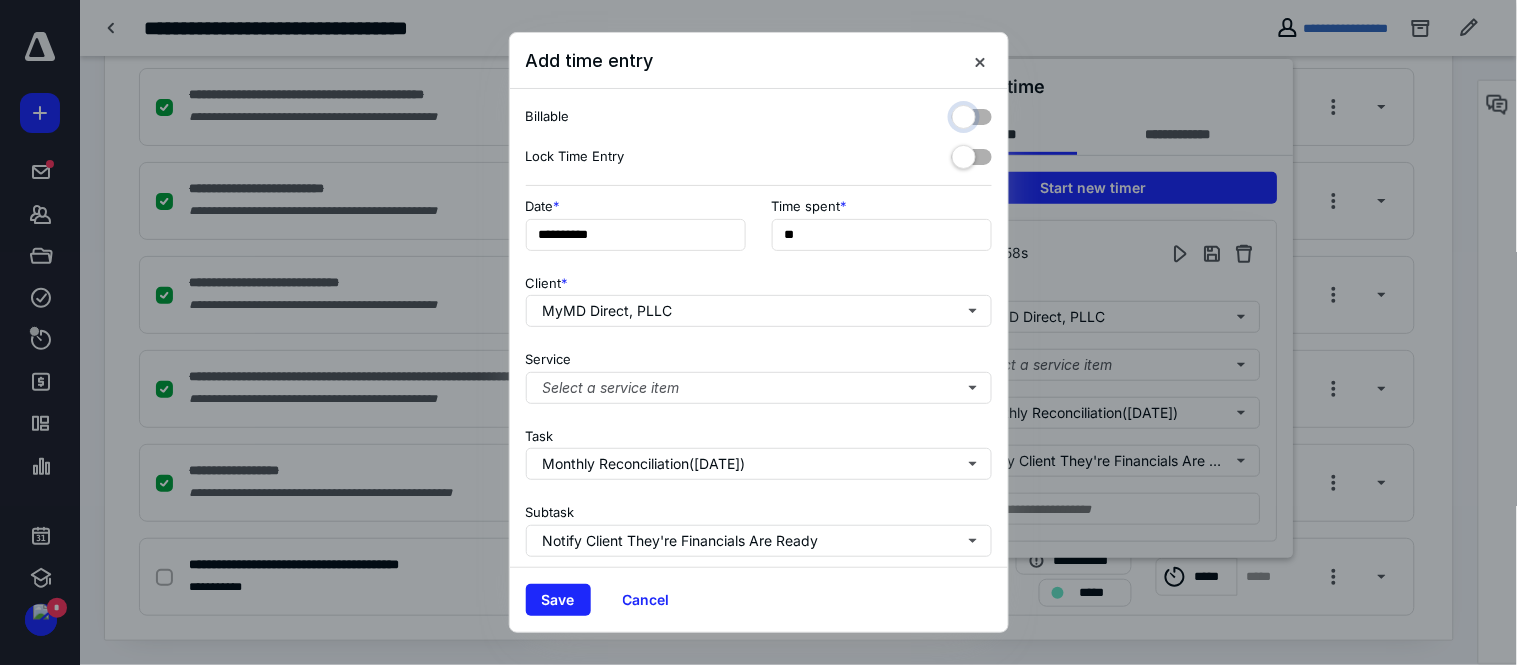 checkbox on "false" 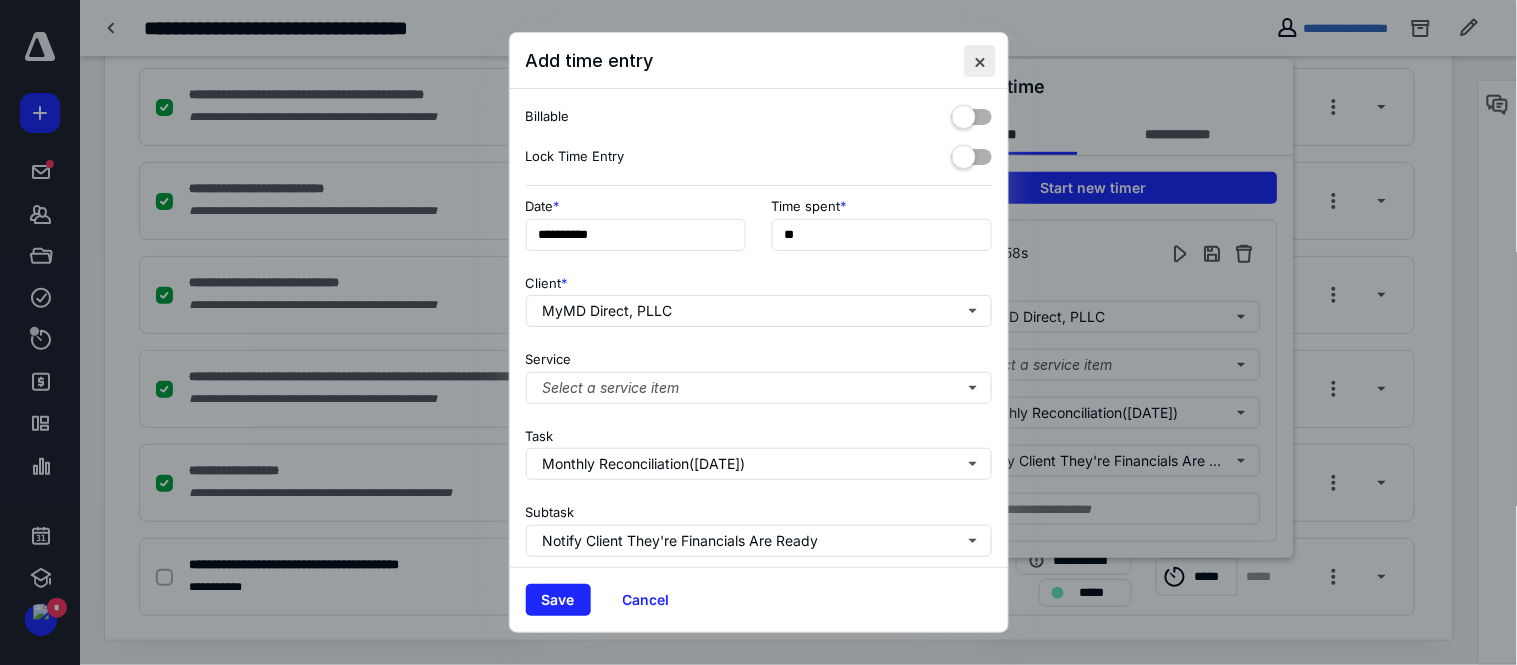 click at bounding box center (980, 61) 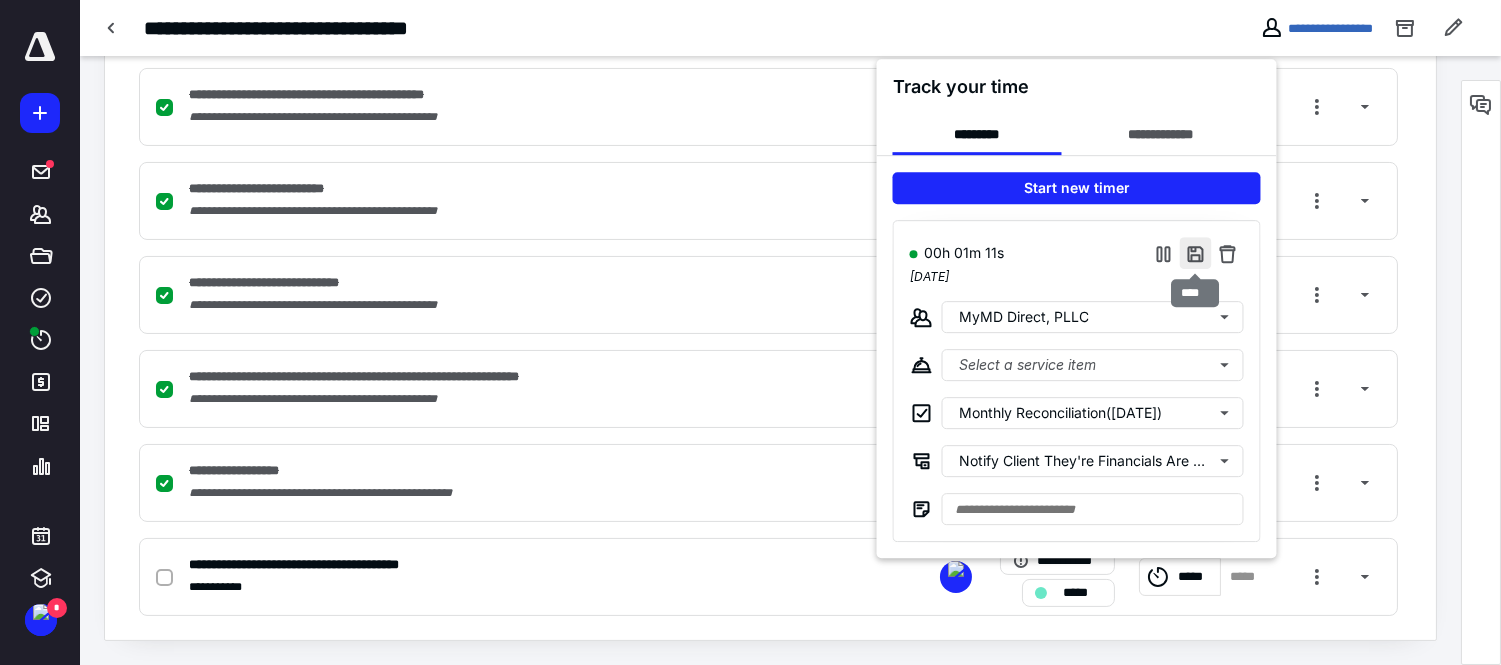 click at bounding box center [1196, 253] 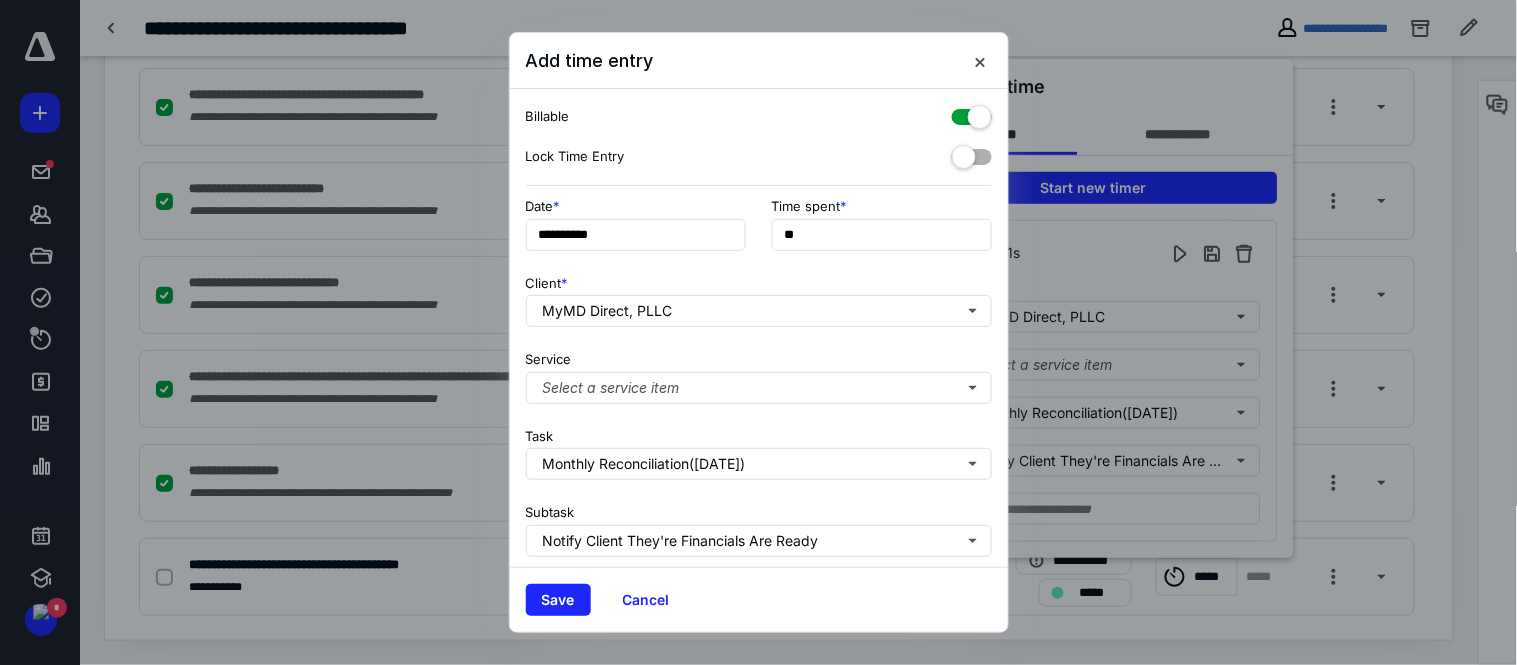 click at bounding box center [972, 113] 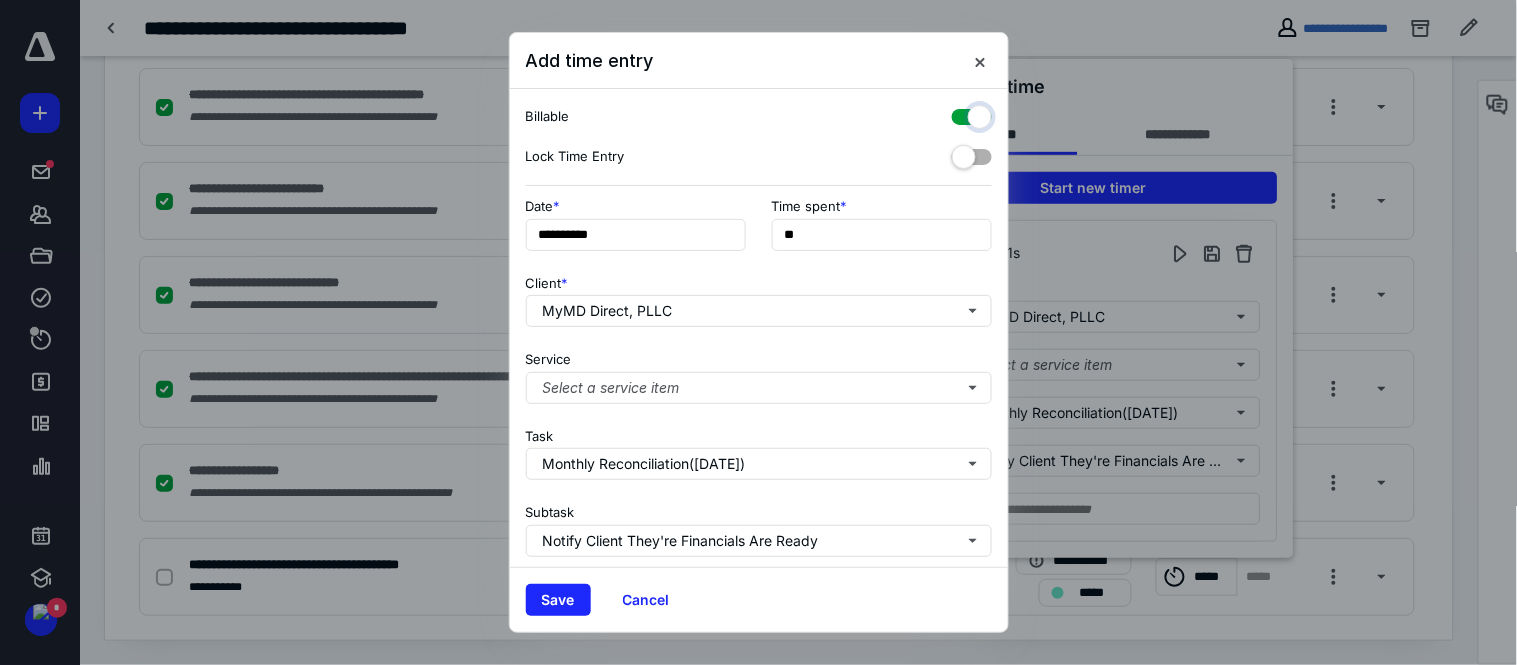 click at bounding box center (962, 114) 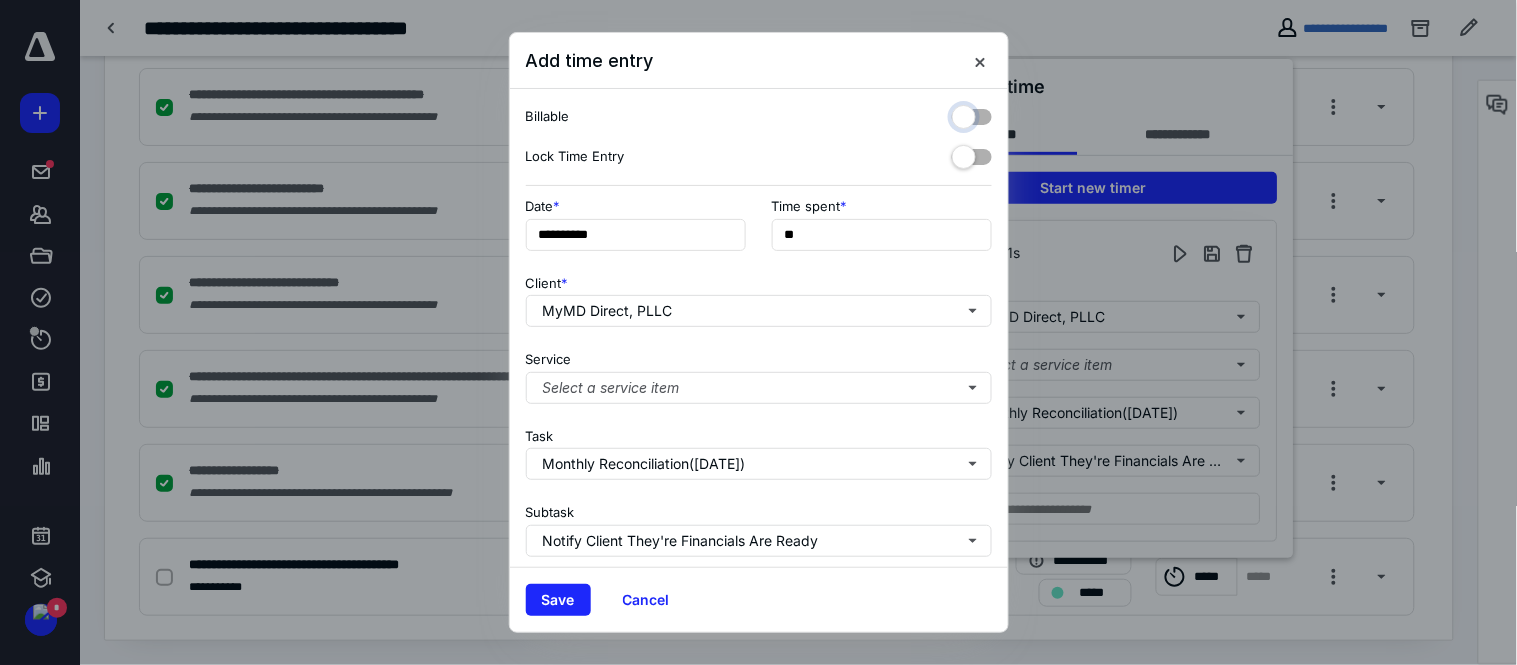 checkbox on "false" 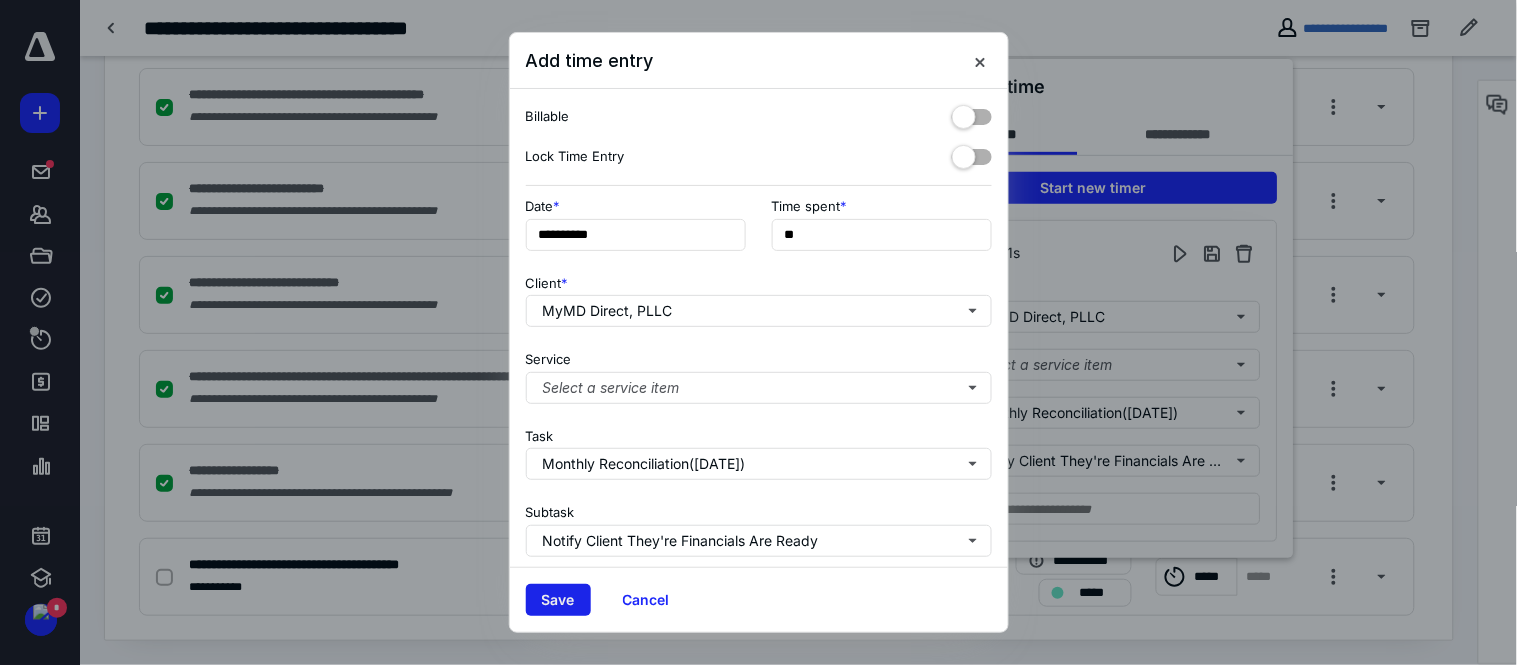 click on "Save" at bounding box center [558, 600] 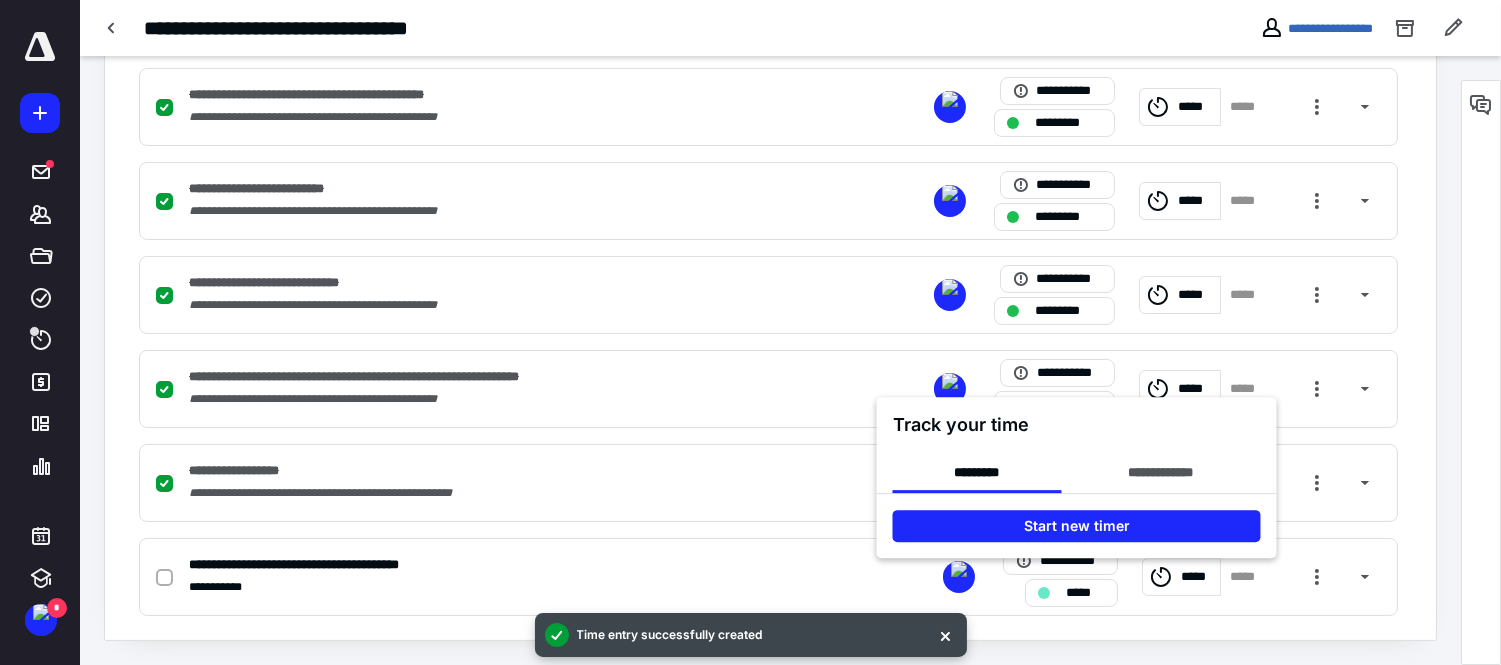 click at bounding box center [750, 332] 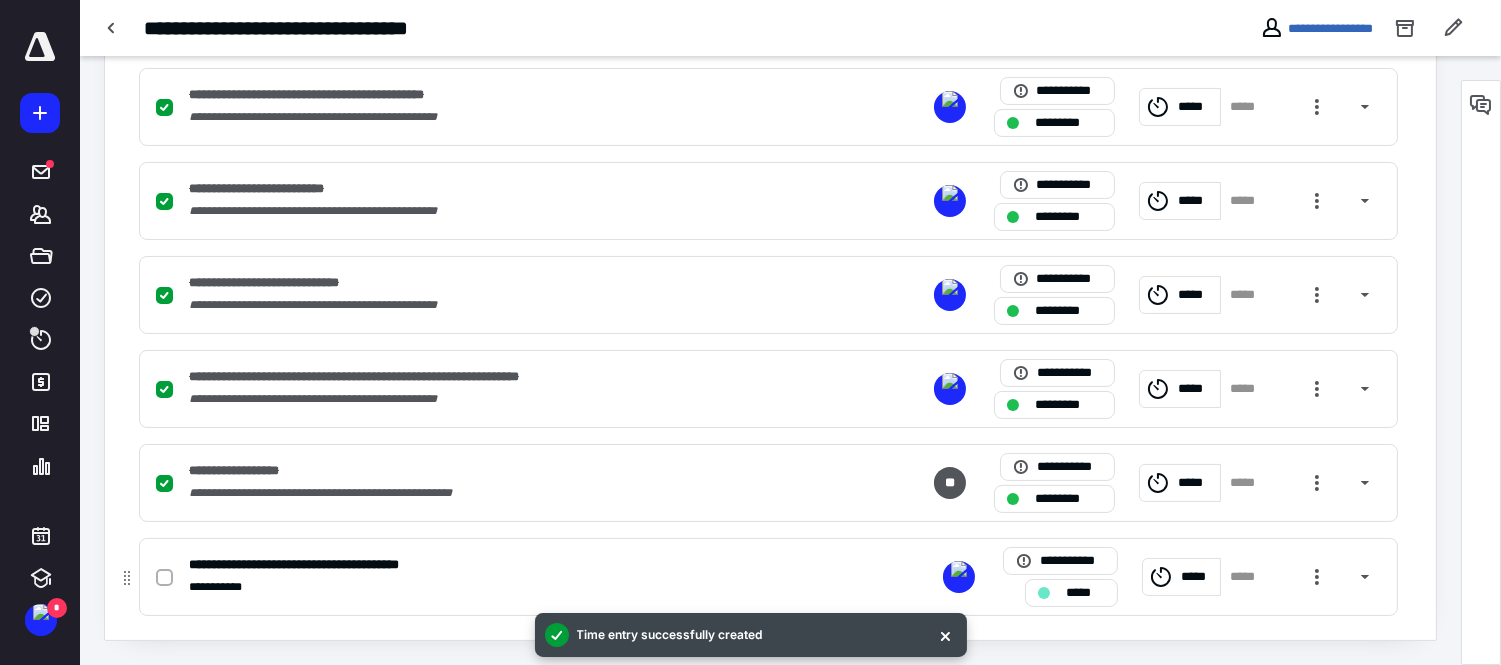 click at bounding box center (164, 578) 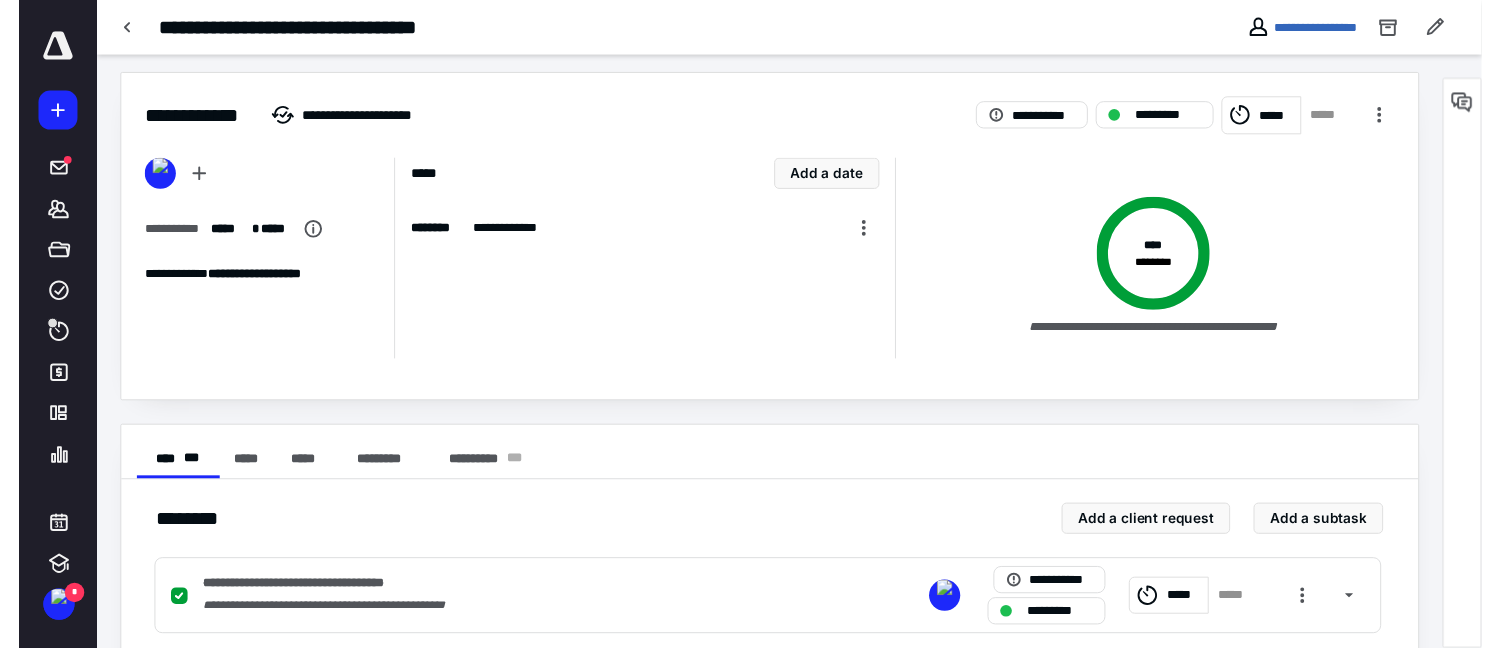 scroll, scrollTop: 0, scrollLeft: 0, axis: both 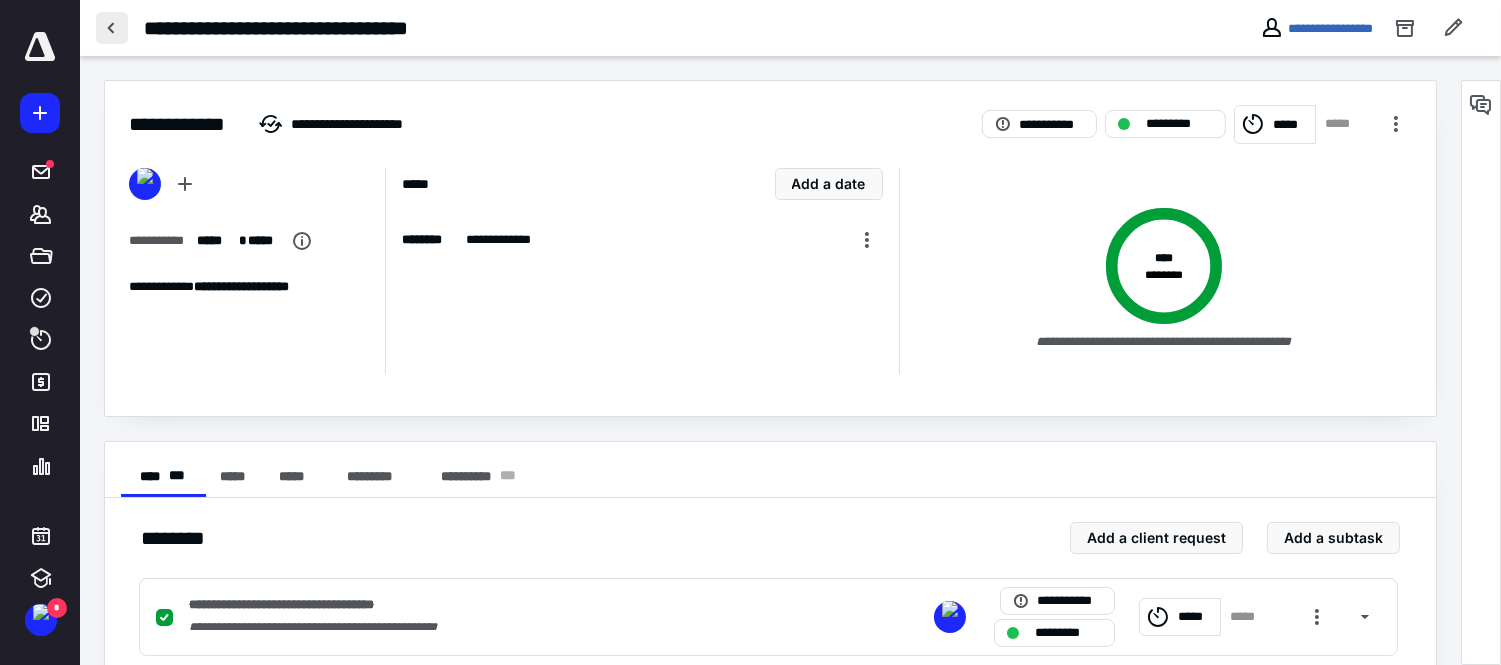click at bounding box center [112, 28] 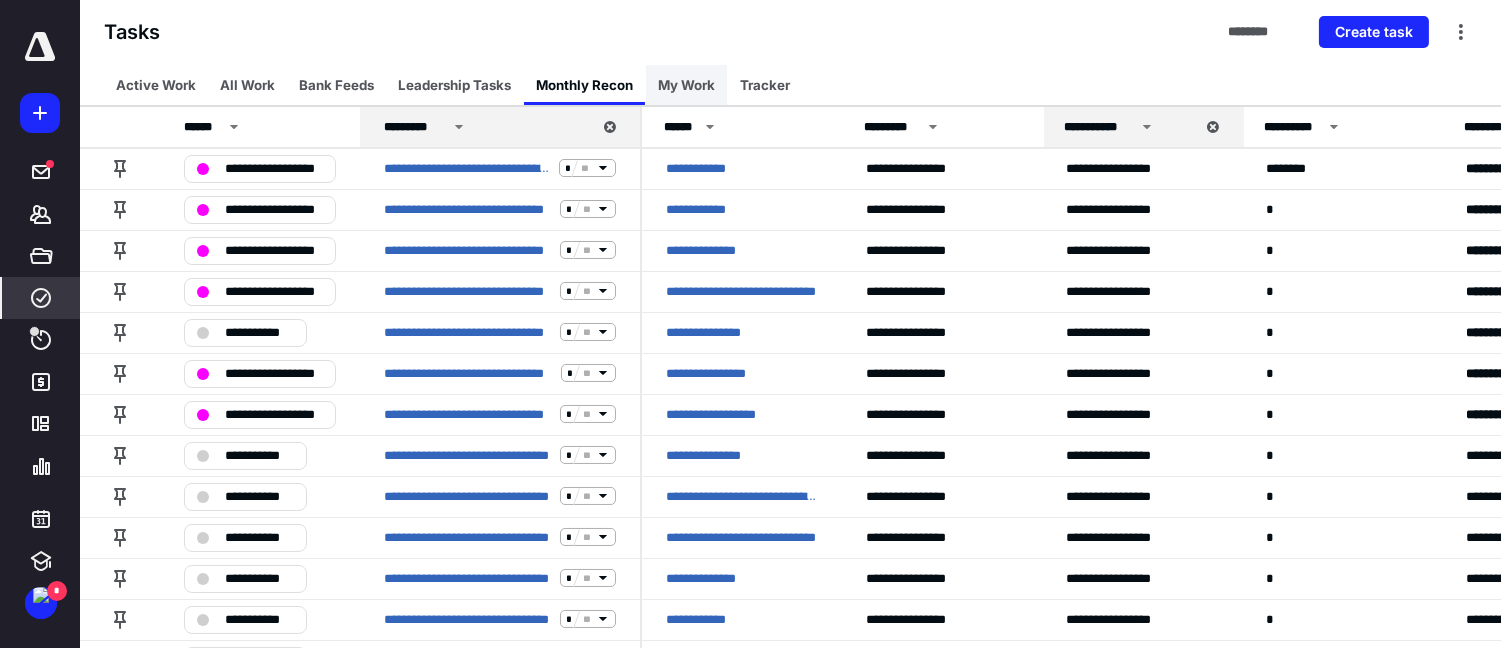 click on "My Work" at bounding box center [686, 85] 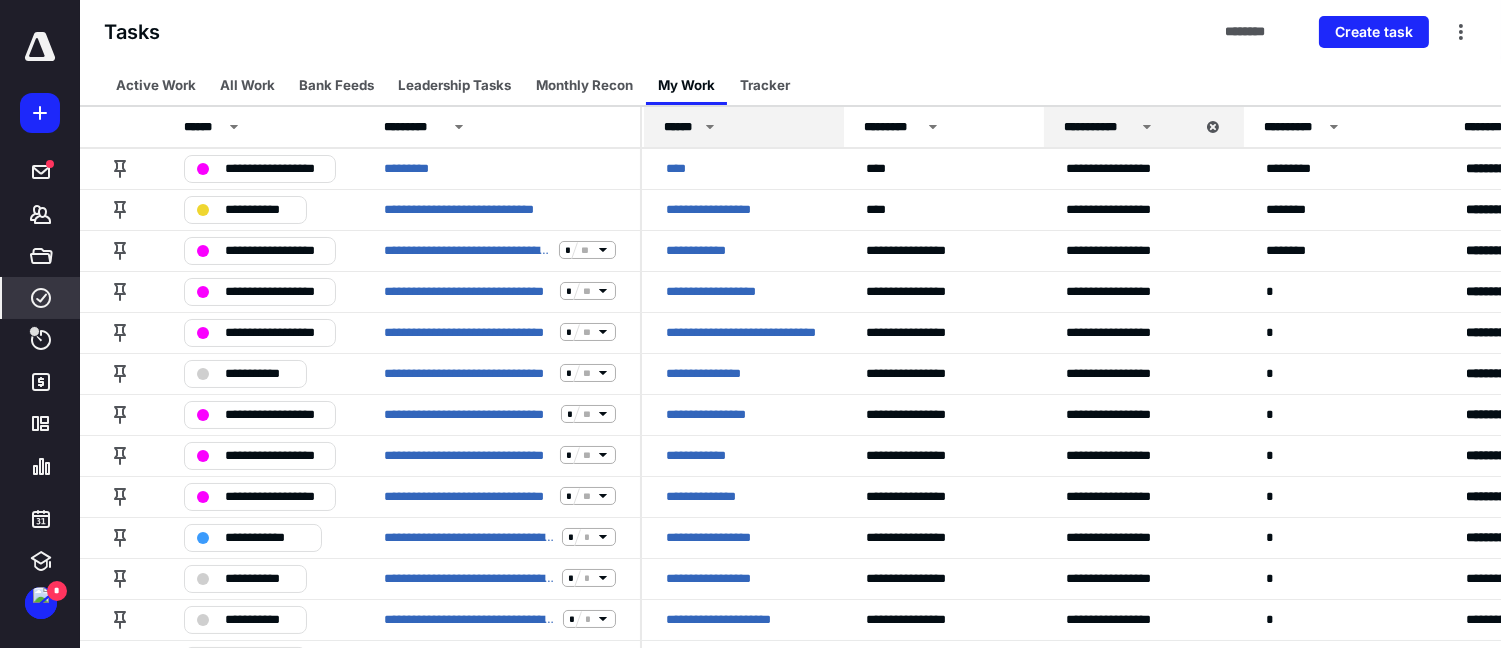 click 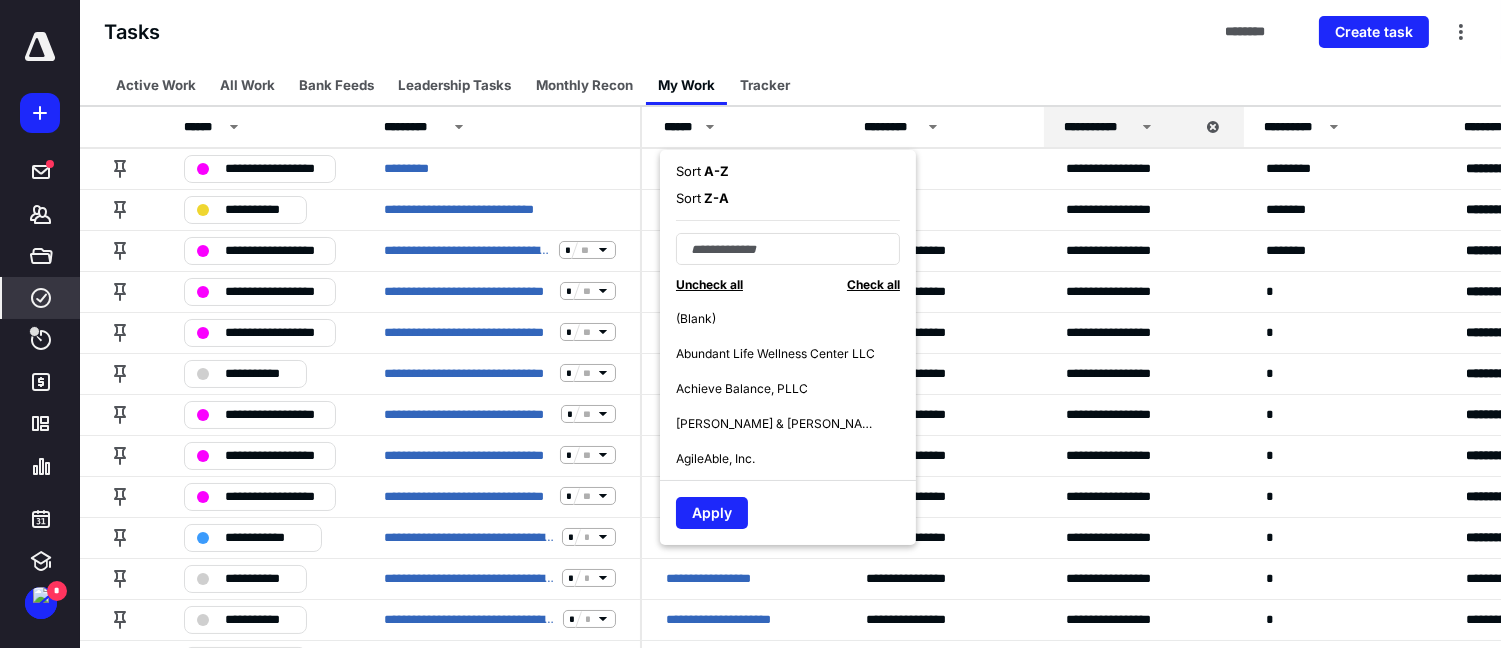 click on "A  -  Z" at bounding box center (715, 171) 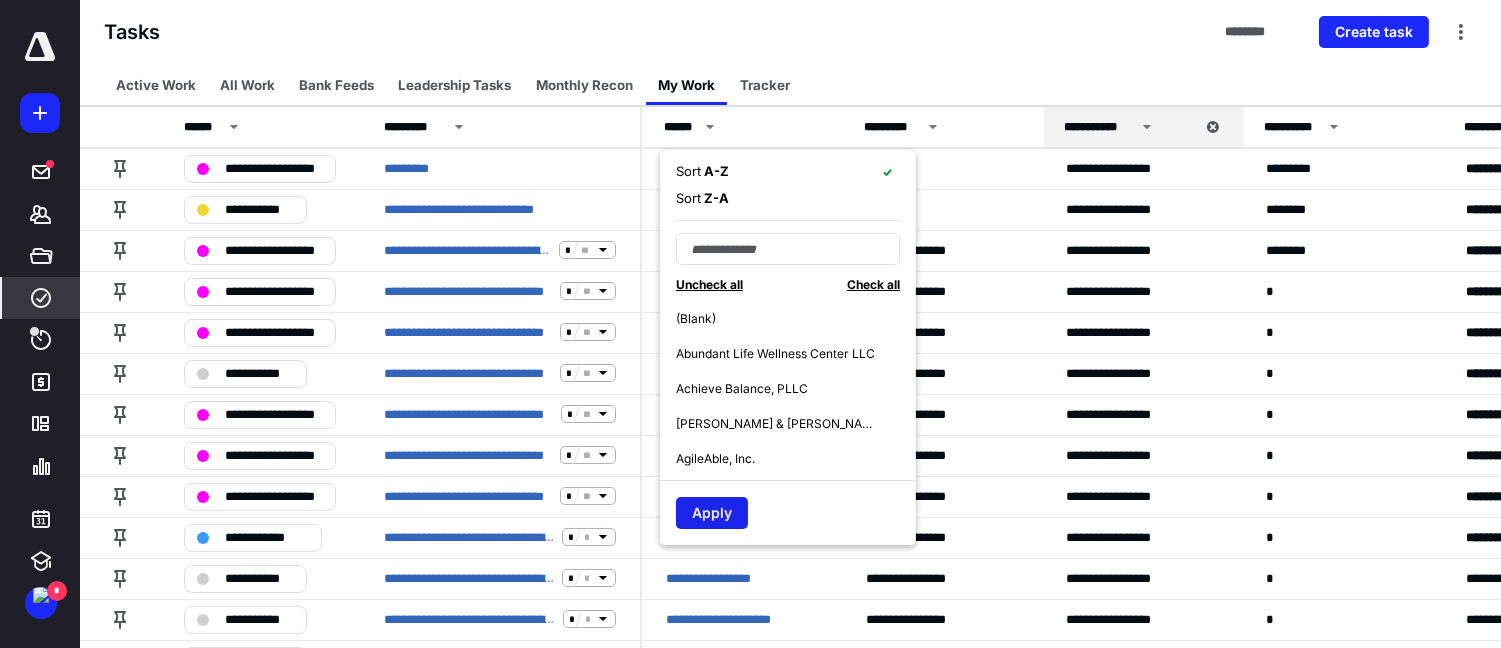 click on "Apply" at bounding box center [712, 513] 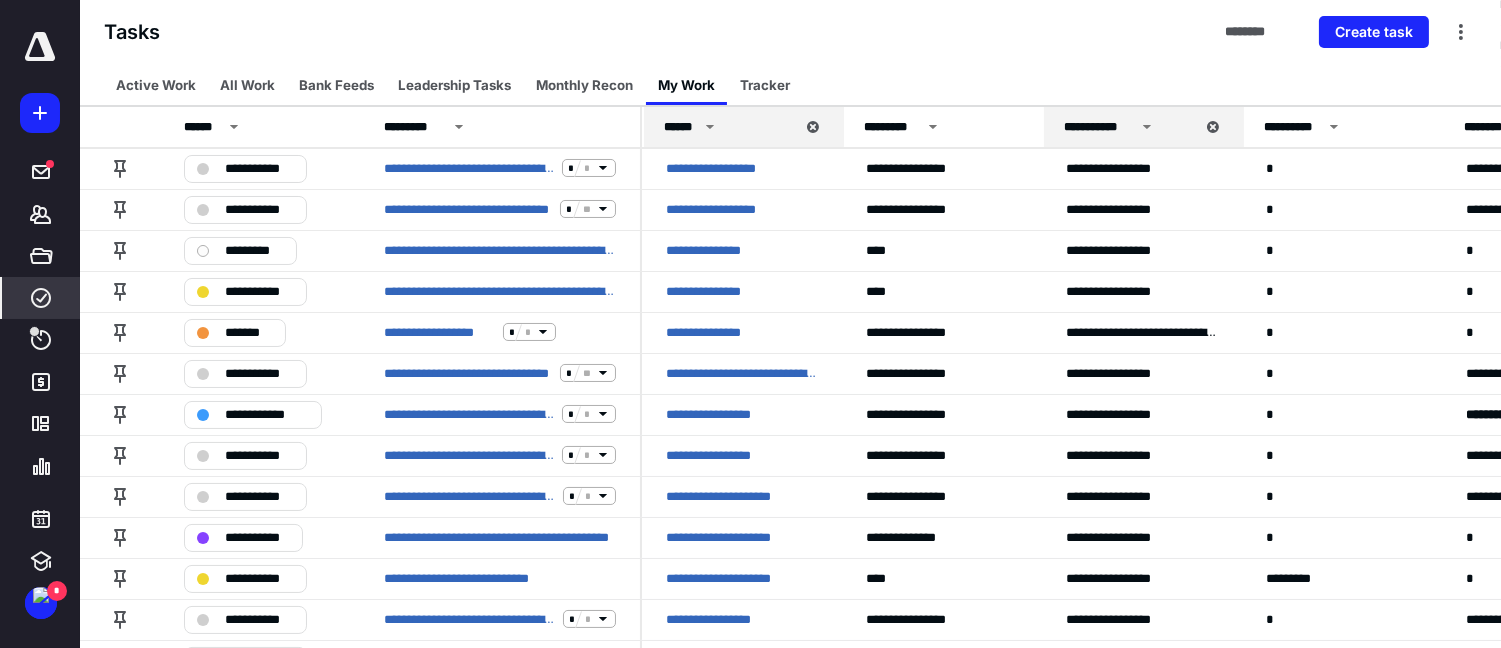 scroll, scrollTop: 0, scrollLeft: 0, axis: both 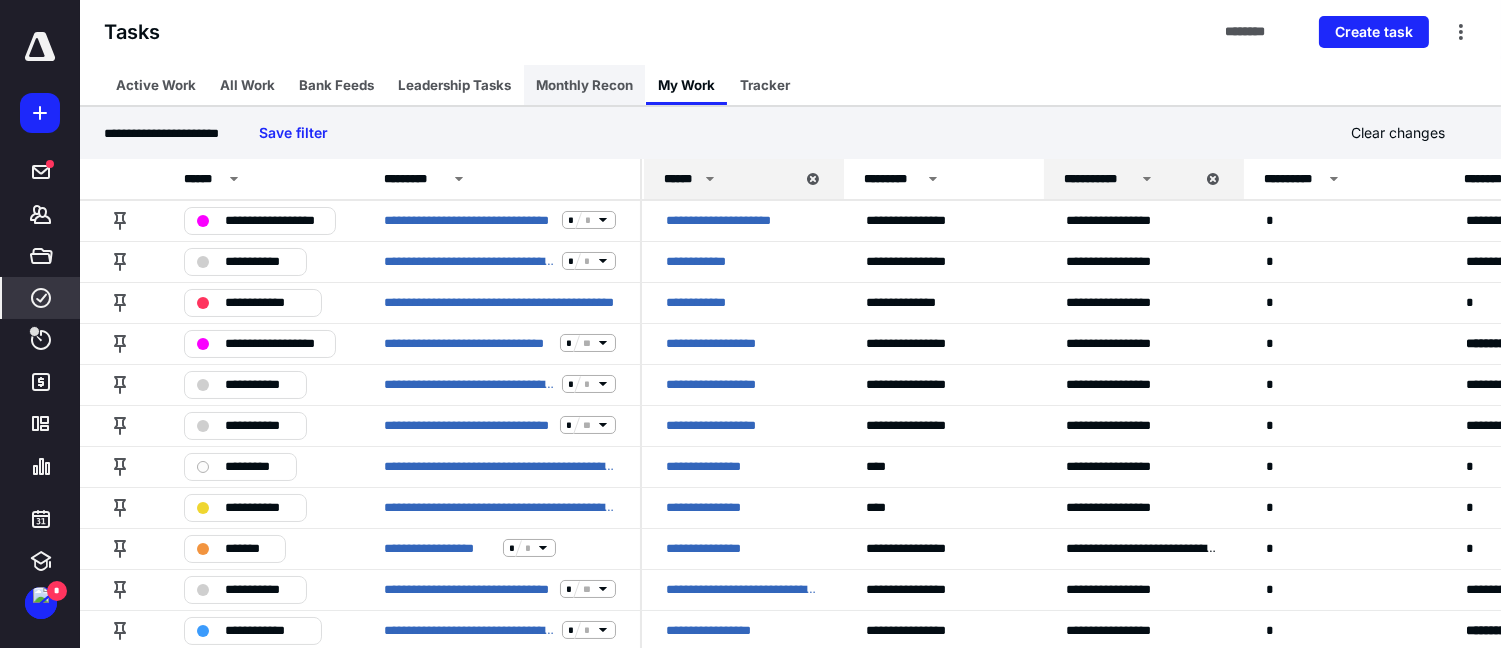click on "Monthly Recon" at bounding box center [584, 85] 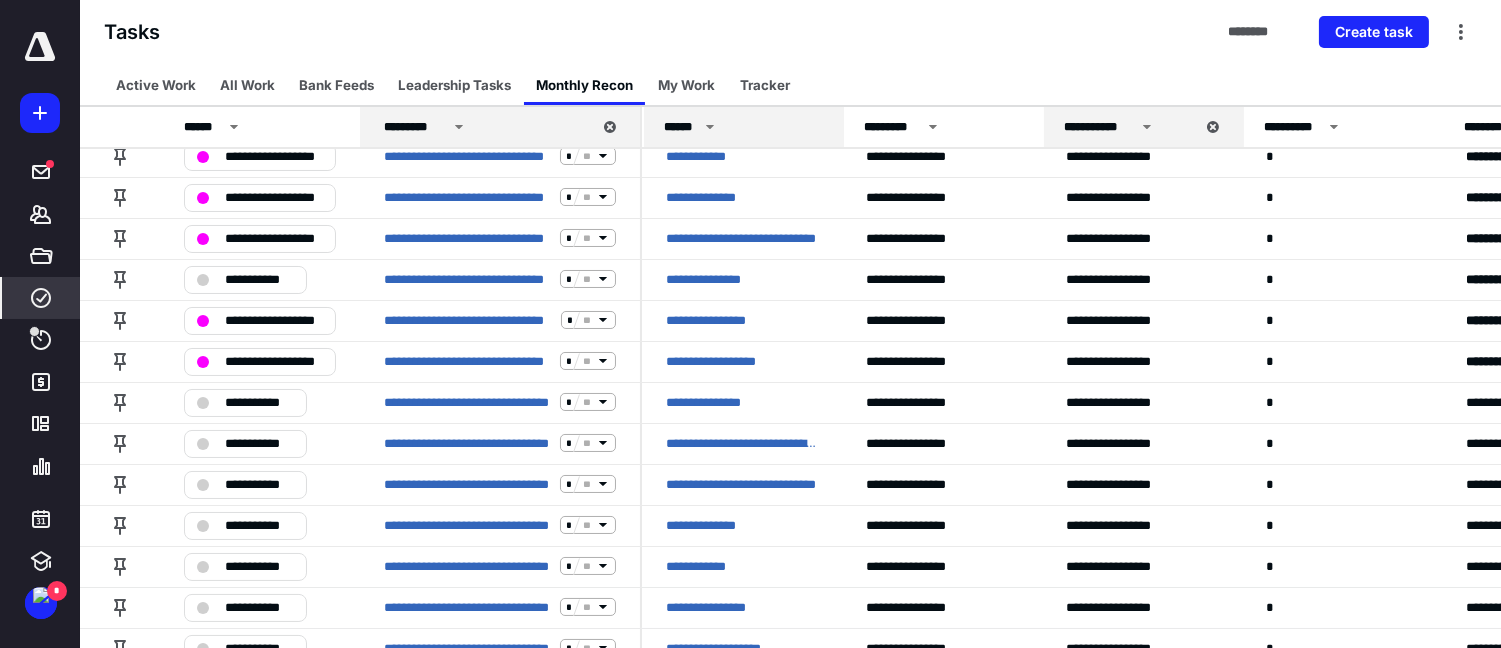 scroll, scrollTop: 0, scrollLeft: 0, axis: both 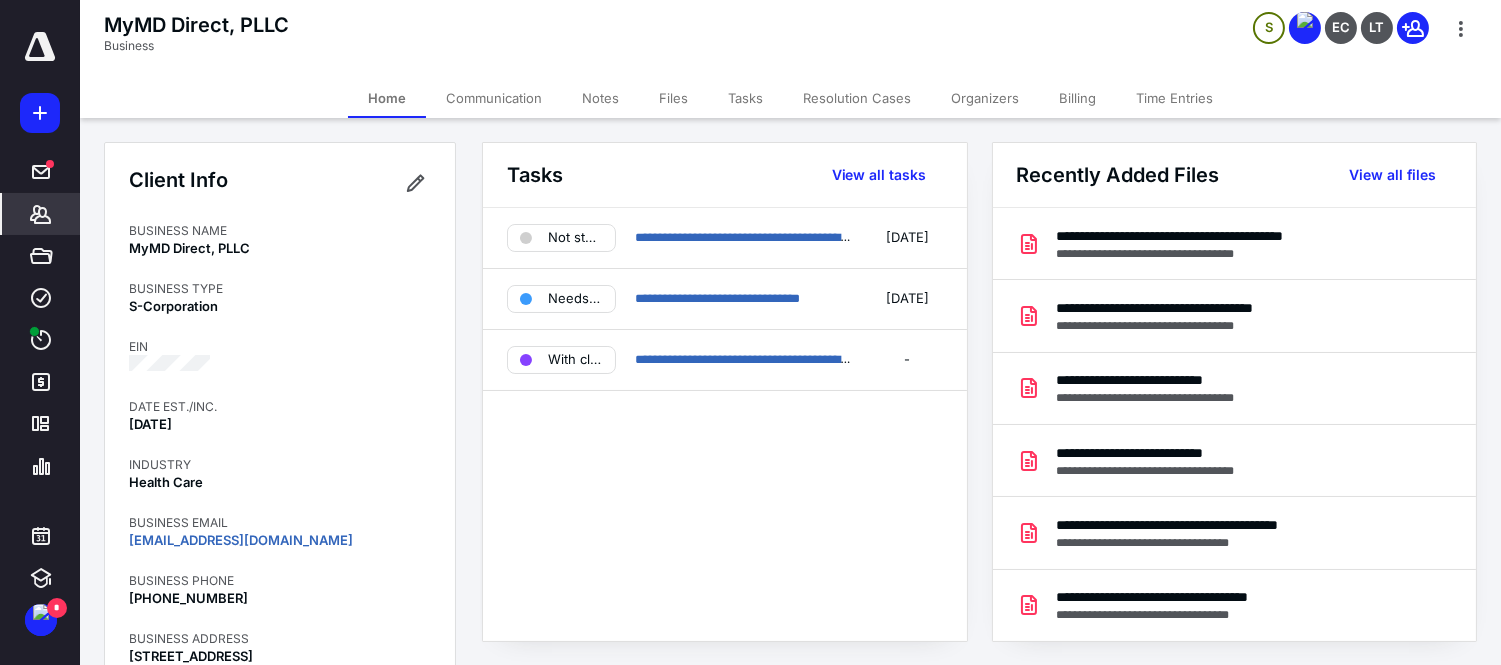 click on "Files" at bounding box center [673, 98] 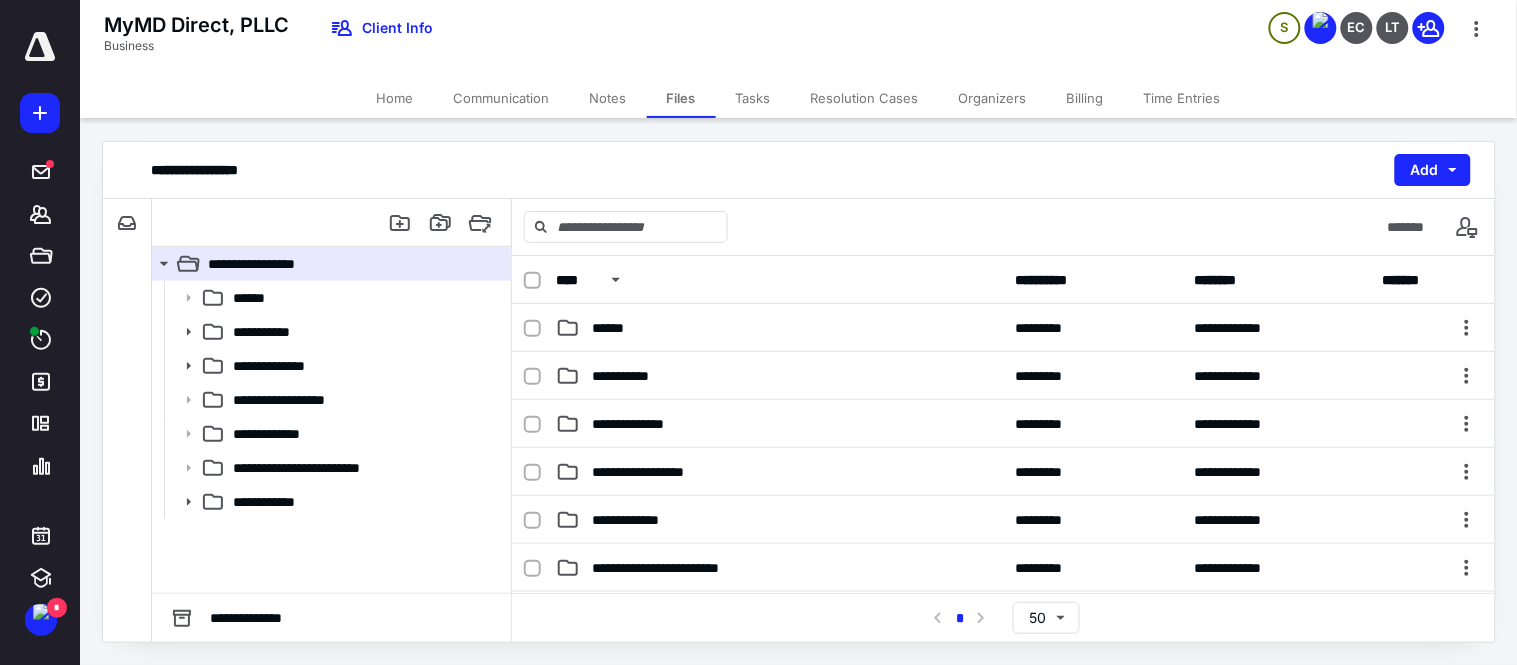 click on "Communication" at bounding box center (502, 98) 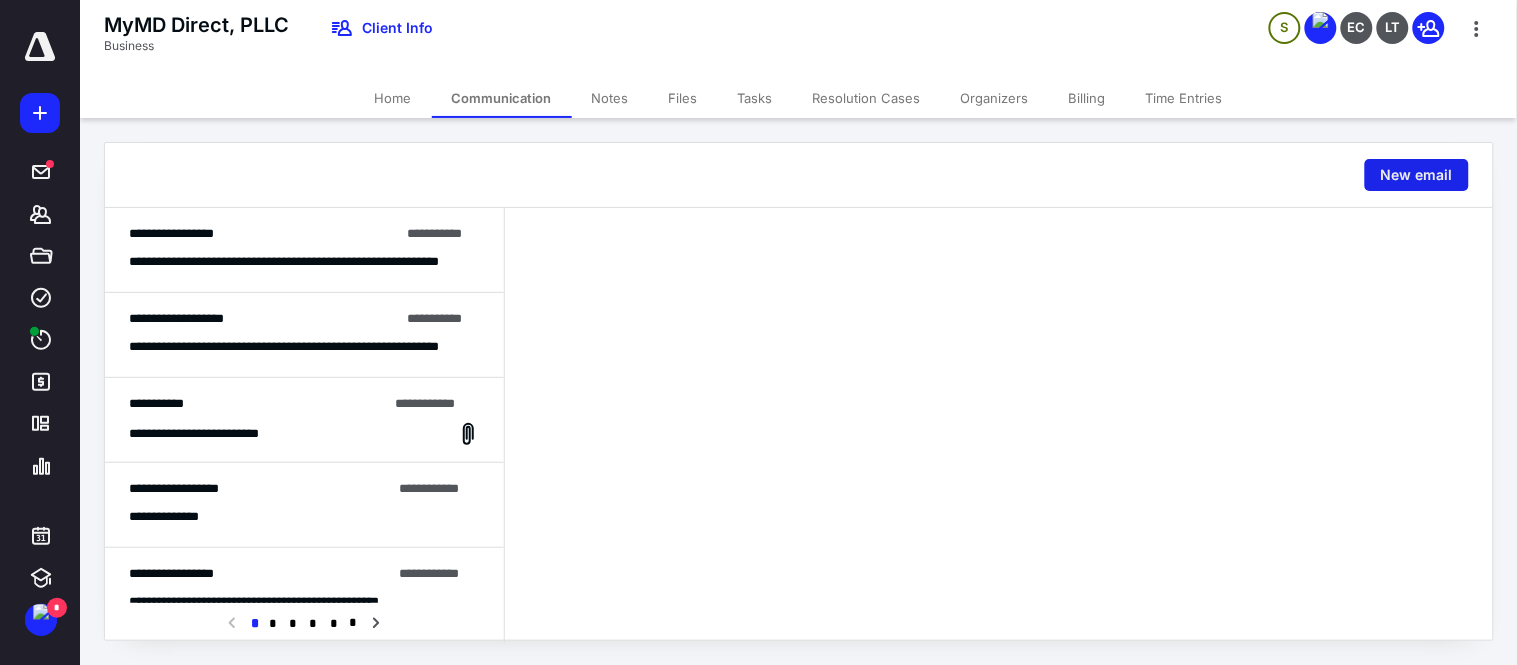 click on "New email" at bounding box center (1417, 175) 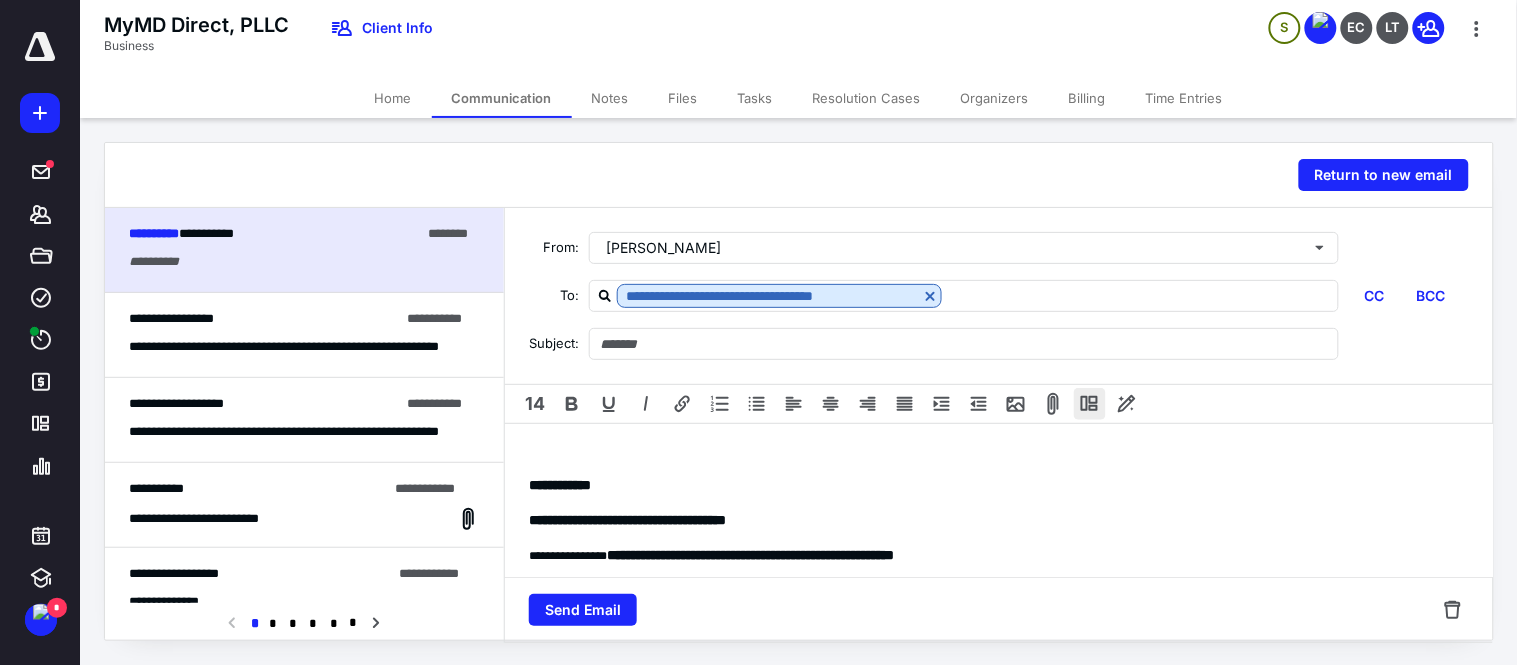 click at bounding box center (1090, 404) 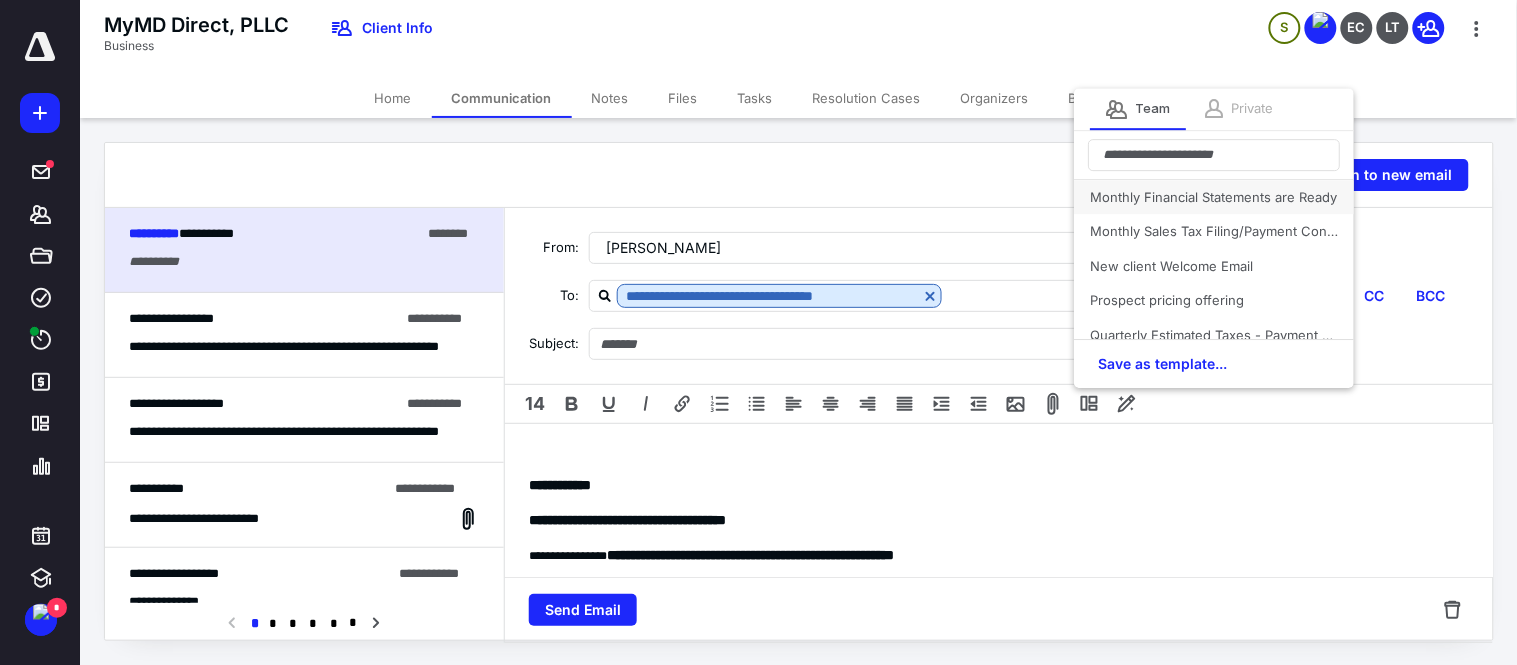 click on "Monthly Financial Statements are Ready" at bounding box center (1214, 197) 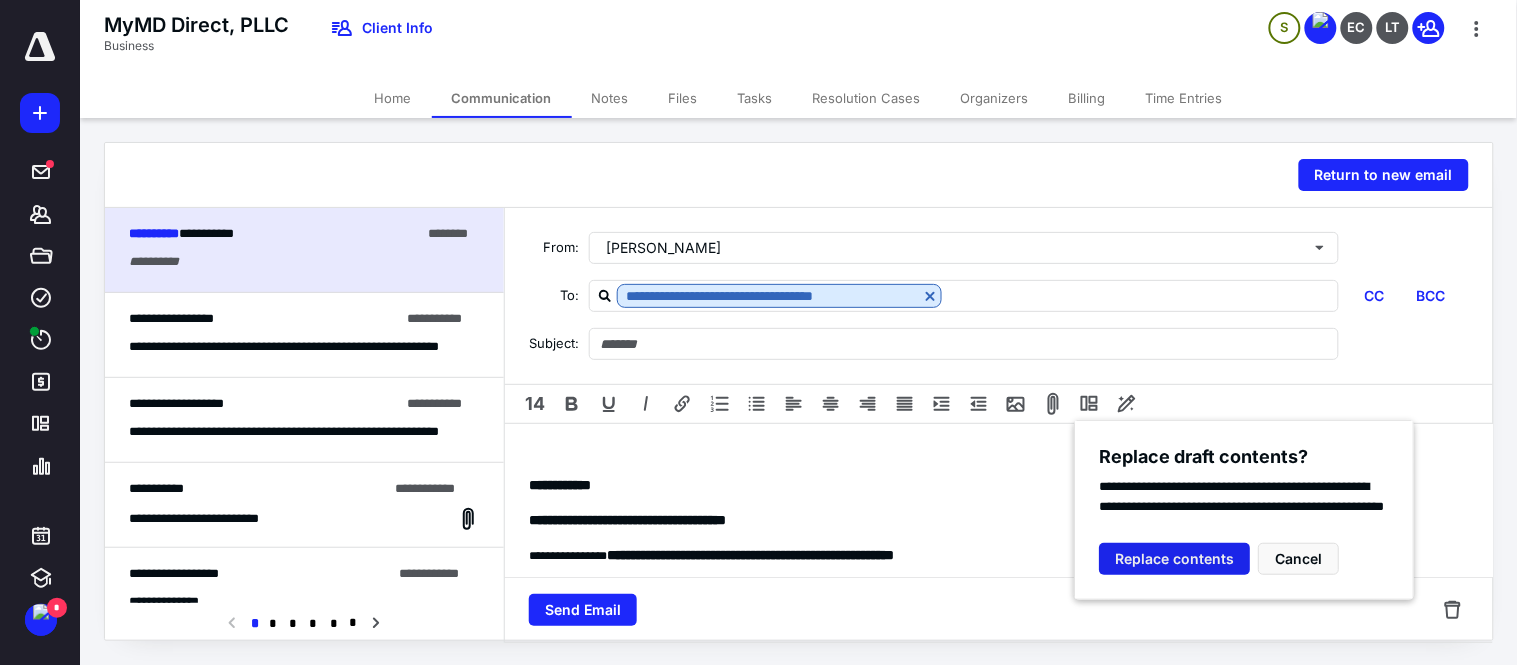 click on "Replace contents" at bounding box center (1174, 559) 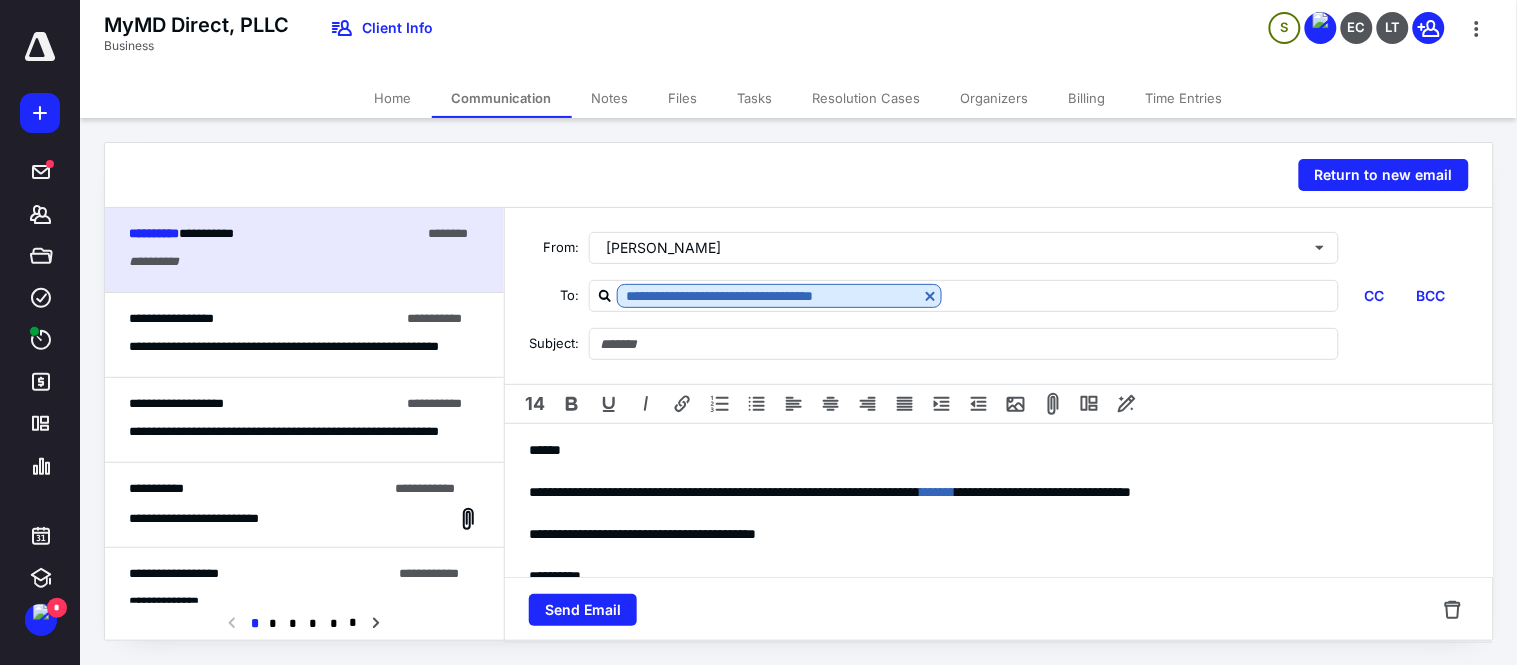 type 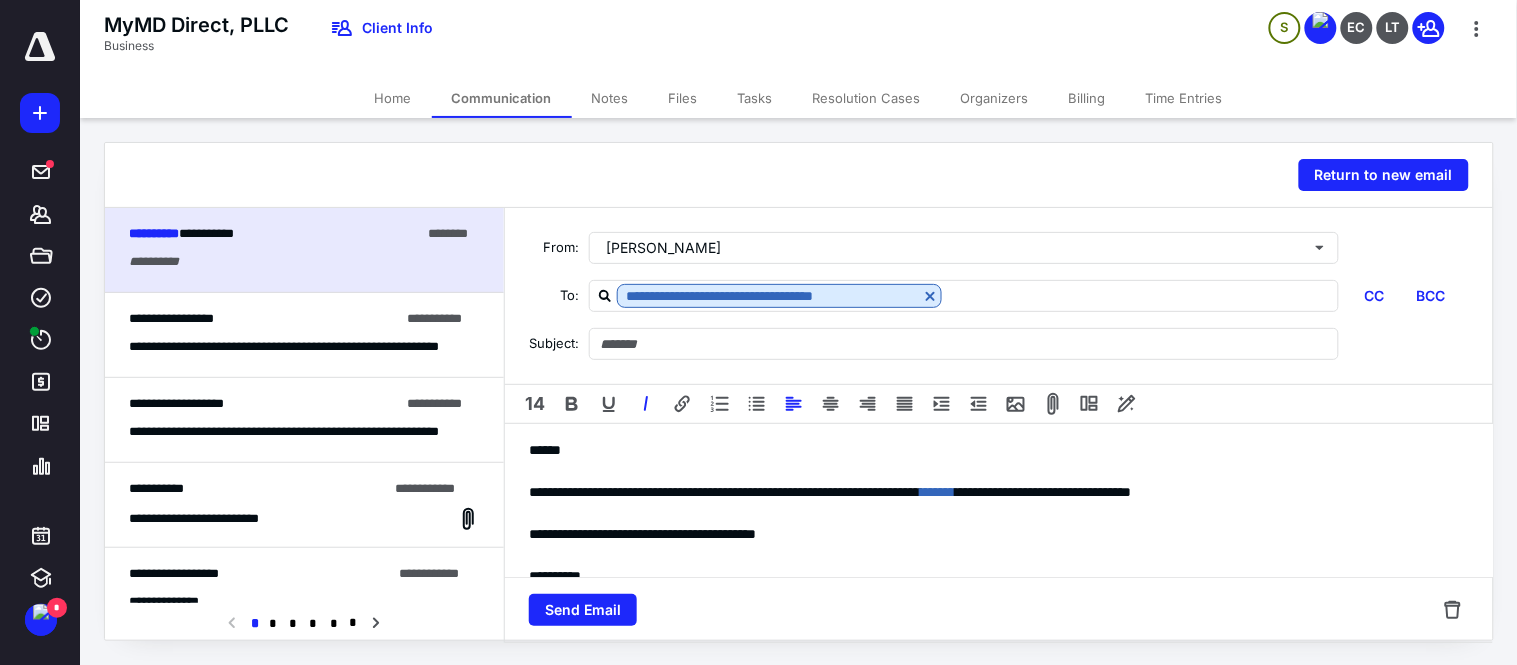 type on "**********" 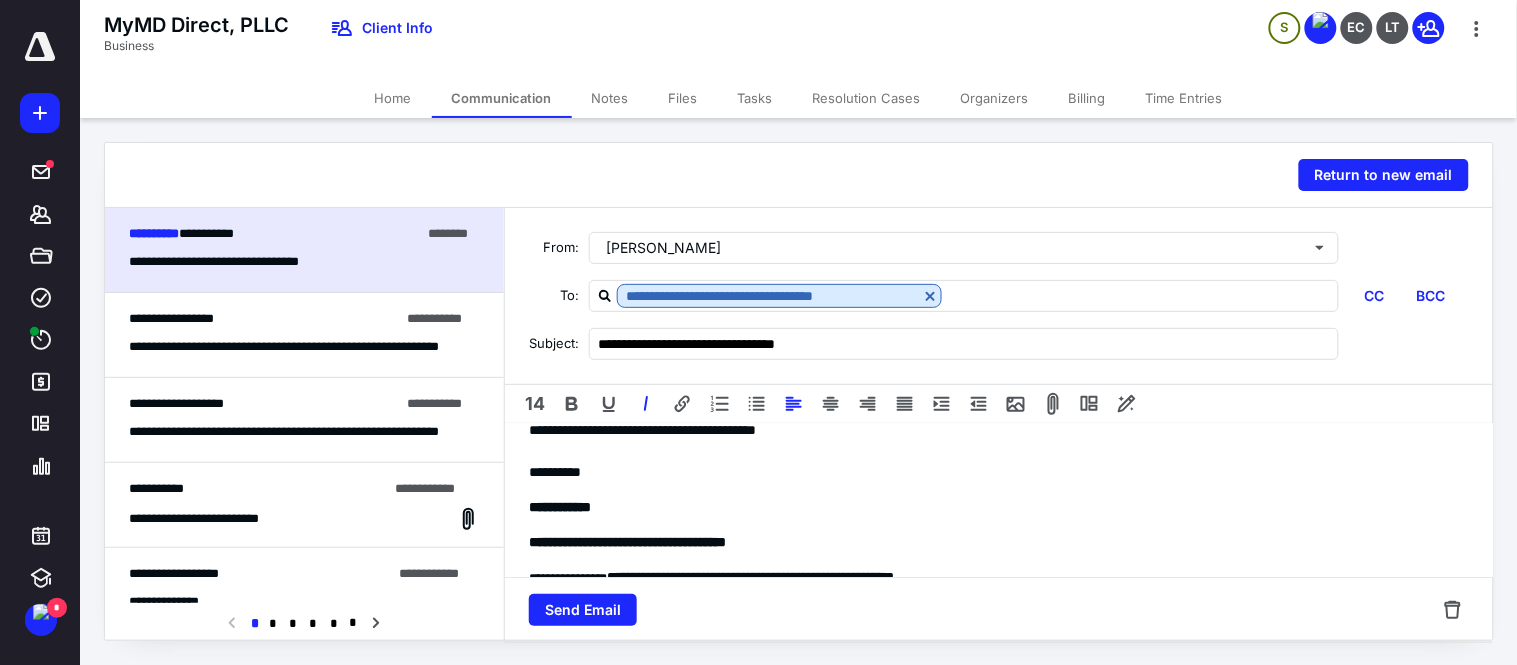 scroll, scrollTop: 68, scrollLeft: 0, axis: vertical 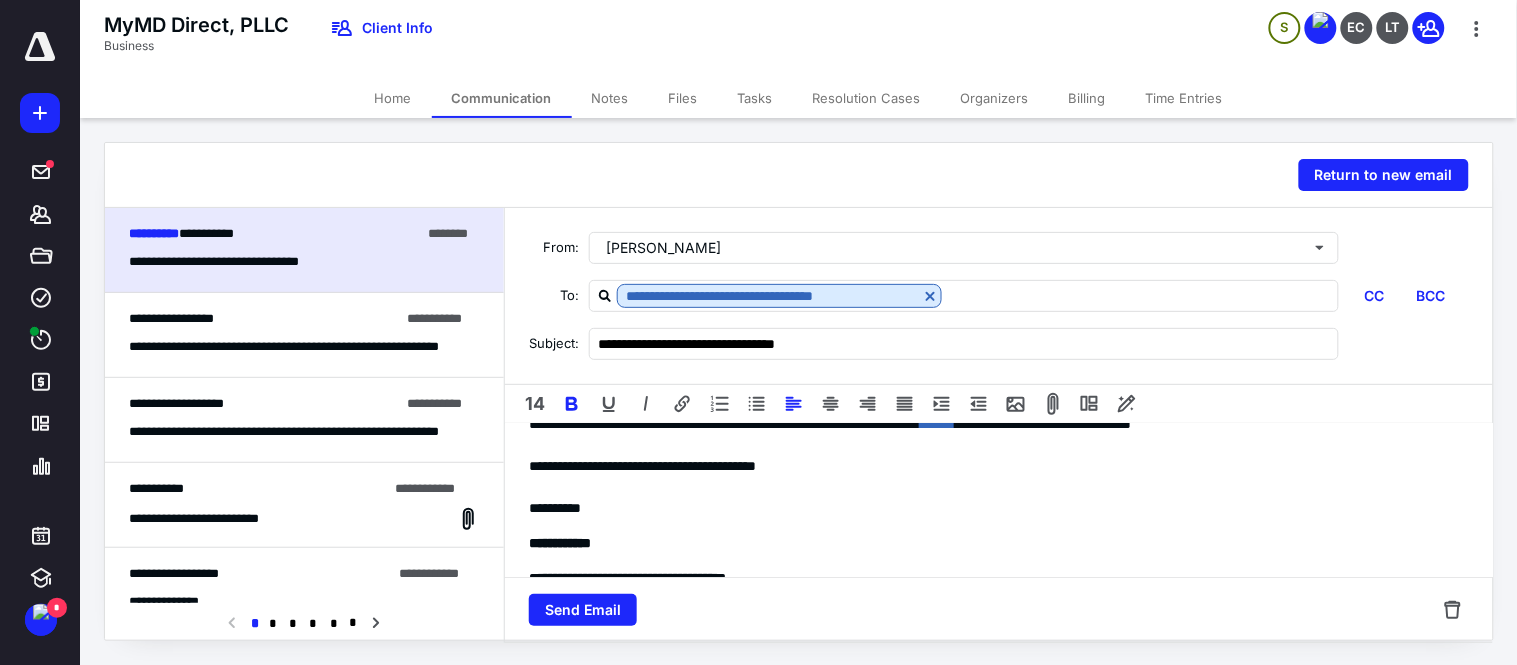 click on "**********" at bounding box center [999, 522] 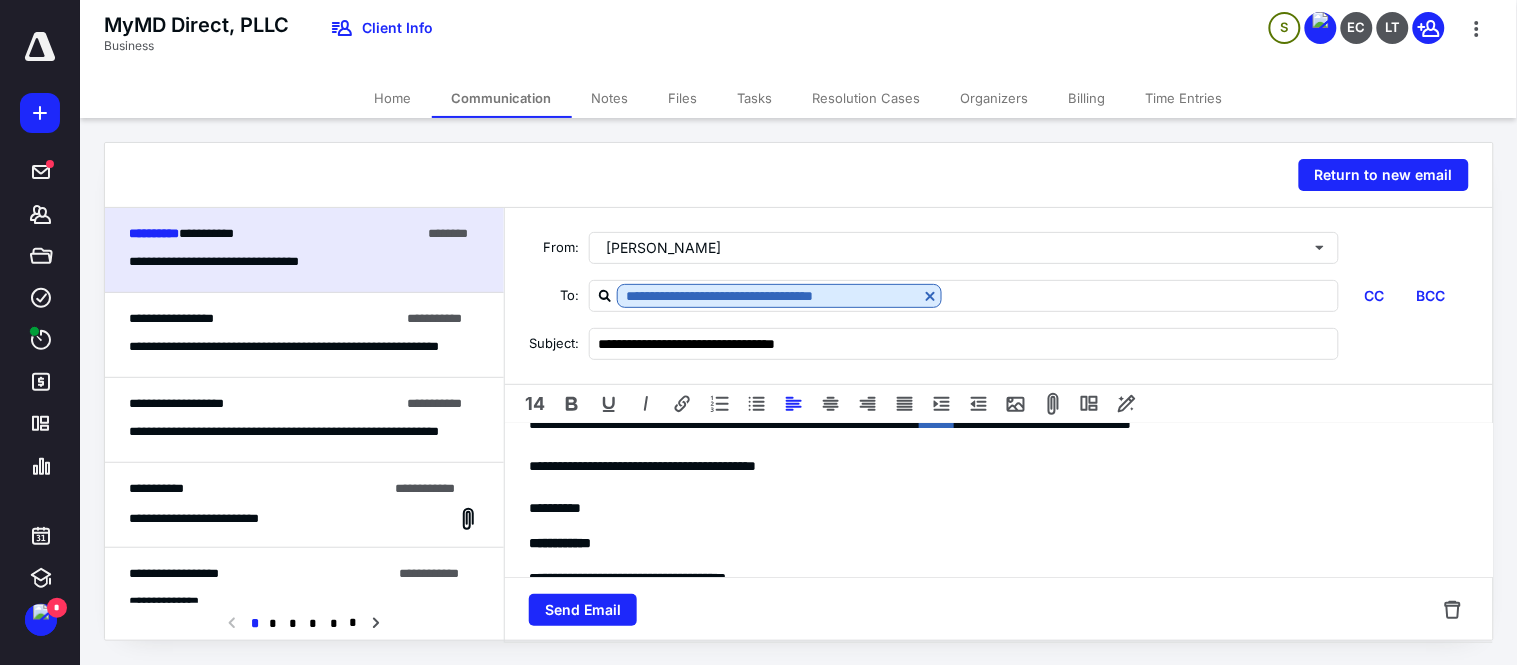 click on "**********" at bounding box center (990, 508) 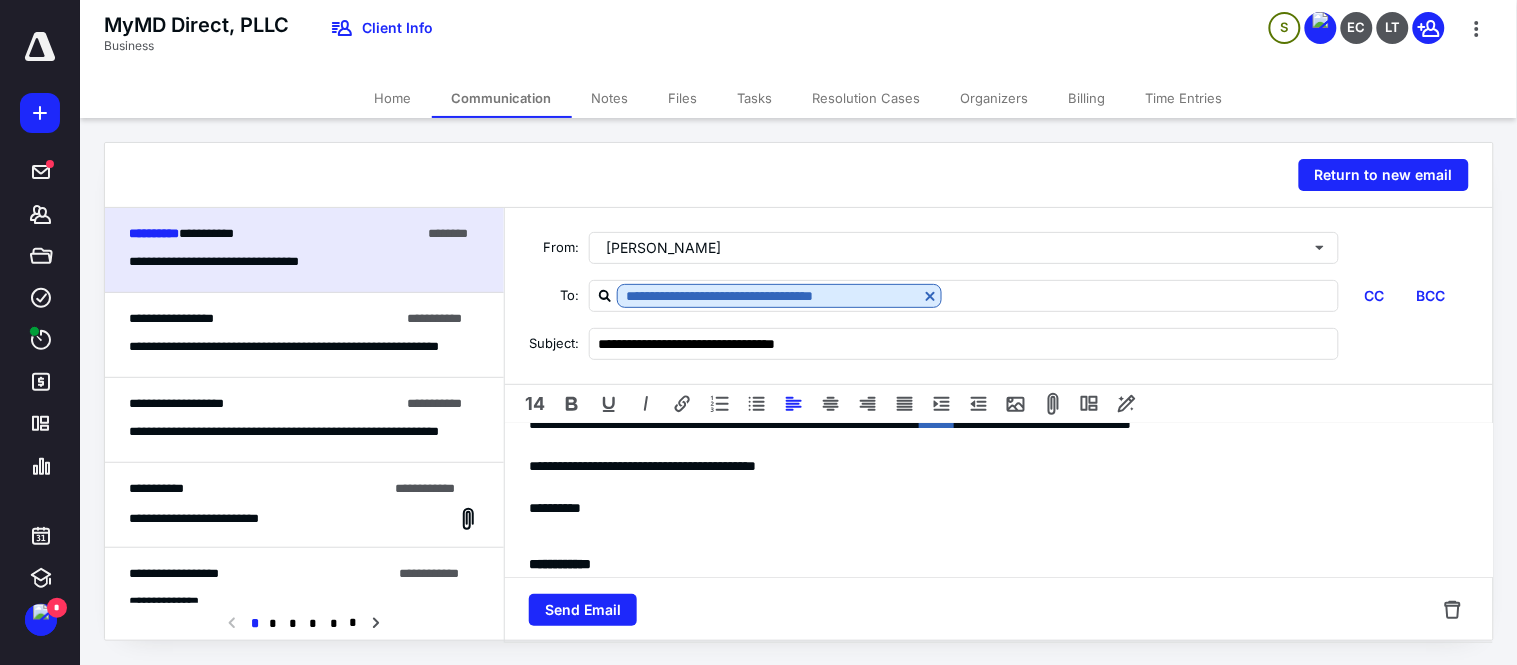 scroll, scrollTop: 0, scrollLeft: 0, axis: both 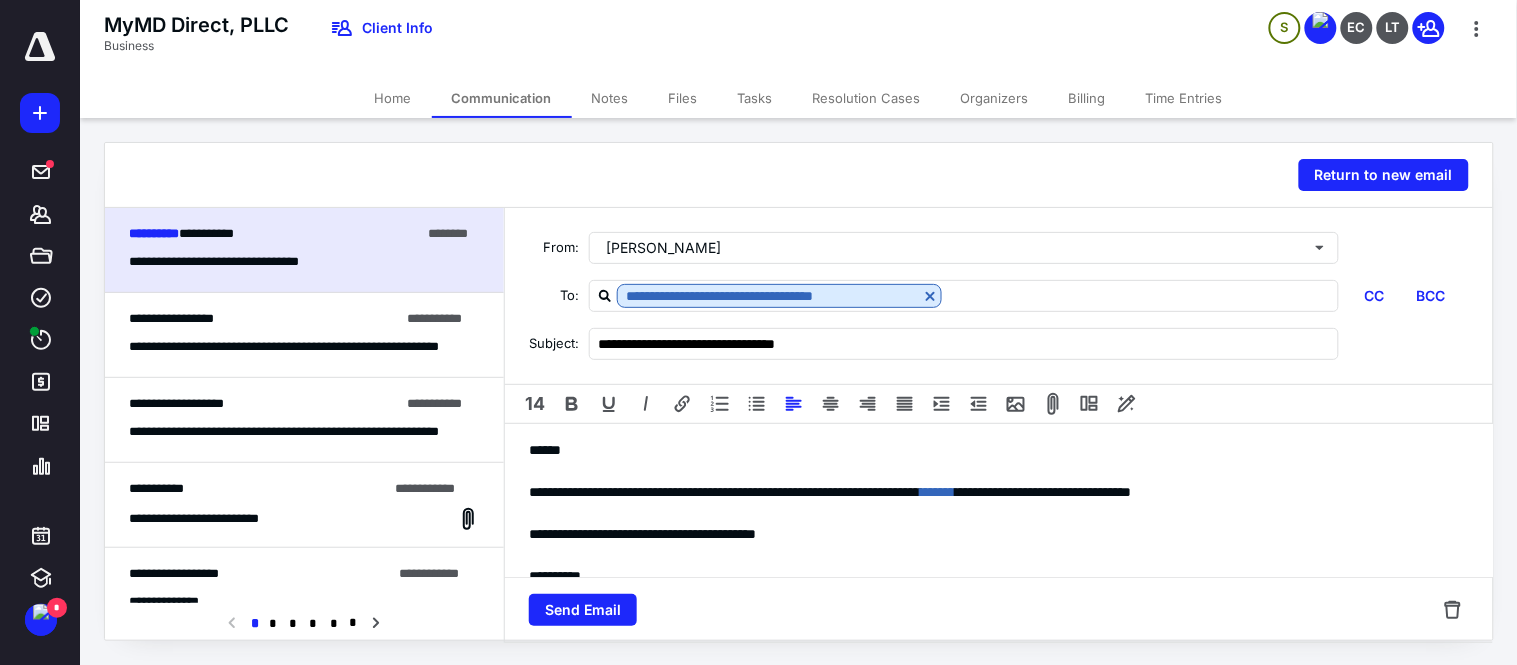 click on "******" at bounding box center (990, 450) 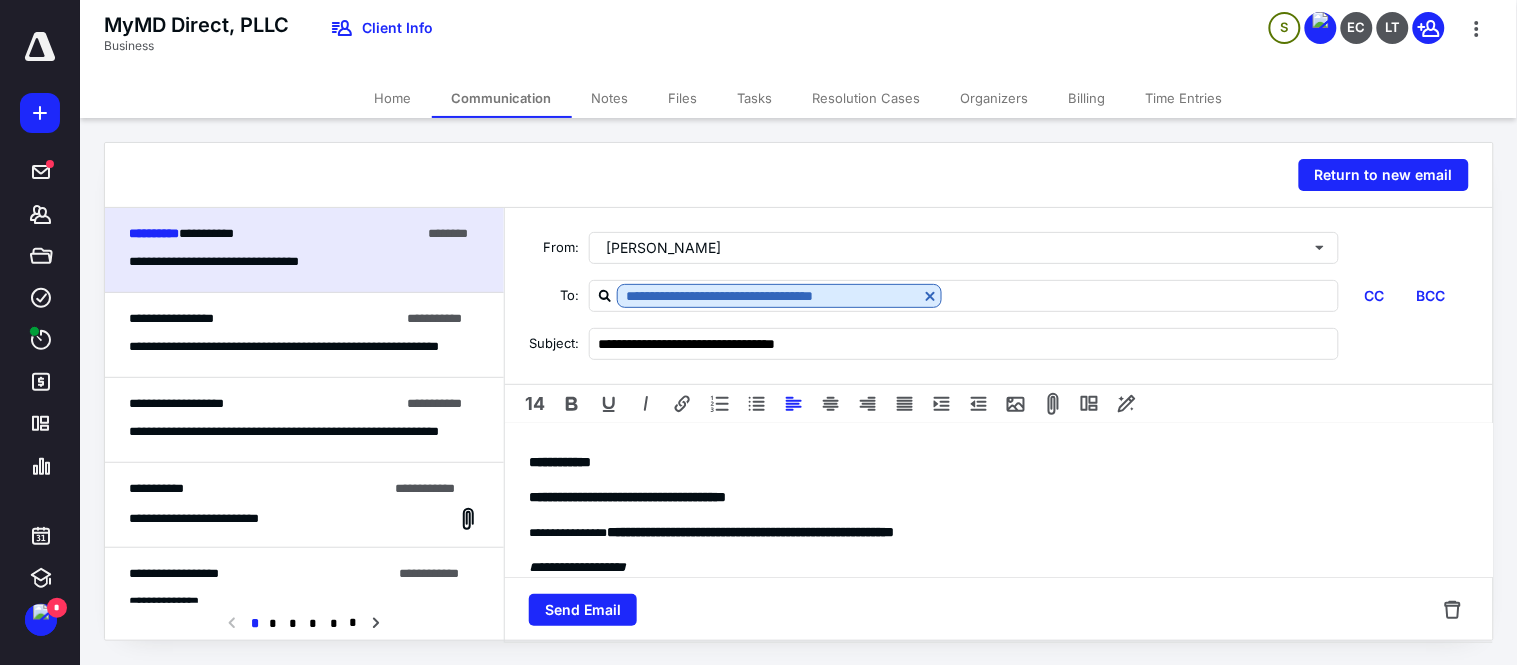 scroll, scrollTop: 200, scrollLeft: 0, axis: vertical 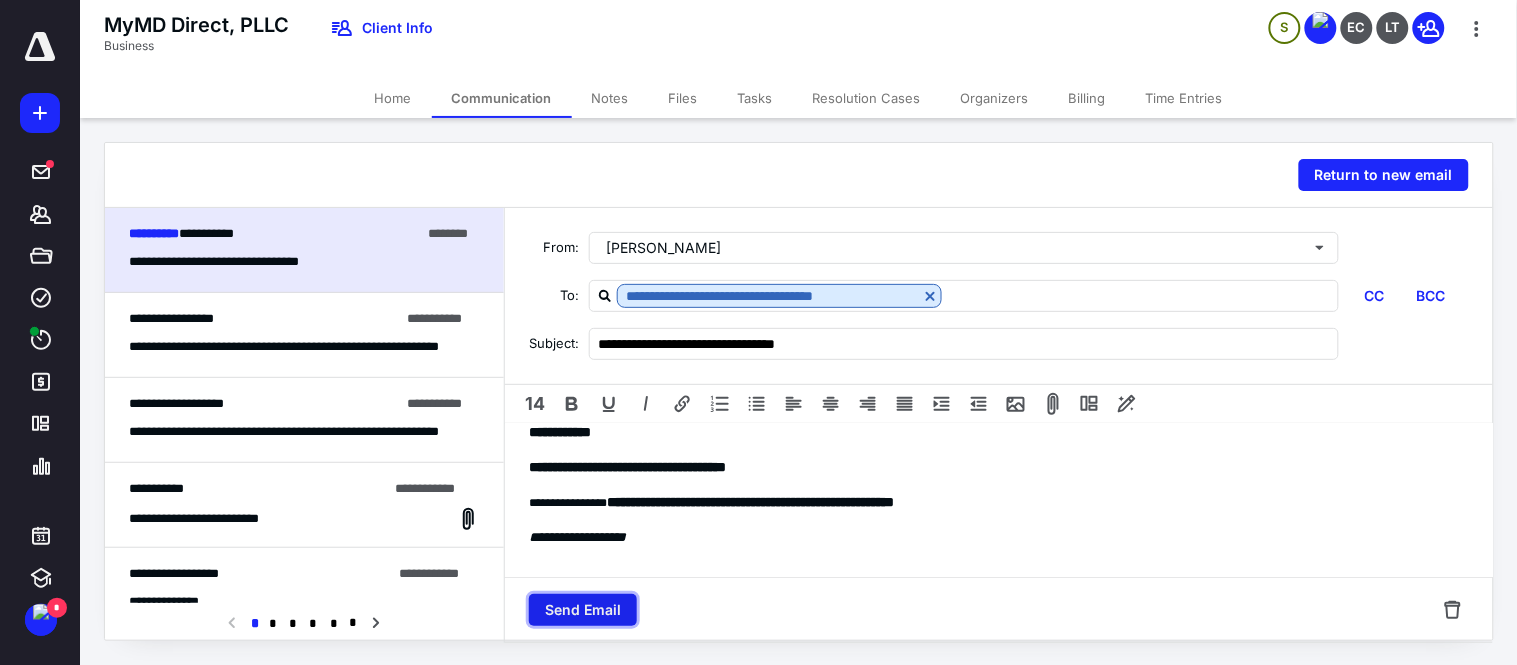 click on "Send Email" at bounding box center [583, 610] 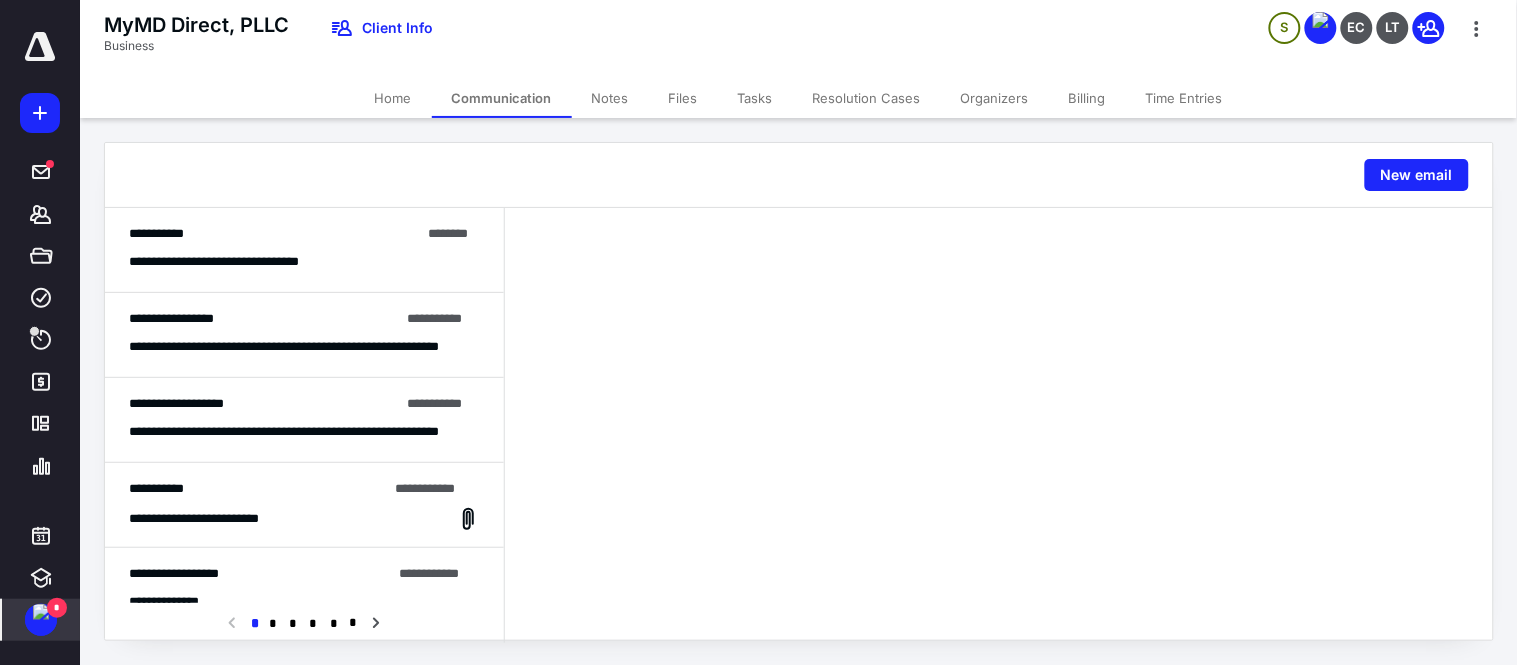 click at bounding box center [41, 612] 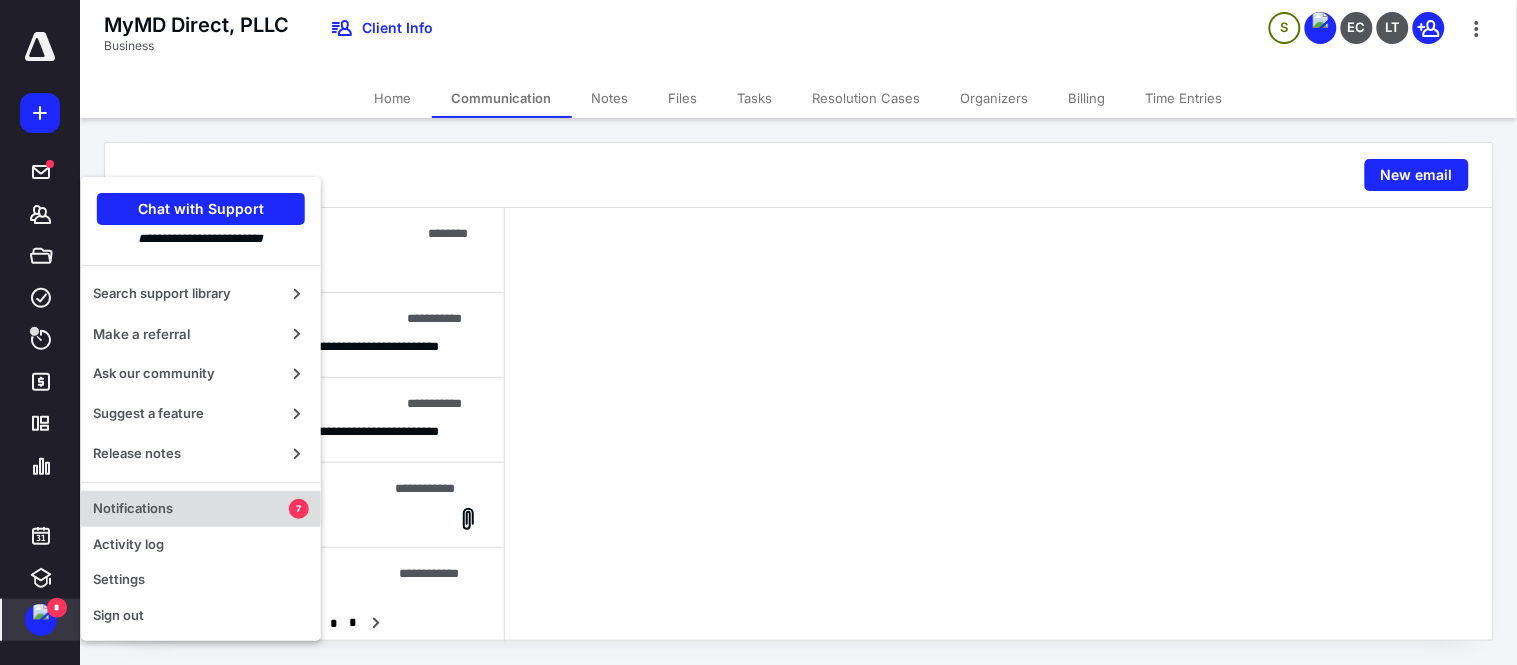 click on "Notifications" at bounding box center (191, 509) 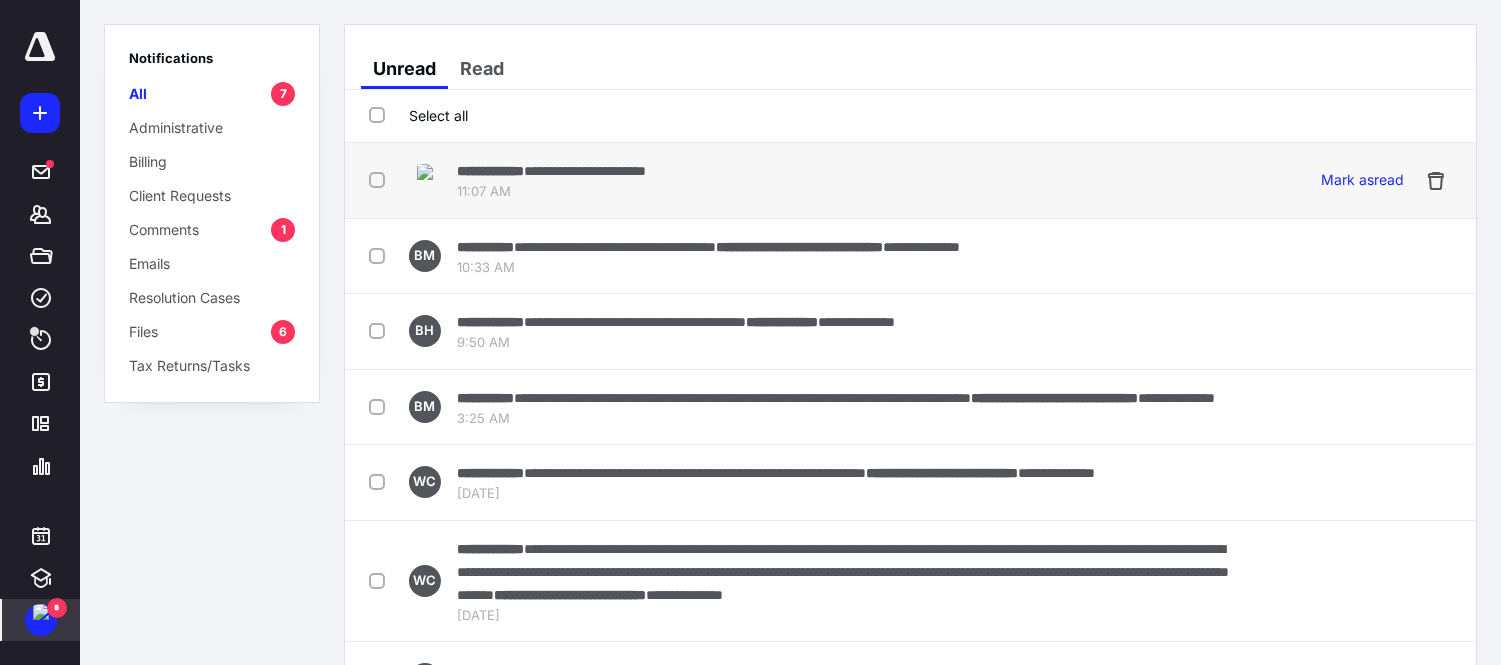 click on "**********" at bounding box center [490, 171] 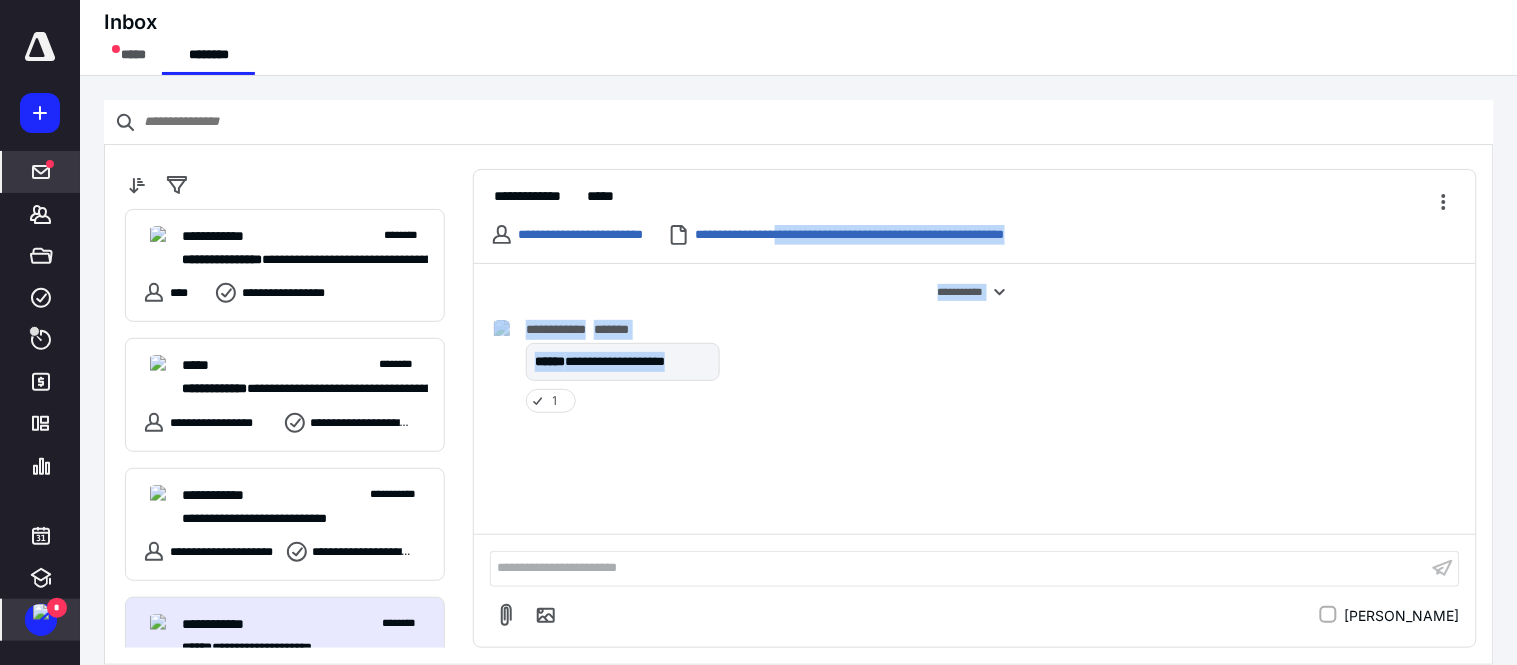 drag, startPoint x: 843, startPoint y: 237, endPoint x: 837, endPoint y: 348, distance: 111.16204 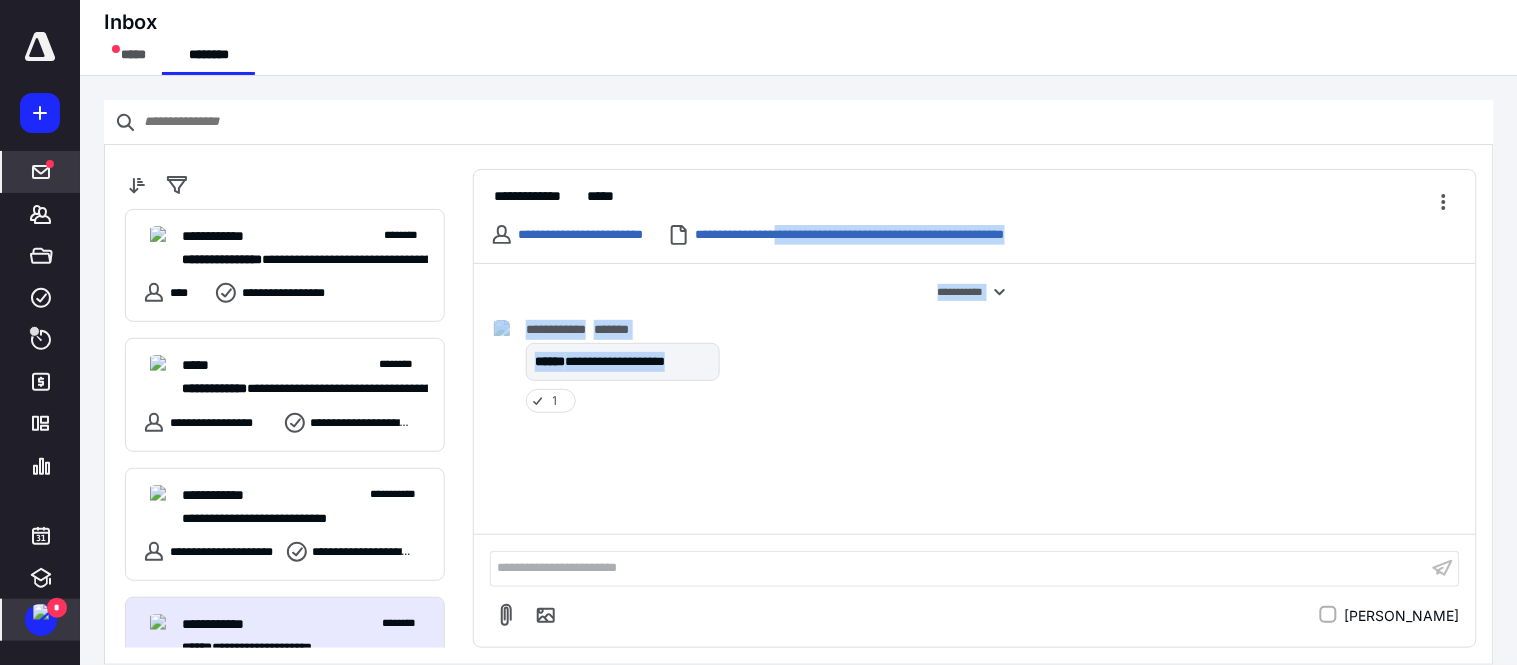 click on "**********" at bounding box center [975, 408] 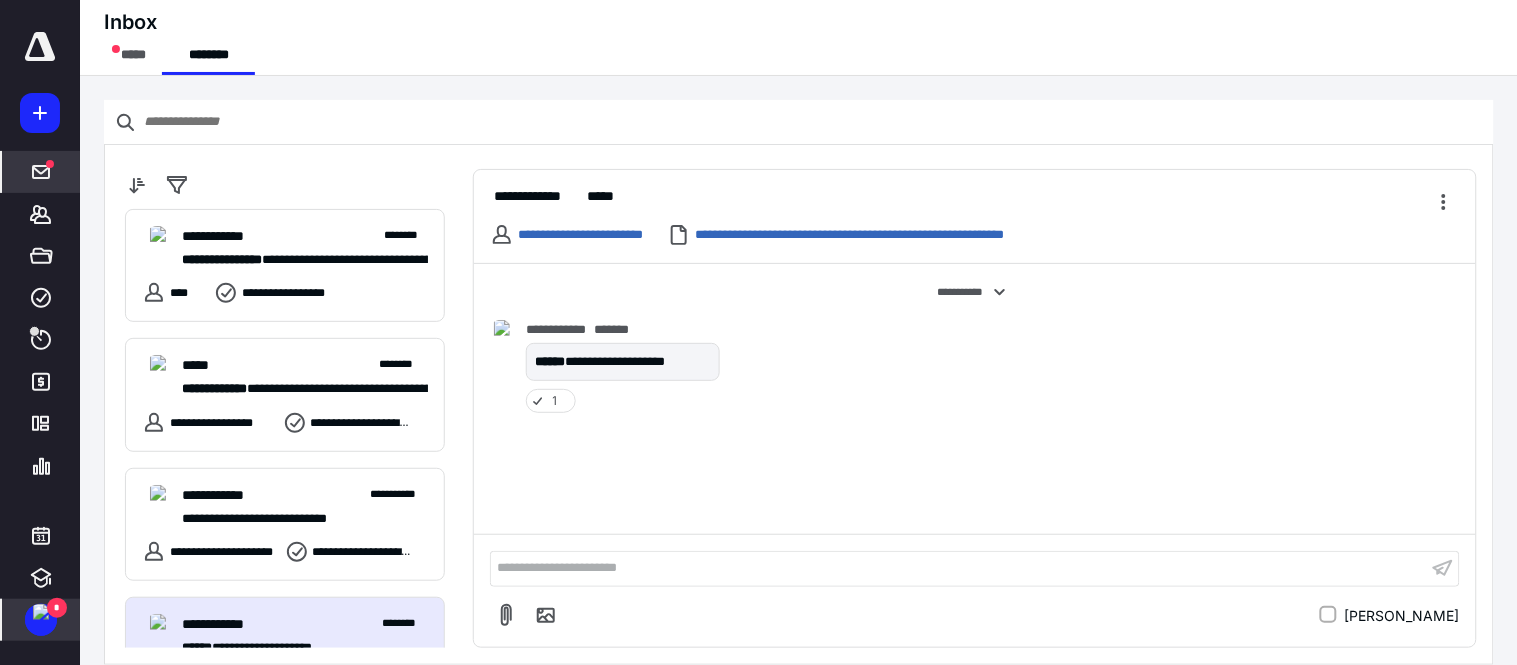 click on "**********" at bounding box center (975, 399) 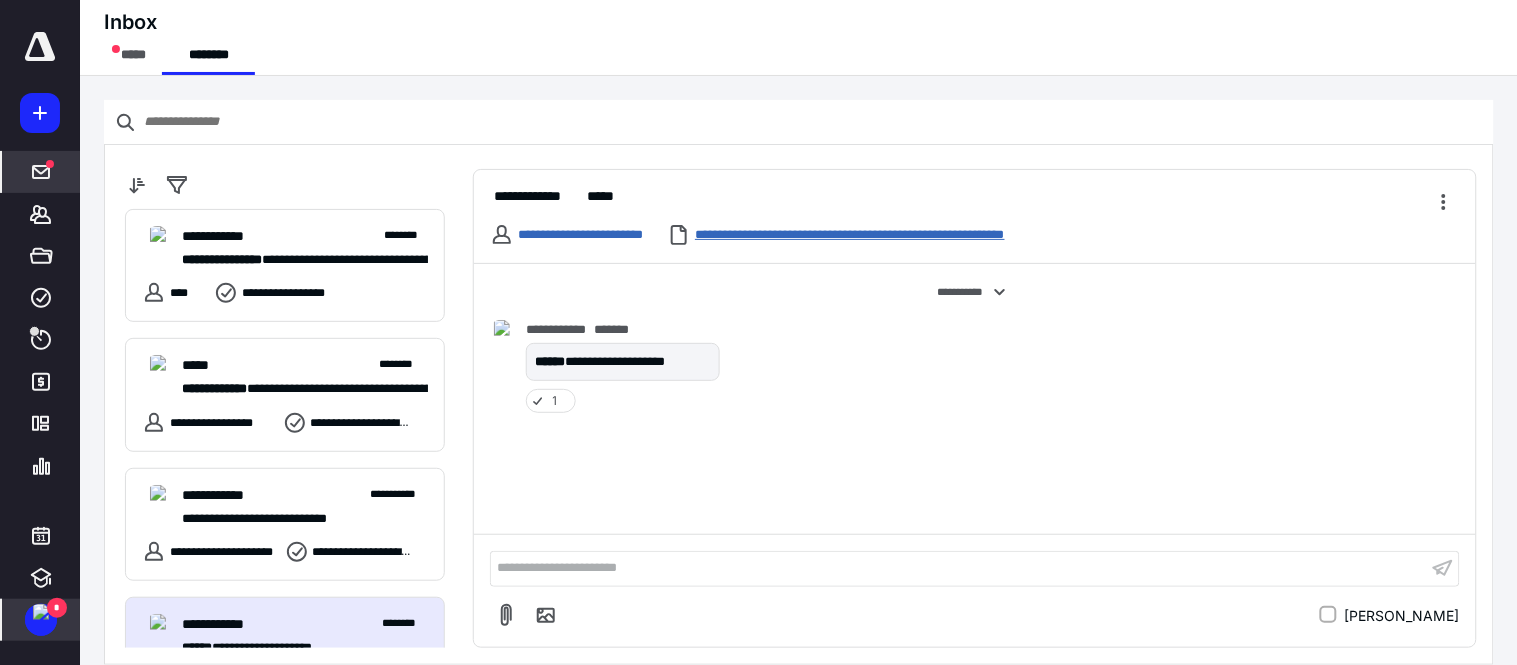 click on "**********" at bounding box center (899, 234) 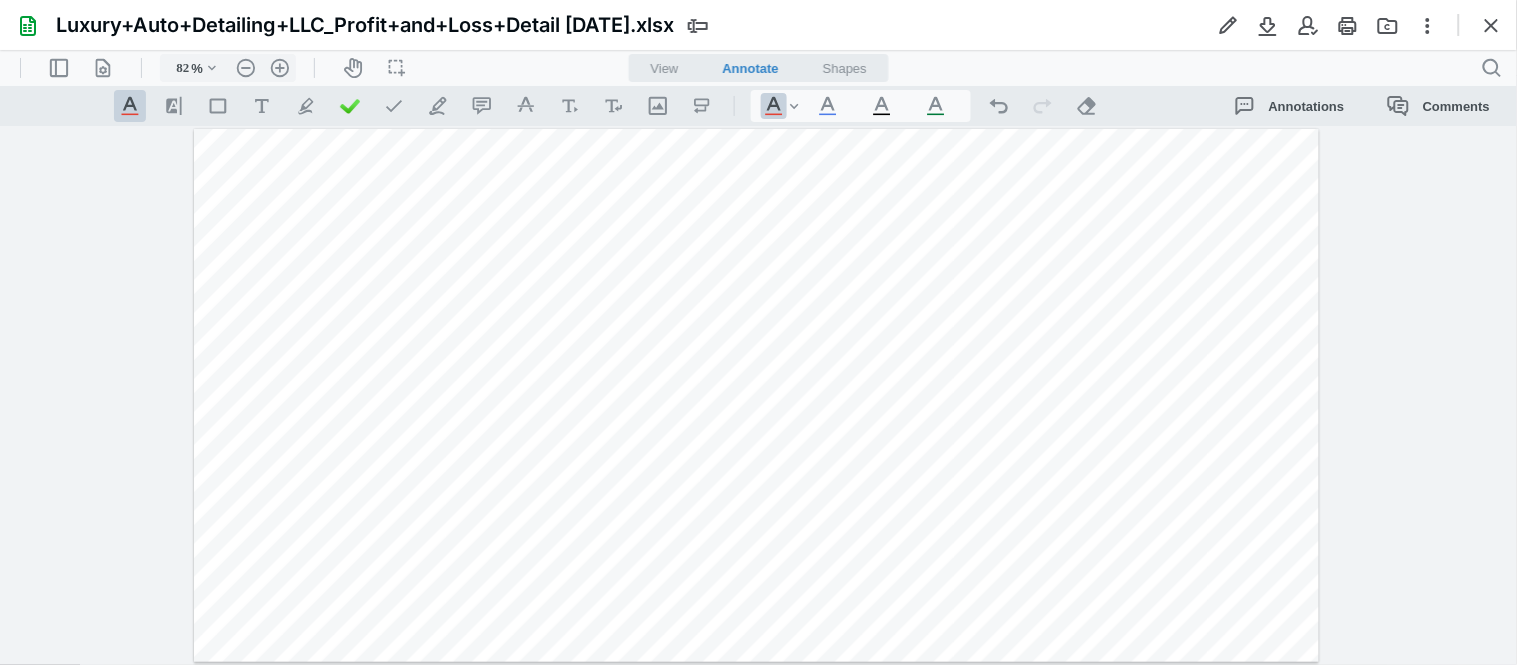 scroll, scrollTop: 0, scrollLeft: 0, axis: both 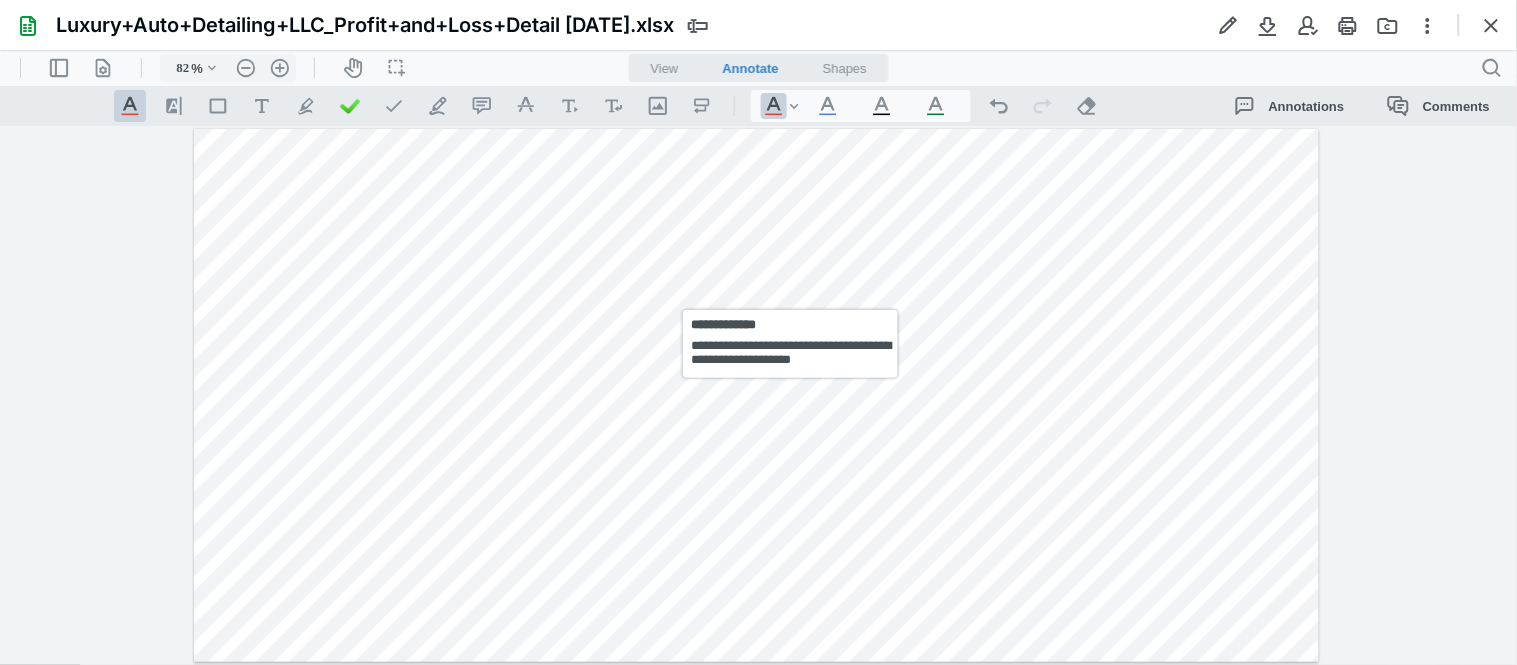 click at bounding box center [757, 394] 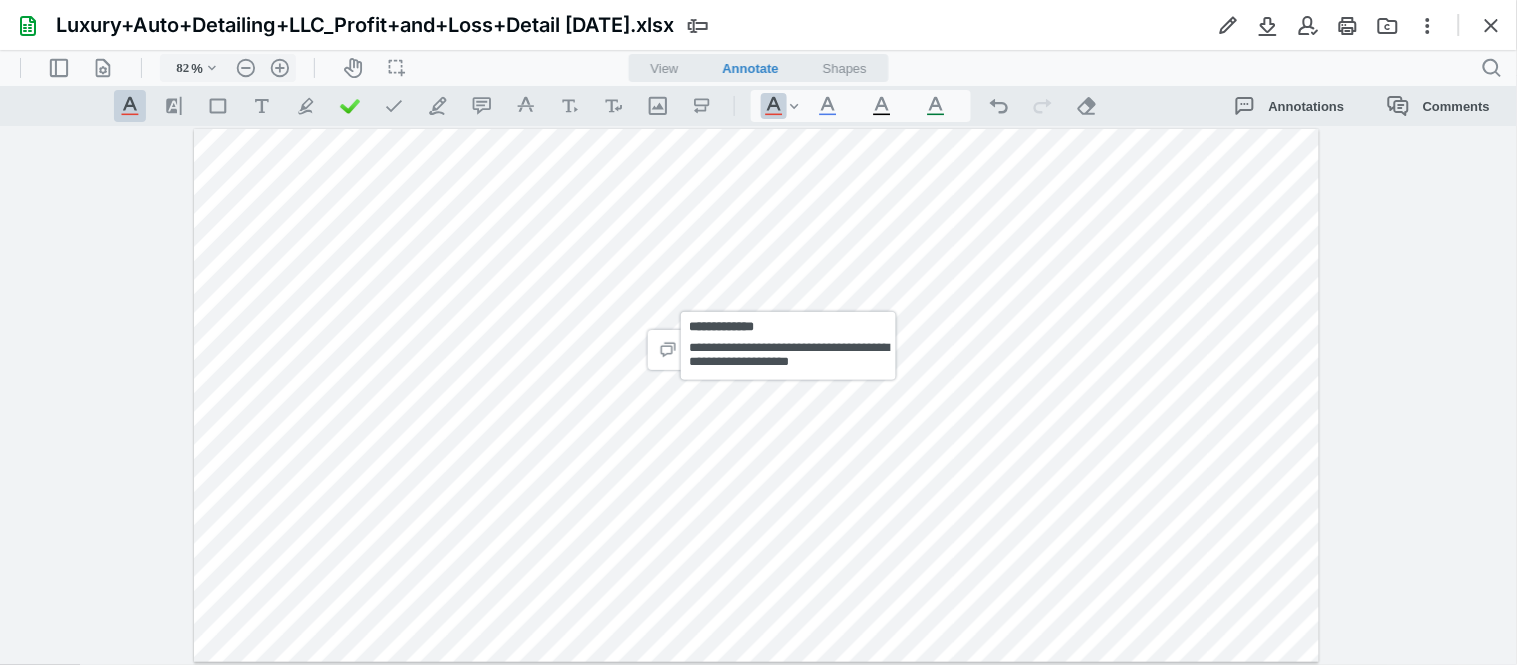 click at bounding box center (757, 394) 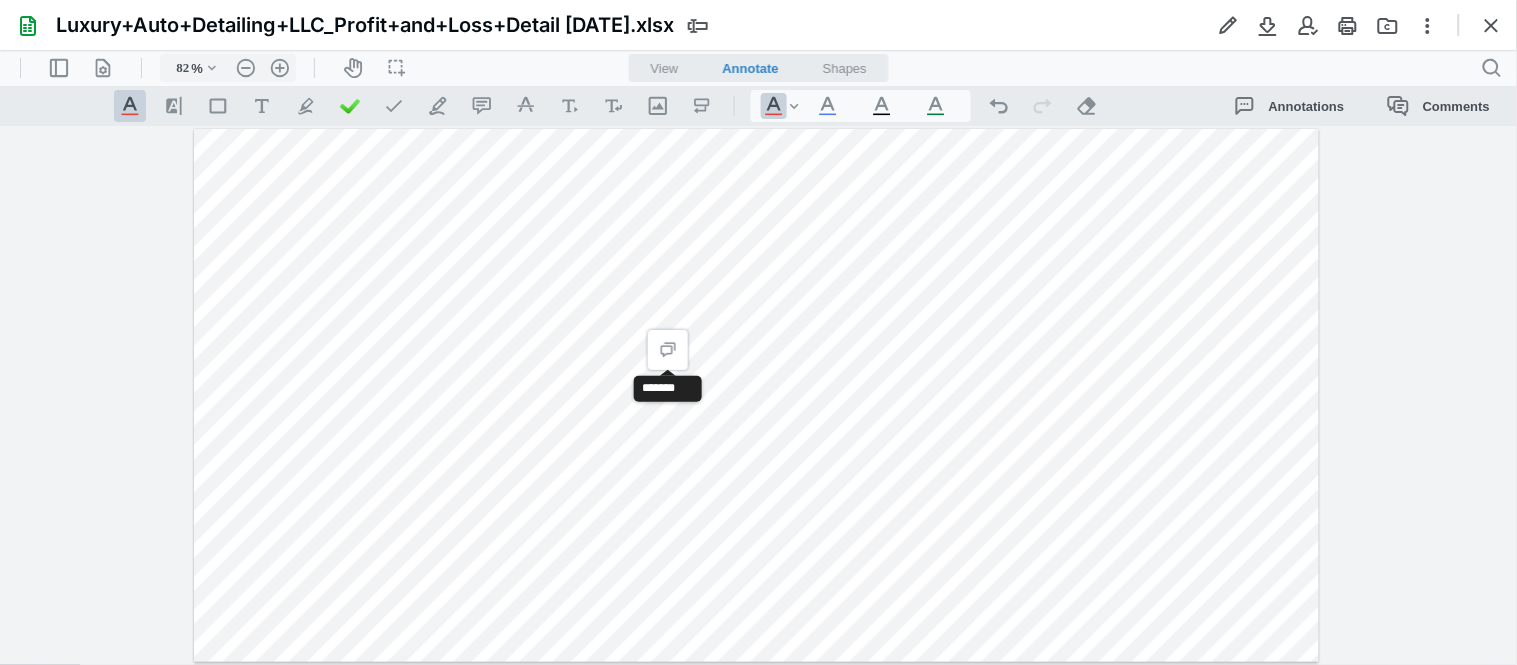 type 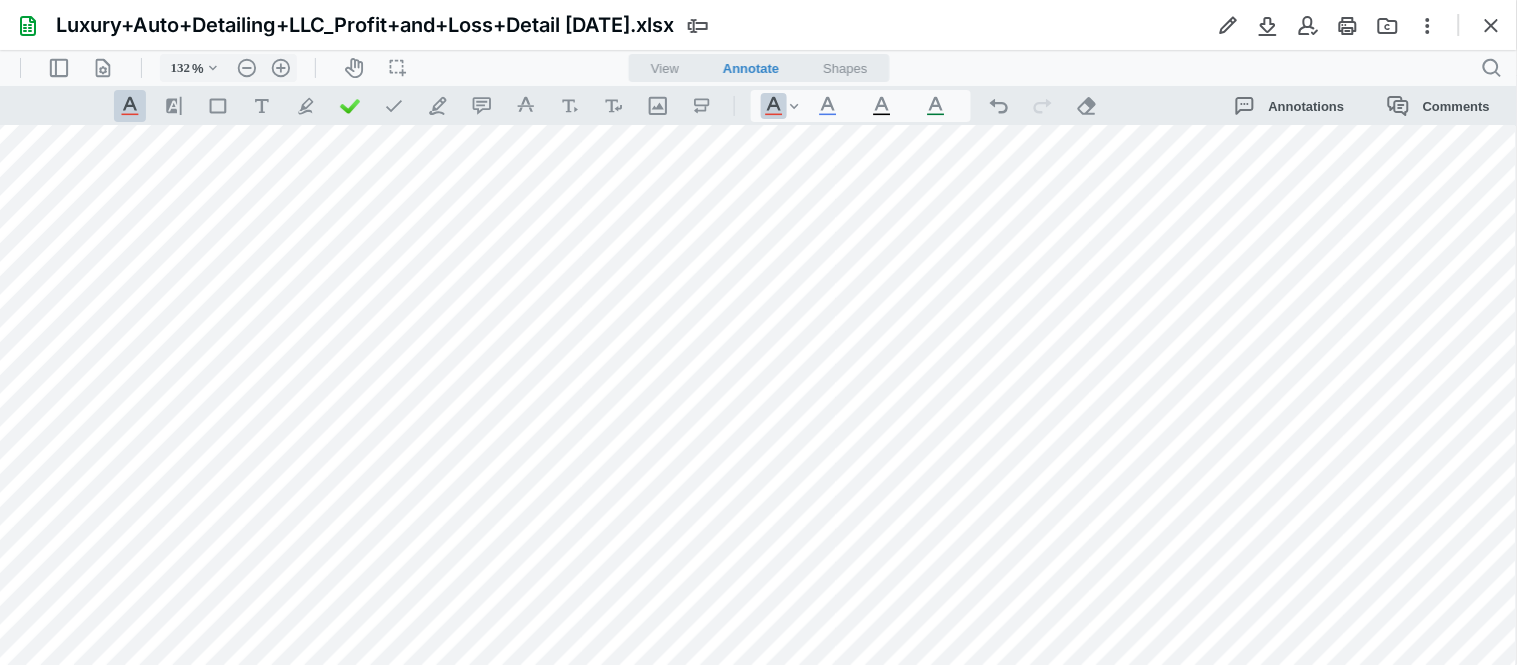type on "157" 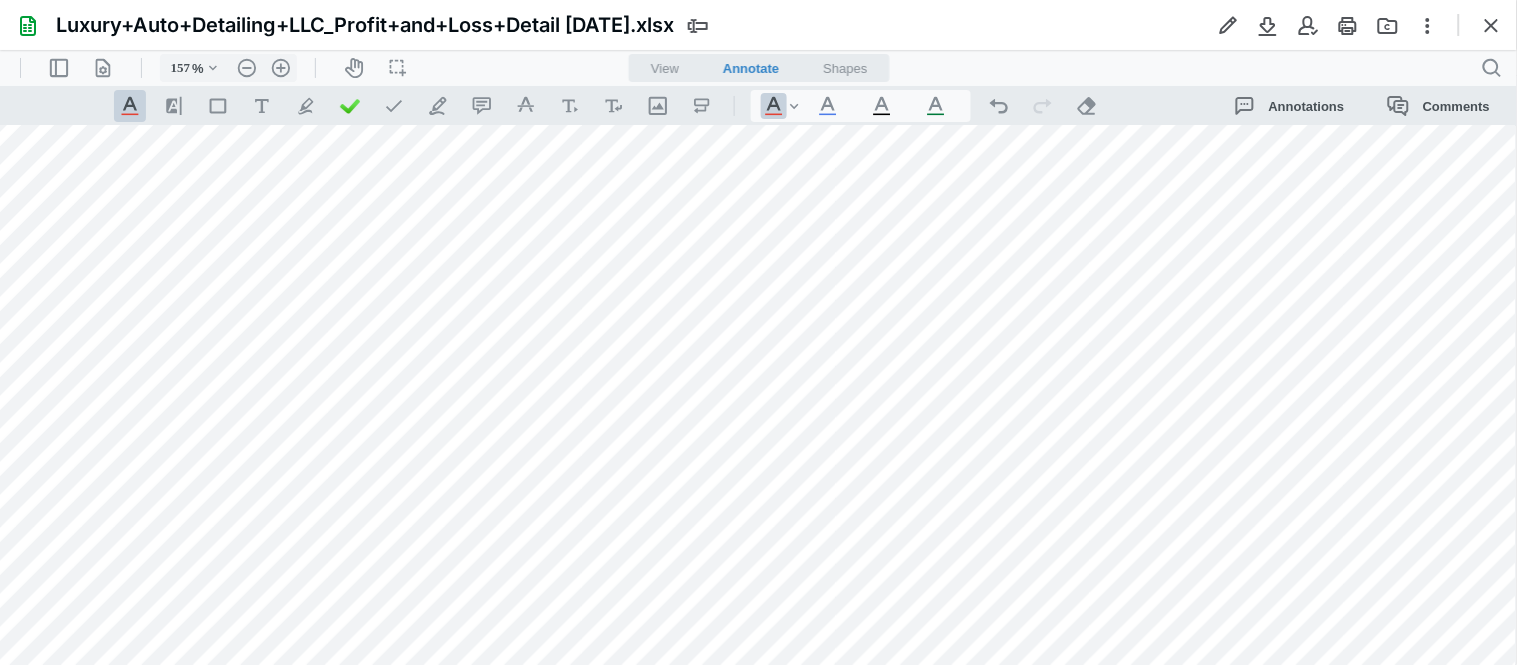 scroll, scrollTop: 163, scrollLeft: 380, axis: both 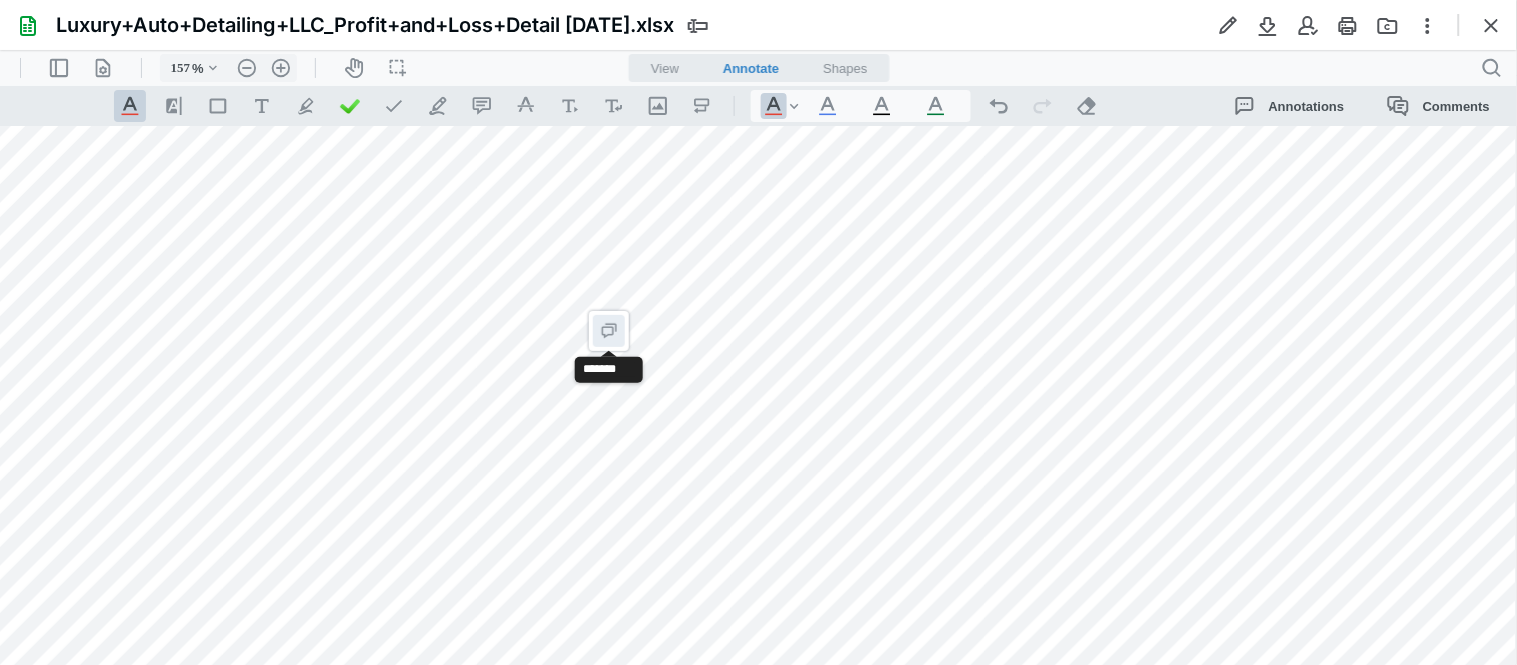 click on "**********" at bounding box center [609, 330] 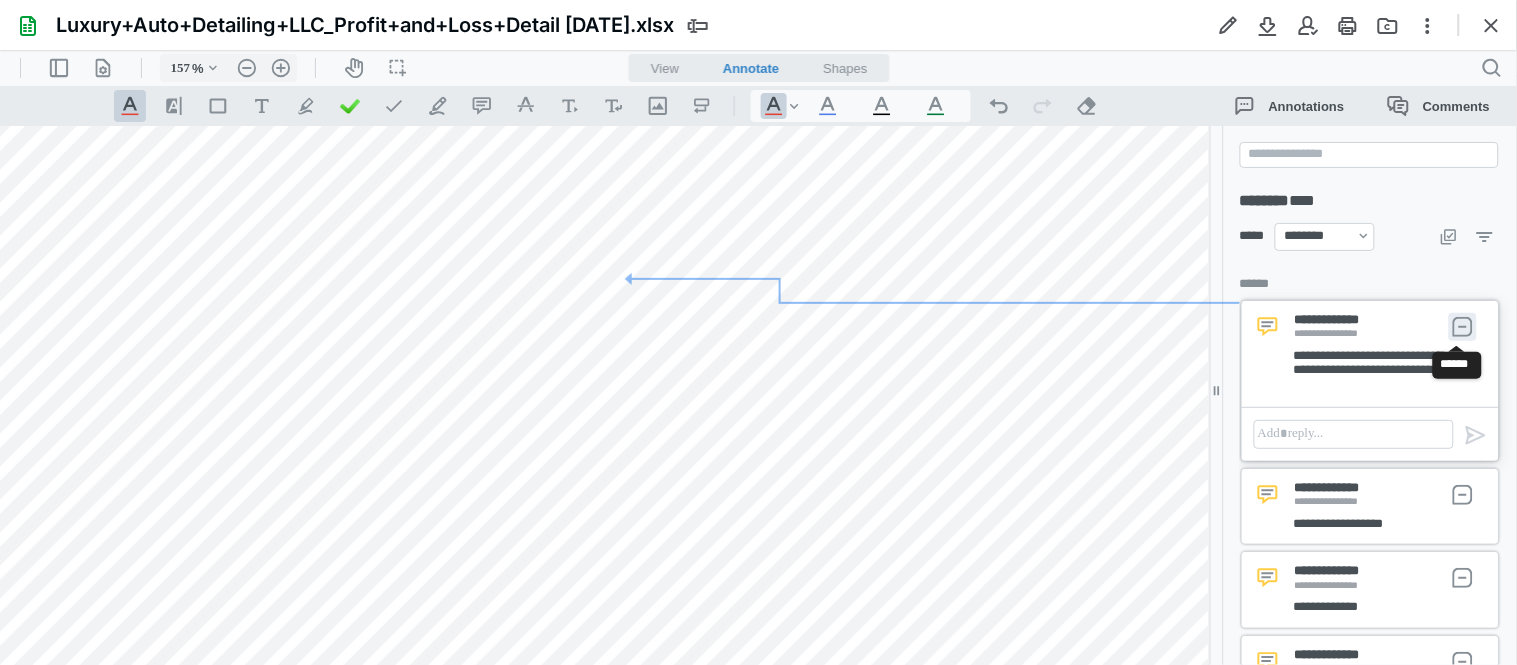 click on "**********" at bounding box center (1463, 326) 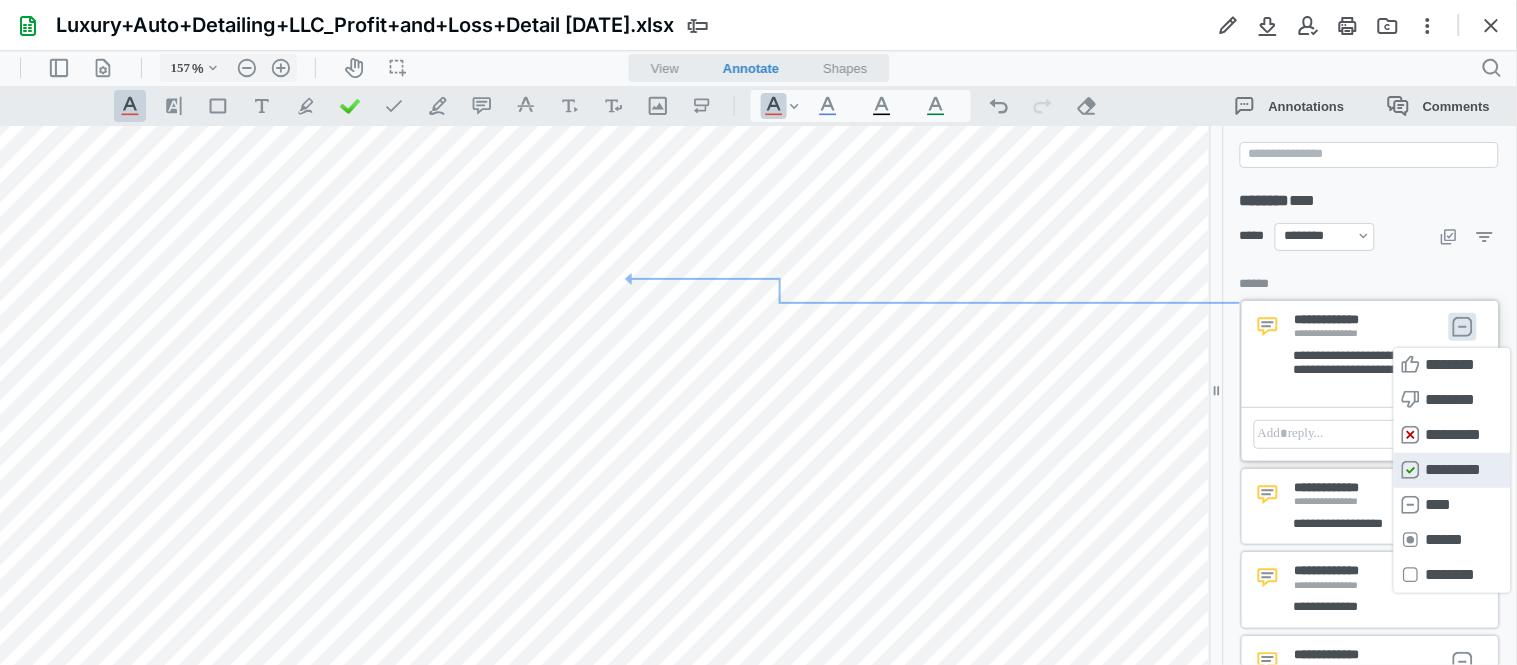 click on "**********" at bounding box center [1452, 469] 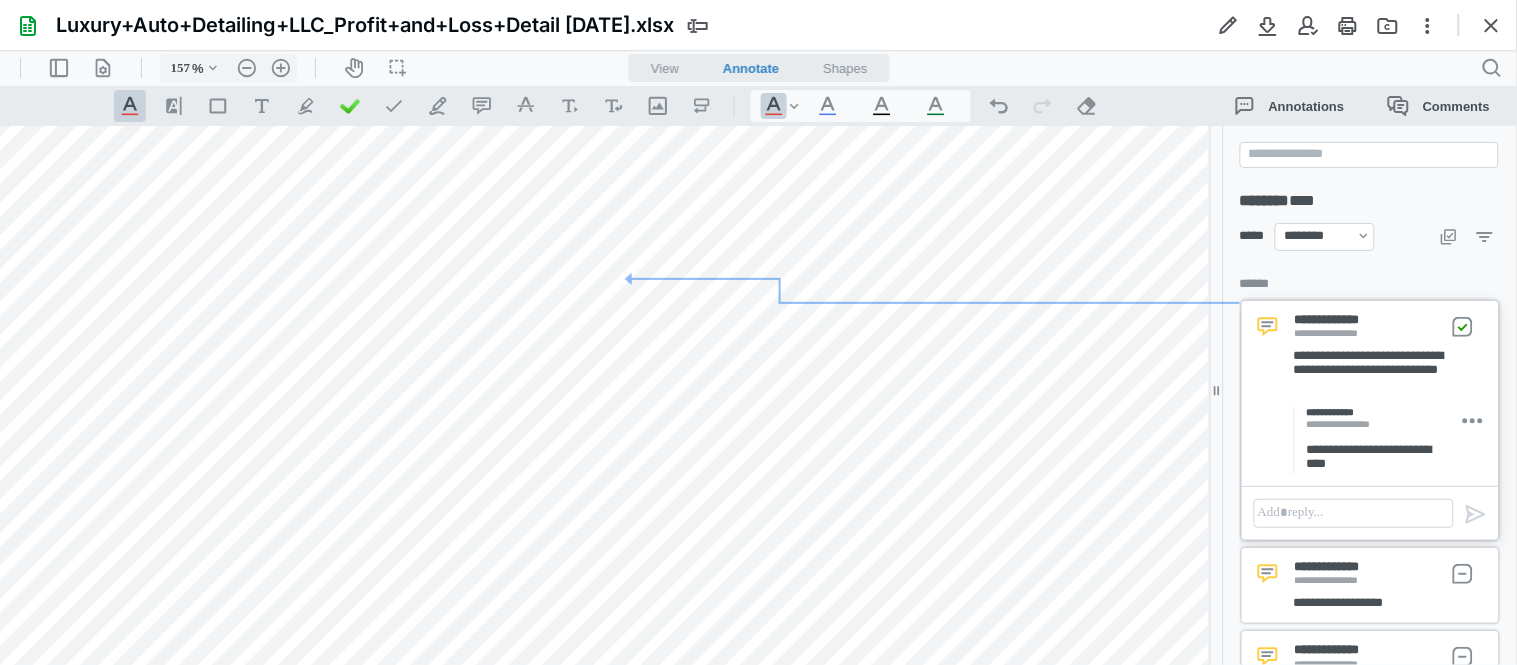 click on "**********" at bounding box center (1337, 567) 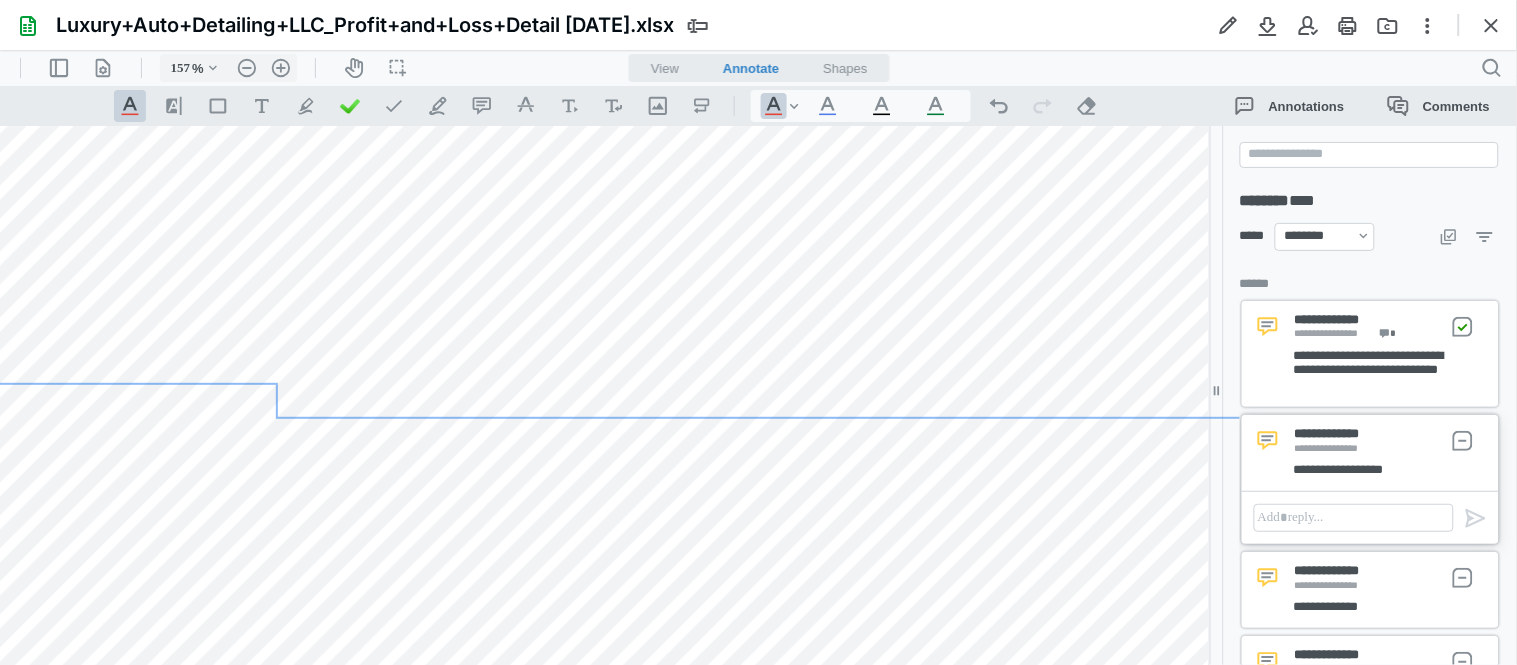 scroll, scrollTop: 203, scrollLeft: 967, axis: both 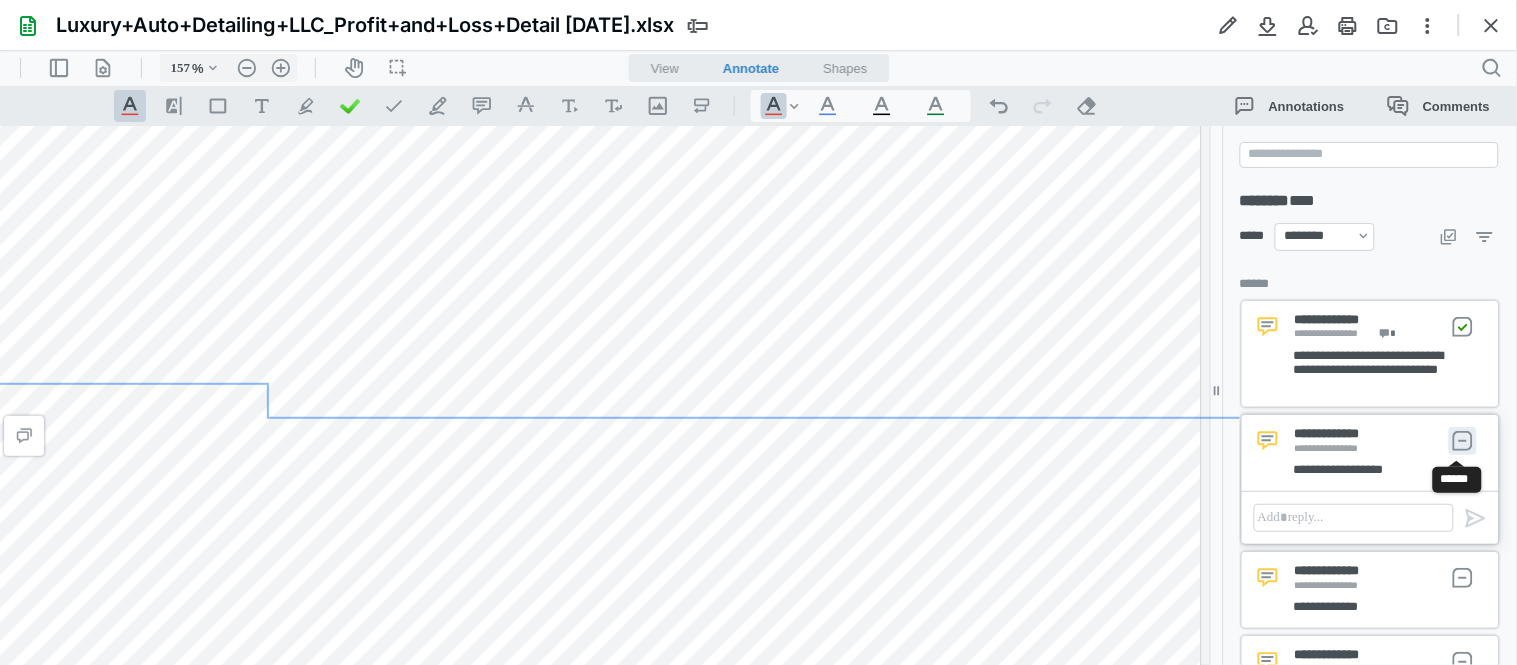 click on "**********" at bounding box center [1463, 440] 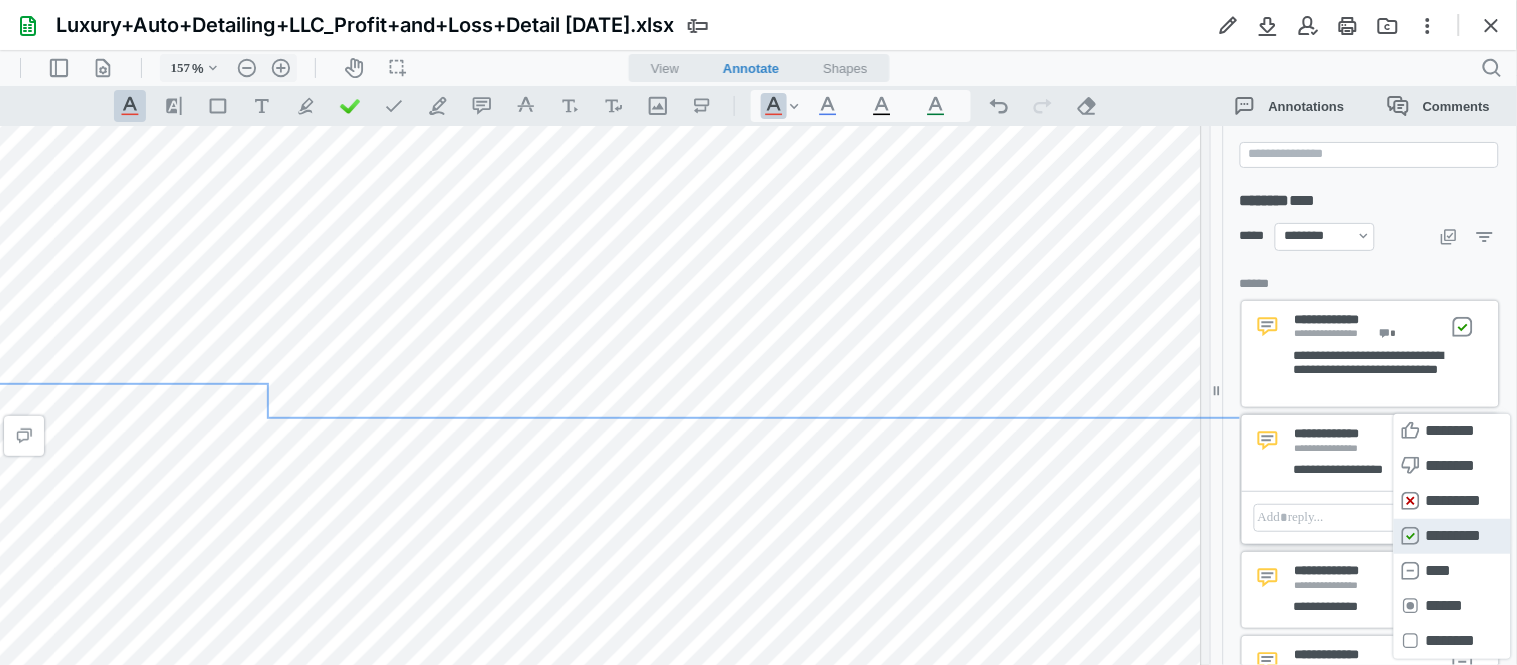 click on "**********" at bounding box center (1452, 535) 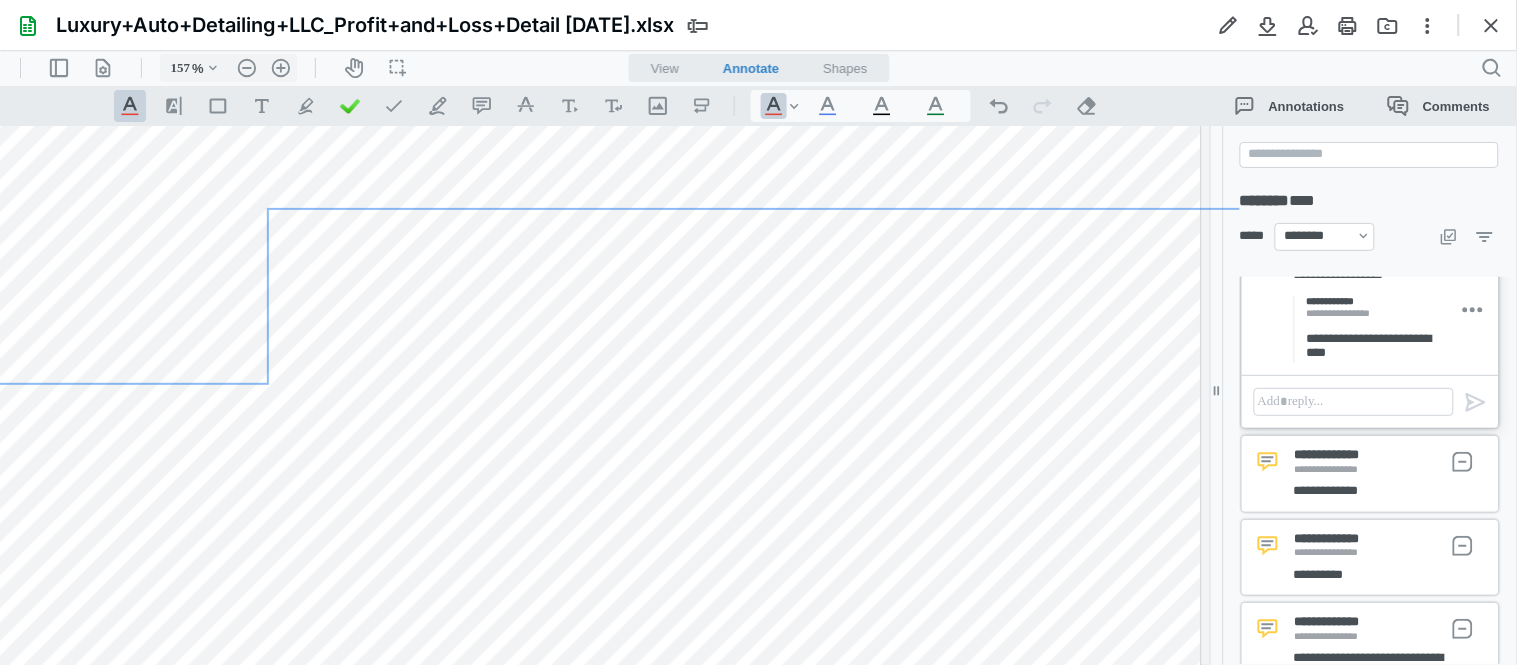 scroll, scrollTop: 208, scrollLeft: 0, axis: vertical 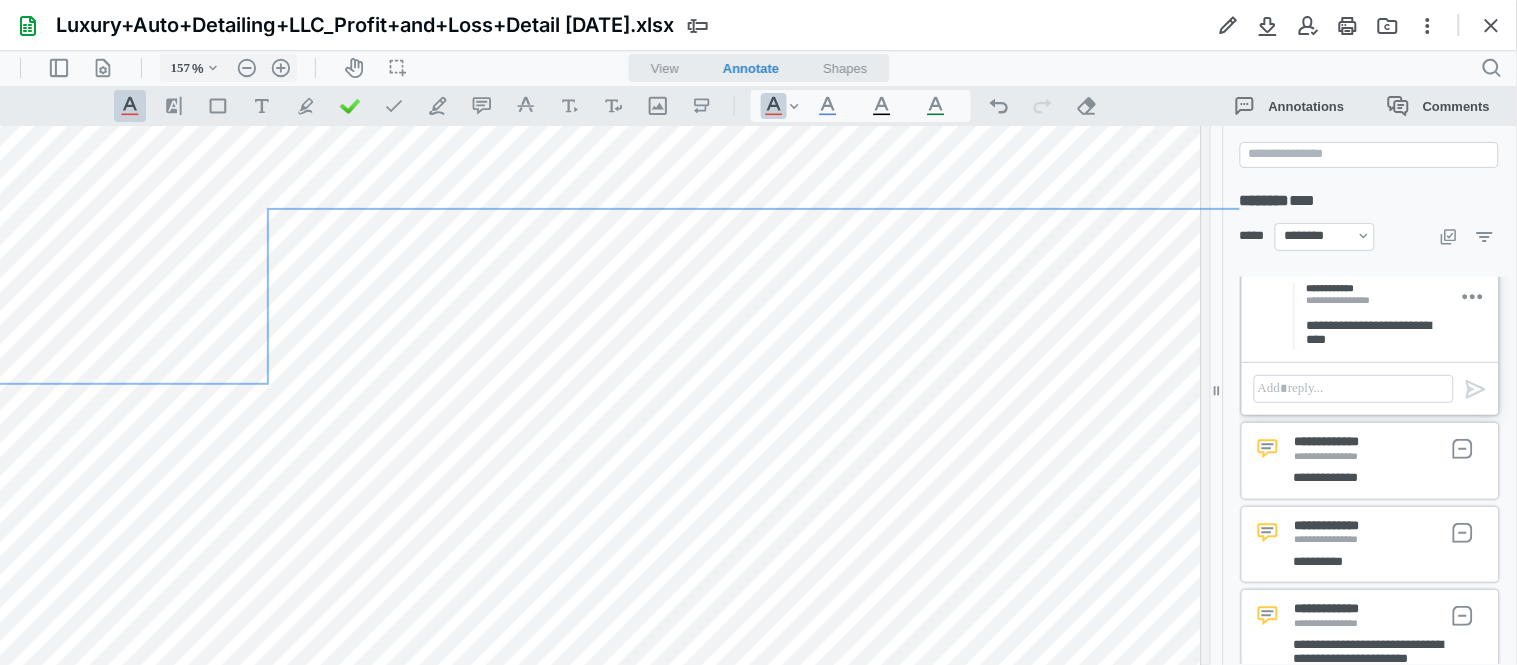 click on "**********" at bounding box center (1332, 456) 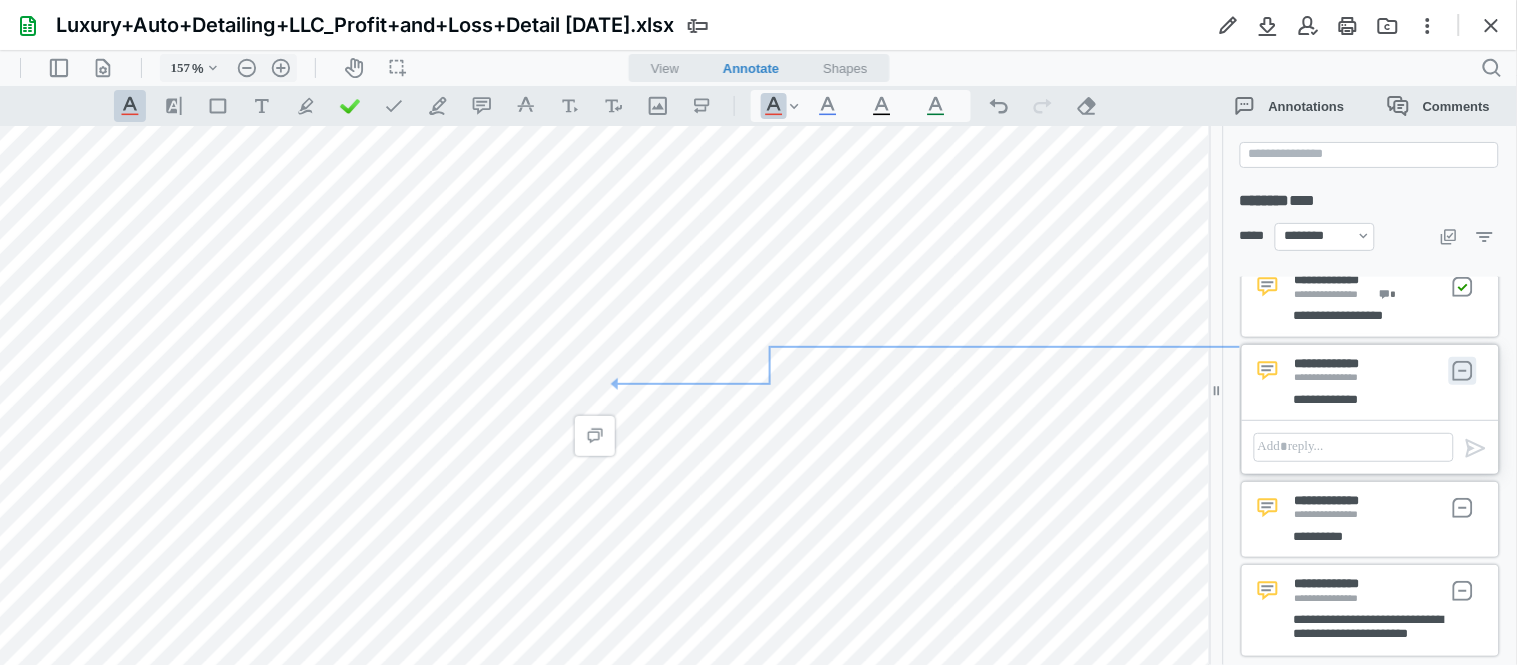 click on "**********" at bounding box center (1463, 370) 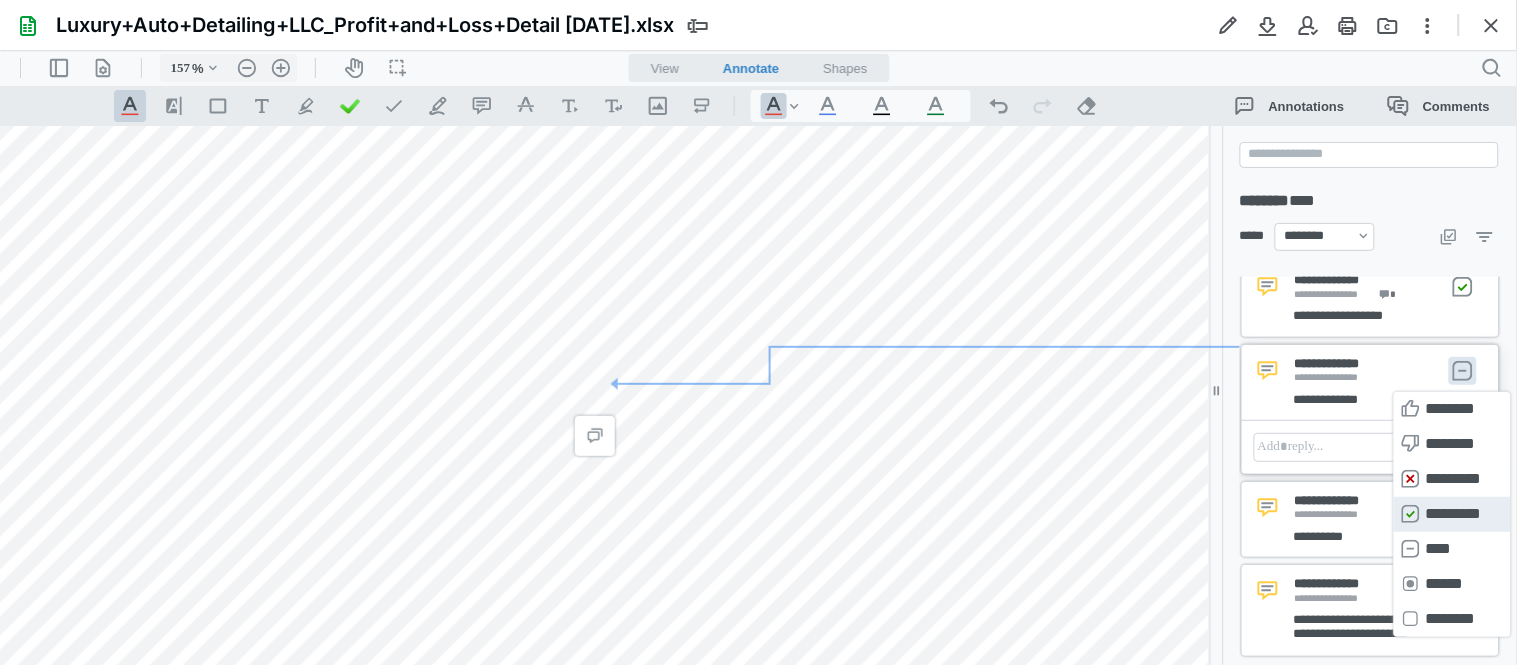 click on "**********" at bounding box center (1452, 513) 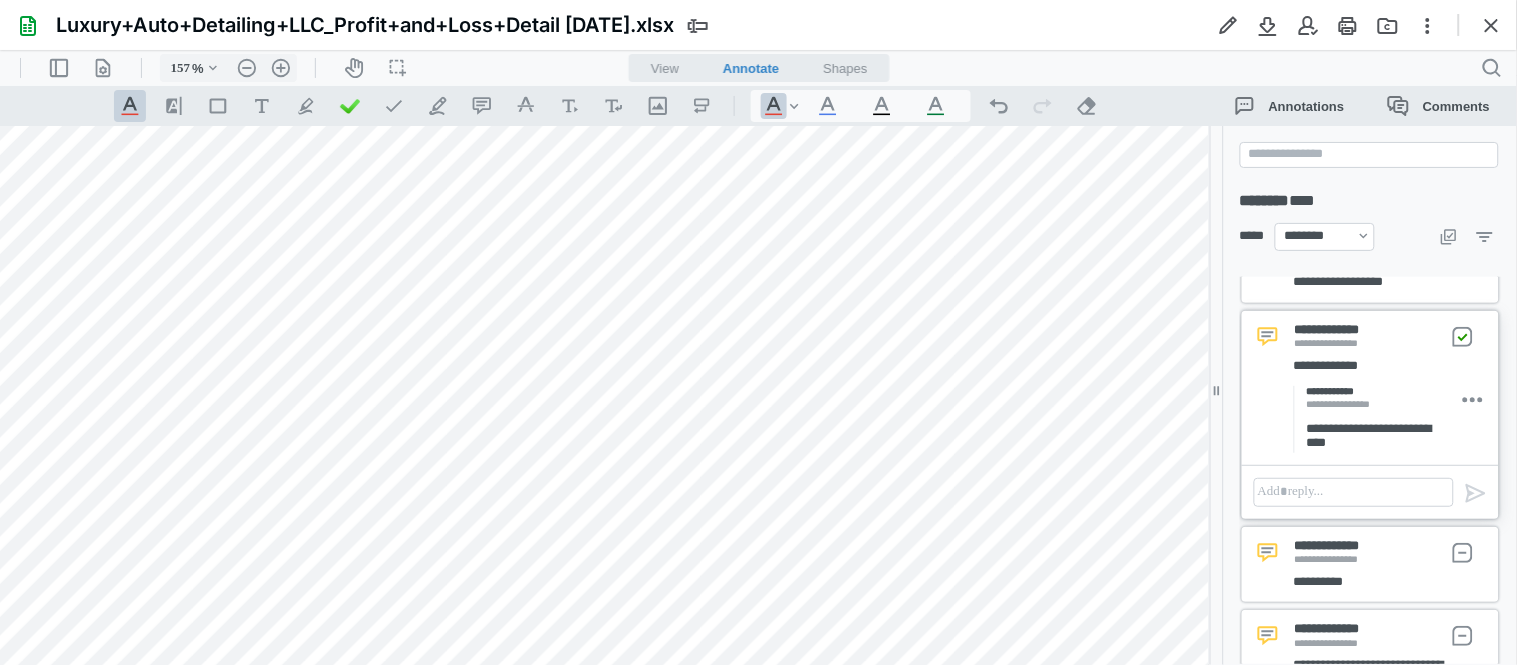 scroll, scrollTop: 215, scrollLeft: 0, axis: vertical 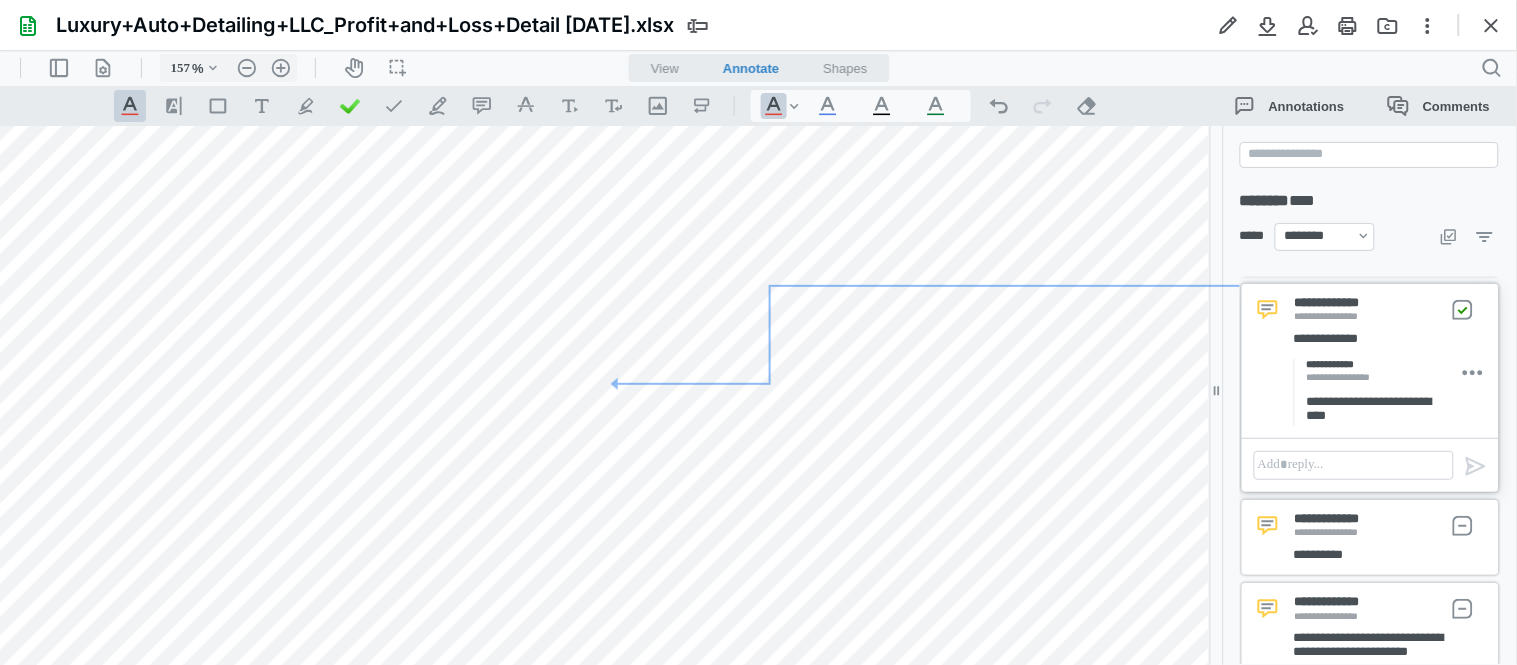 click on "**********" at bounding box center [1337, 519] 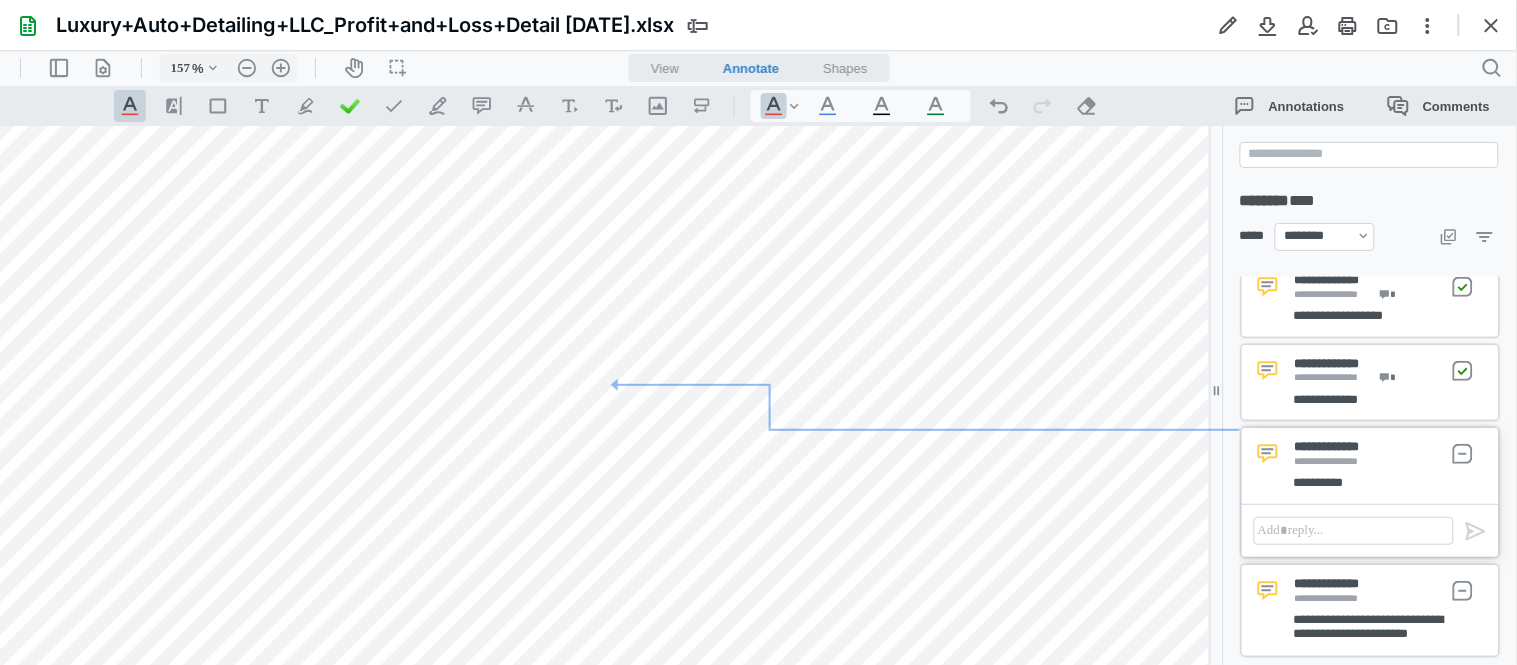 scroll, scrollTop: 254, scrollLeft: 293, axis: both 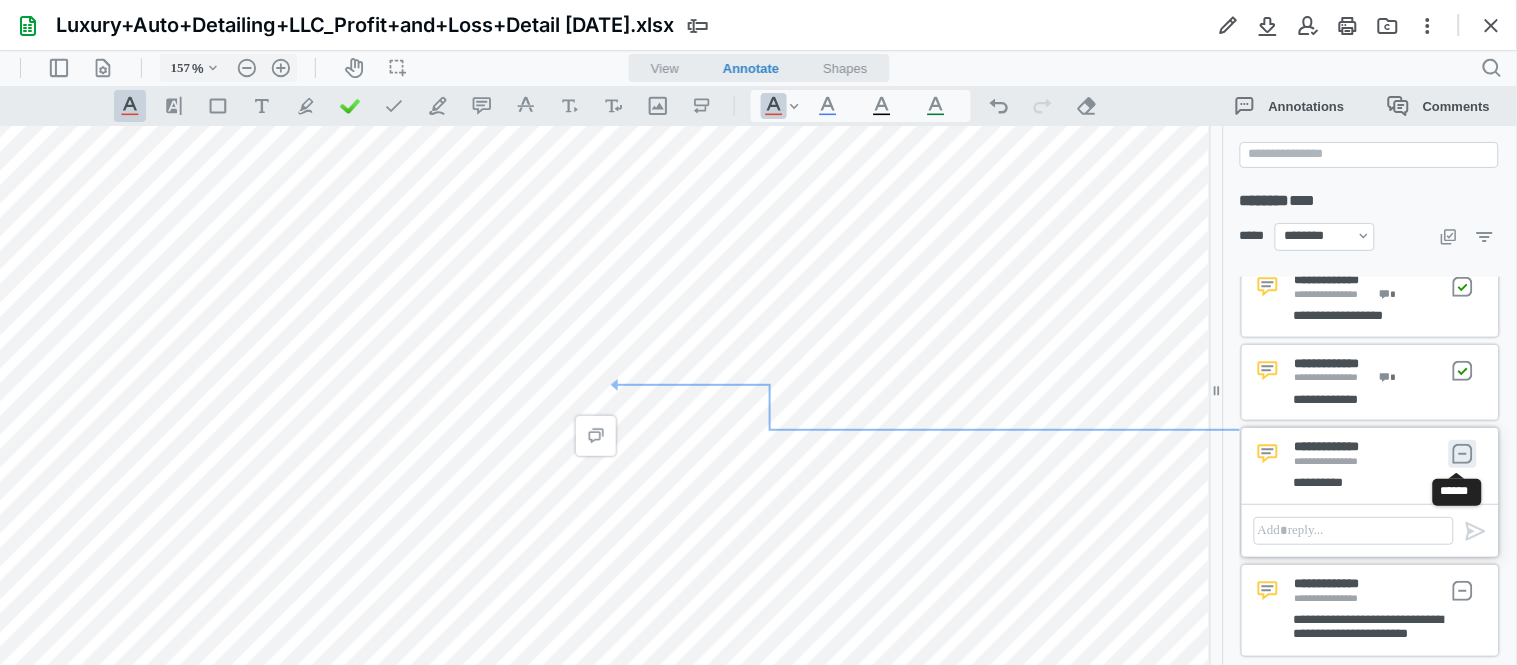 click on "**********" at bounding box center [1463, 453] 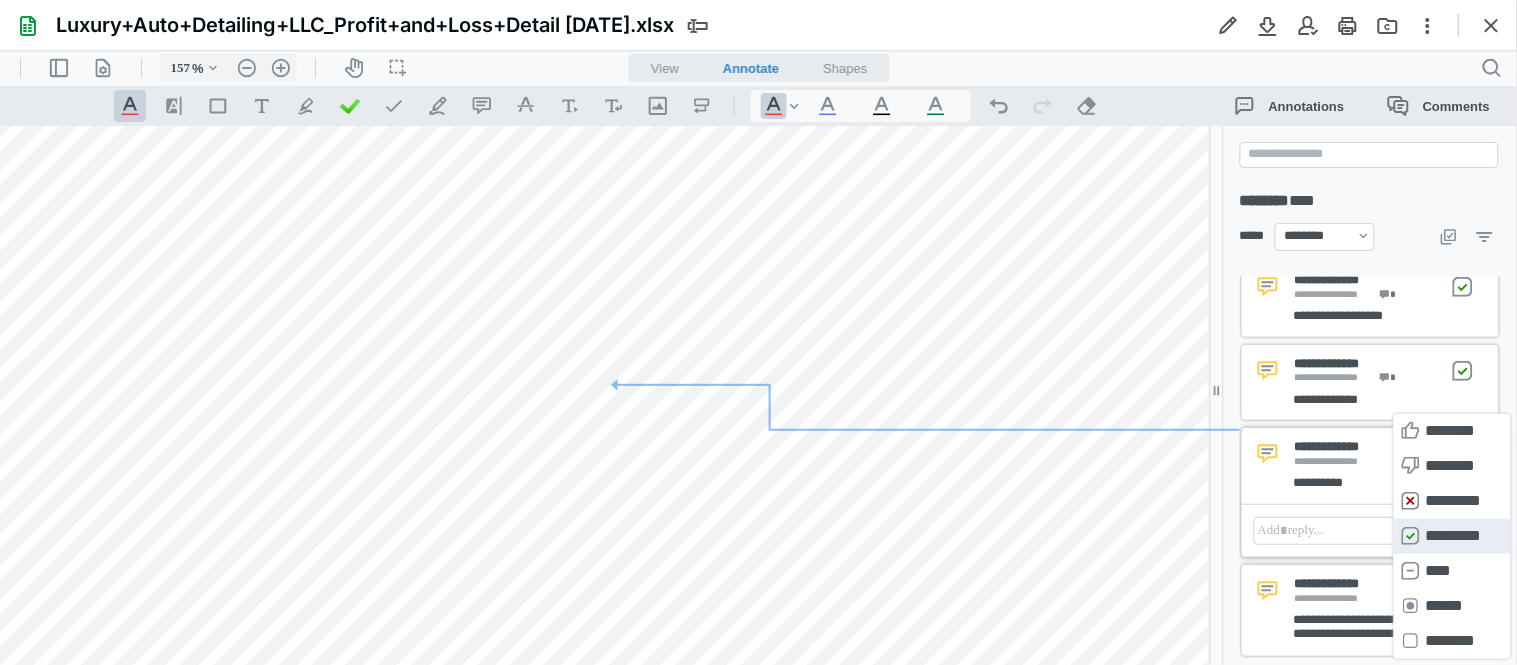 click on "**********" at bounding box center (1452, 535) 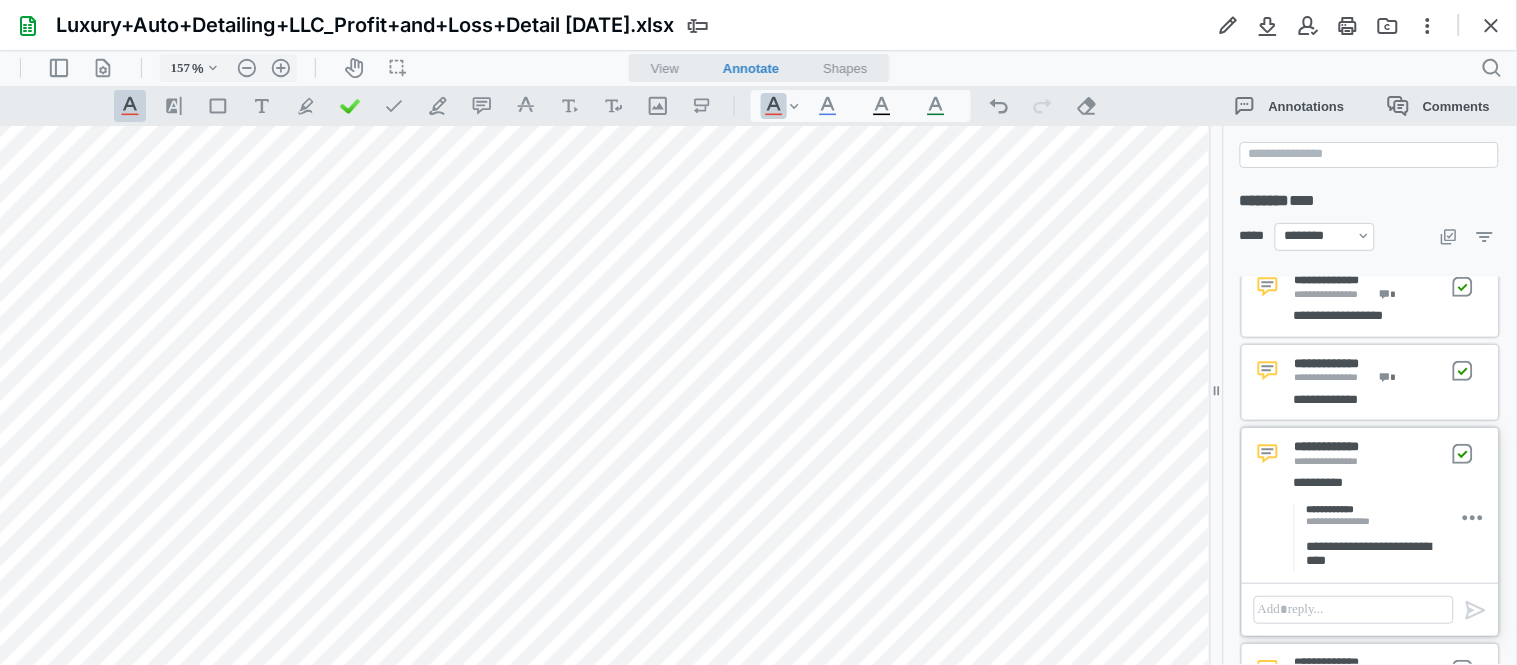 scroll, scrollTop: 233, scrollLeft: 0, axis: vertical 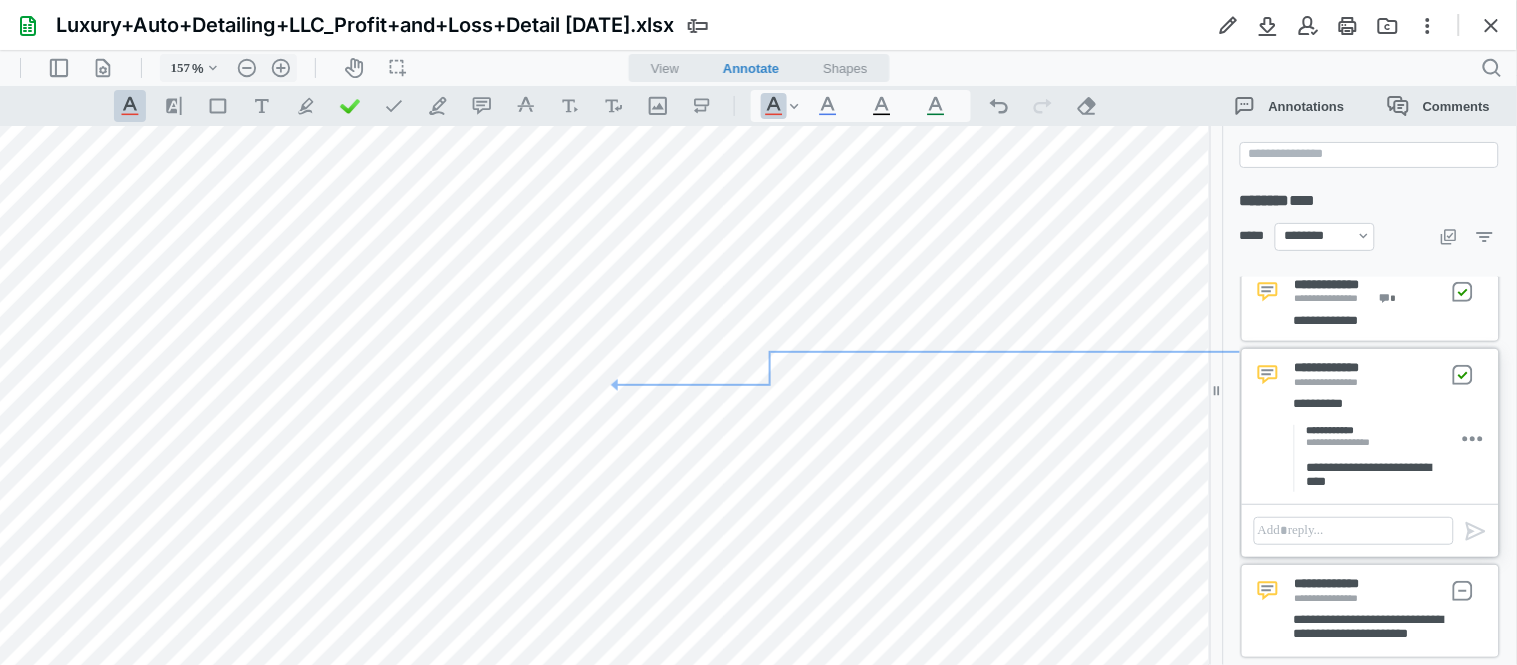 click on "**********" at bounding box center [1369, 625] 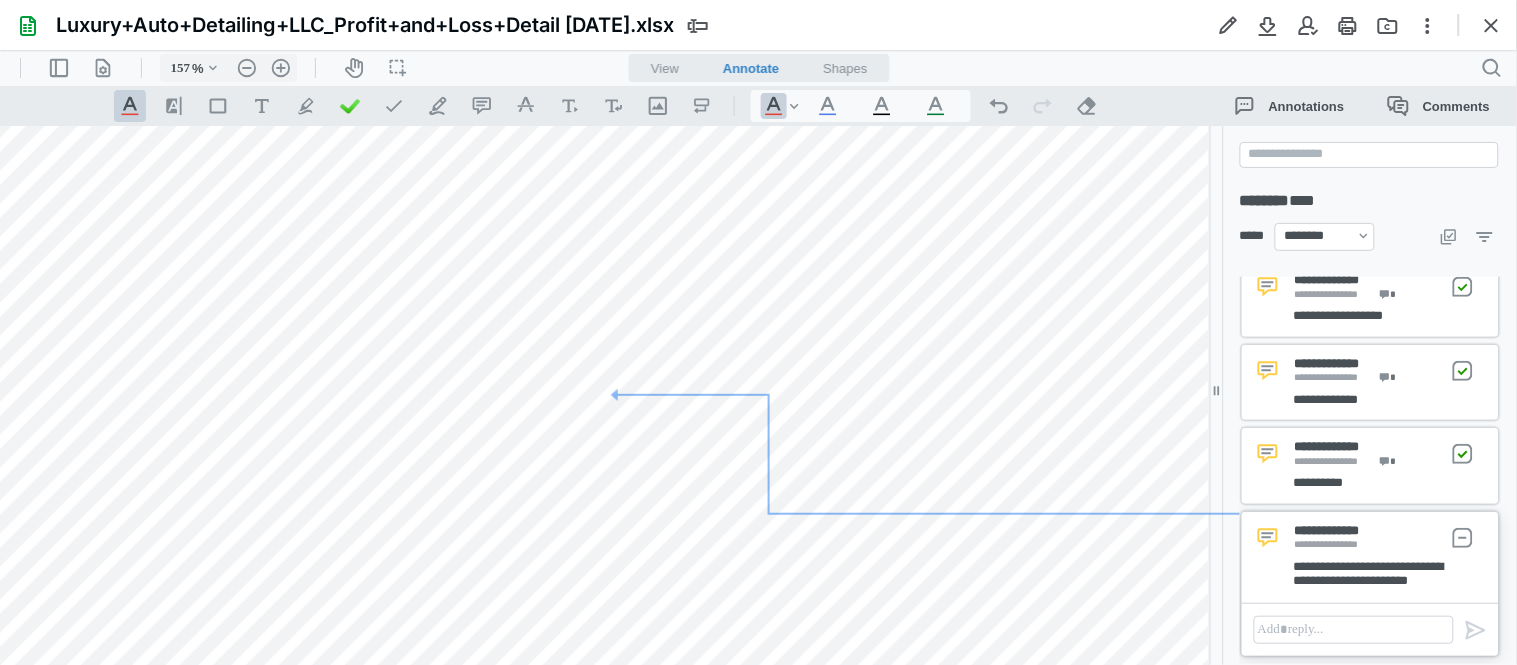 scroll, scrollTop: 501, scrollLeft: 296, axis: both 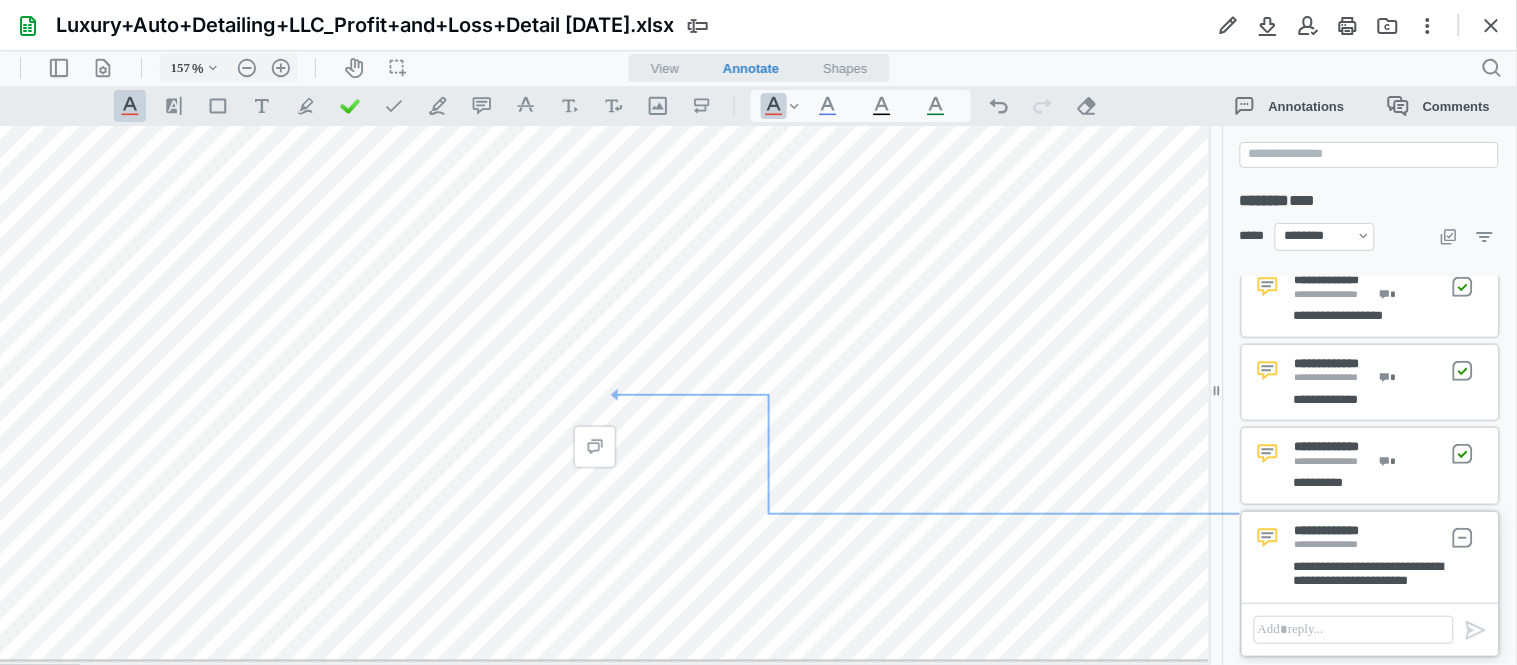 click on "**********" at bounding box center (1332, 461) 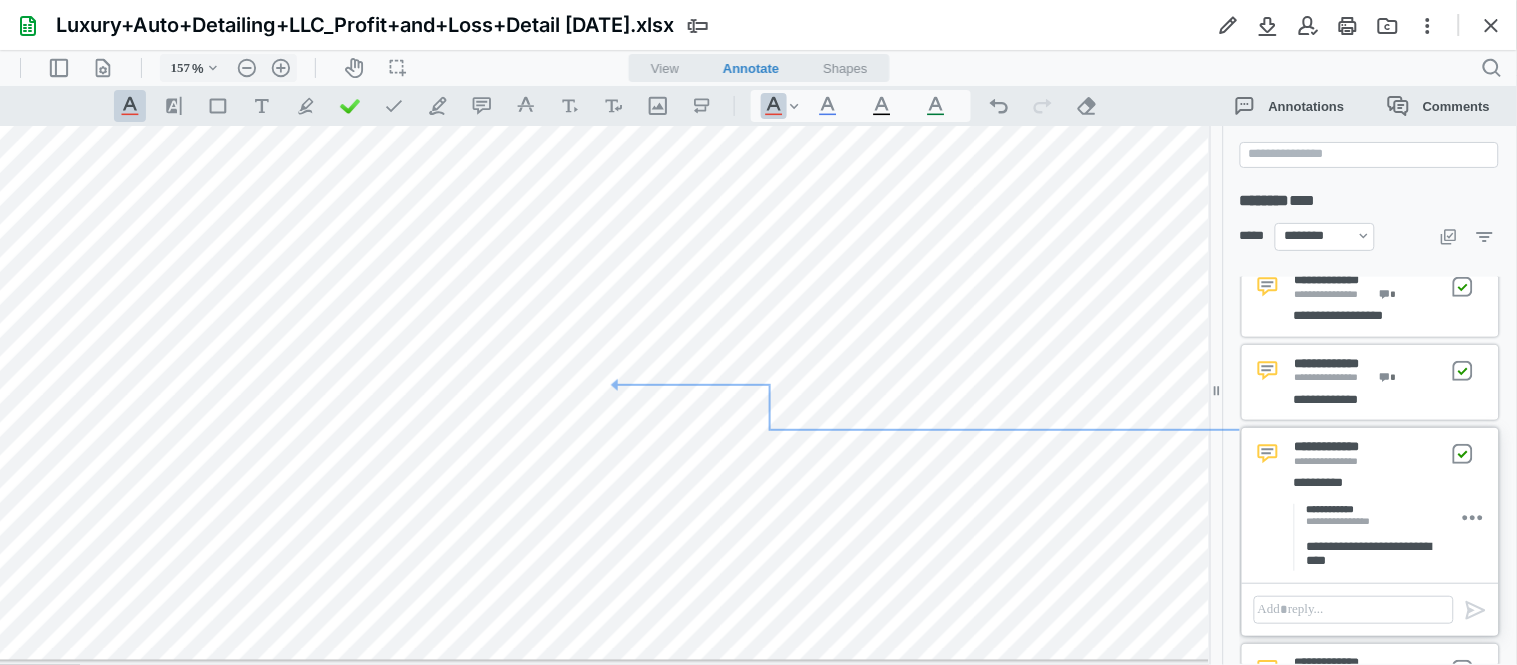 scroll, scrollTop: 254, scrollLeft: 293, axis: both 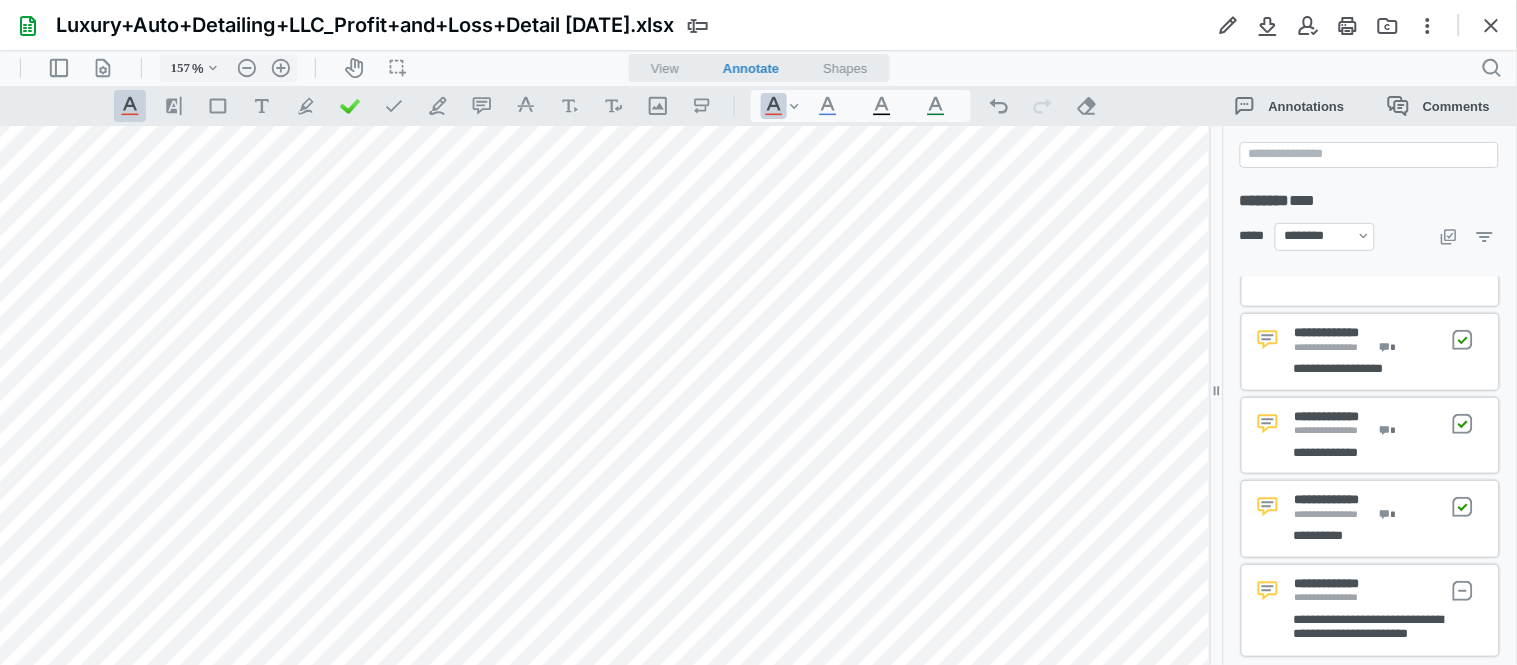 click at bounding box center [792, 388] 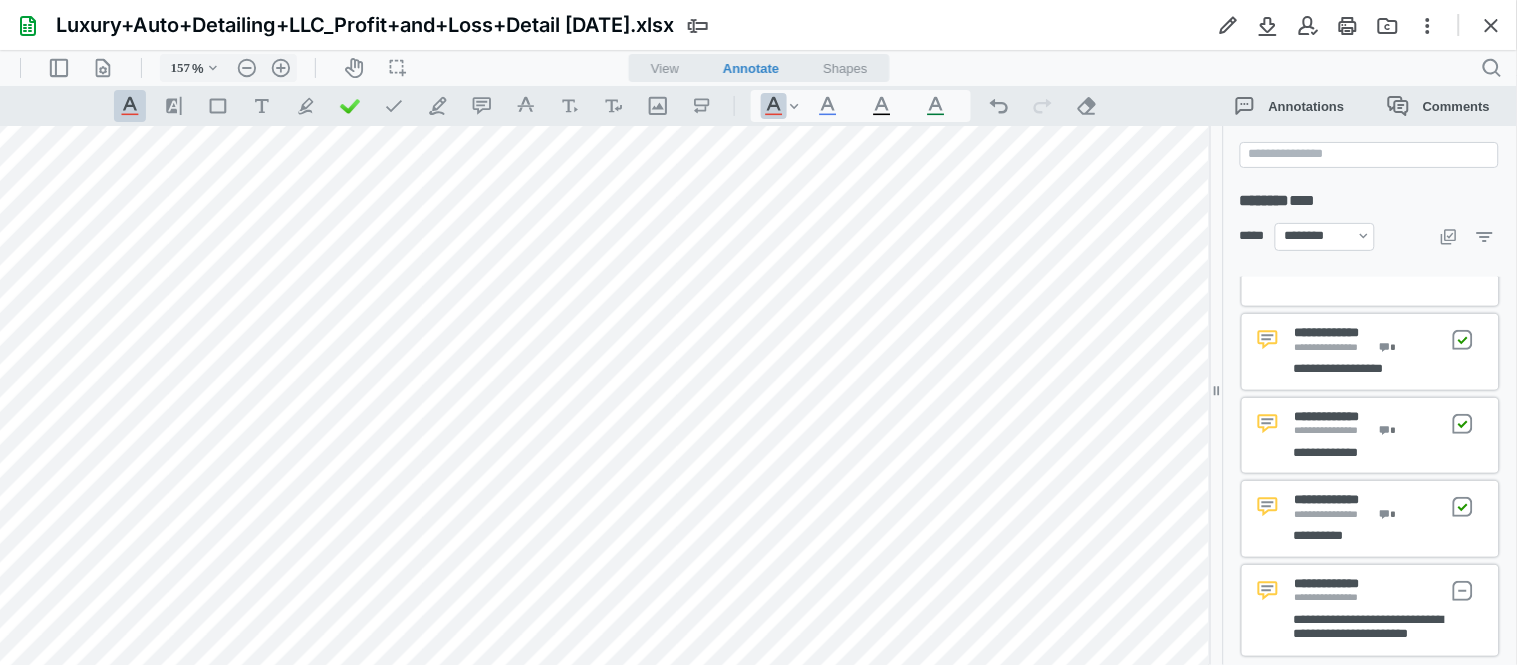 scroll, scrollTop: 254, scrollLeft: 563, axis: both 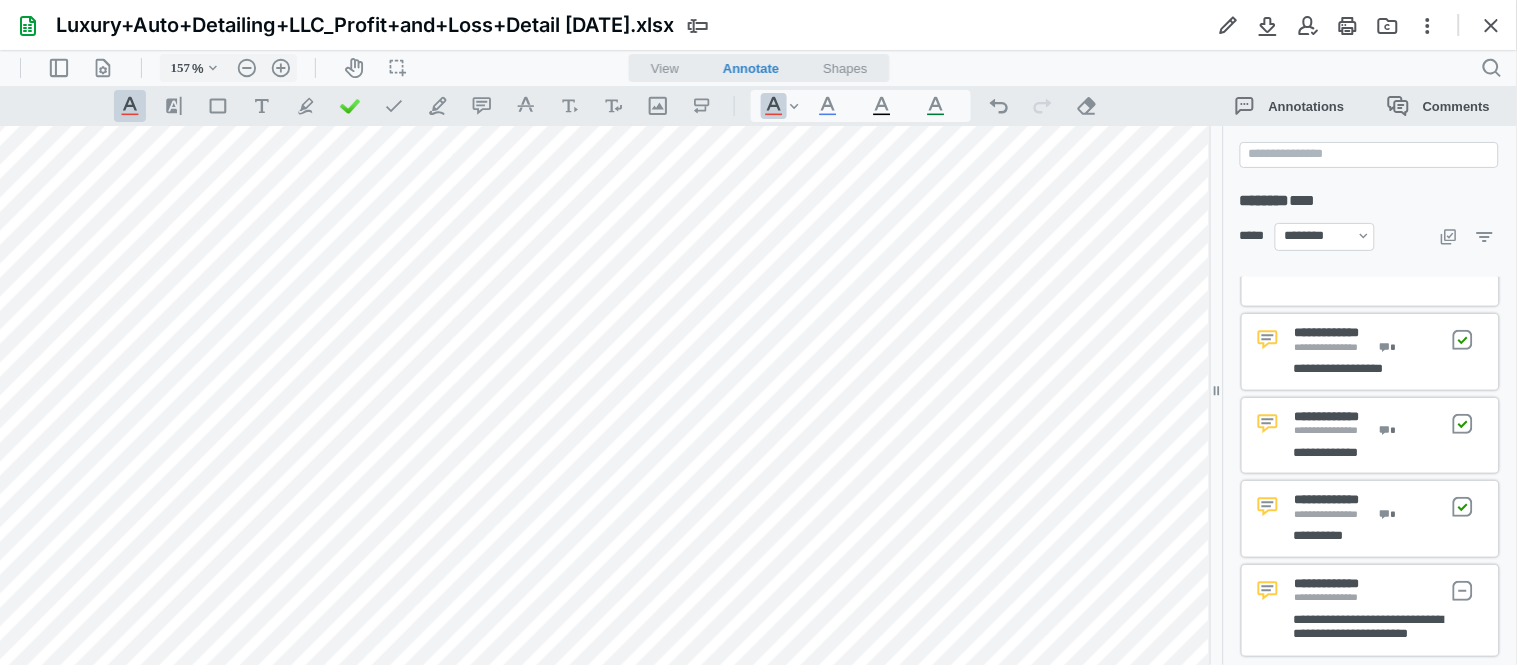 click on "**********" at bounding box center [1369, 625] 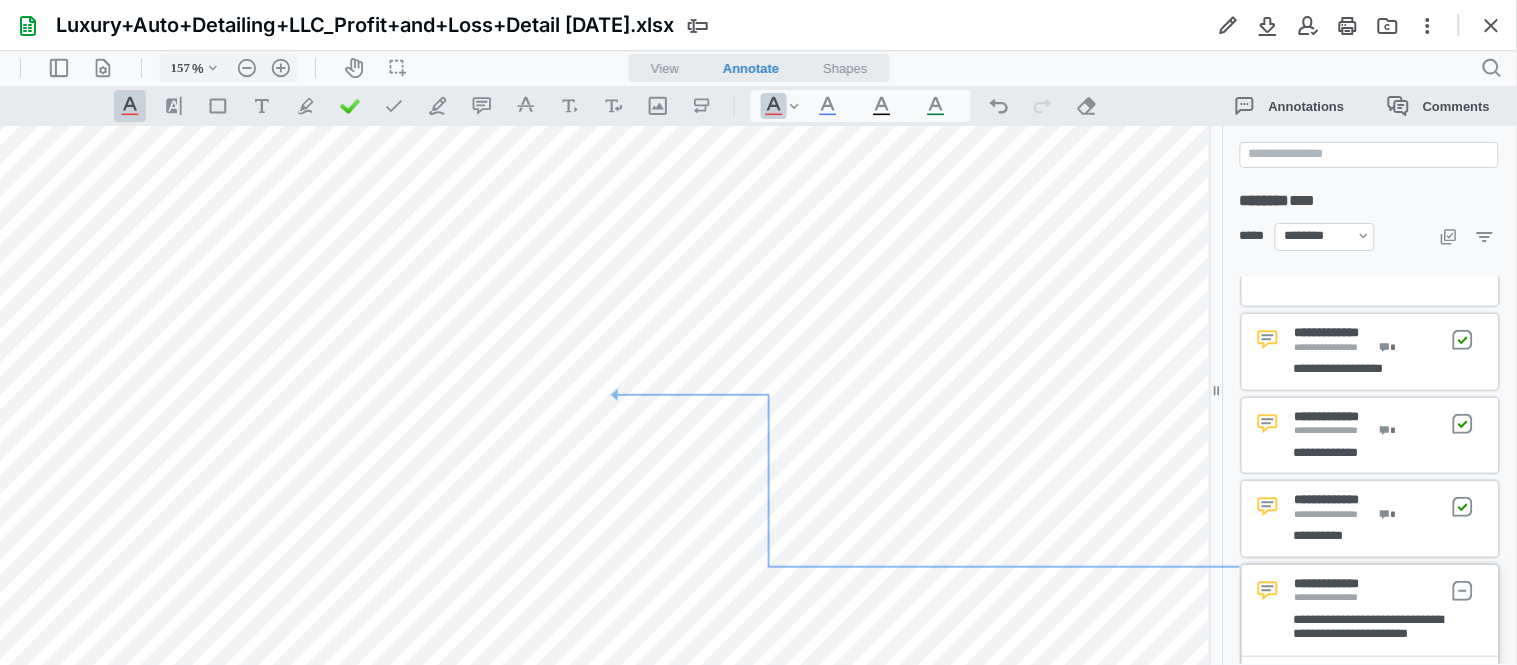 scroll, scrollTop: 501, scrollLeft: 296, axis: both 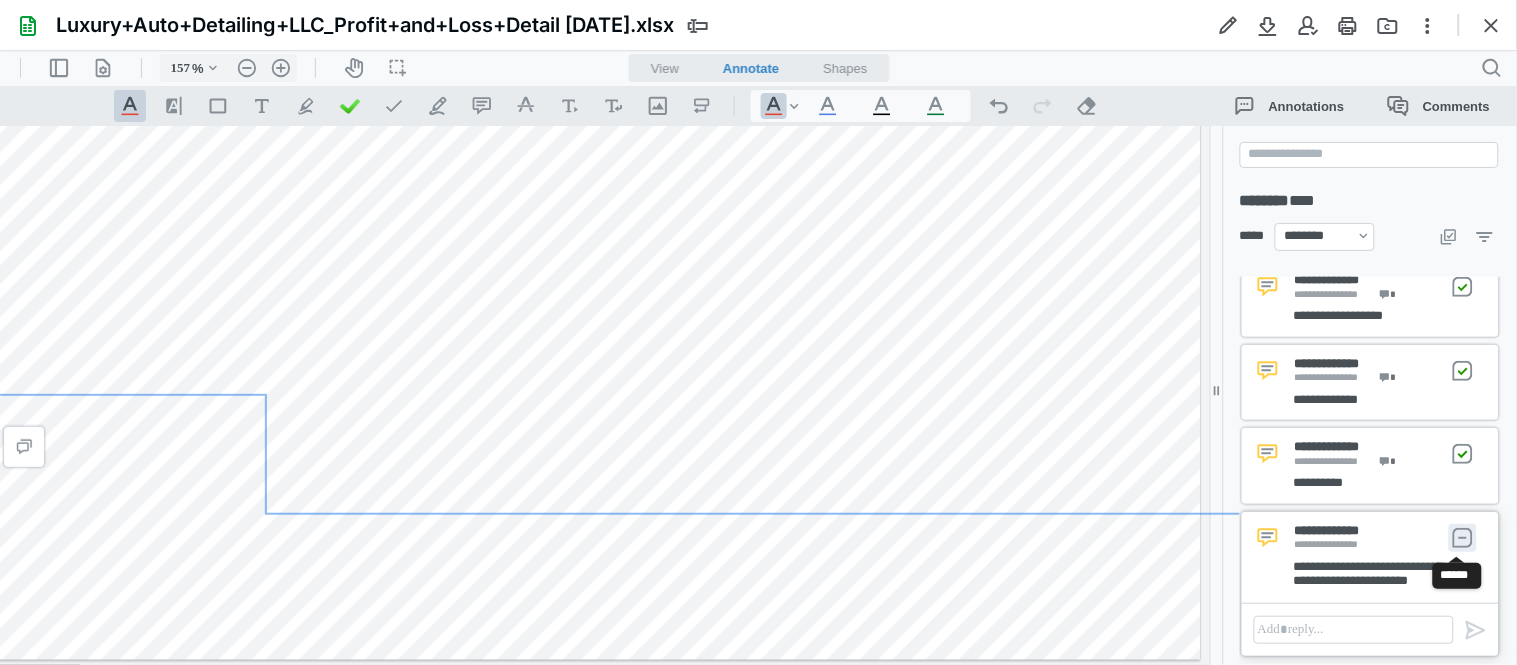 click on "**********" at bounding box center [1463, 537] 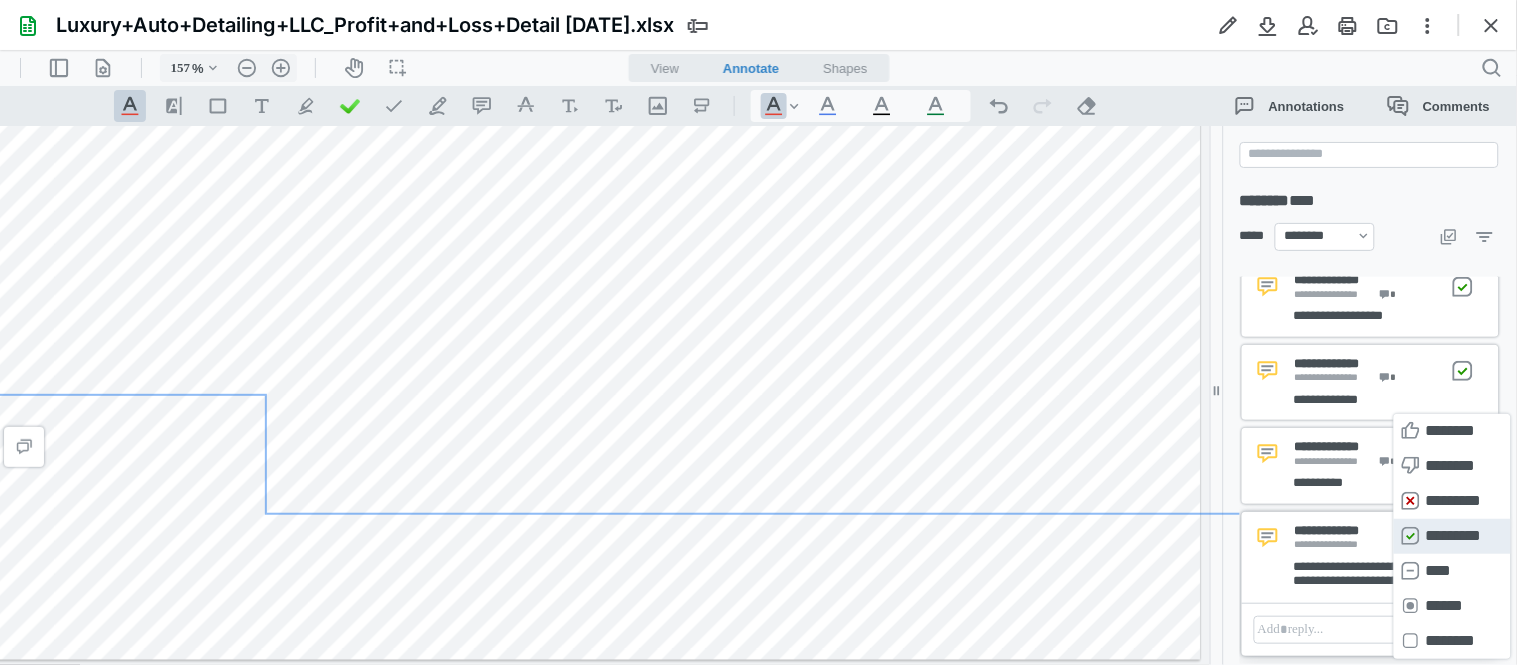 click on "**********" at bounding box center [1452, 535] 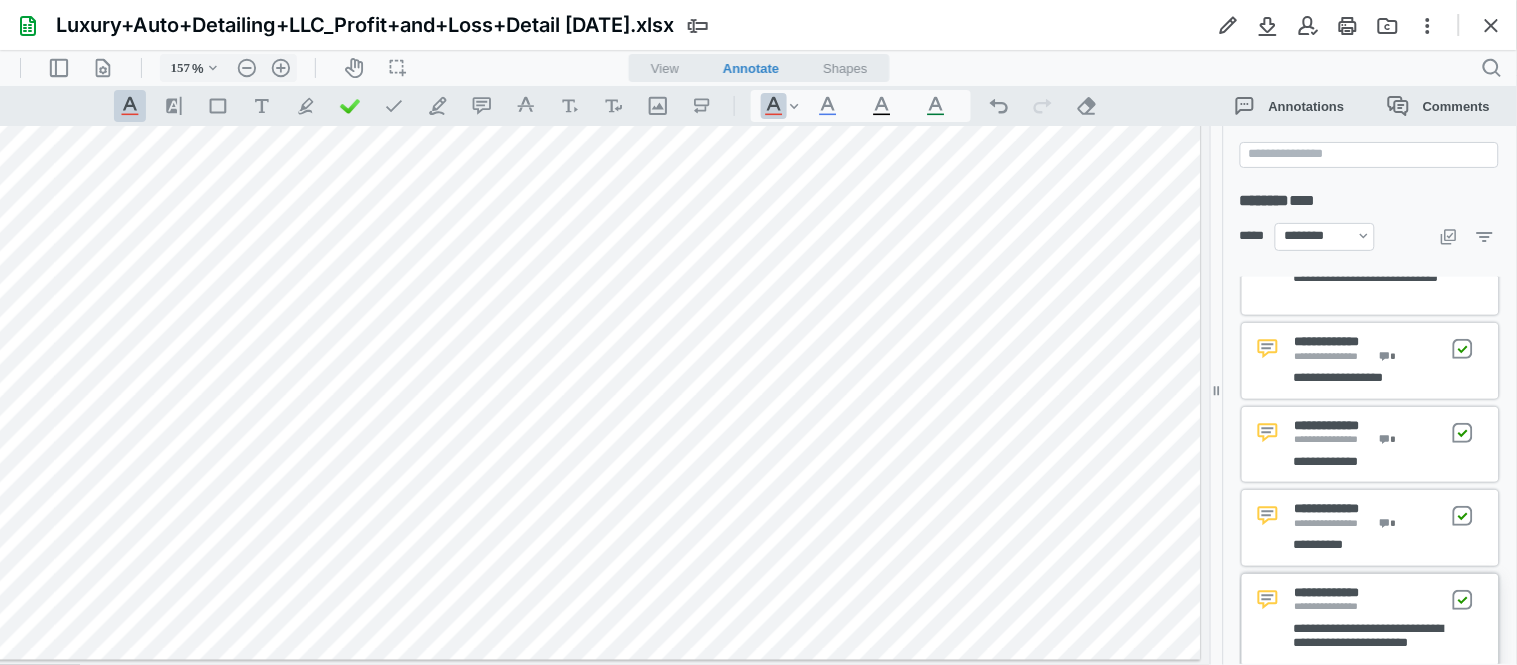 scroll, scrollTop: 0, scrollLeft: 0, axis: both 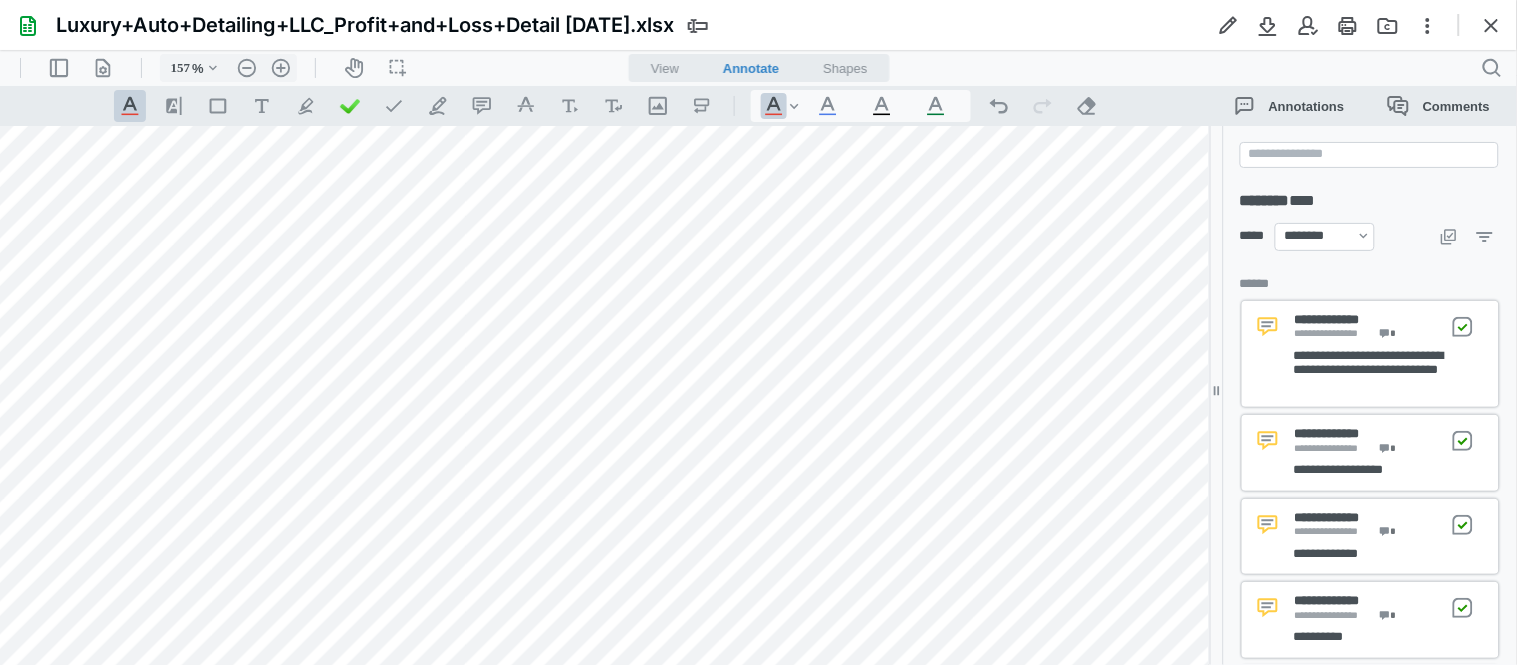 click at bounding box center [534, 252] 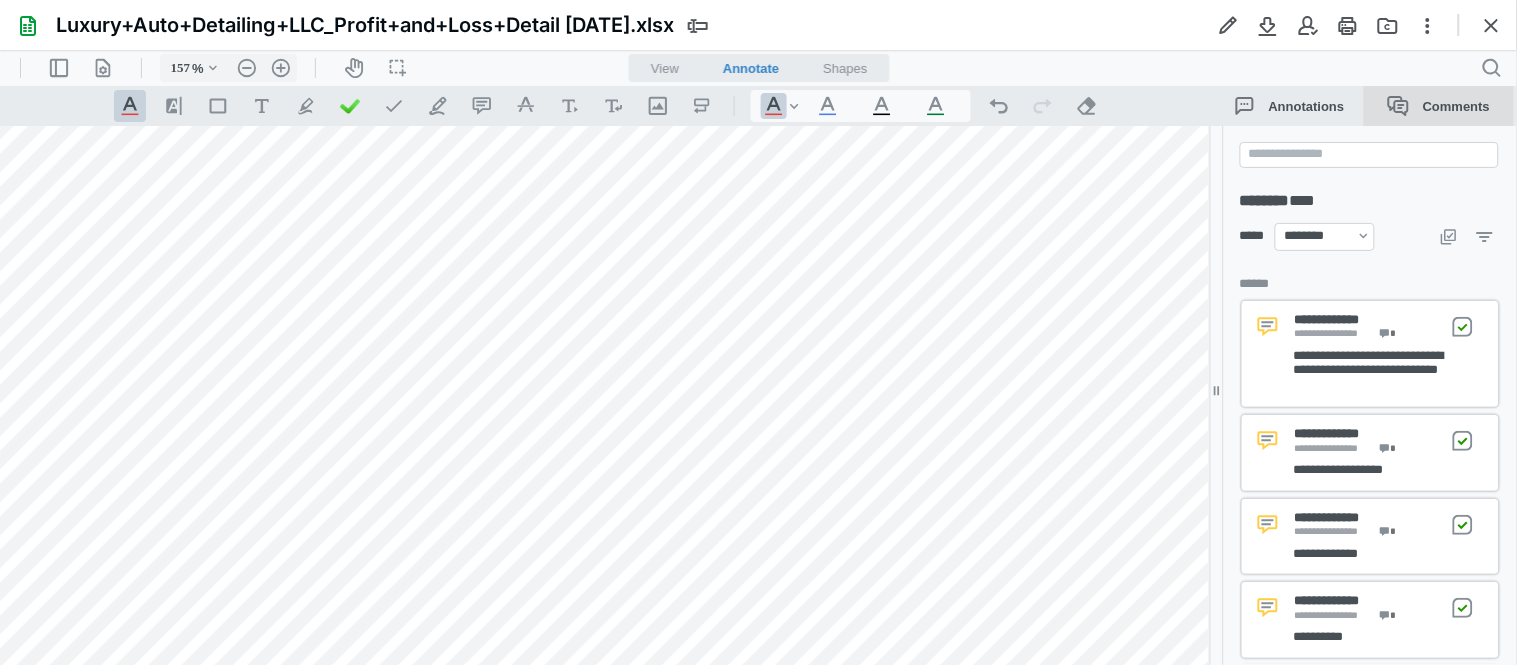 click on "Comments" at bounding box center [1439, 105] 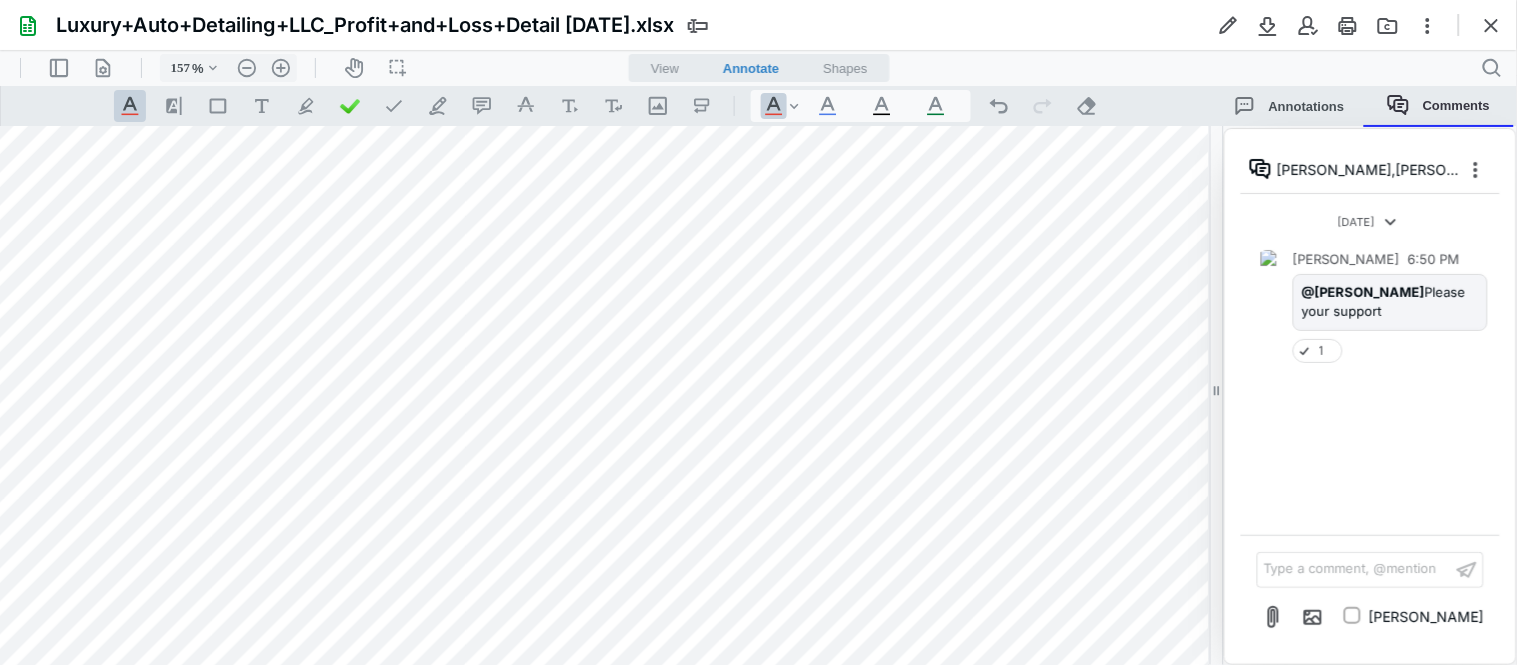 click on "Type a comment, @mention ﻿" at bounding box center [1354, 569] 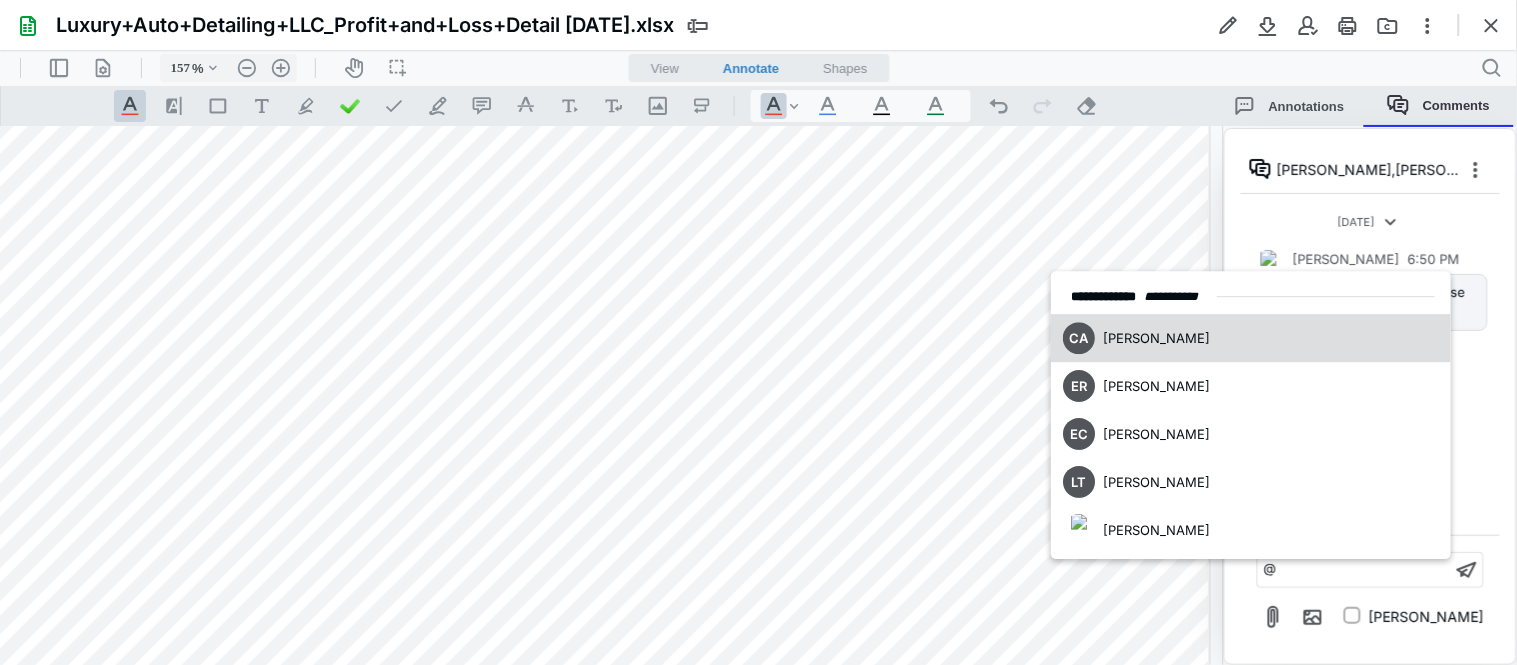 type 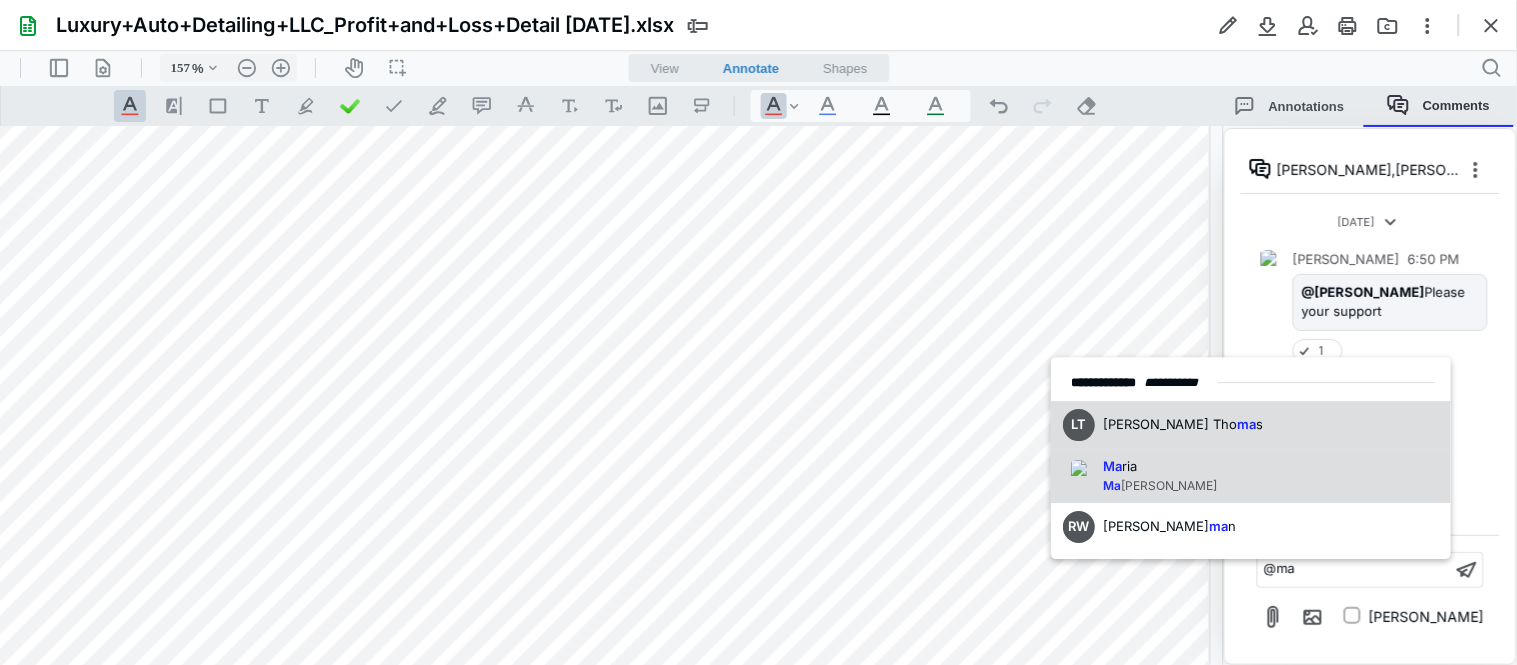 click on "[PERSON_NAME]" at bounding box center [1160, 467] 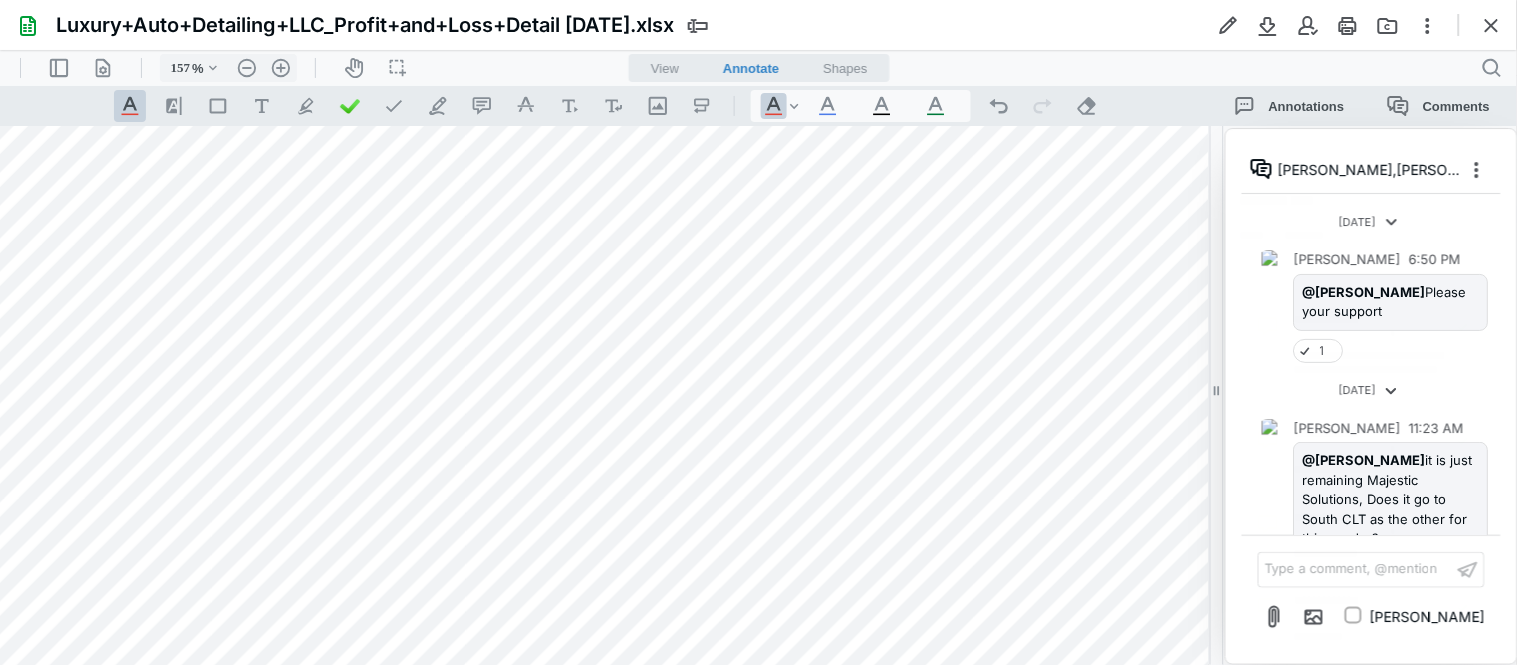 scroll, scrollTop: 42, scrollLeft: 0, axis: vertical 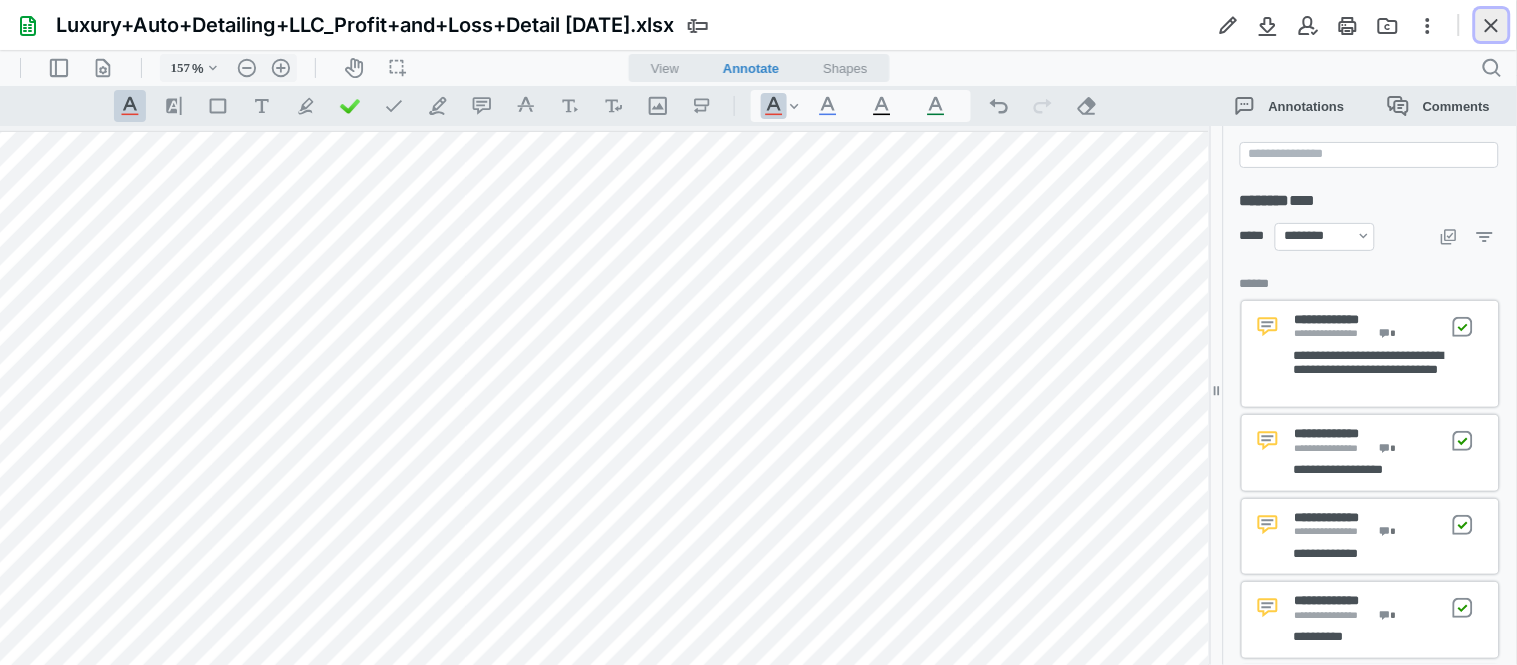 click at bounding box center (1492, 25) 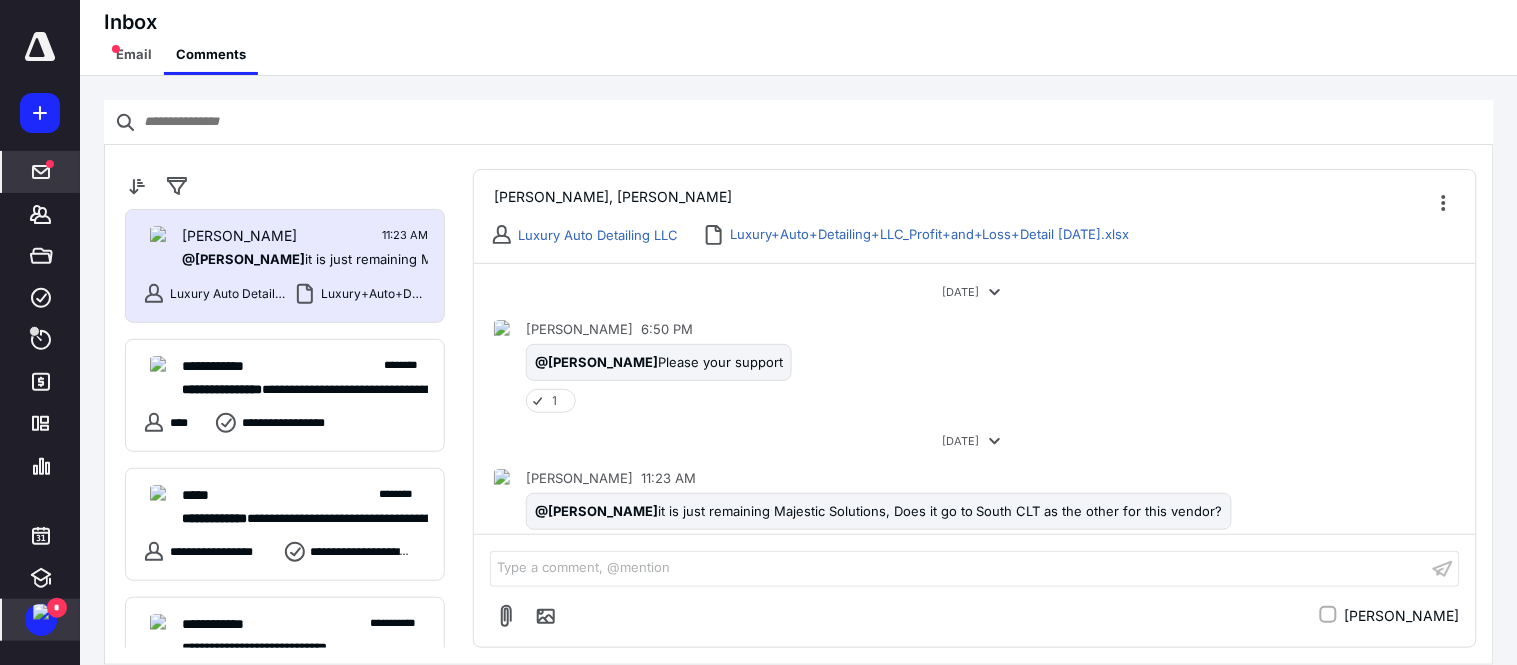 click at bounding box center (41, 612) 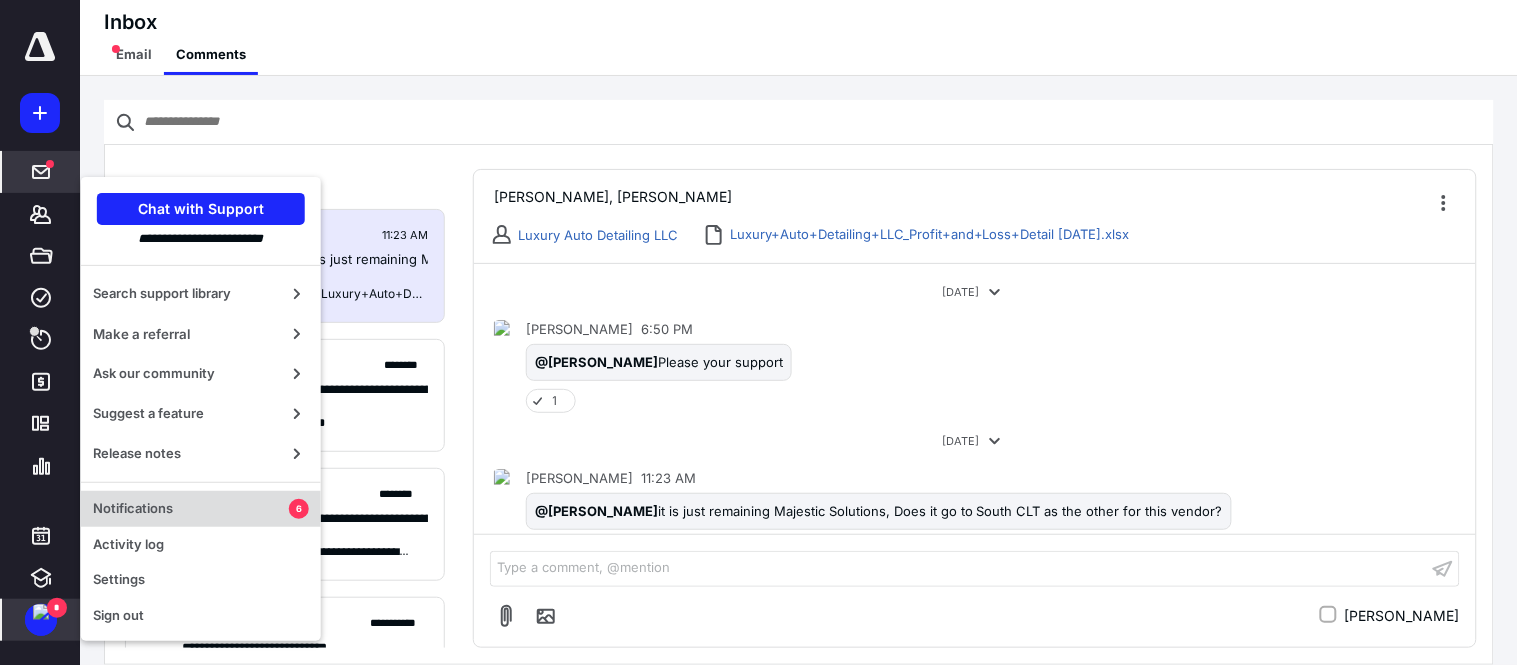 click on "Notifications" at bounding box center [191, 509] 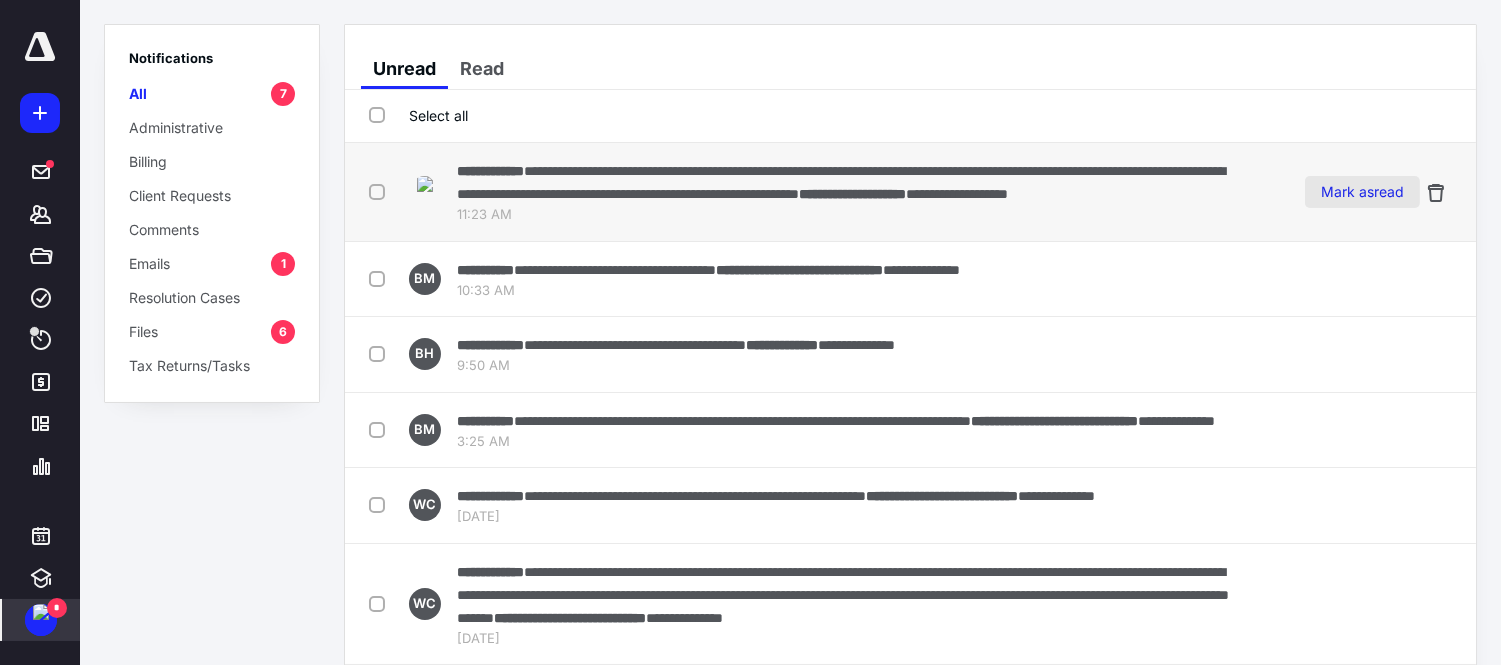 click on "Mark as  read" at bounding box center [1362, 192] 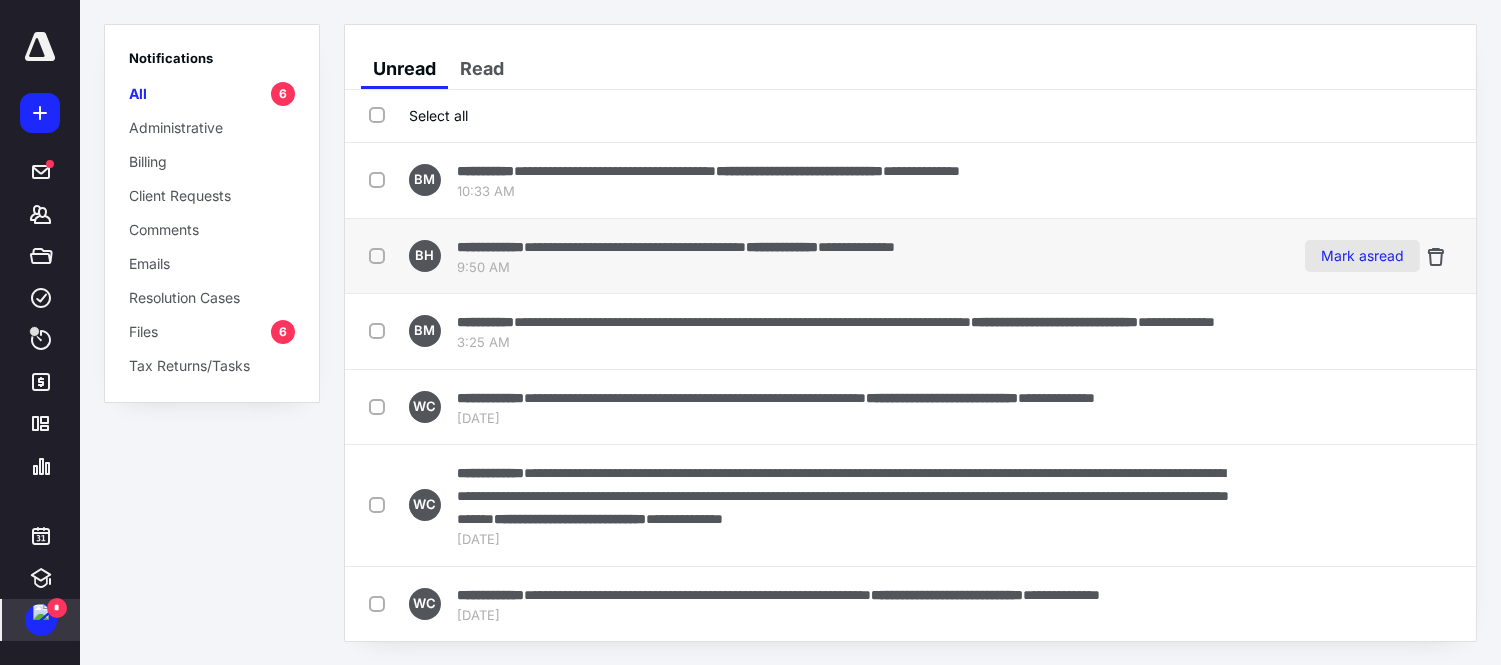click on "Mark as  read" at bounding box center (1362, 256) 